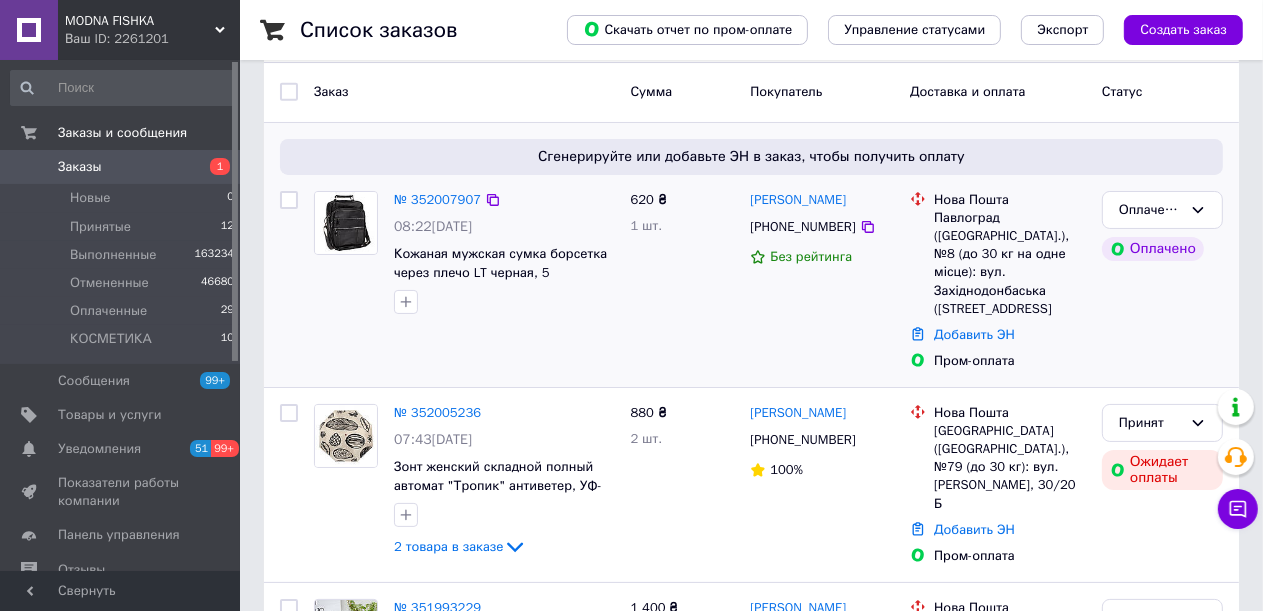scroll, scrollTop: 200, scrollLeft: 0, axis: vertical 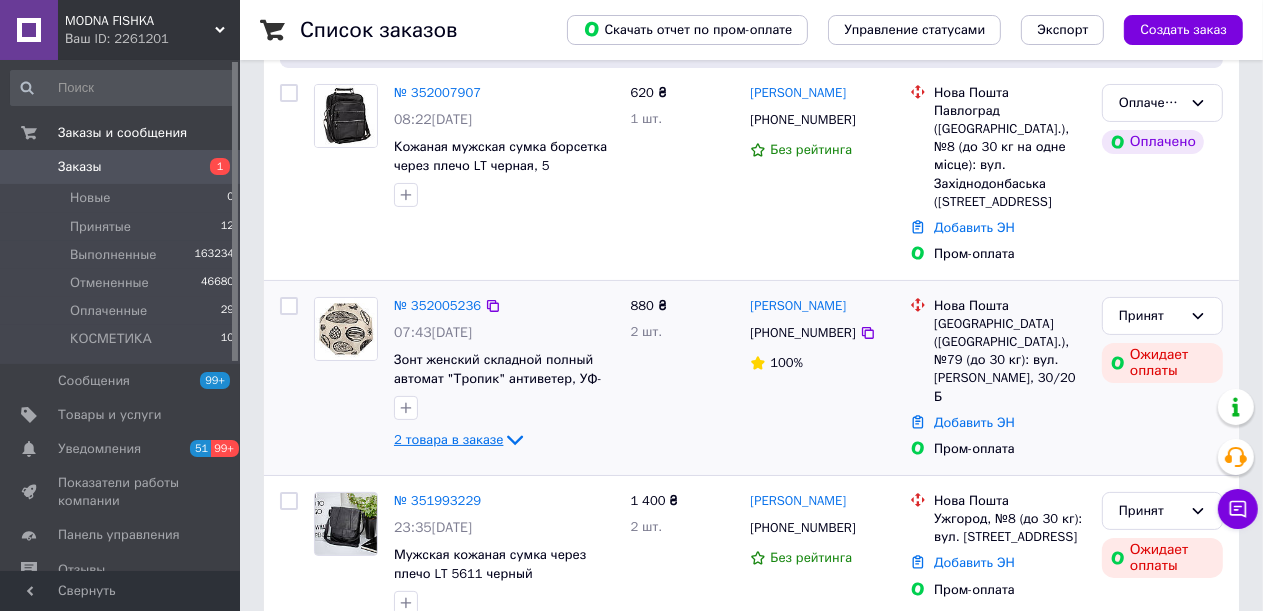 click on "2 товара в заказе" at bounding box center (448, 439) 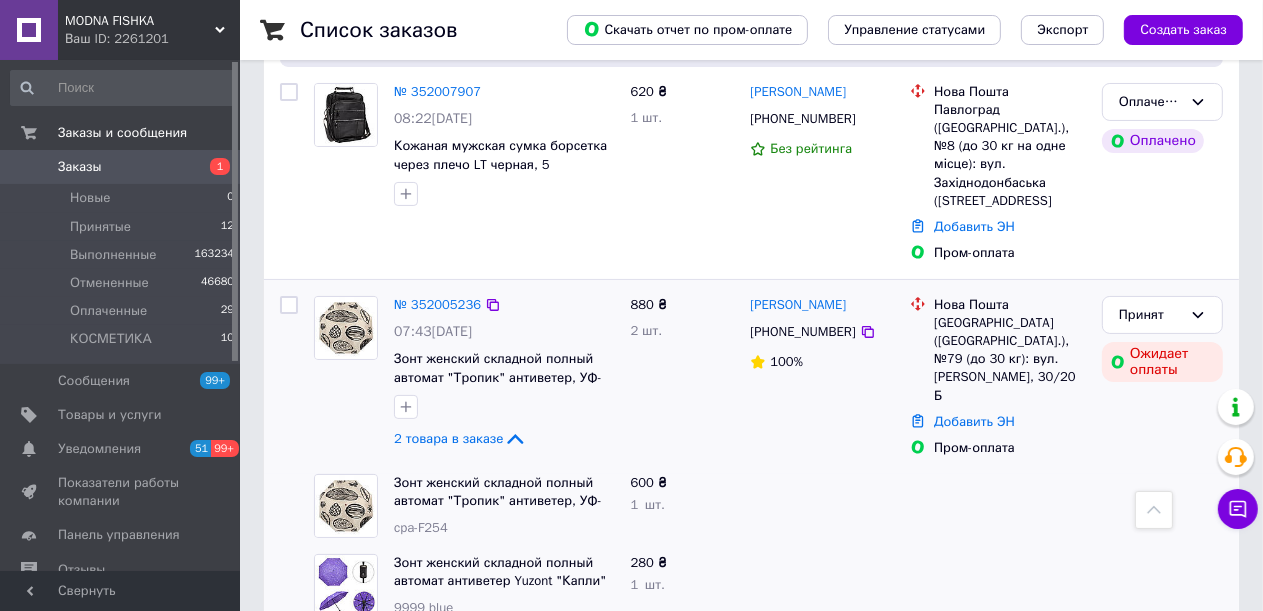 scroll, scrollTop: 200, scrollLeft: 0, axis: vertical 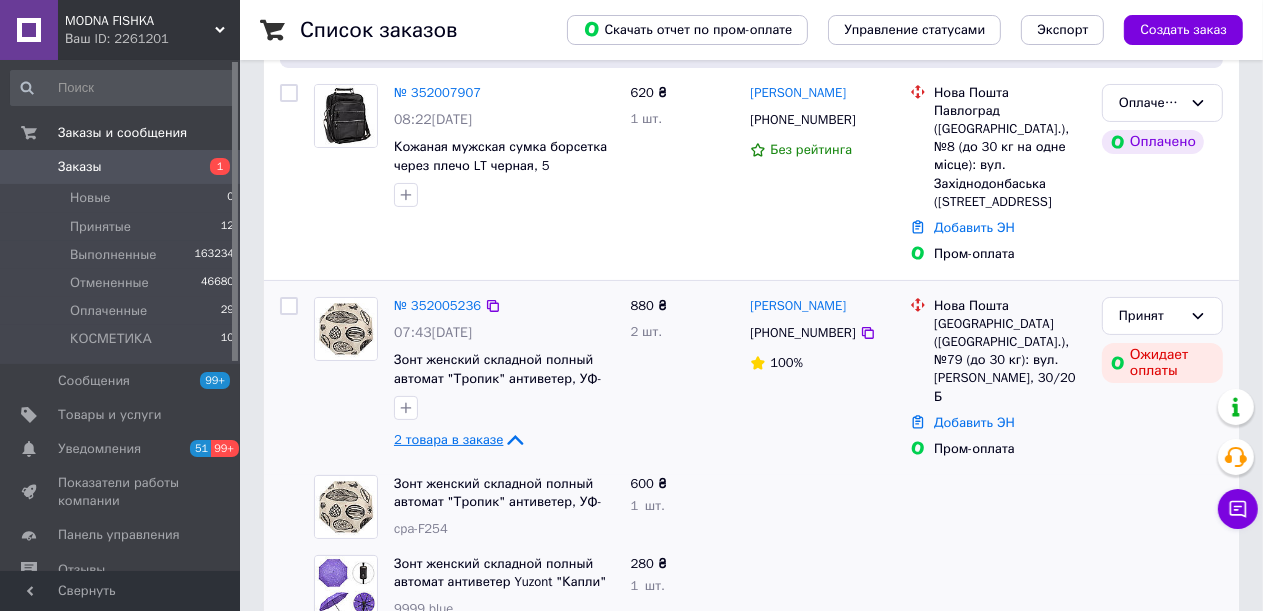 click on "2 товара в заказе" at bounding box center (448, 439) 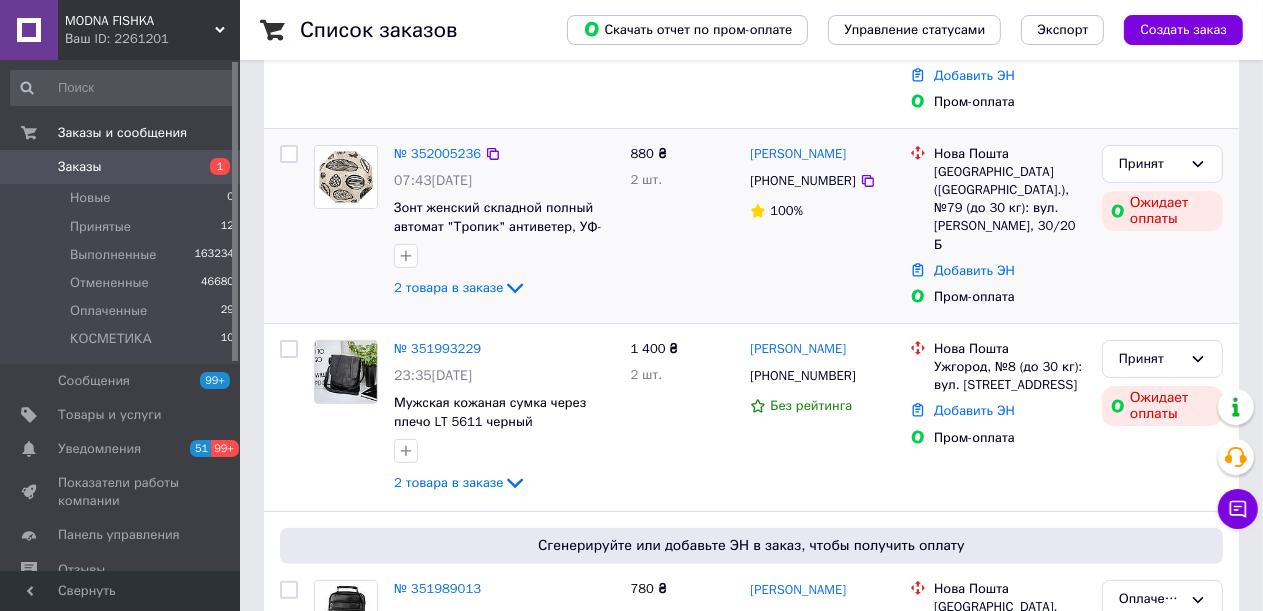 scroll, scrollTop: 400, scrollLeft: 0, axis: vertical 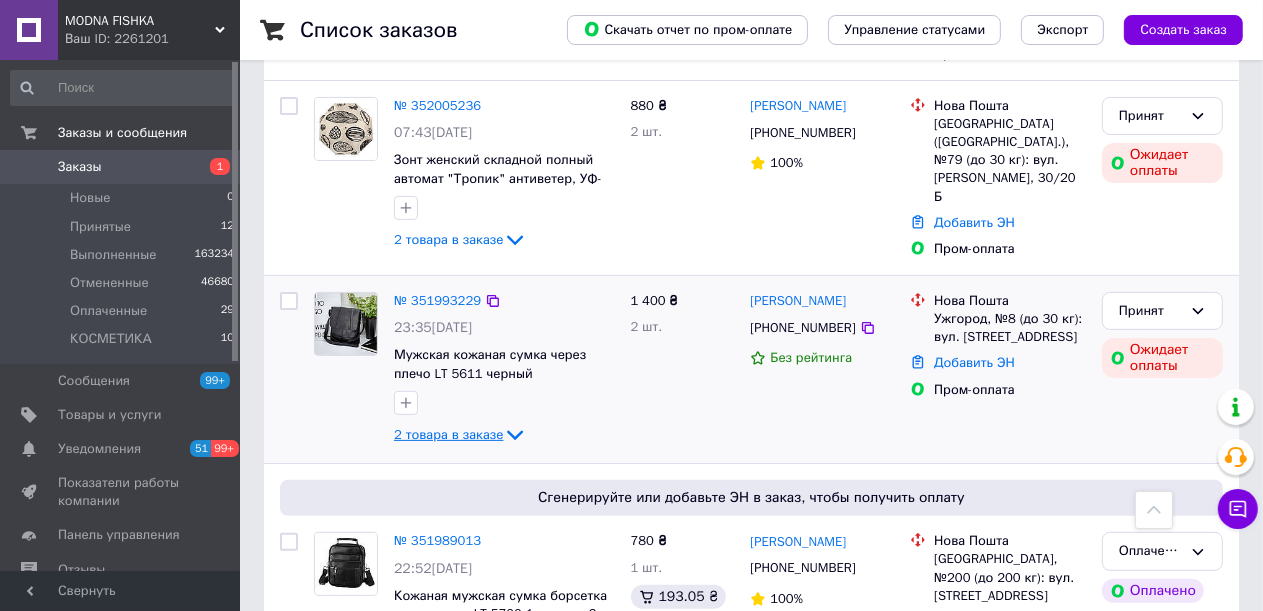 click on "2 товара в заказе" at bounding box center (448, 434) 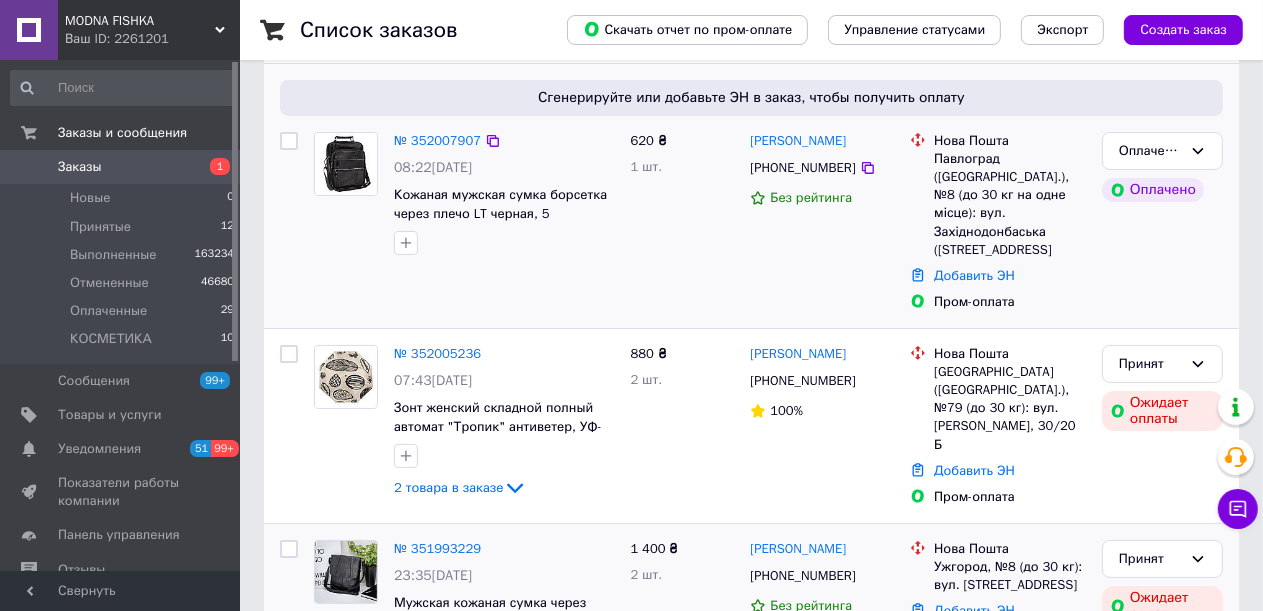 scroll, scrollTop: 200, scrollLeft: 0, axis: vertical 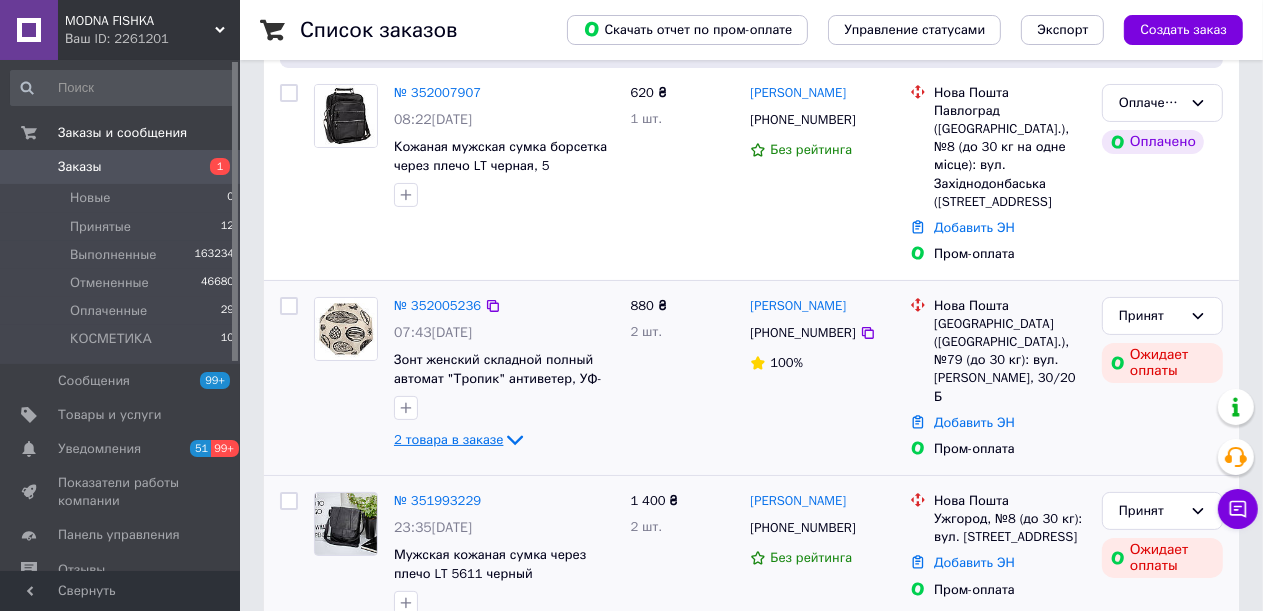 click on "2 товара в заказе" at bounding box center (448, 439) 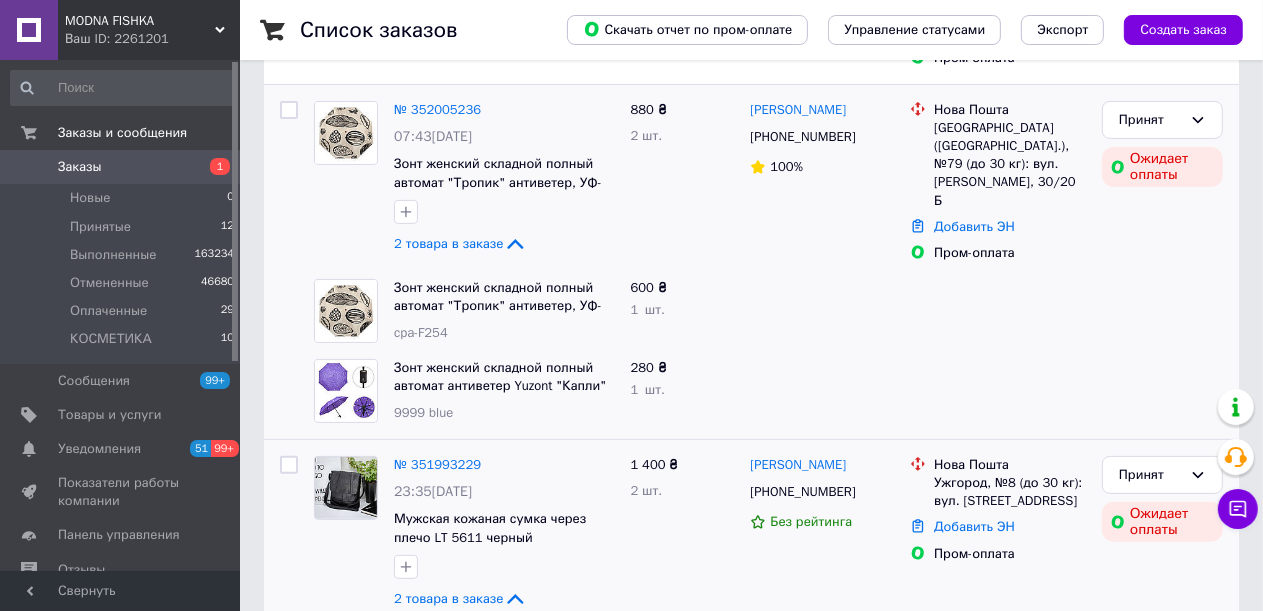 scroll, scrollTop: 400, scrollLeft: 0, axis: vertical 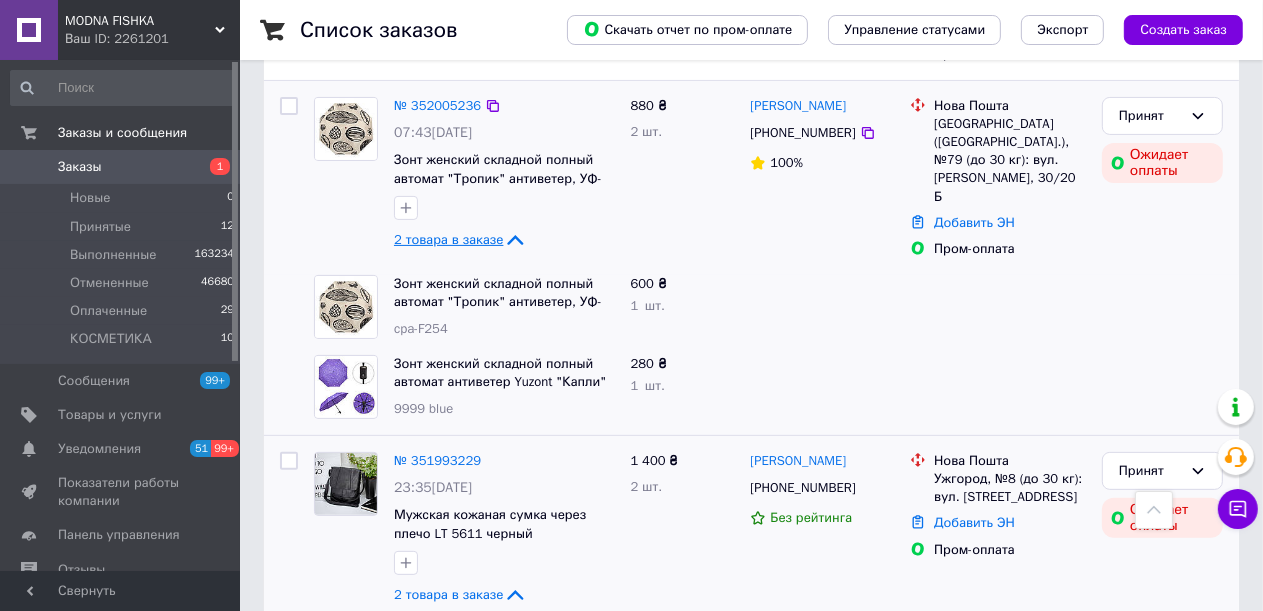 click on "2 товара в заказе" at bounding box center (448, 239) 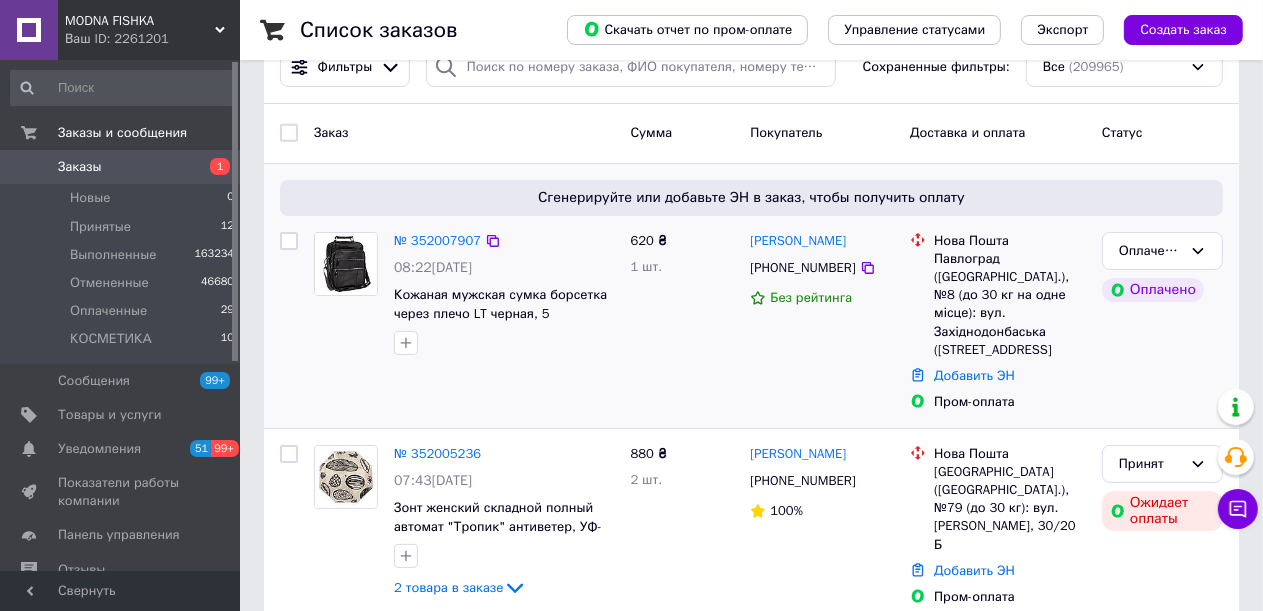 scroll, scrollTop: 0, scrollLeft: 0, axis: both 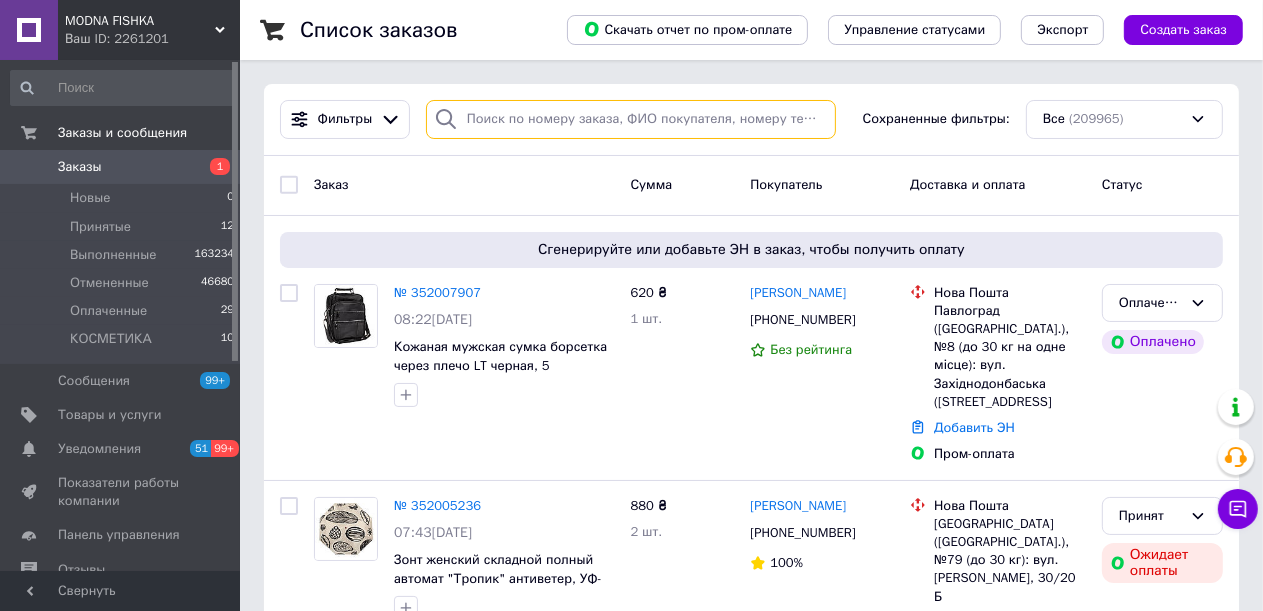 click at bounding box center [631, 119] 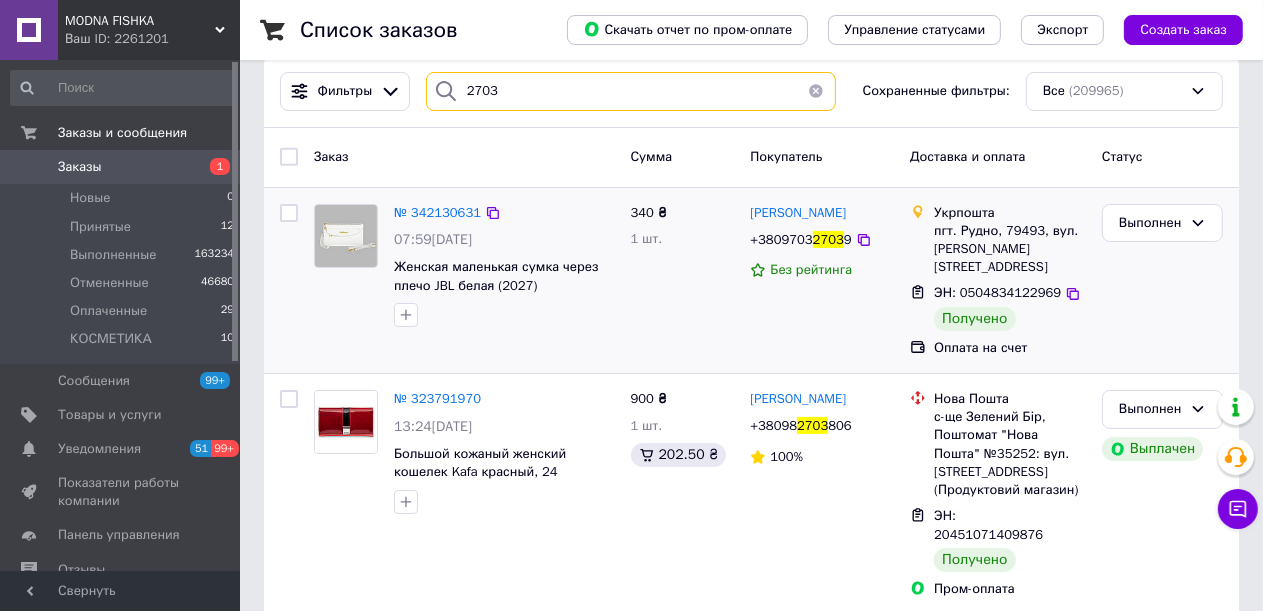 scroll, scrollTop: 0, scrollLeft: 0, axis: both 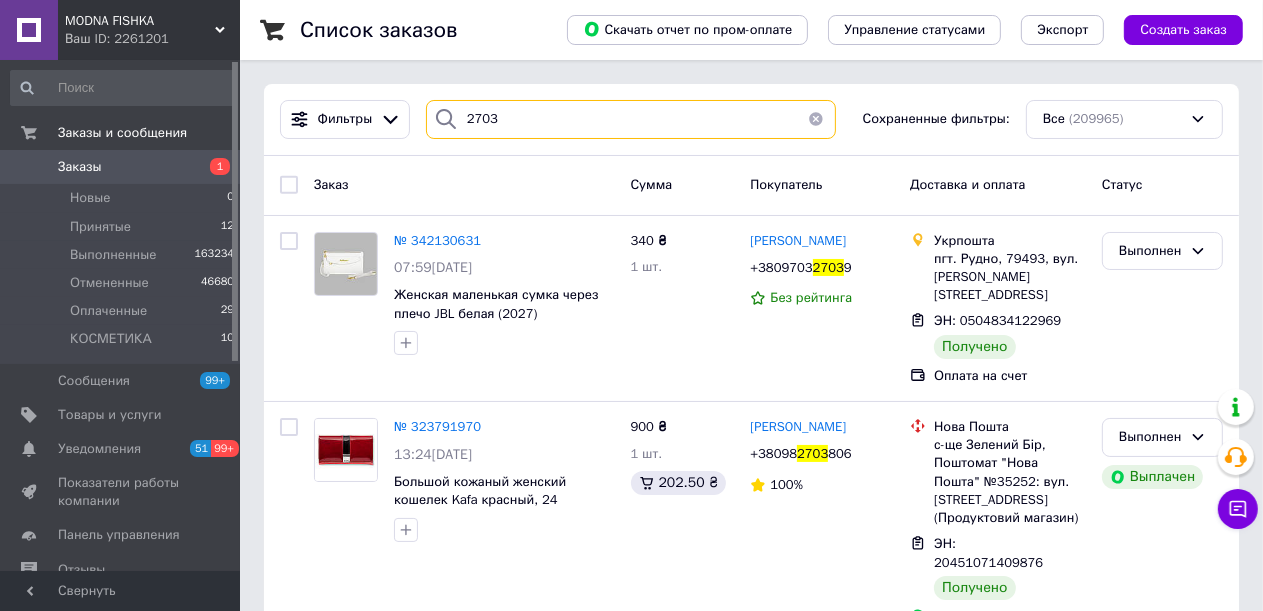 drag, startPoint x: 500, startPoint y: 118, endPoint x: 453, endPoint y: 115, distance: 47.095646 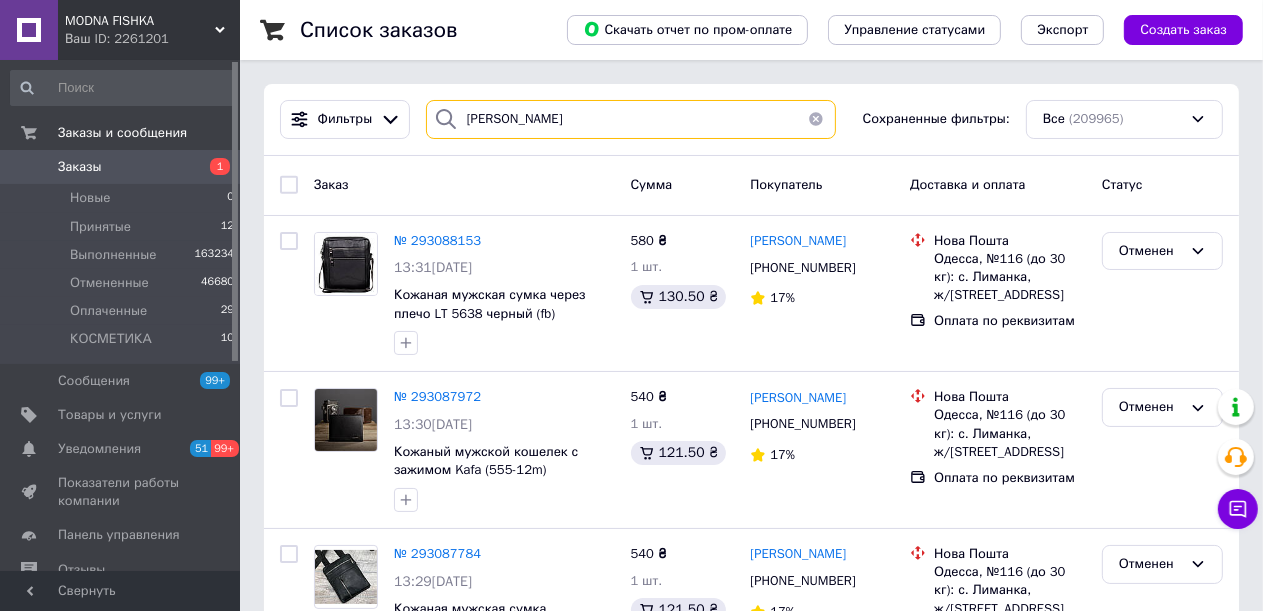 drag, startPoint x: 528, startPoint y: 123, endPoint x: 452, endPoint y: 110, distance: 77.10383 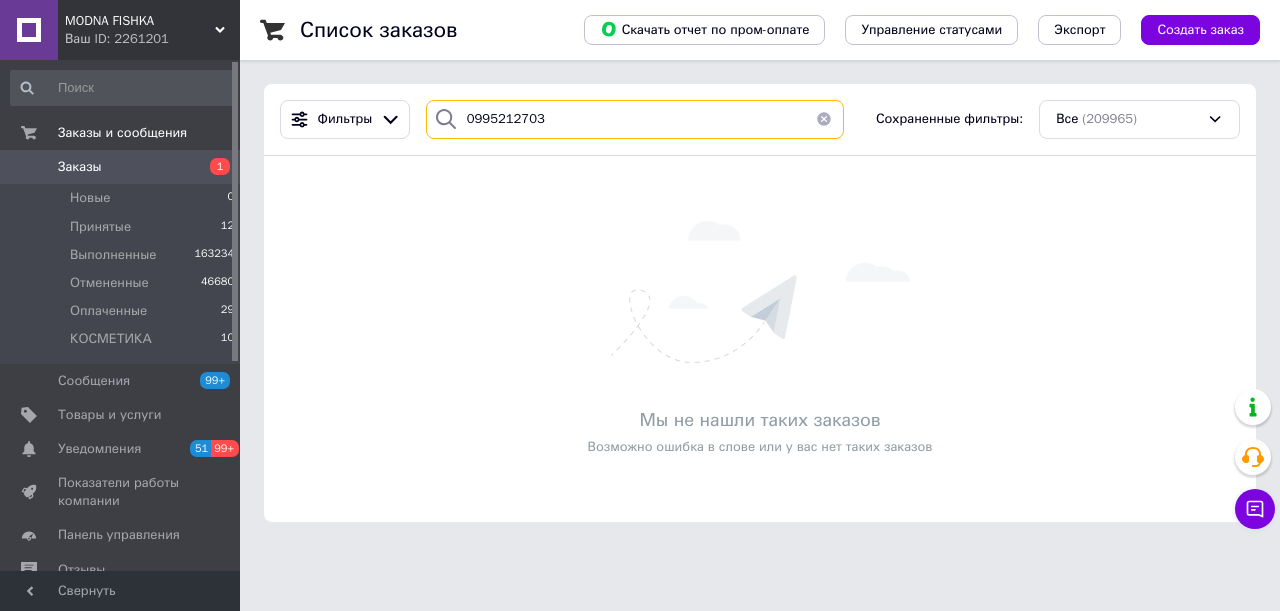 type on "0995212703" 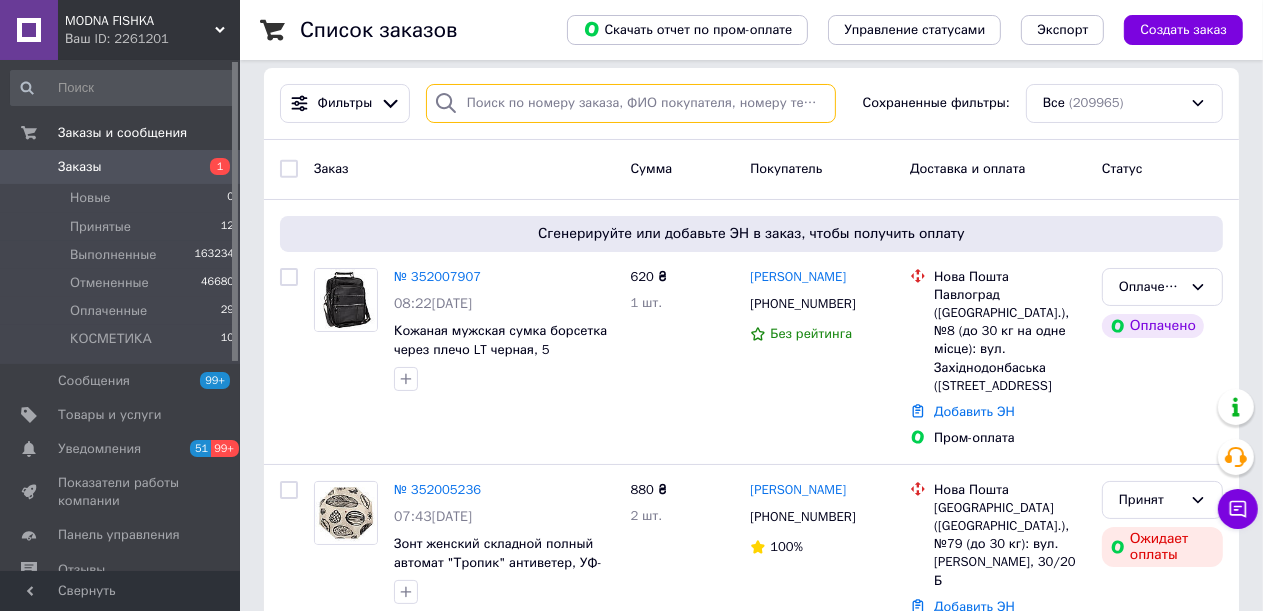scroll, scrollTop: 0, scrollLeft: 0, axis: both 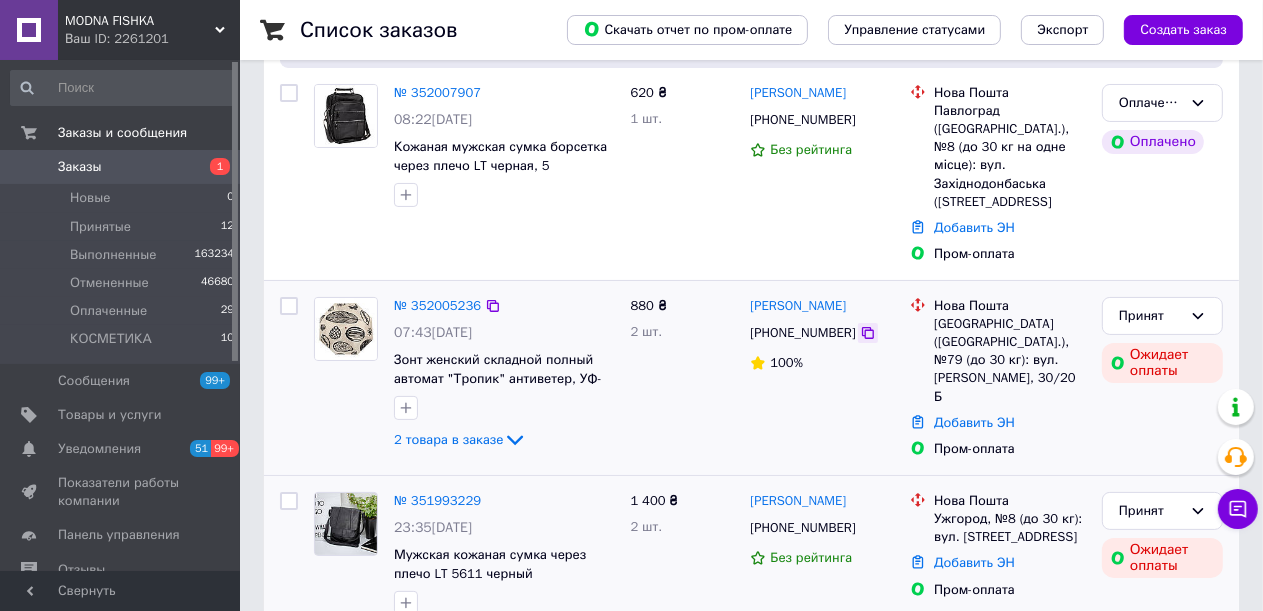 click 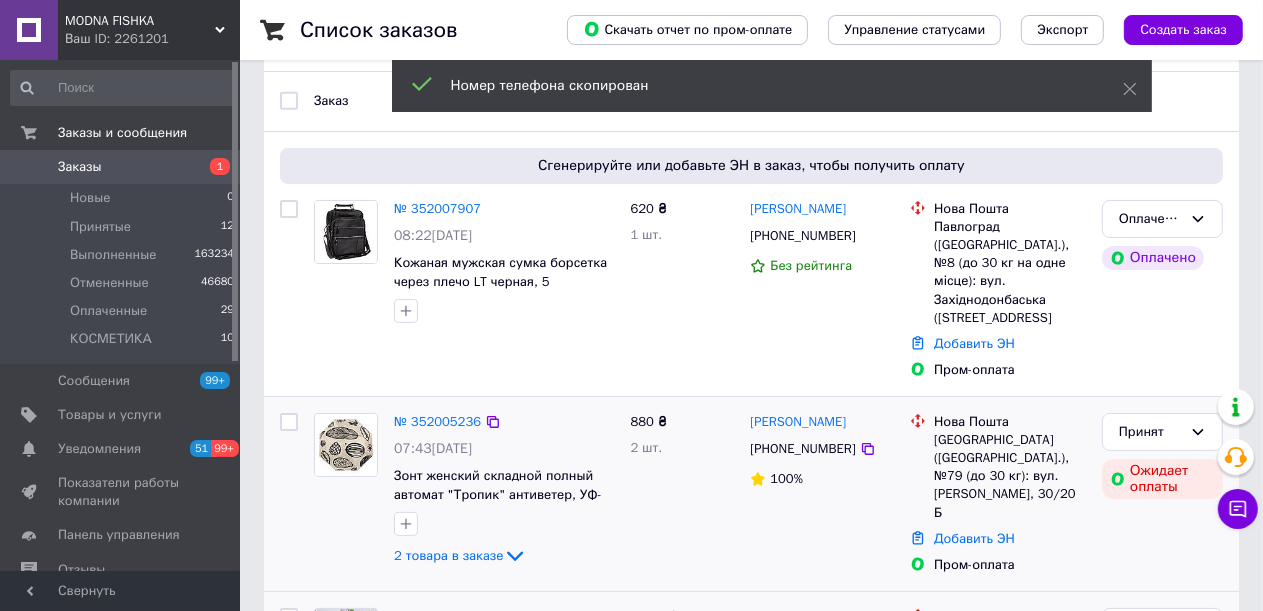 scroll, scrollTop: 0, scrollLeft: 0, axis: both 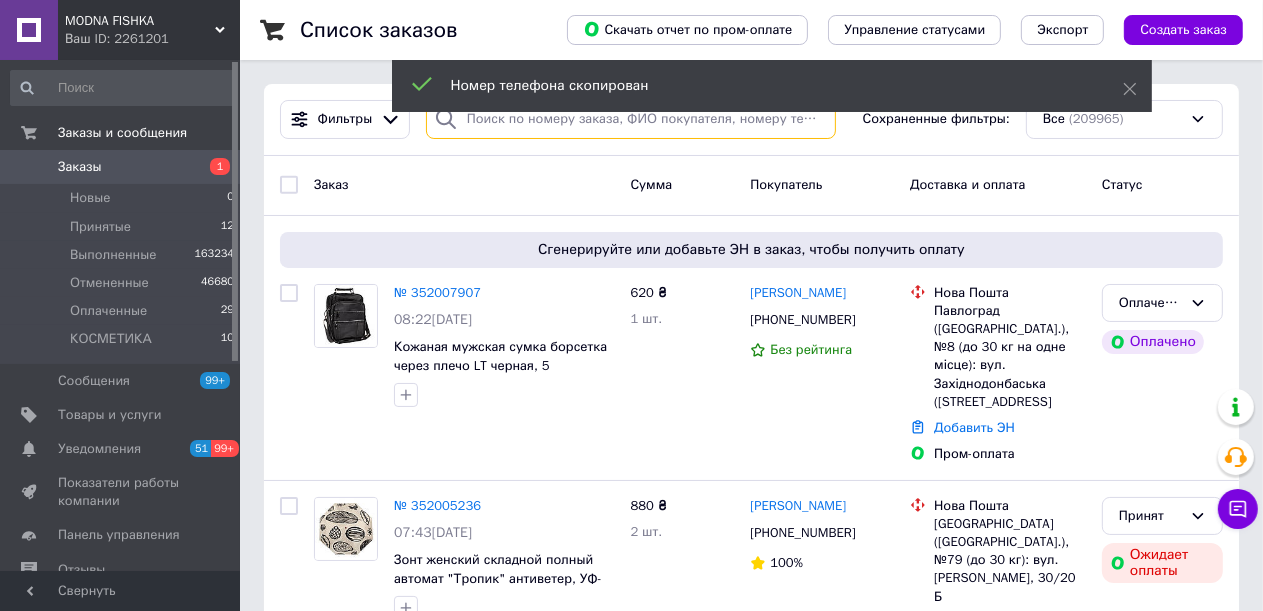 paste on "+380506948542" 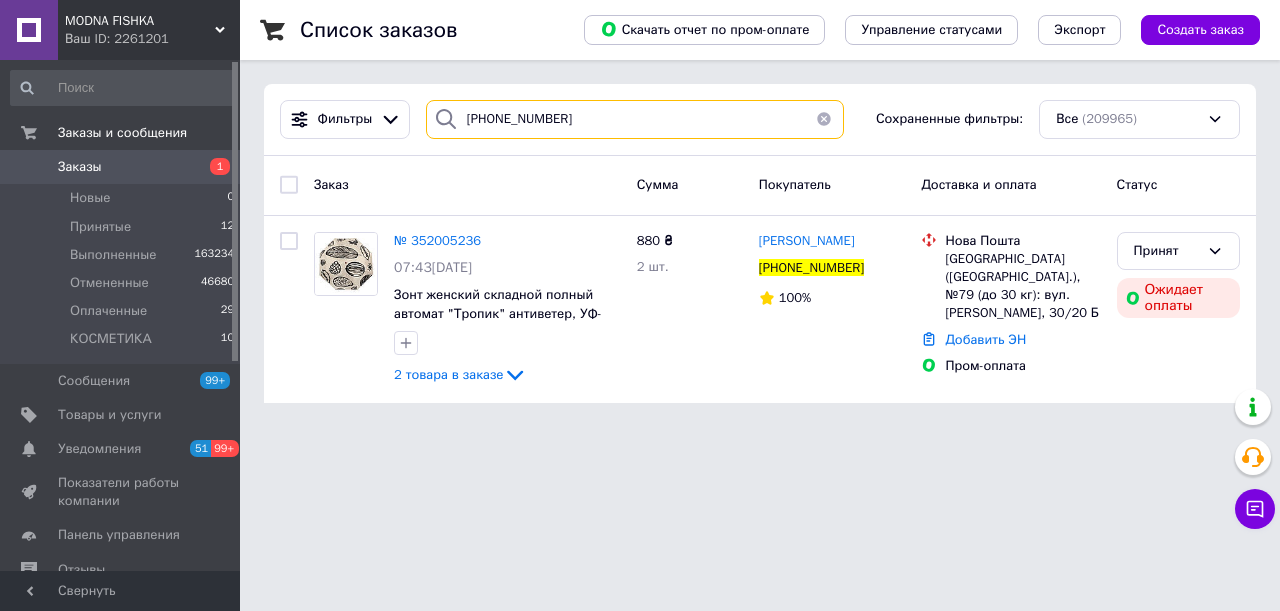 type on "[PHONE_NUMBER]" 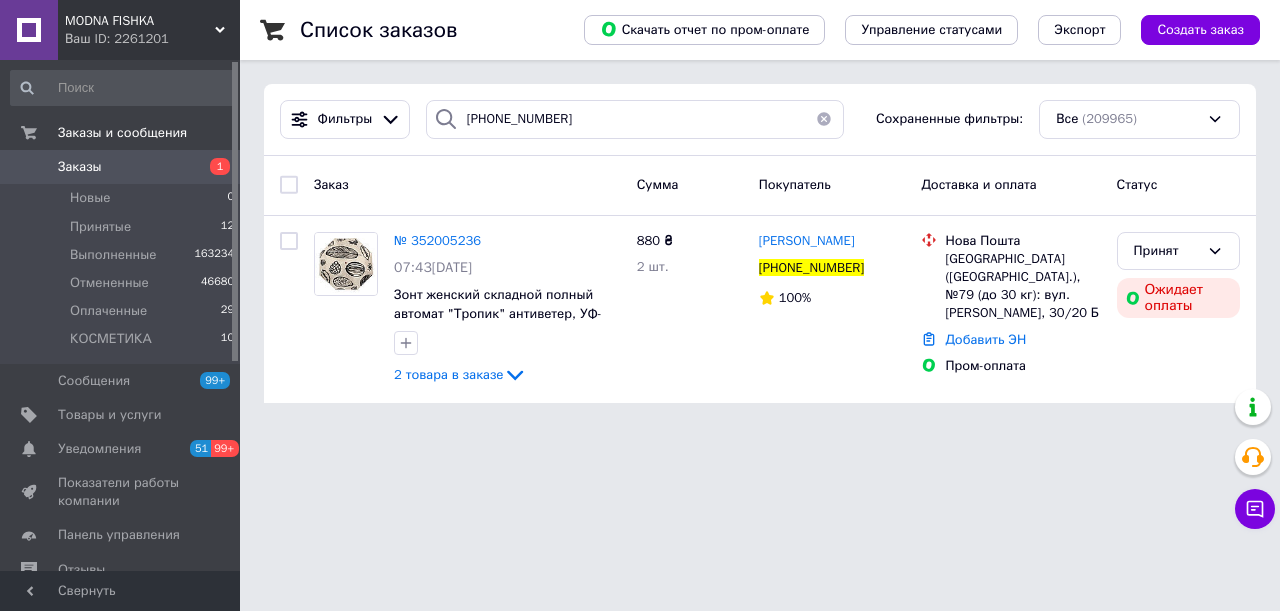 click at bounding box center (824, 119) 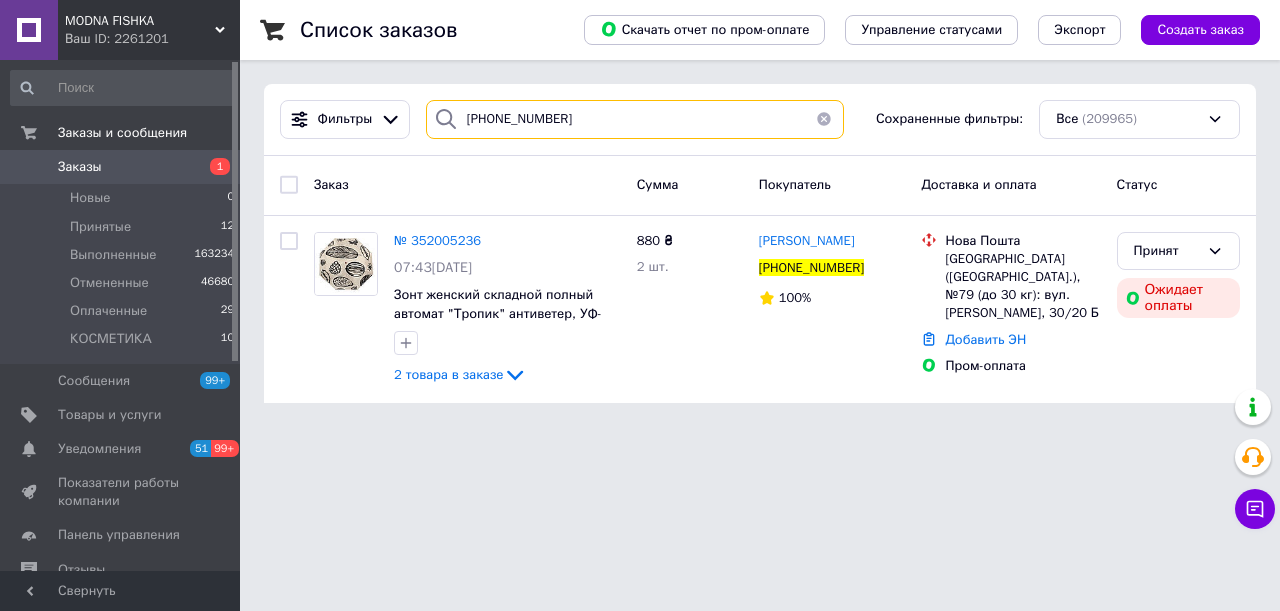 type 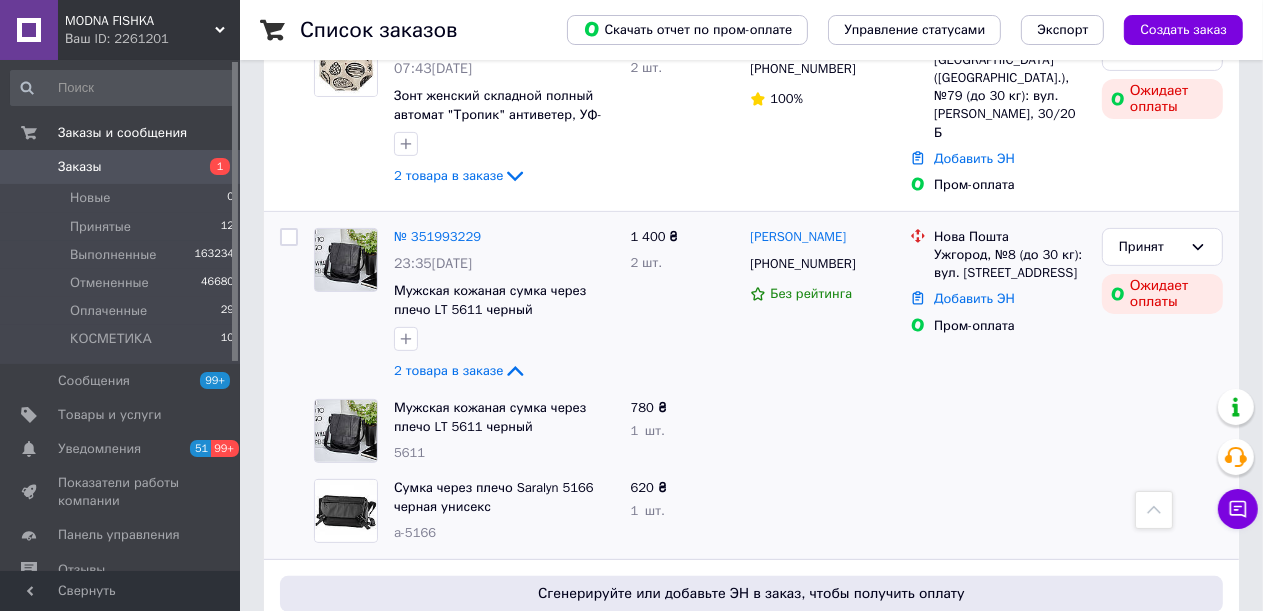 scroll, scrollTop: 100, scrollLeft: 0, axis: vertical 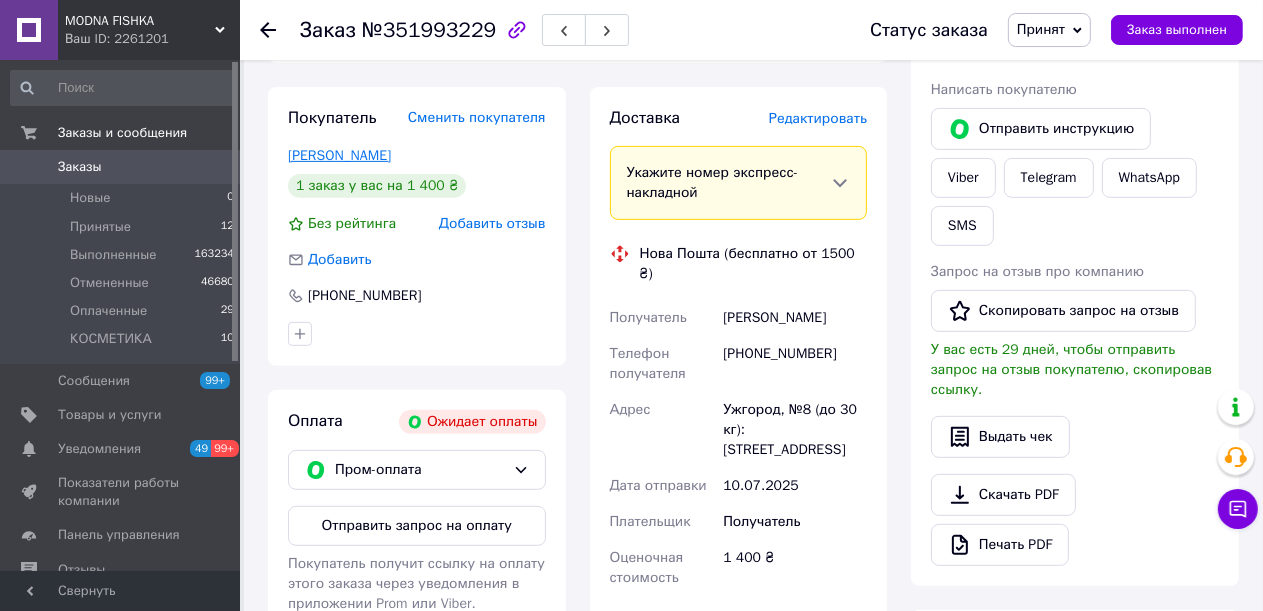 click on "Лідія Сятиня" at bounding box center (339, 155) 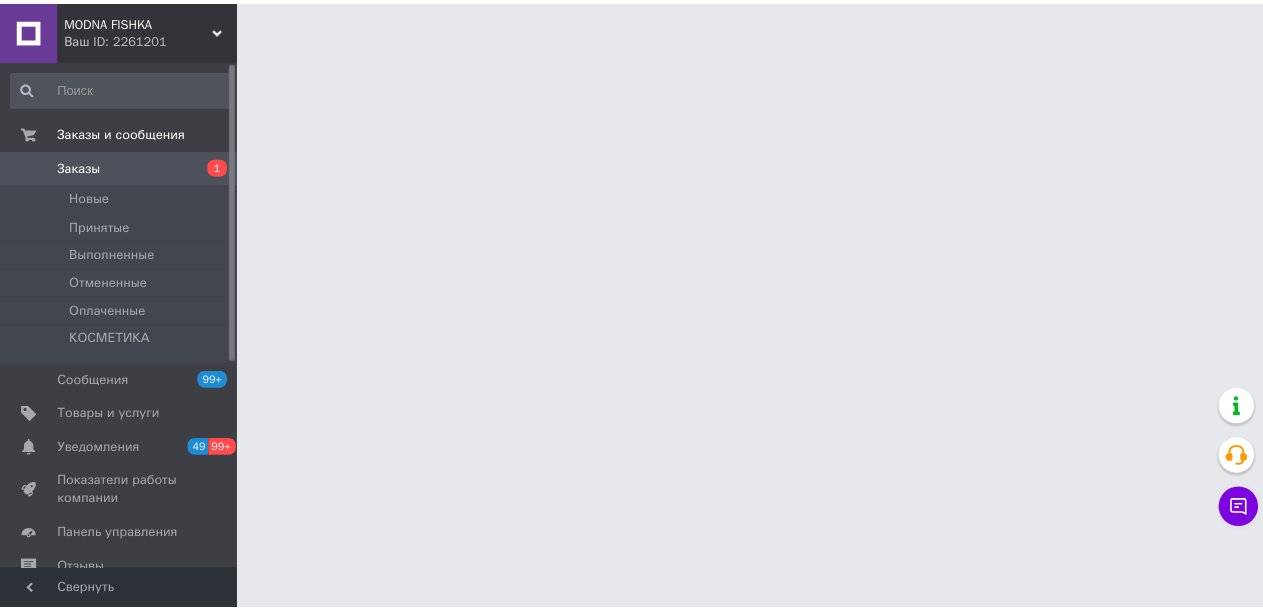 scroll, scrollTop: 0, scrollLeft: 0, axis: both 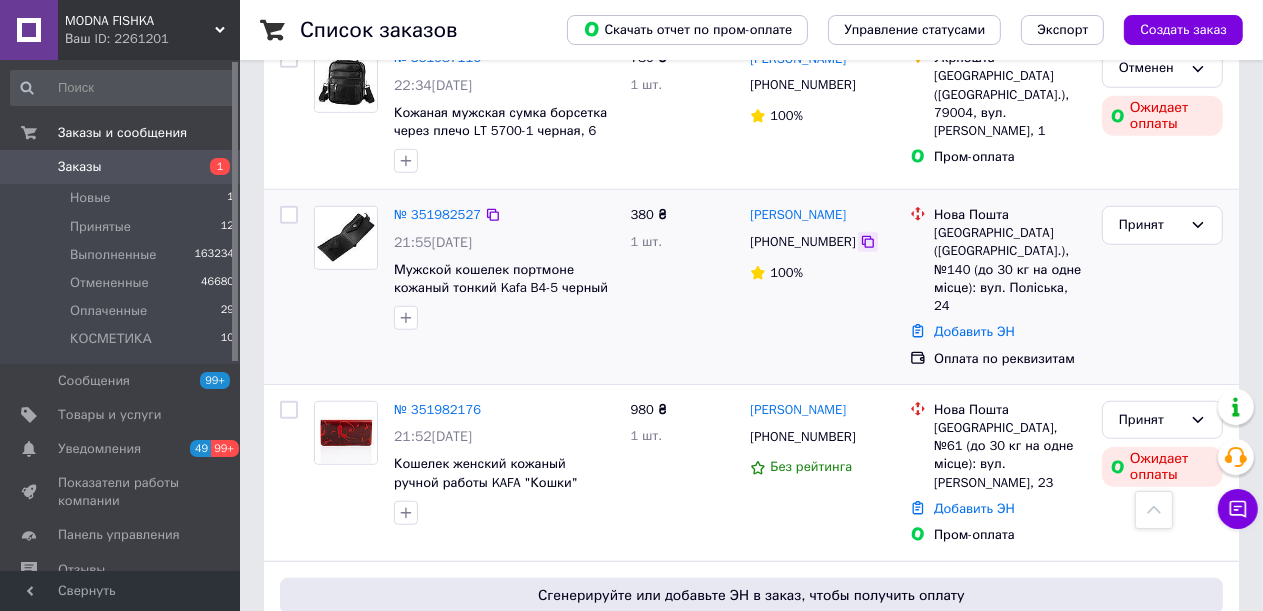 click 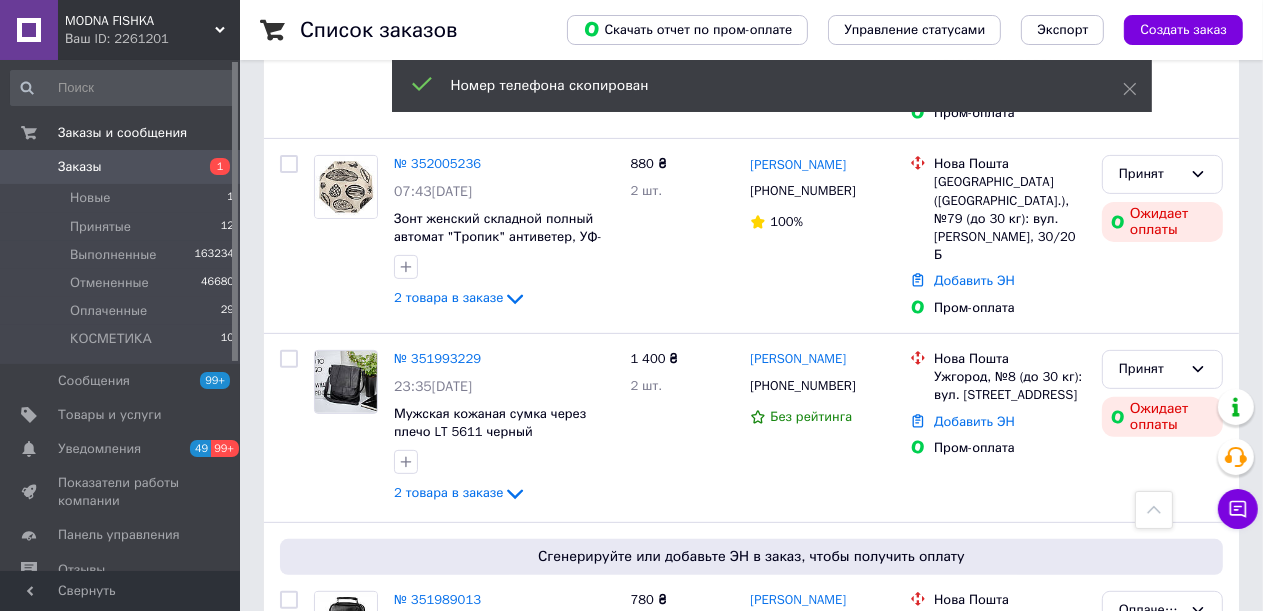 scroll, scrollTop: 0, scrollLeft: 0, axis: both 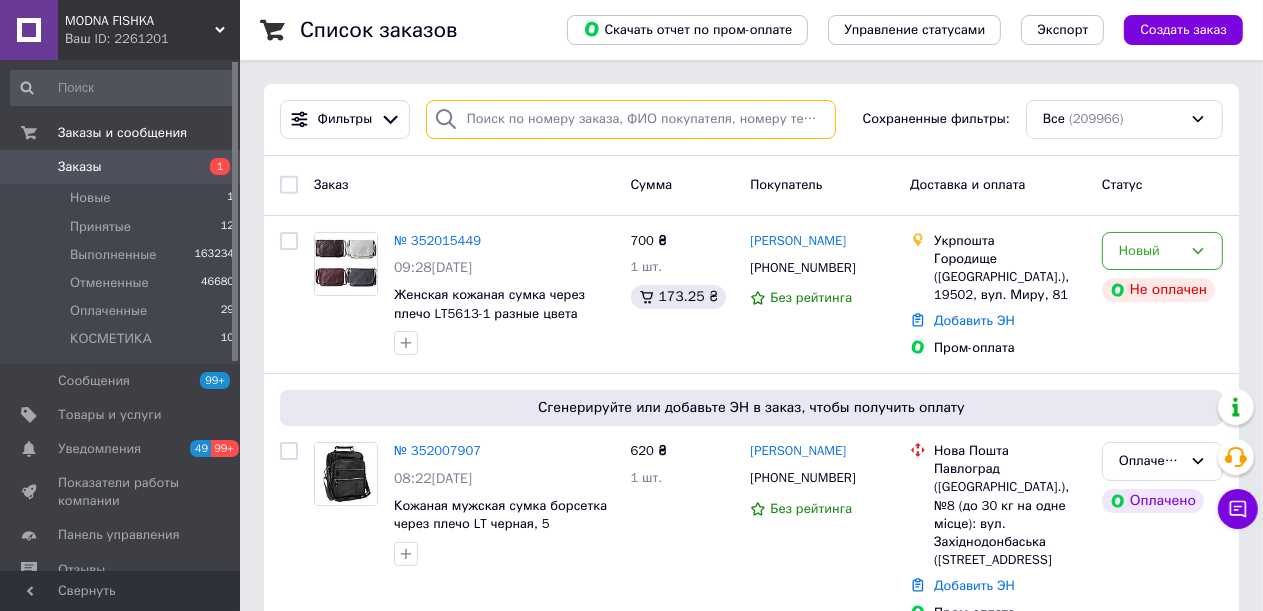 drag, startPoint x: 708, startPoint y: 117, endPoint x: 611, endPoint y: 136, distance: 98.84331 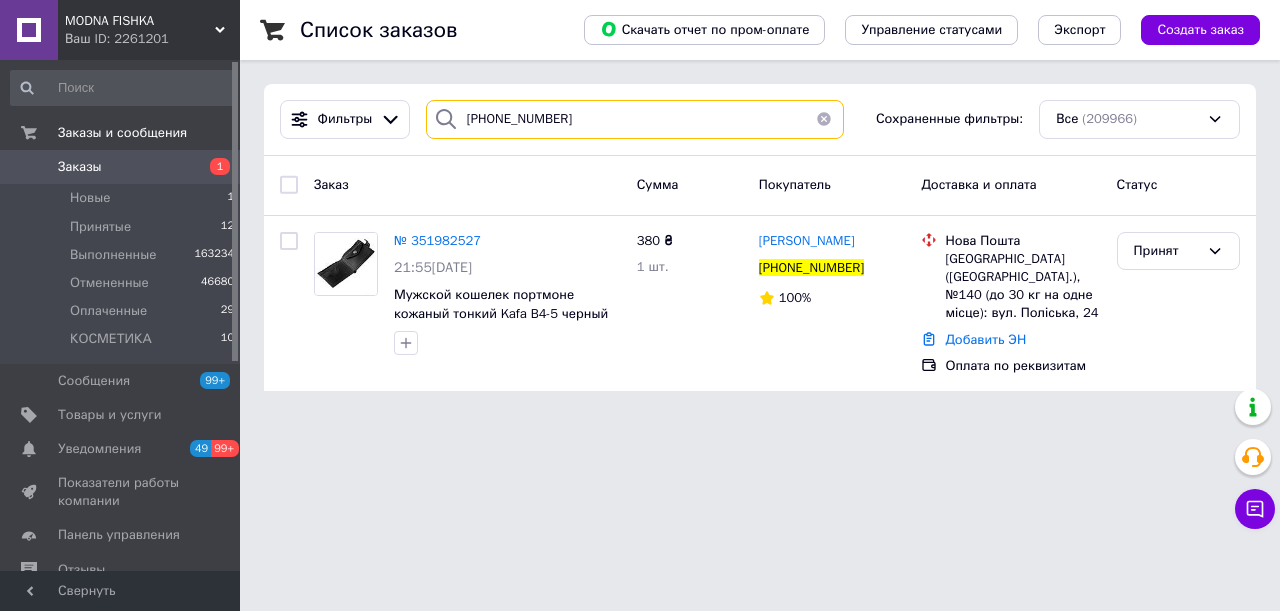 type on "+380991705543" 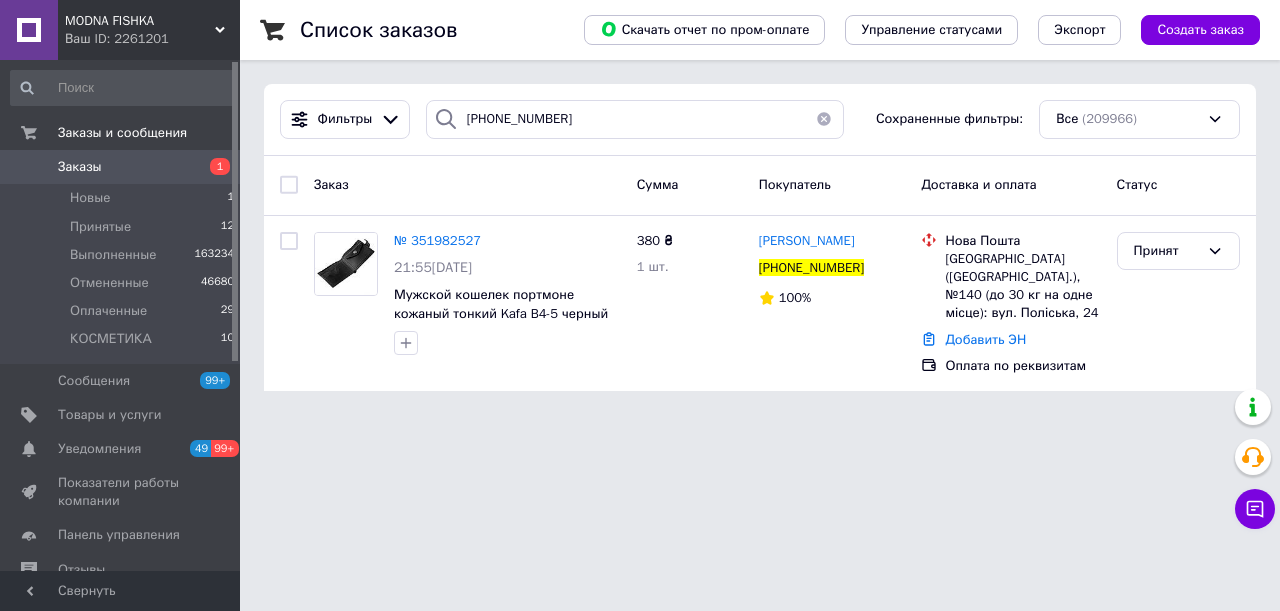 click at bounding box center (824, 119) 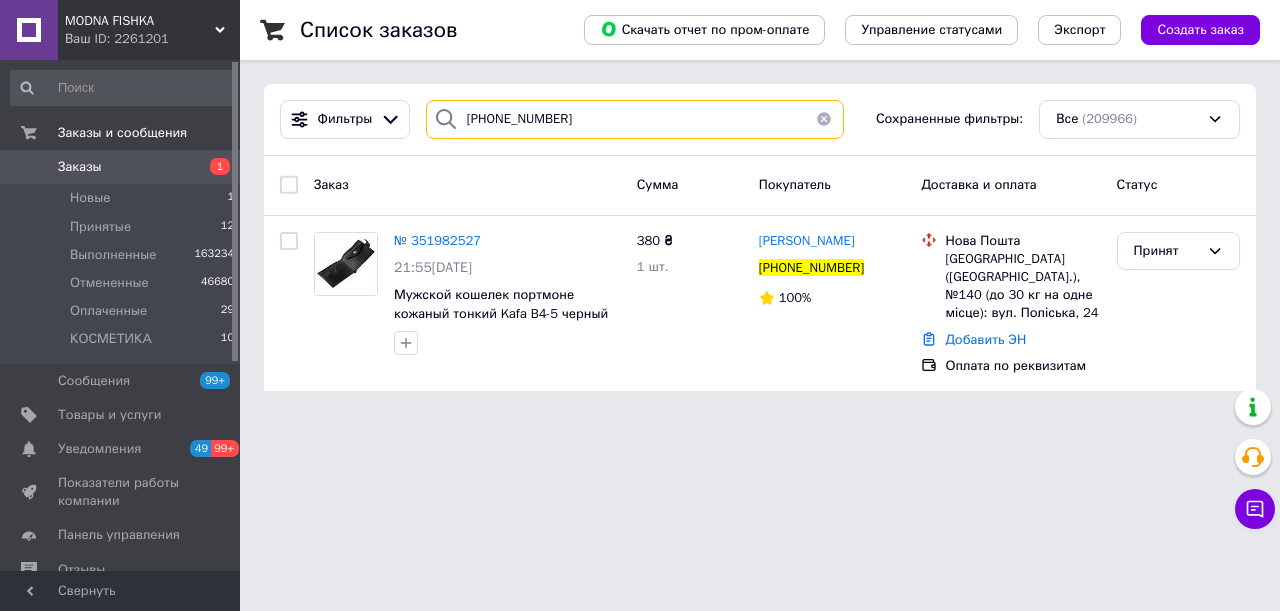 type 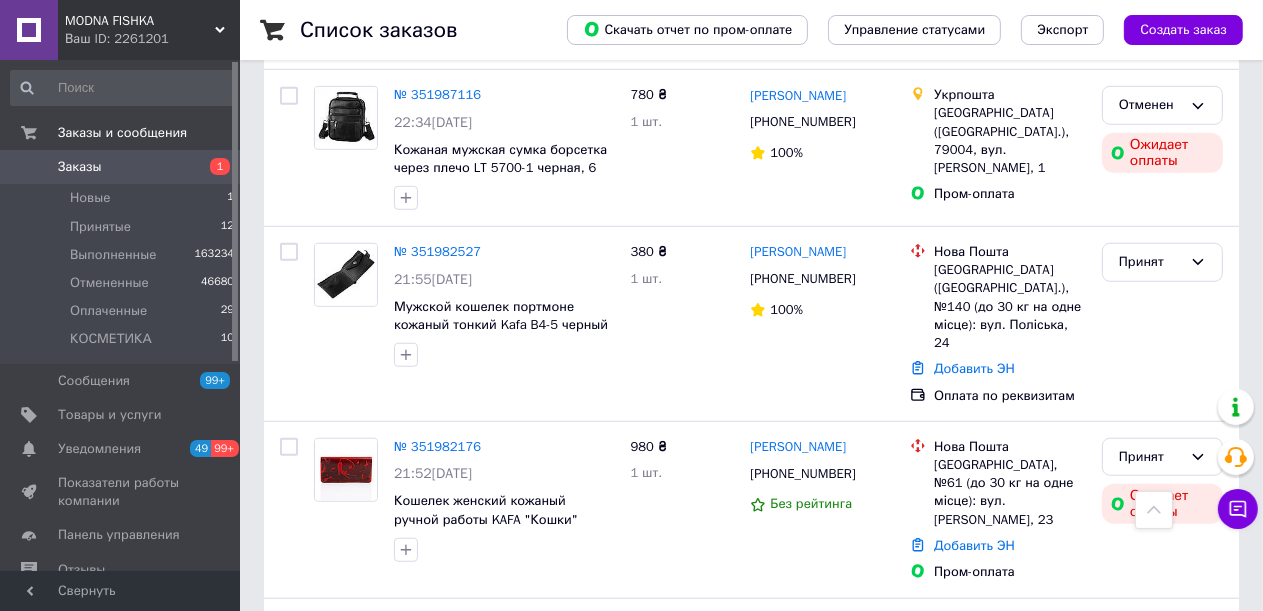 scroll, scrollTop: 1200, scrollLeft: 0, axis: vertical 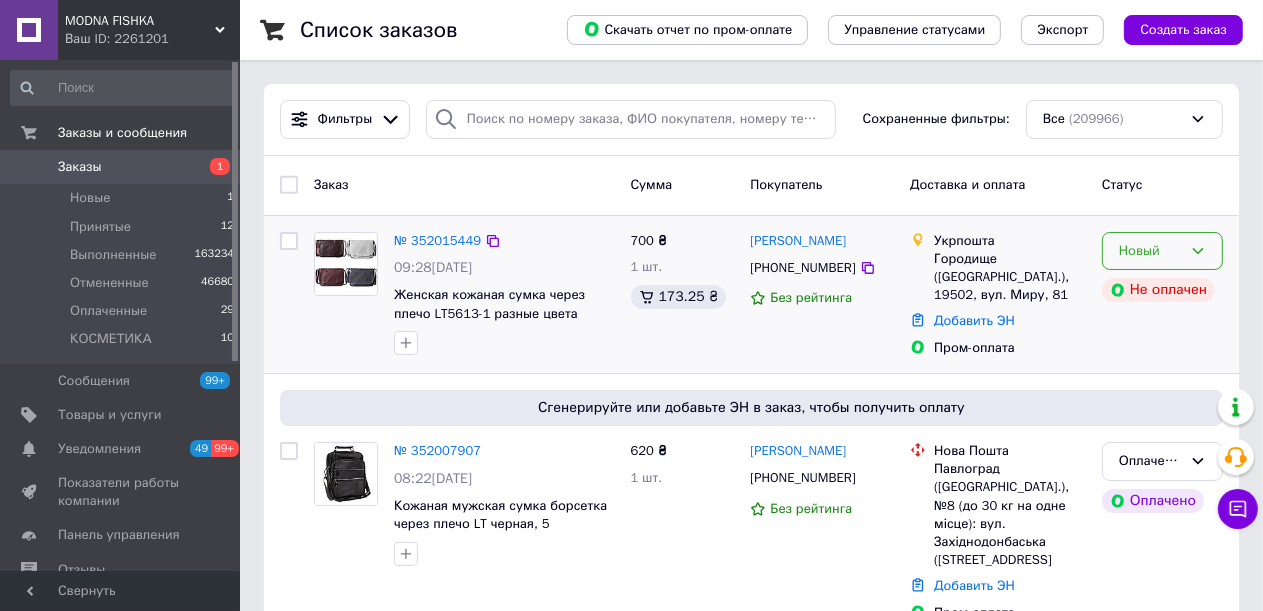 click 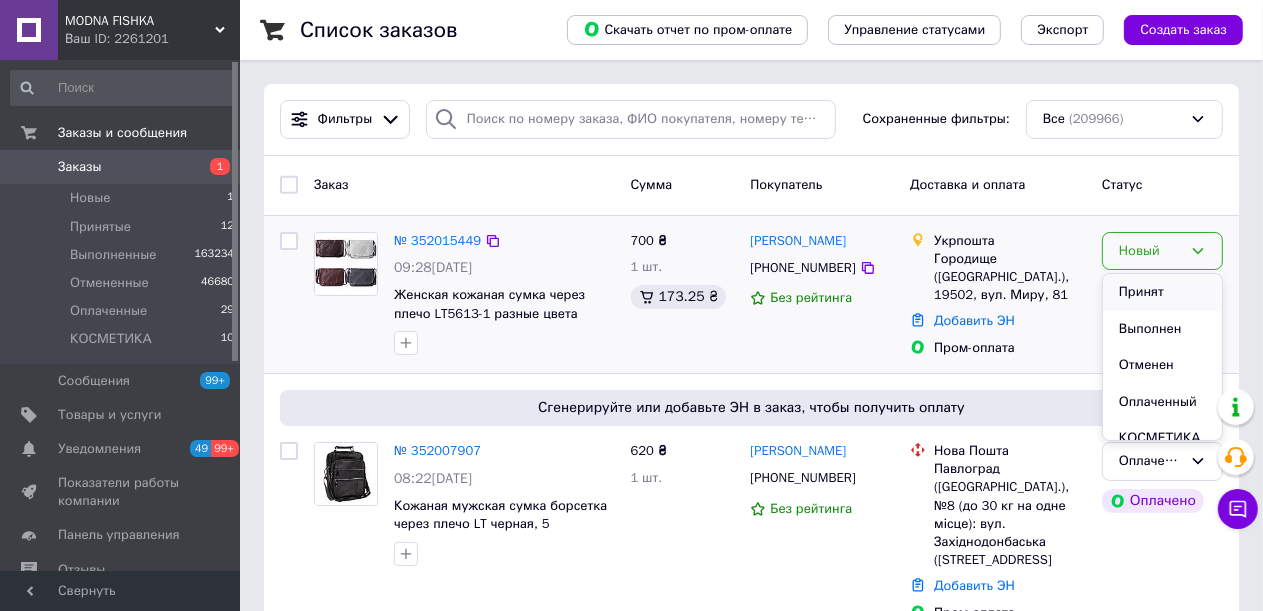 click on "Принят" at bounding box center [1162, 292] 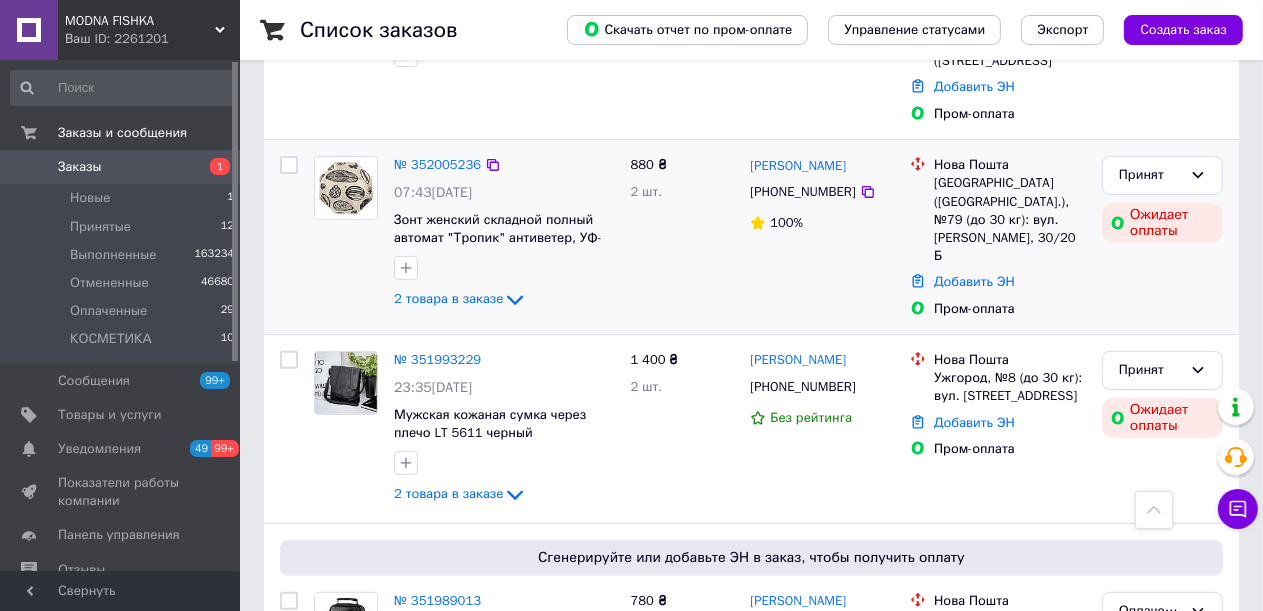 scroll, scrollTop: 500, scrollLeft: 0, axis: vertical 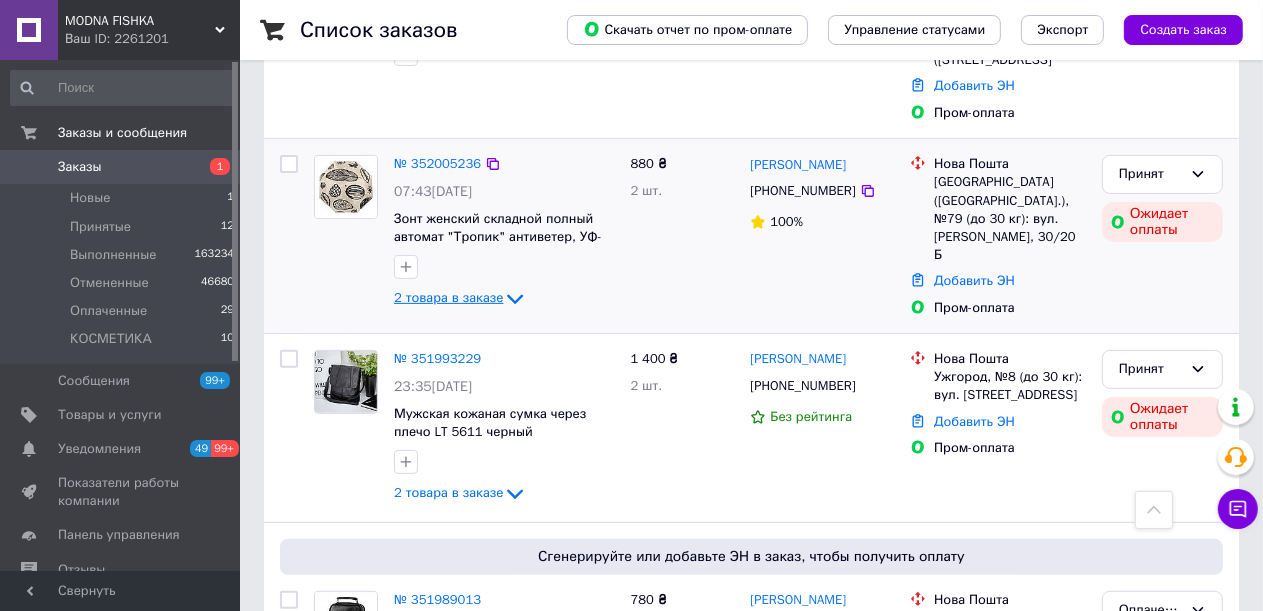 click on "2 товара в заказе" at bounding box center (448, 298) 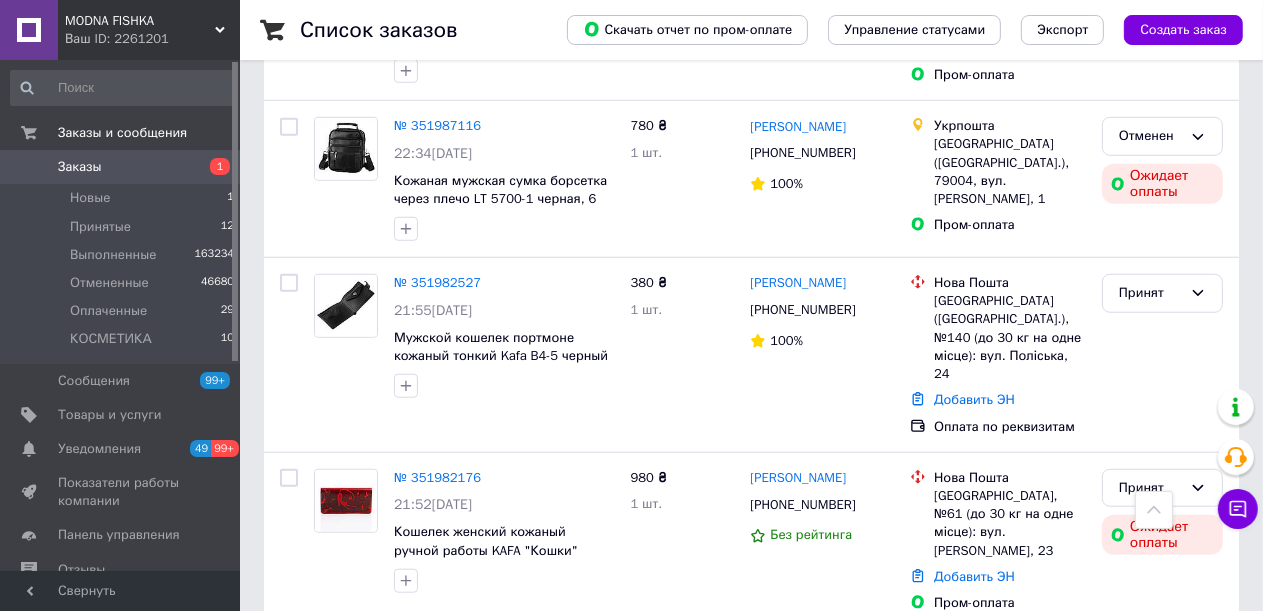 scroll, scrollTop: 1300, scrollLeft: 0, axis: vertical 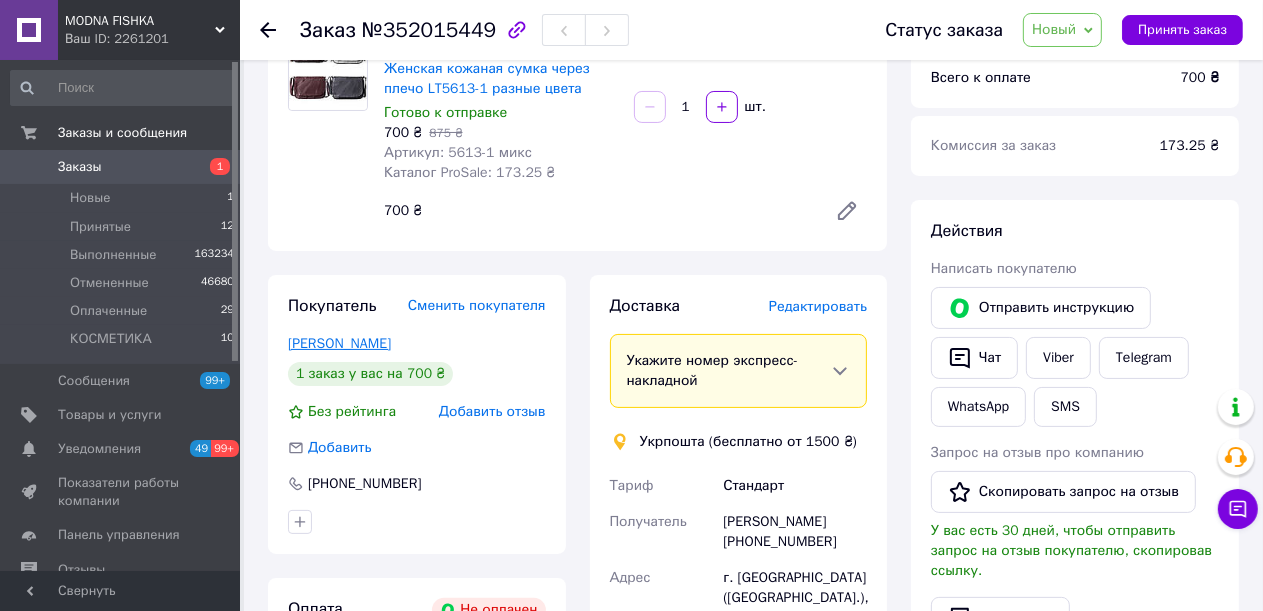 click on "Постернак Наталія" at bounding box center [339, 343] 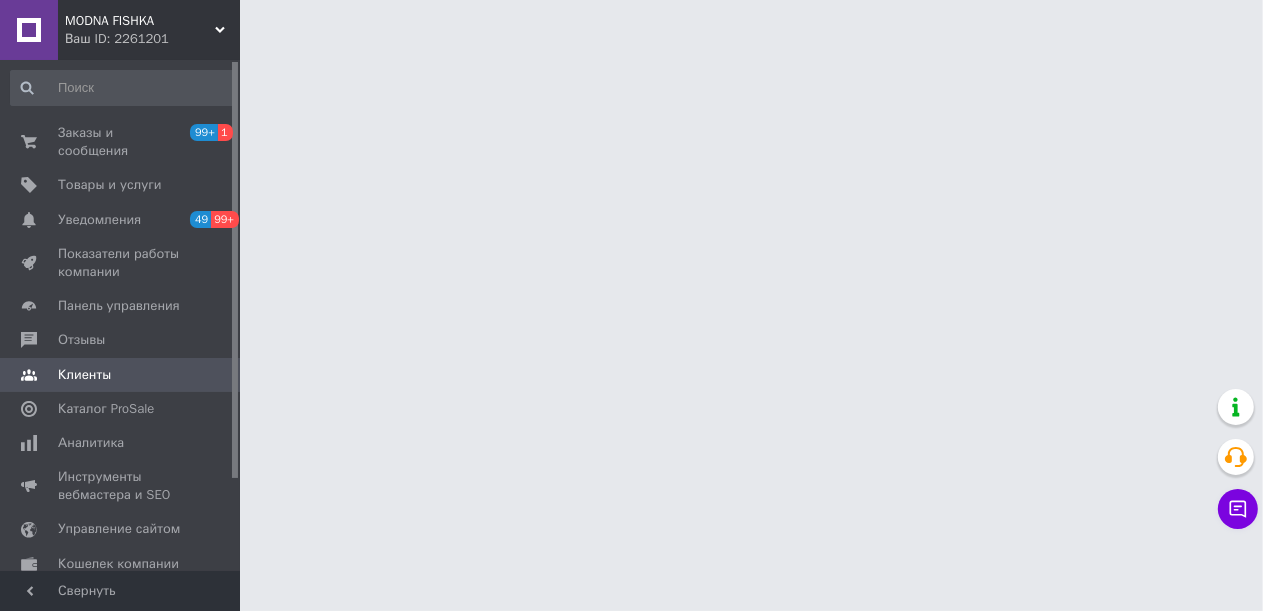 scroll, scrollTop: 0, scrollLeft: 0, axis: both 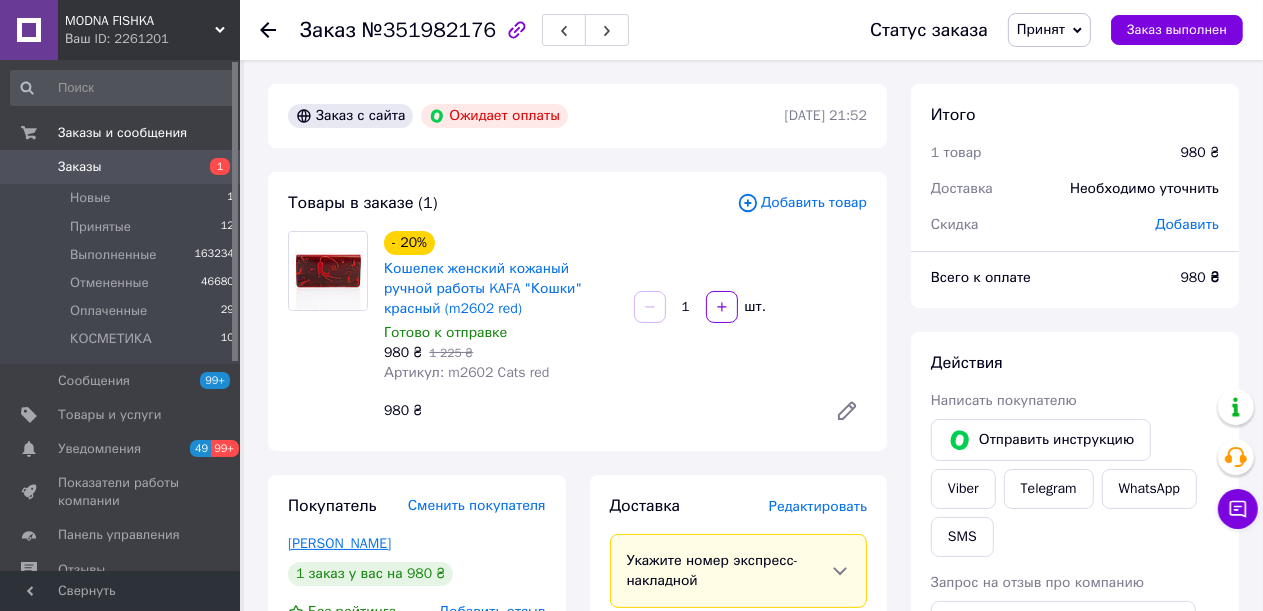 click on "[PERSON_NAME]" at bounding box center (339, 543) 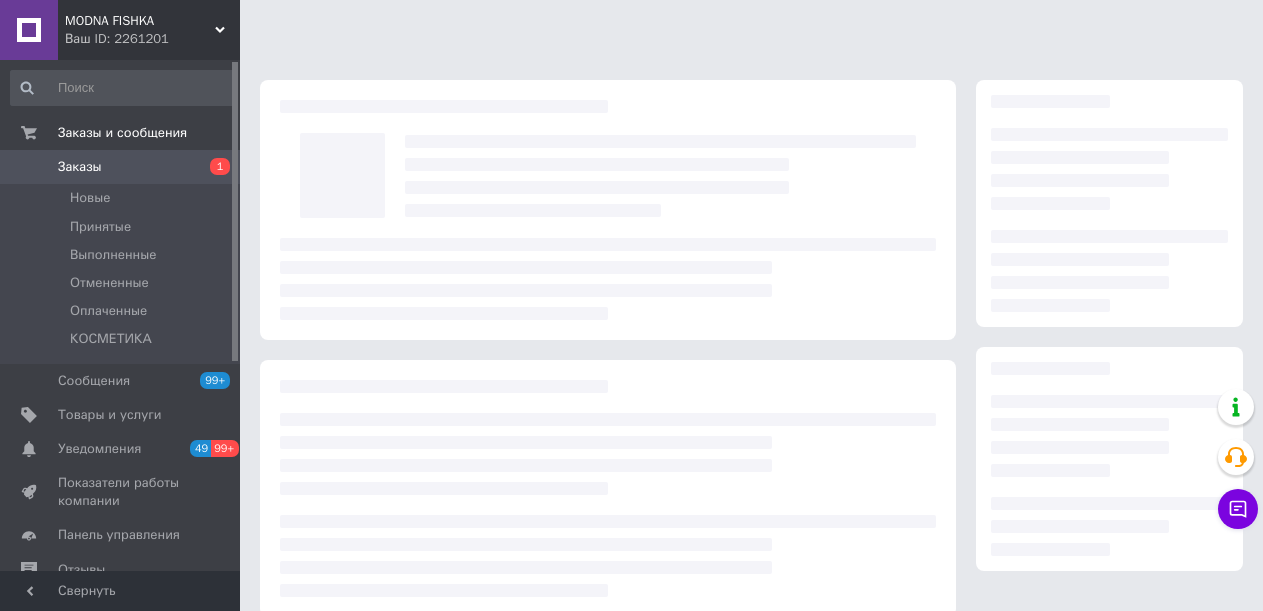 scroll, scrollTop: 0, scrollLeft: 0, axis: both 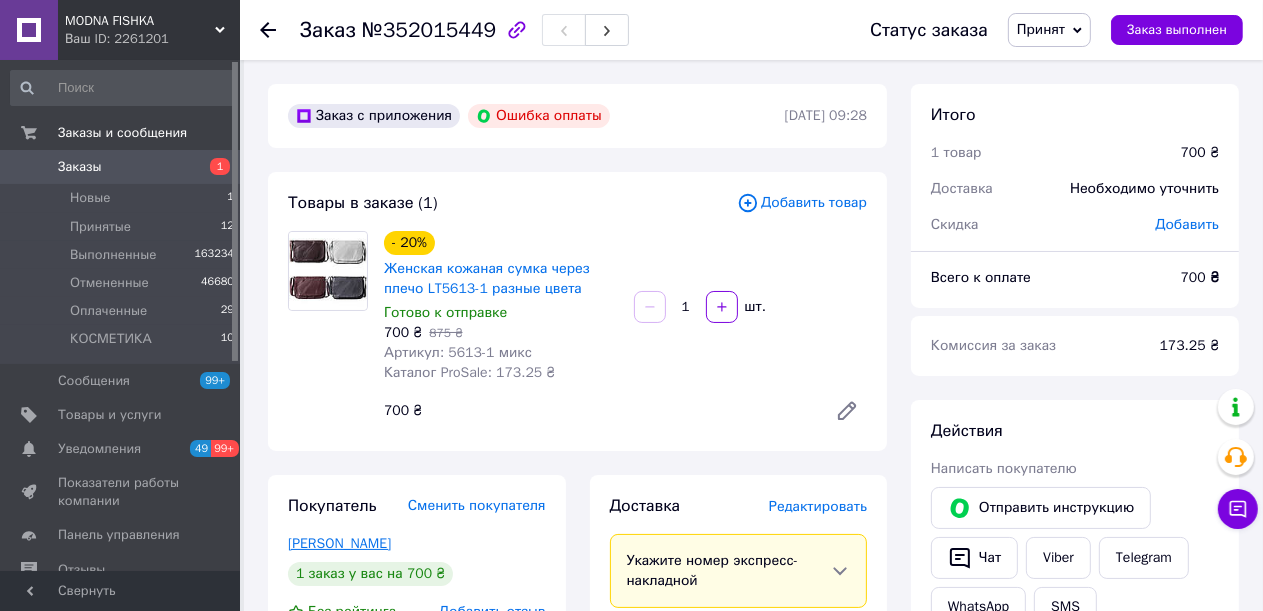 click on "[PERSON_NAME]" at bounding box center (339, 543) 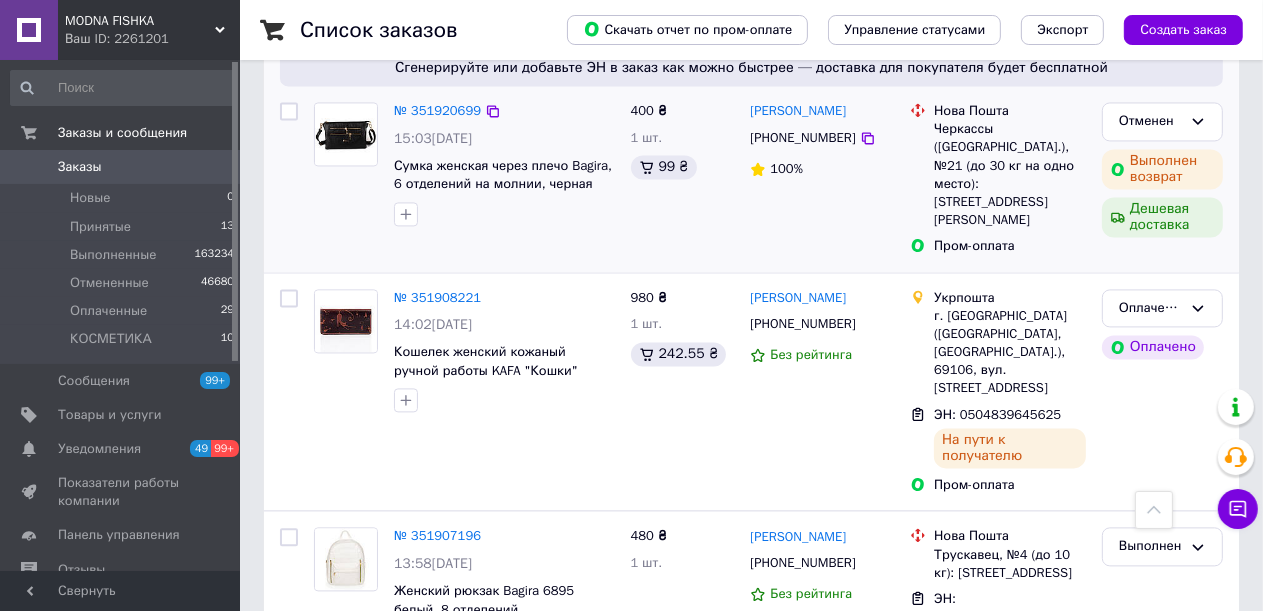 scroll, scrollTop: 3710, scrollLeft: 0, axis: vertical 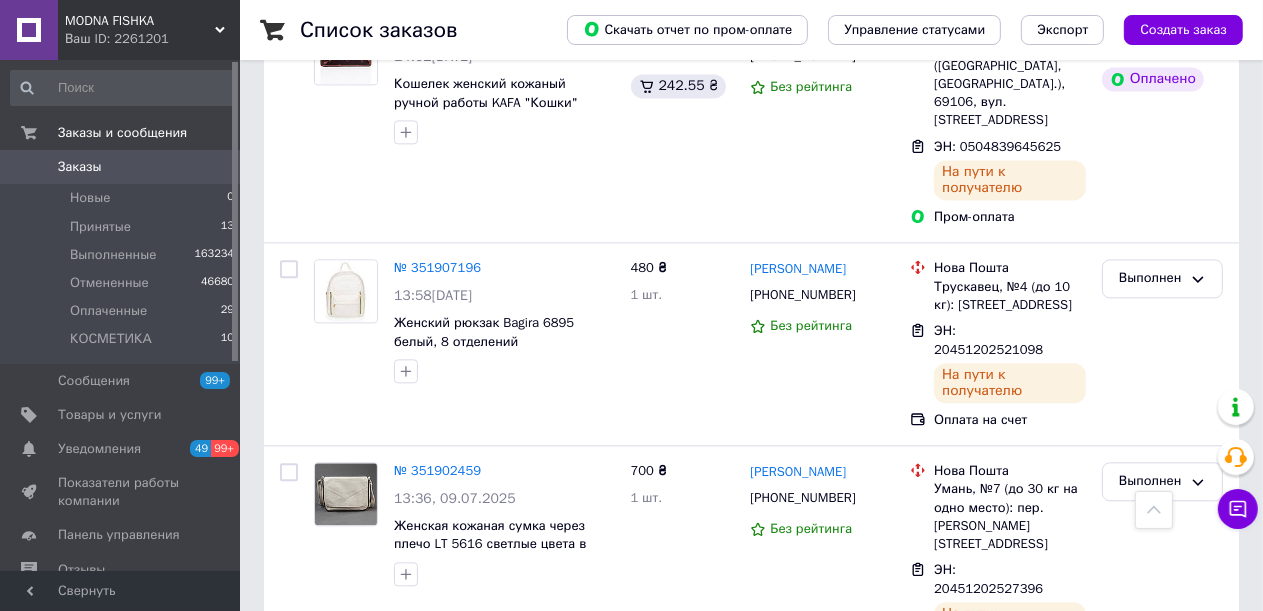 click on "2" at bounding box center [327, 730] 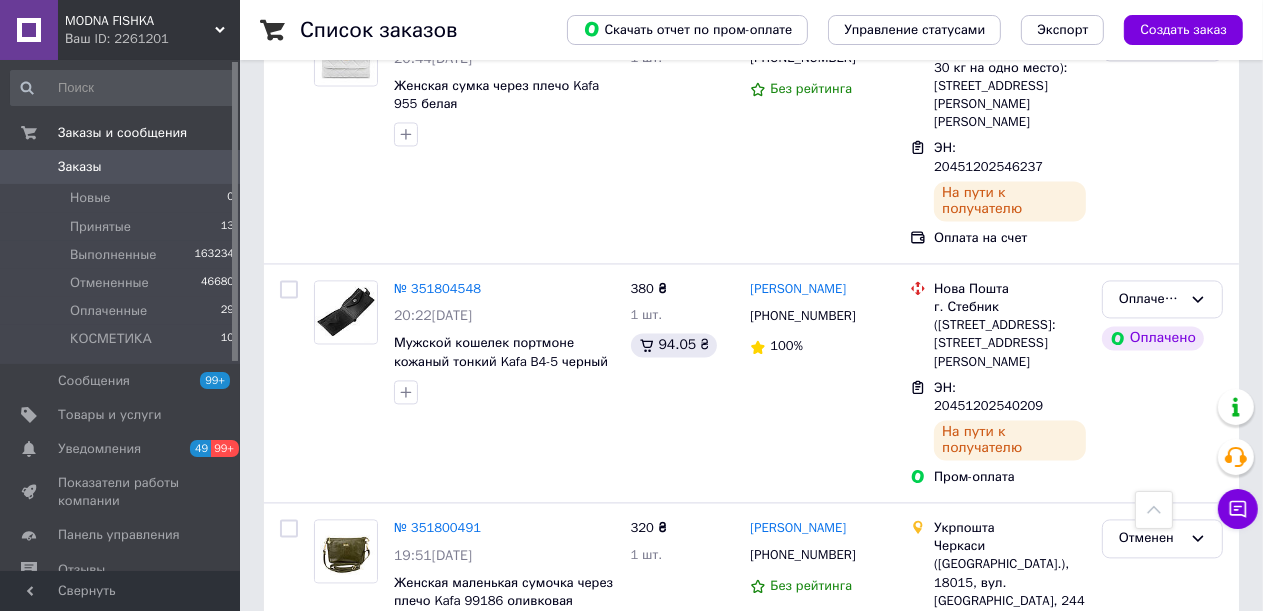scroll, scrollTop: 3613, scrollLeft: 0, axis: vertical 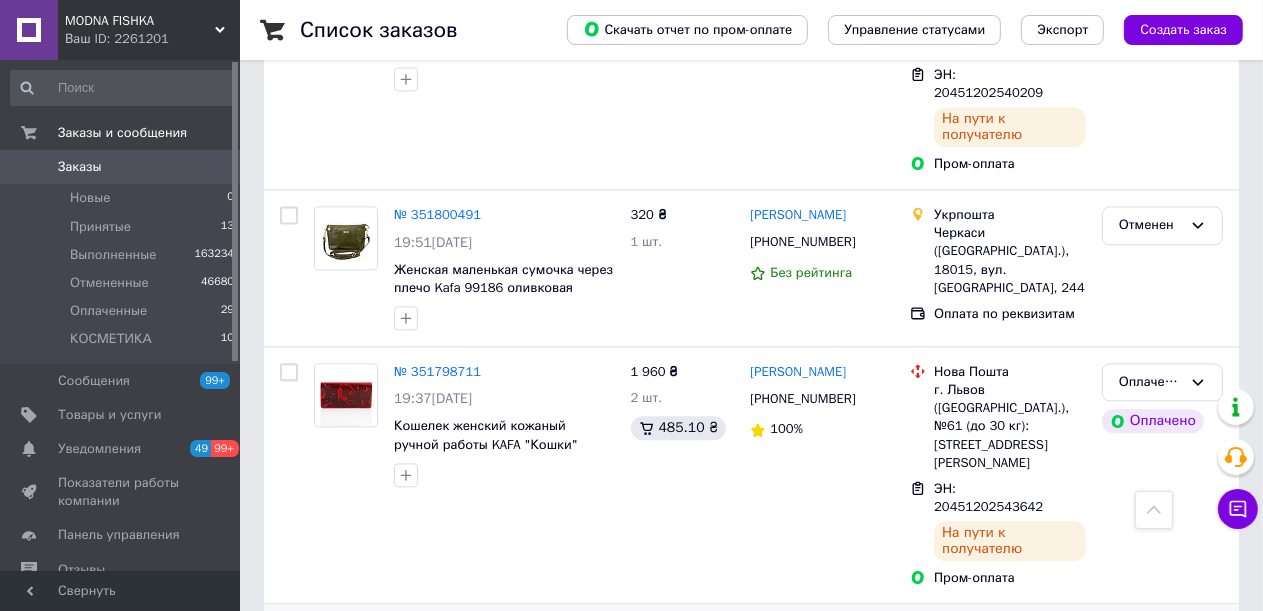 drag, startPoint x: 1077, startPoint y: 502, endPoint x: 336, endPoint y: 390, distance: 749.41644 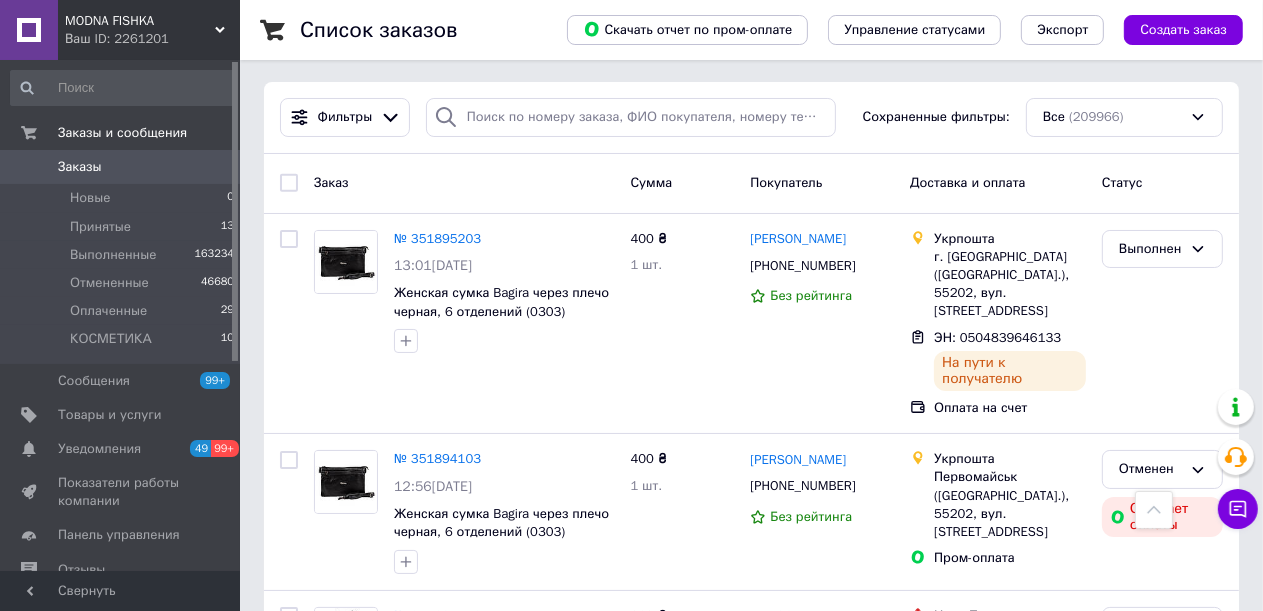 scroll, scrollTop: 0, scrollLeft: 0, axis: both 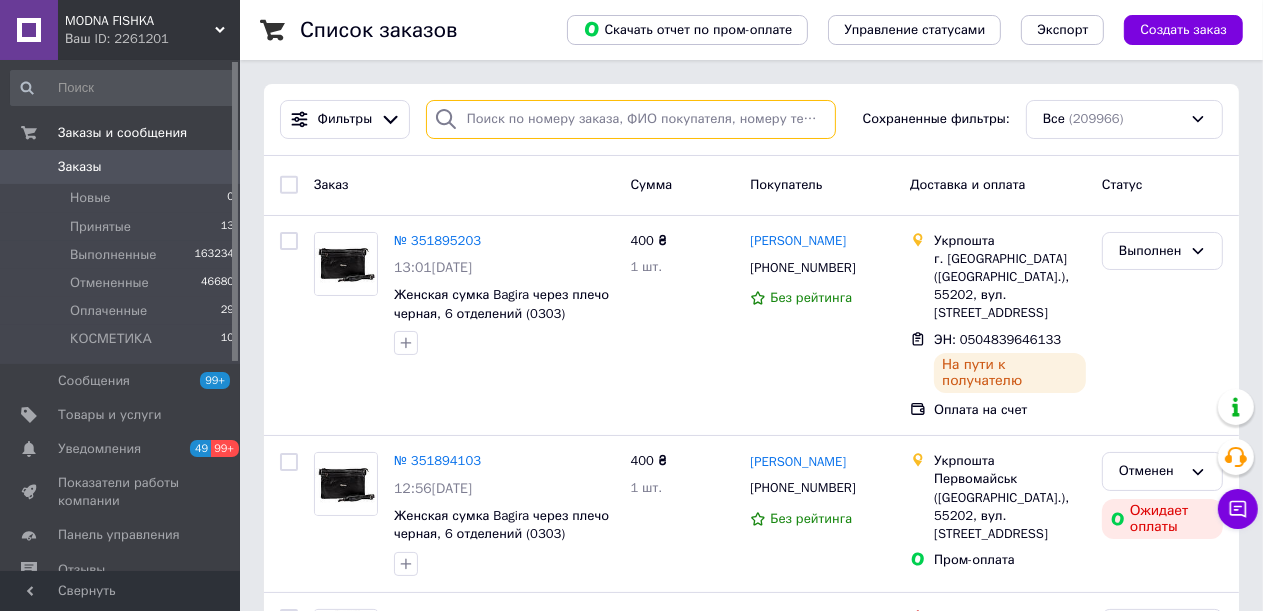 paste on "Войтенко" 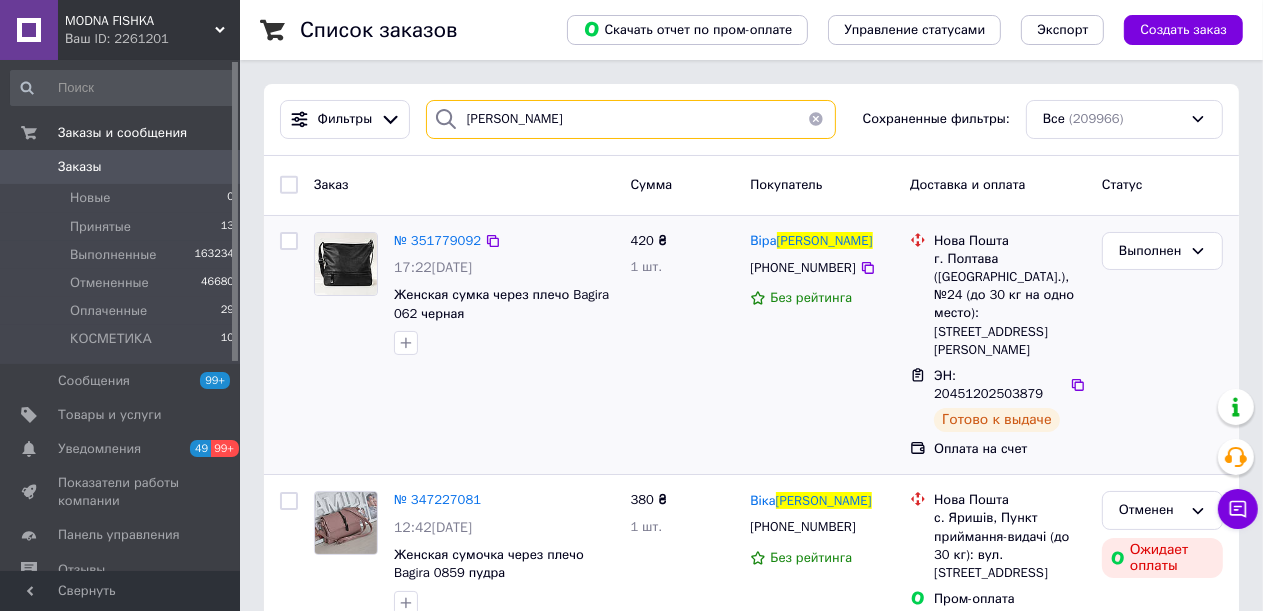 type on "Войтенко" 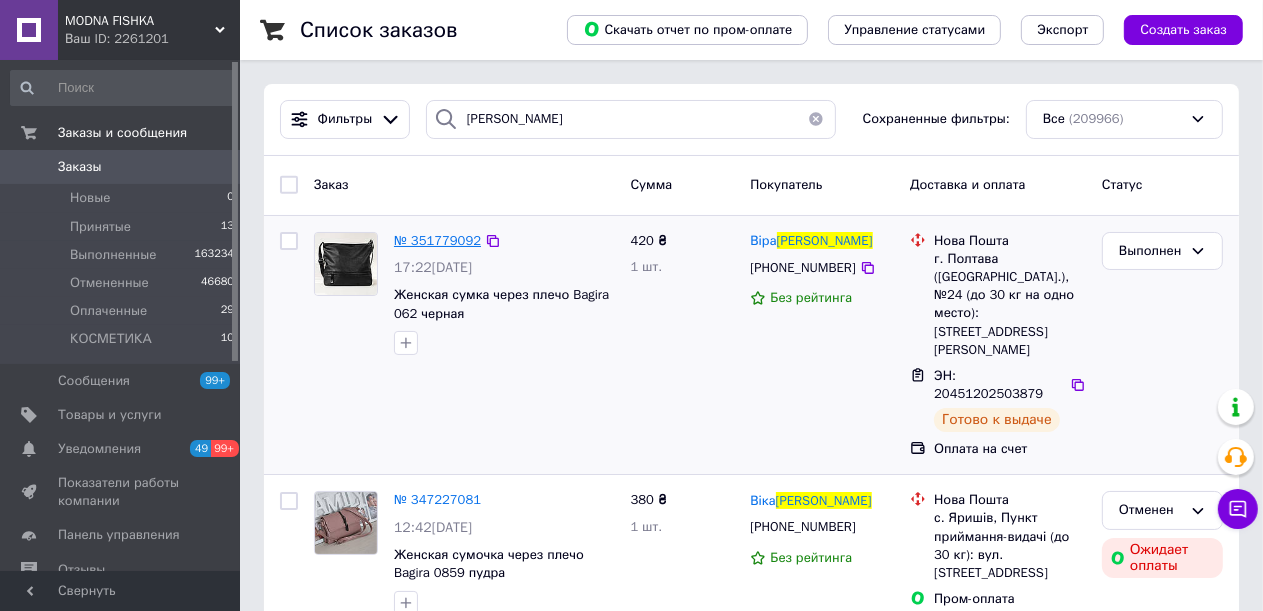 drag, startPoint x: 508, startPoint y: 267, endPoint x: 397, endPoint y: 237, distance: 114.982605 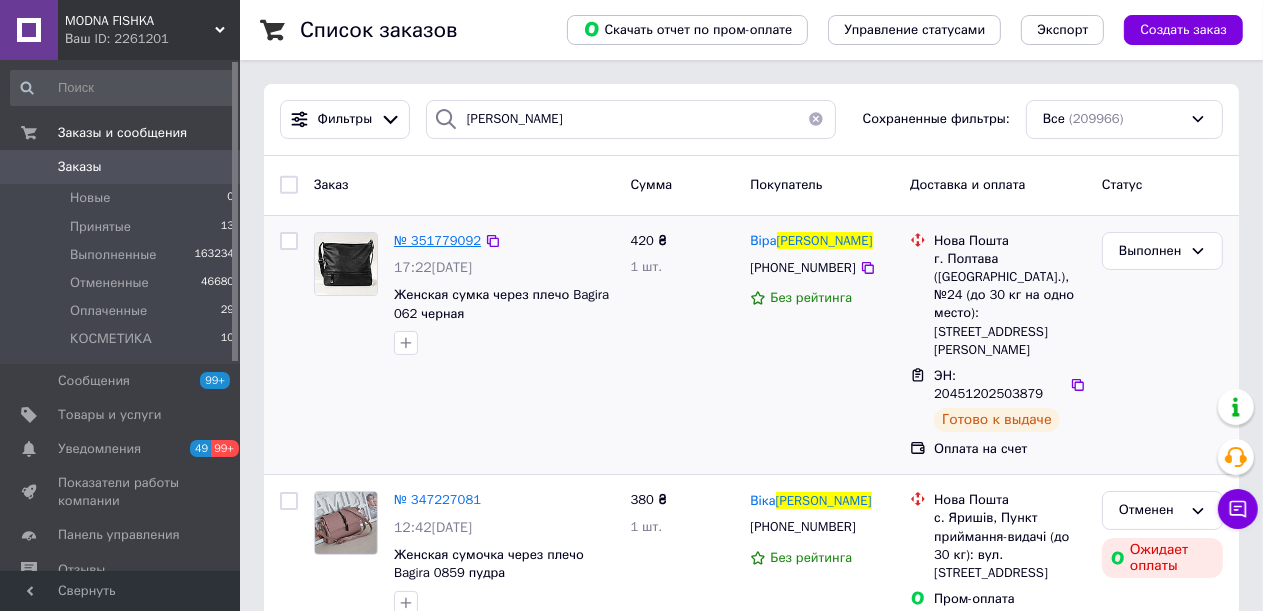 copy on "№ 351779092 17:22, 08.07.2025" 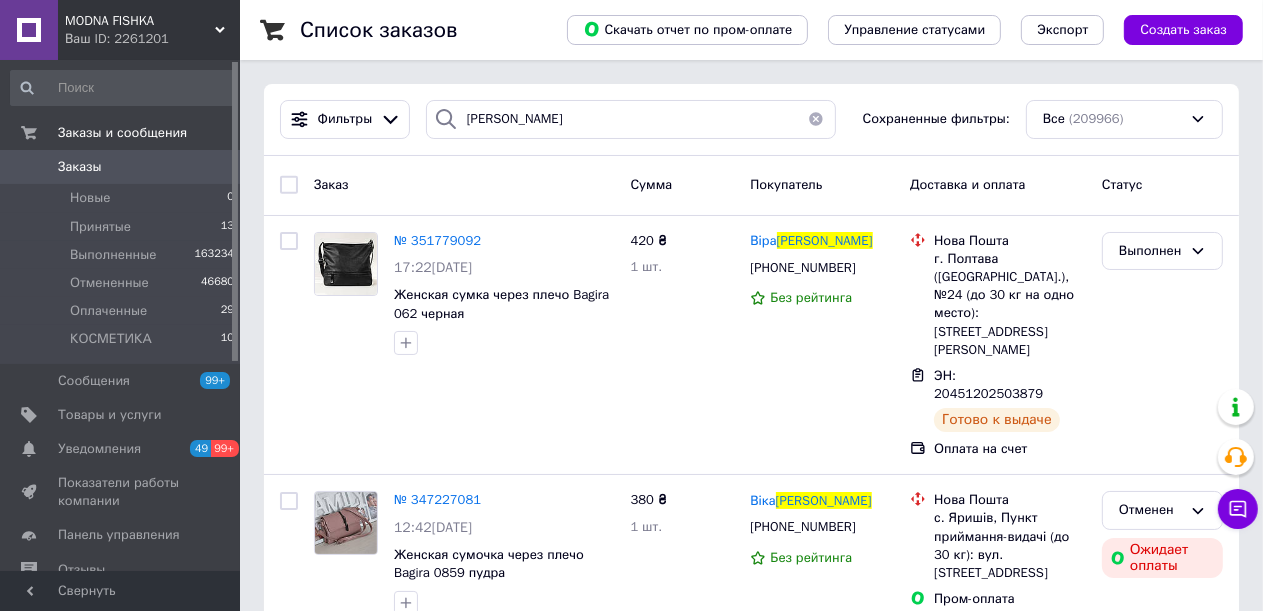 click at bounding box center (816, 119) 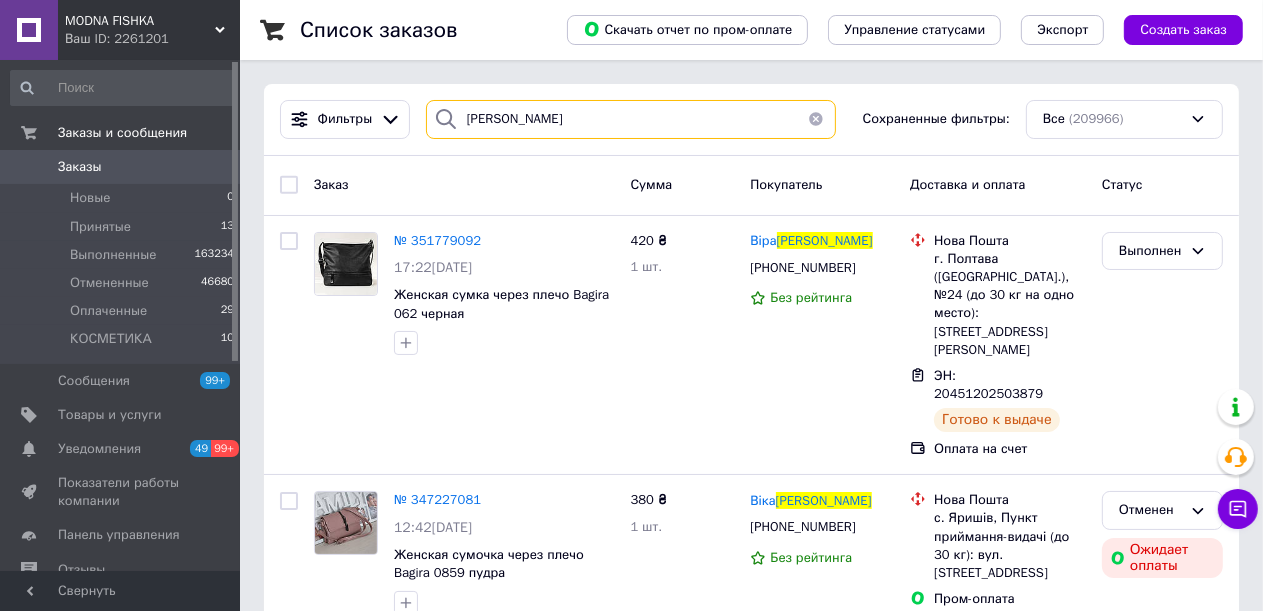 type 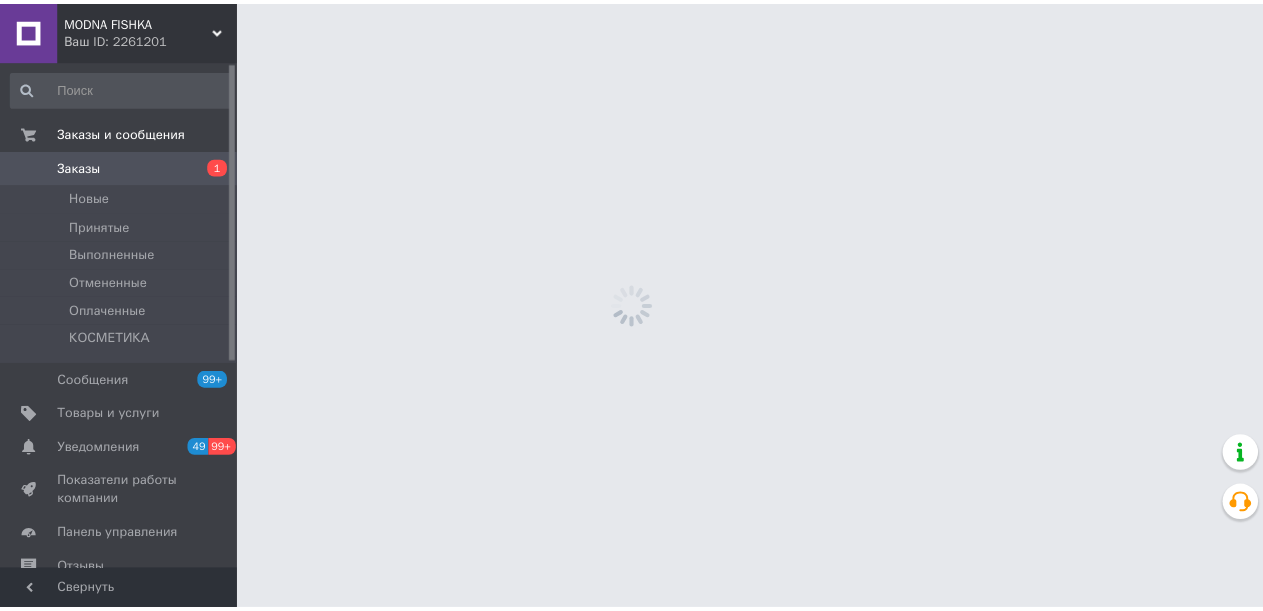 scroll, scrollTop: 0, scrollLeft: 0, axis: both 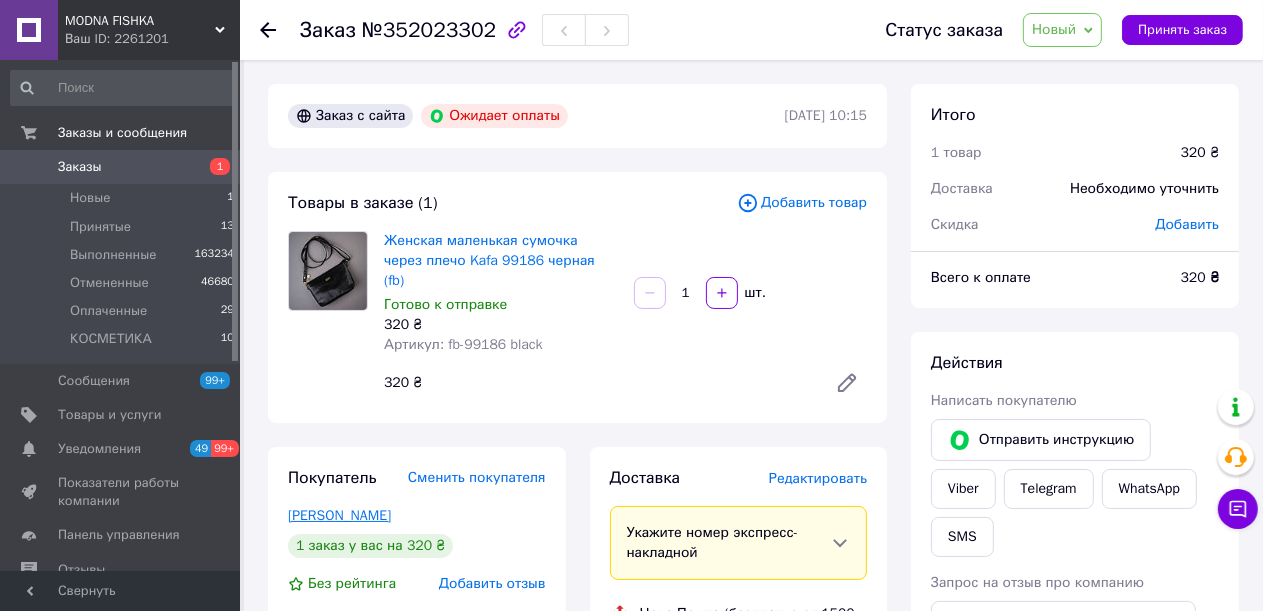 click on "[PERSON_NAME]" at bounding box center (339, 515) 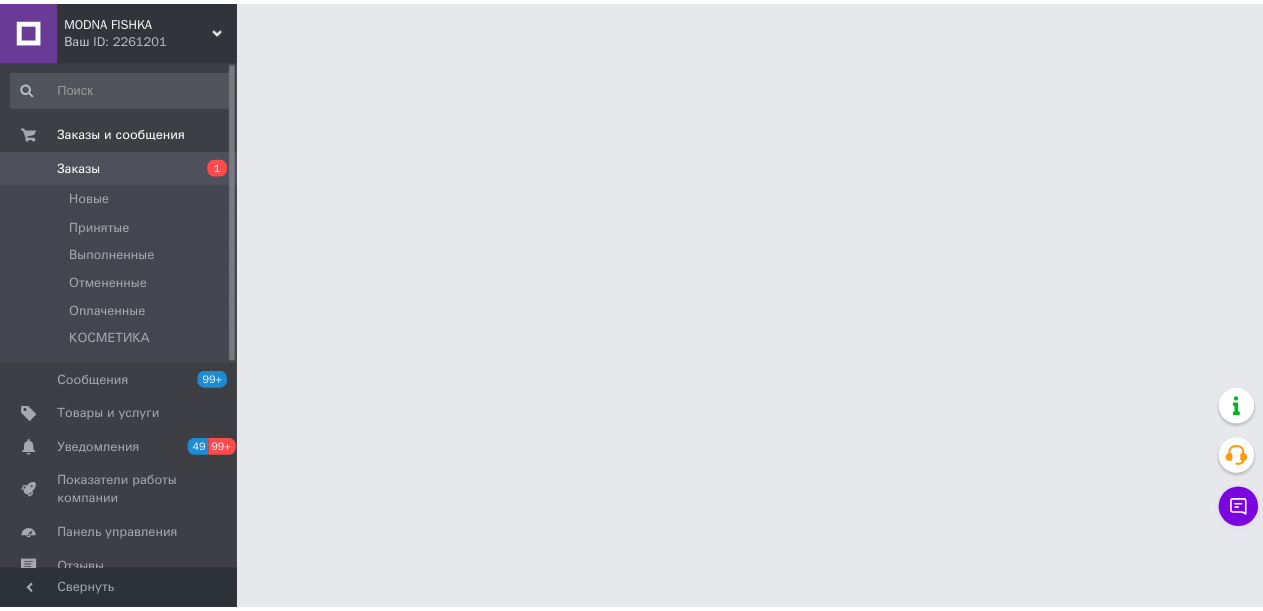 scroll, scrollTop: 0, scrollLeft: 0, axis: both 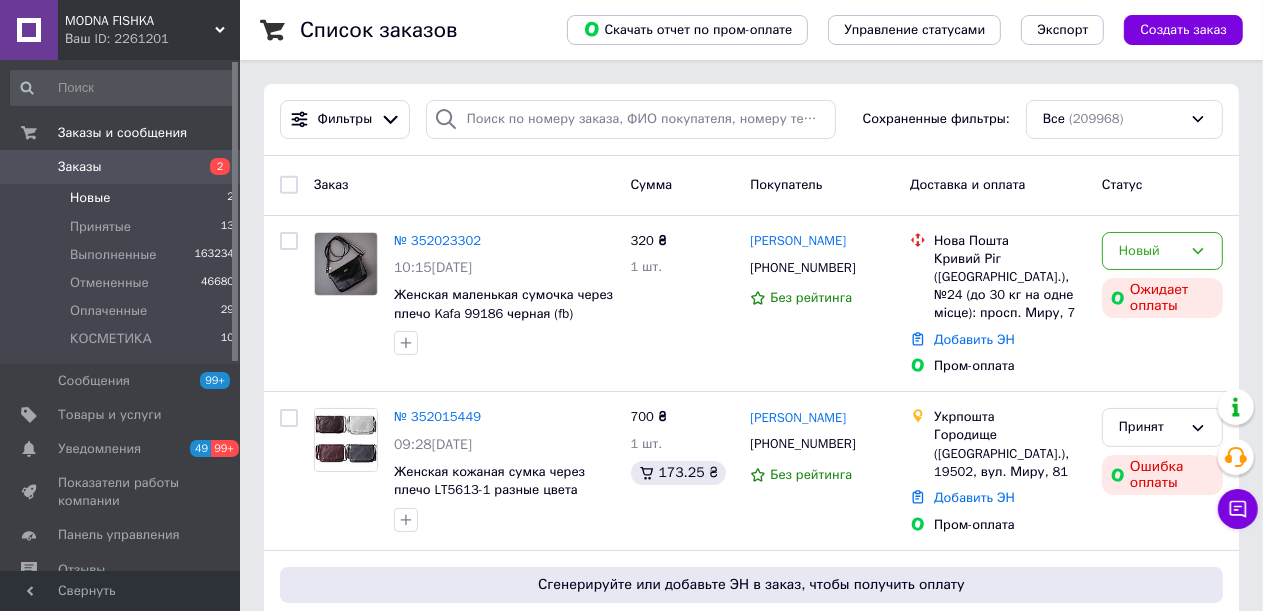 click on "Новые" at bounding box center (90, 198) 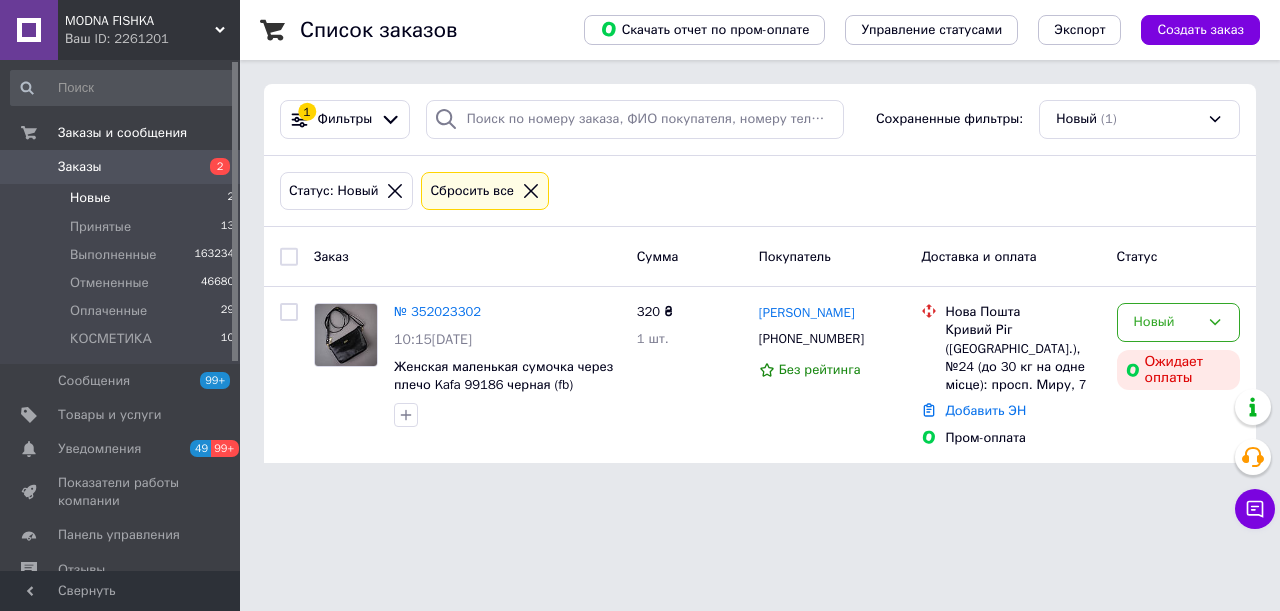 click 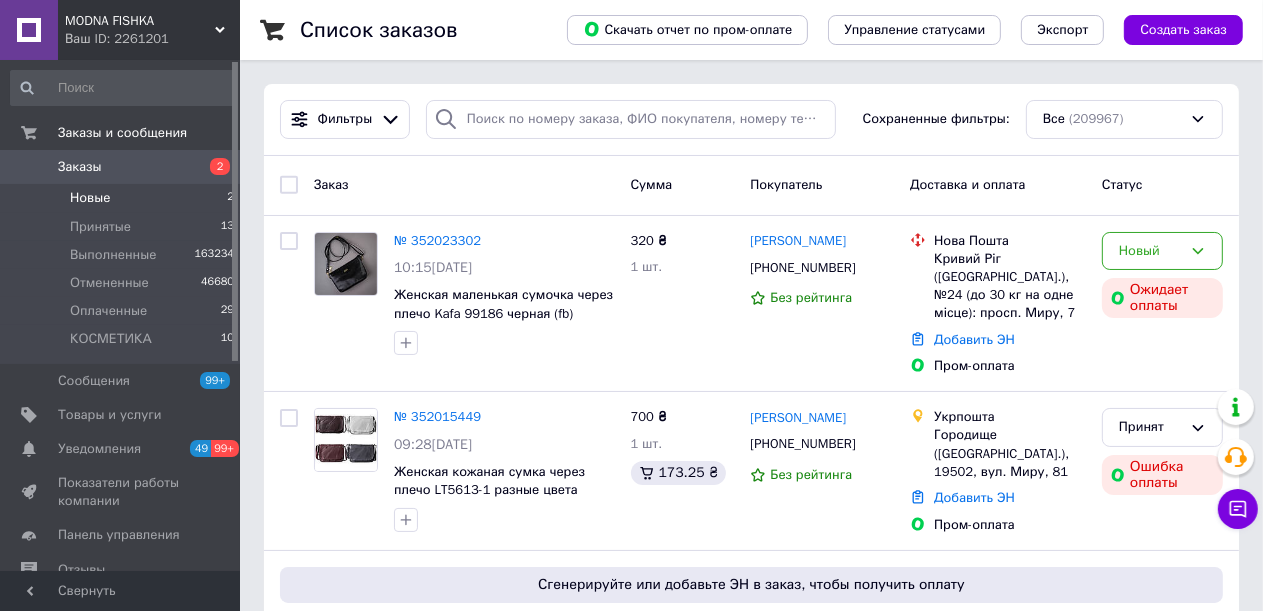 click on "Новый" at bounding box center [1162, 251] 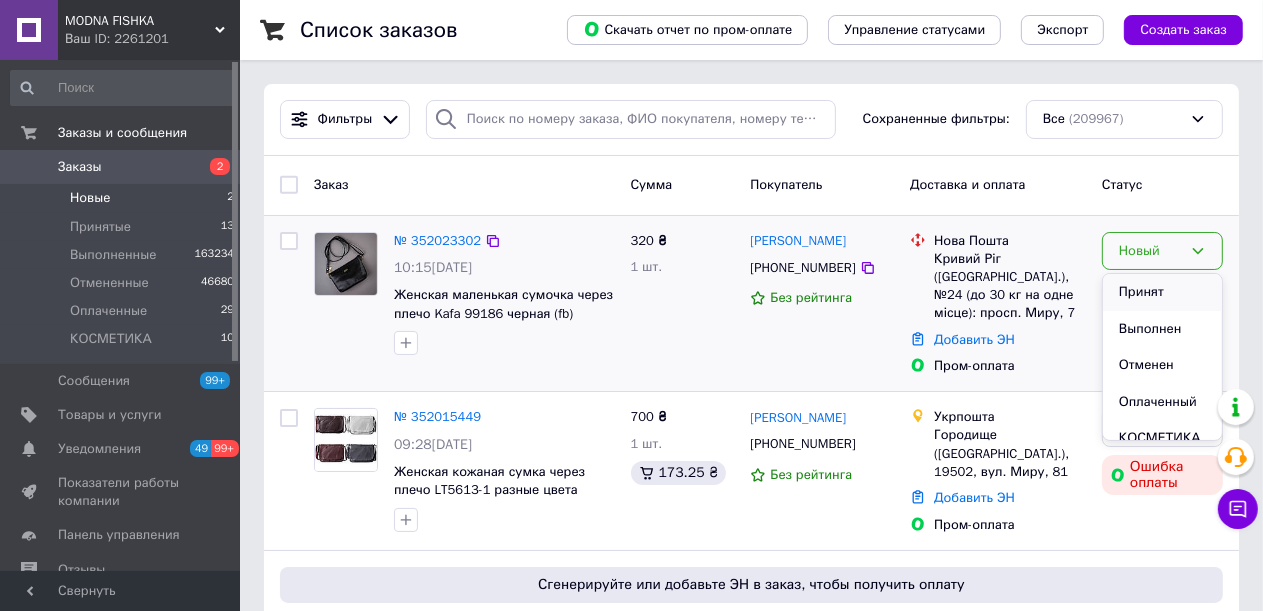 click on "Принят" at bounding box center (1162, 292) 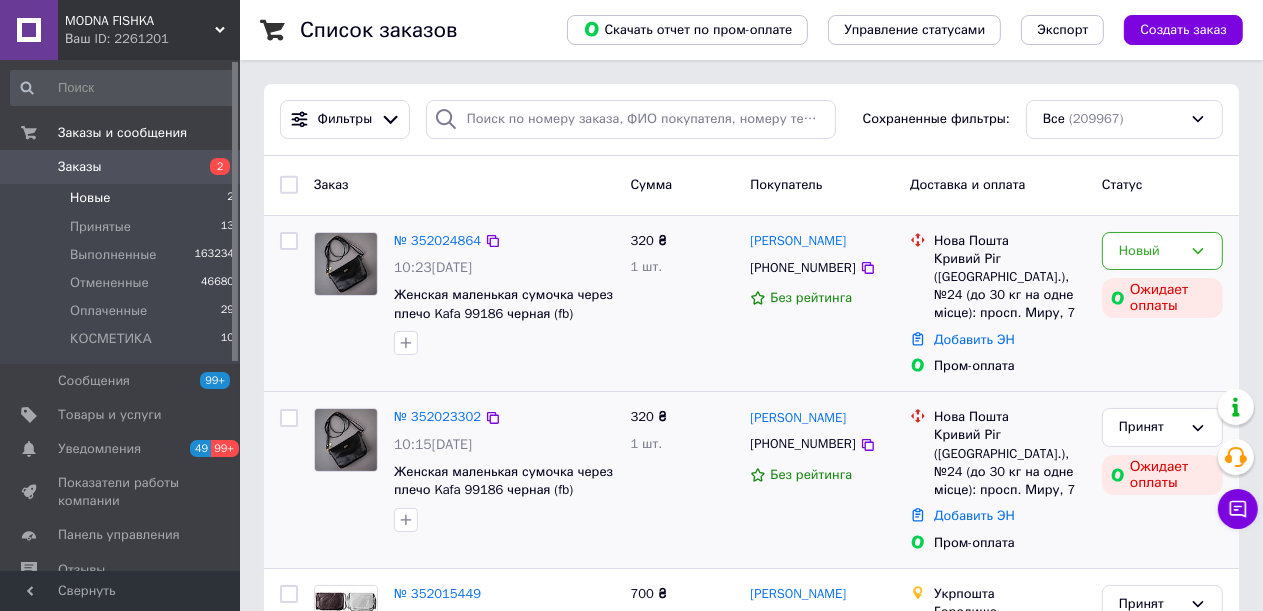 click on "Новый Ожидает оплаты" at bounding box center [1162, 304] 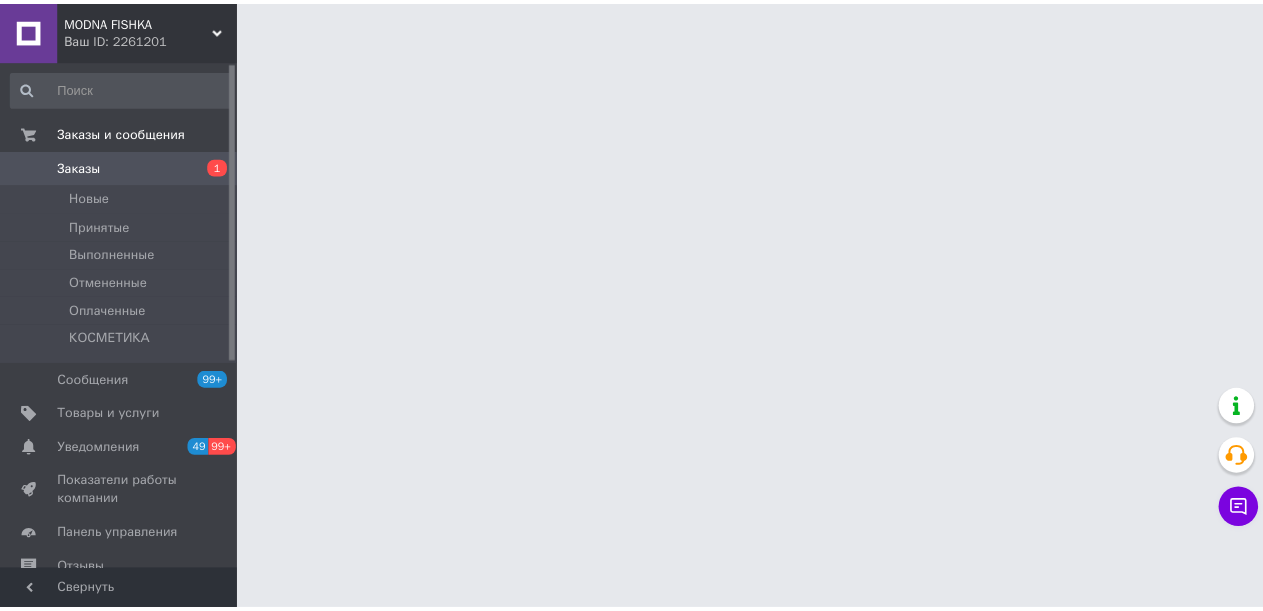 scroll, scrollTop: 0, scrollLeft: 0, axis: both 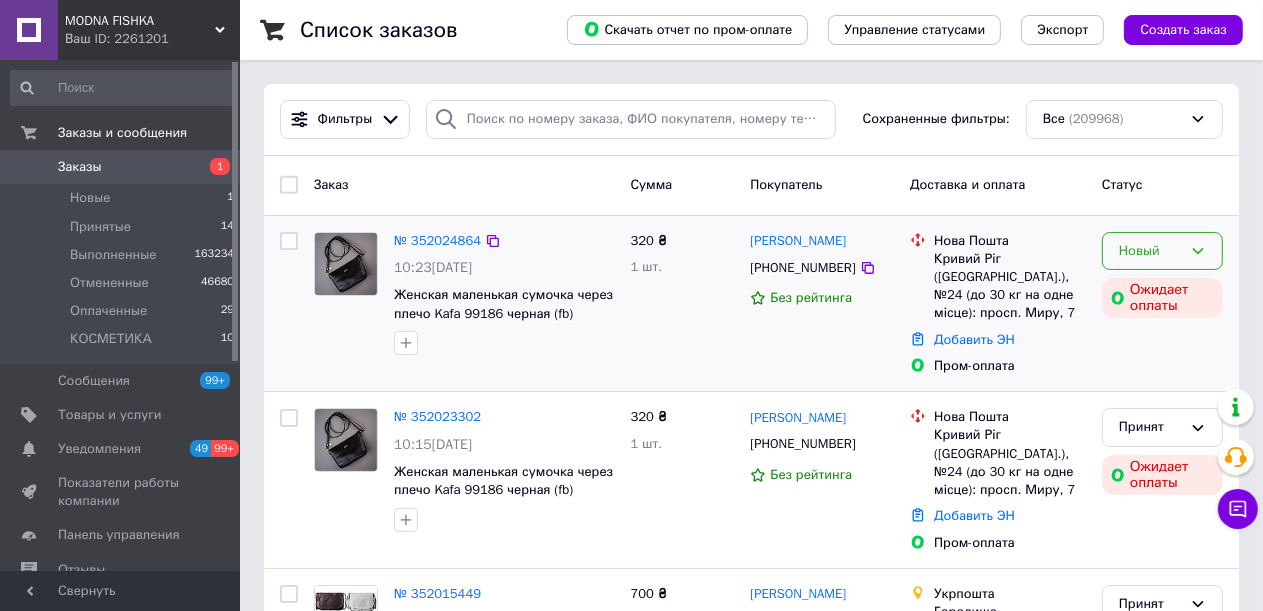 click on "Новый" at bounding box center (1162, 251) 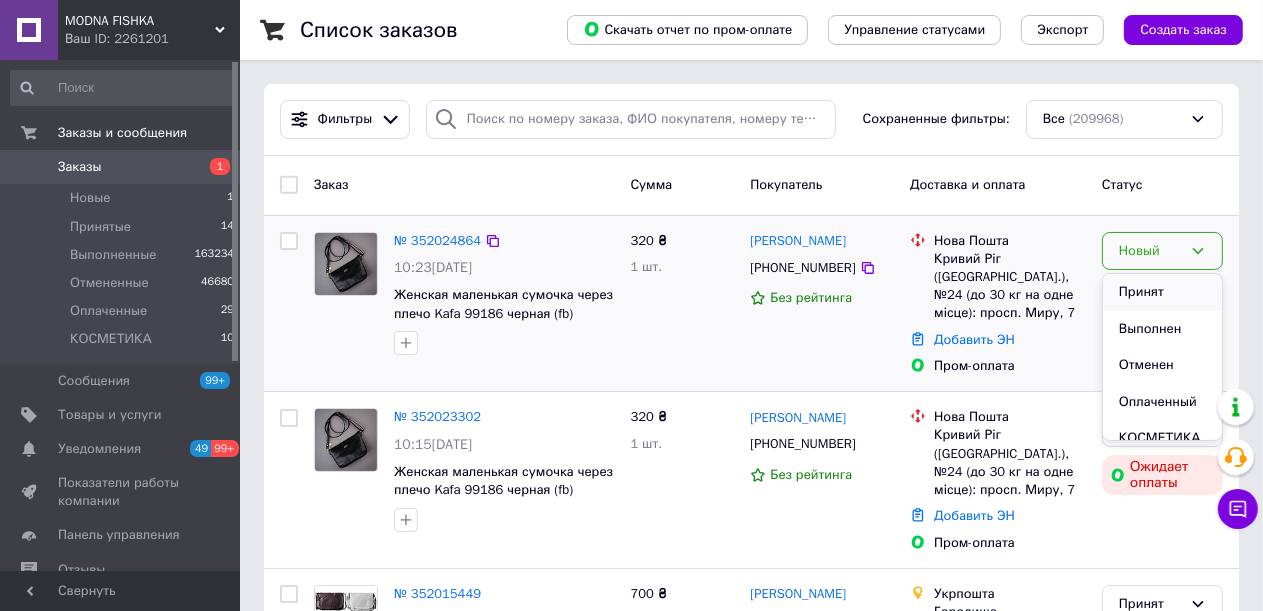click on "Принят" at bounding box center [1162, 292] 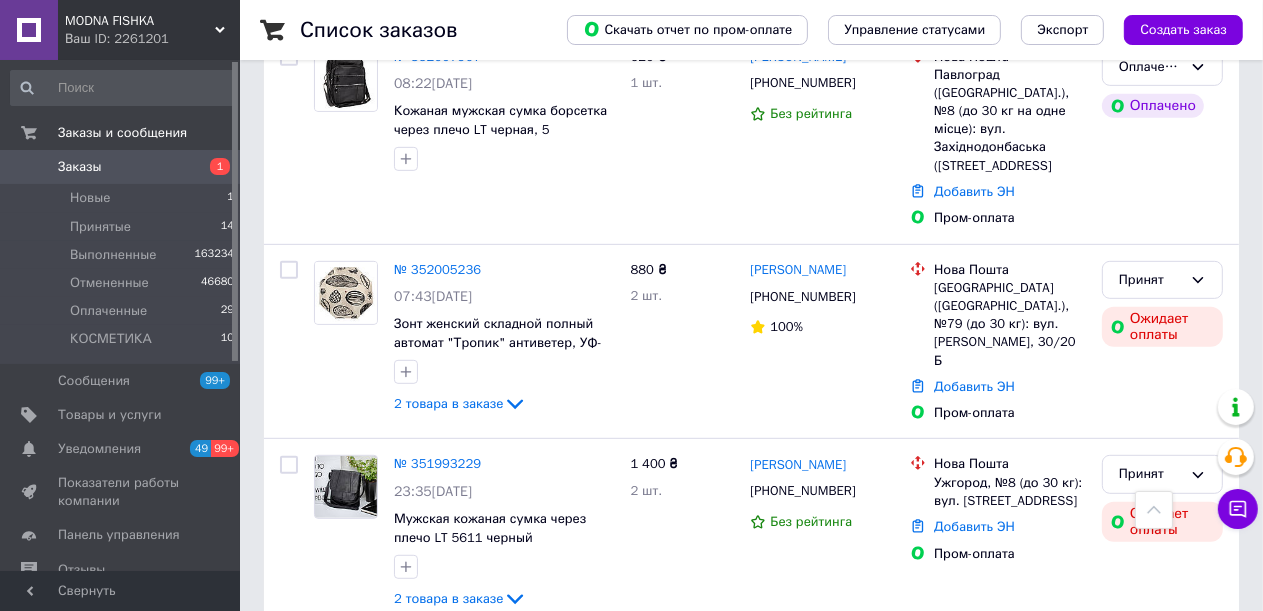 scroll, scrollTop: 700, scrollLeft: 0, axis: vertical 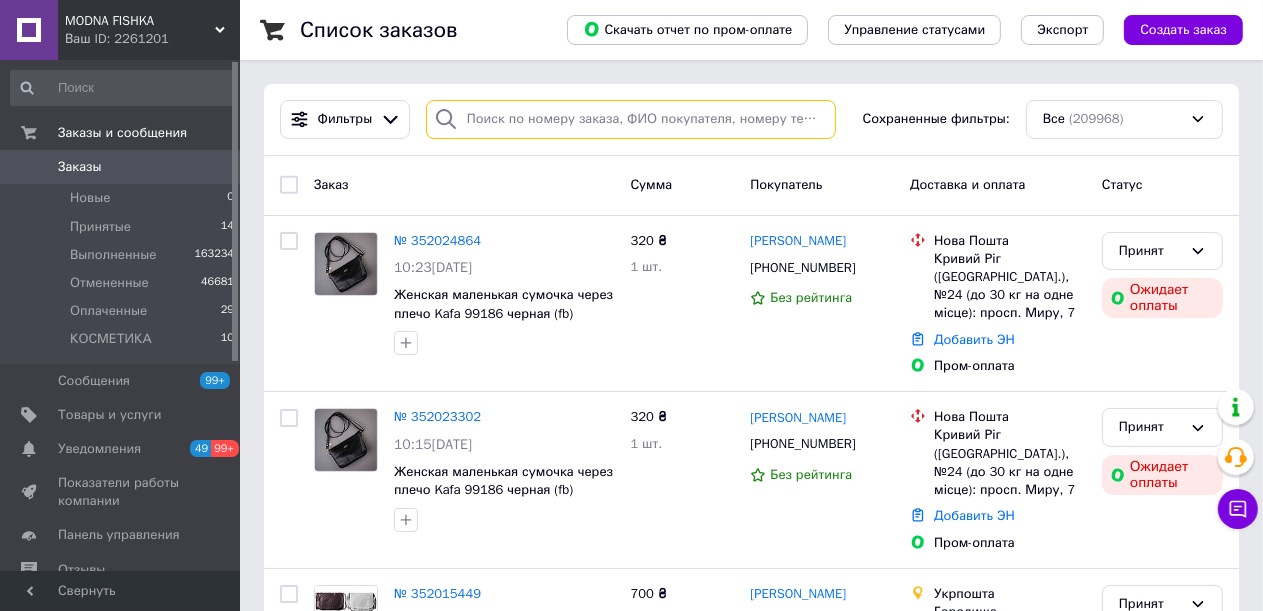 click at bounding box center [631, 119] 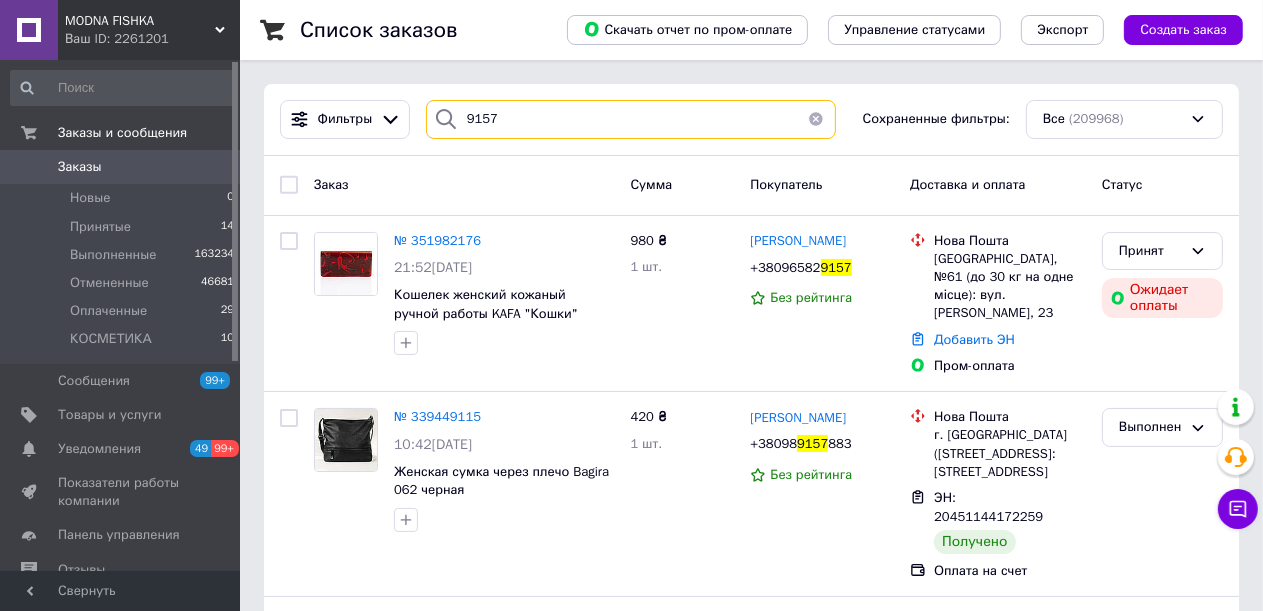 type on "9157" 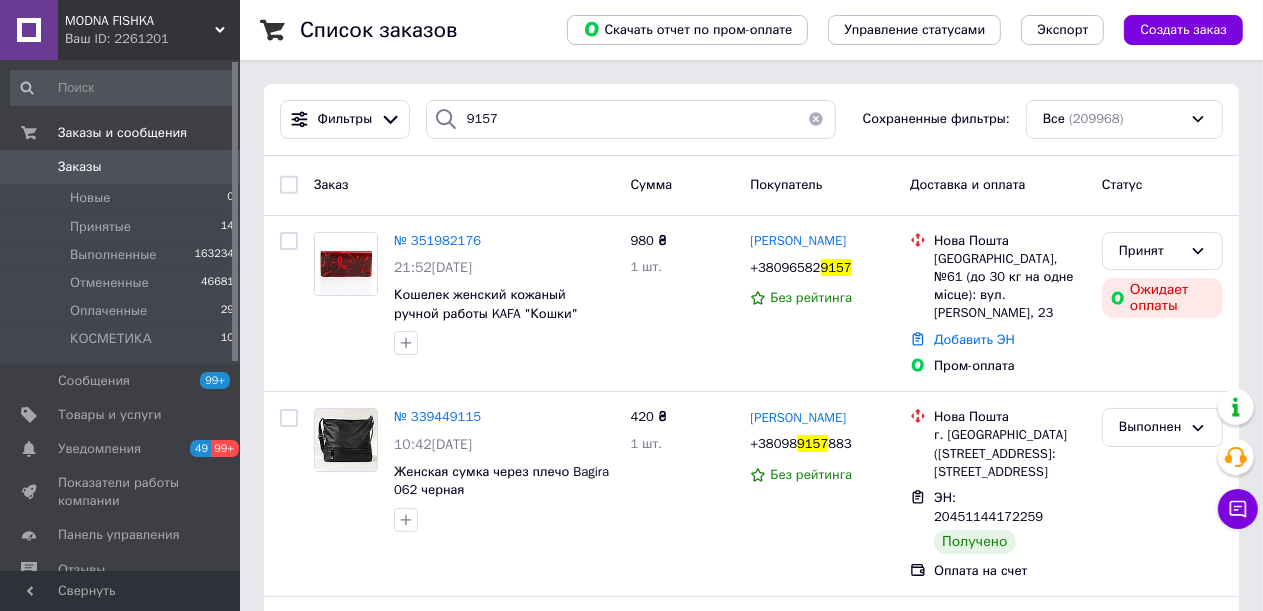 click at bounding box center (816, 119) 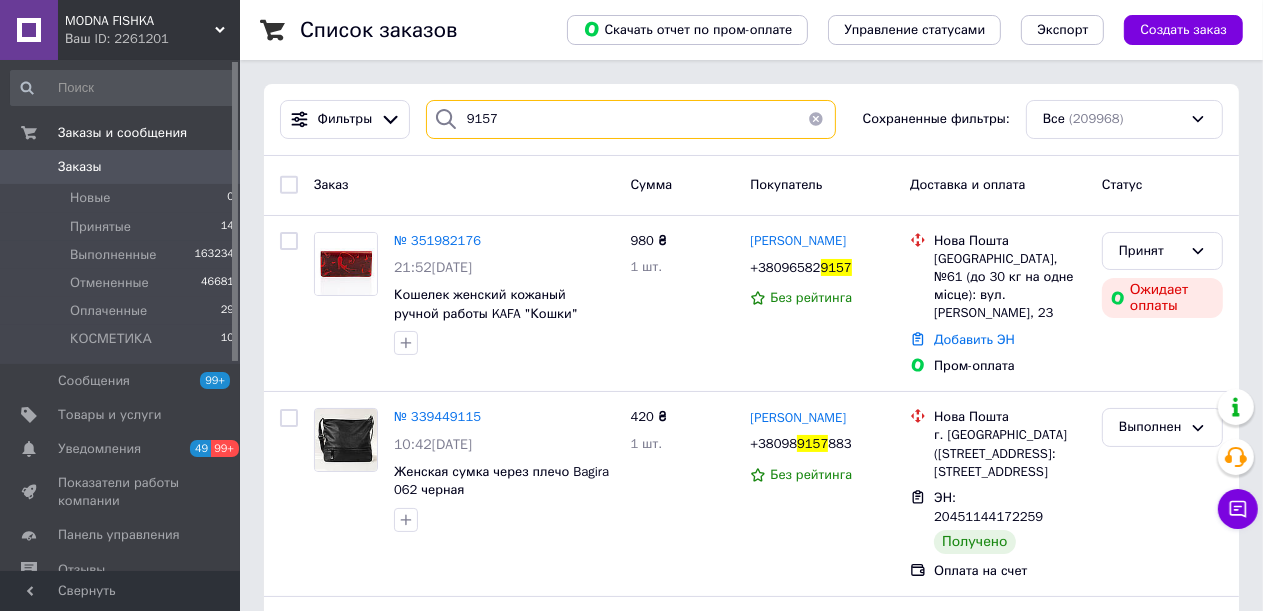 type 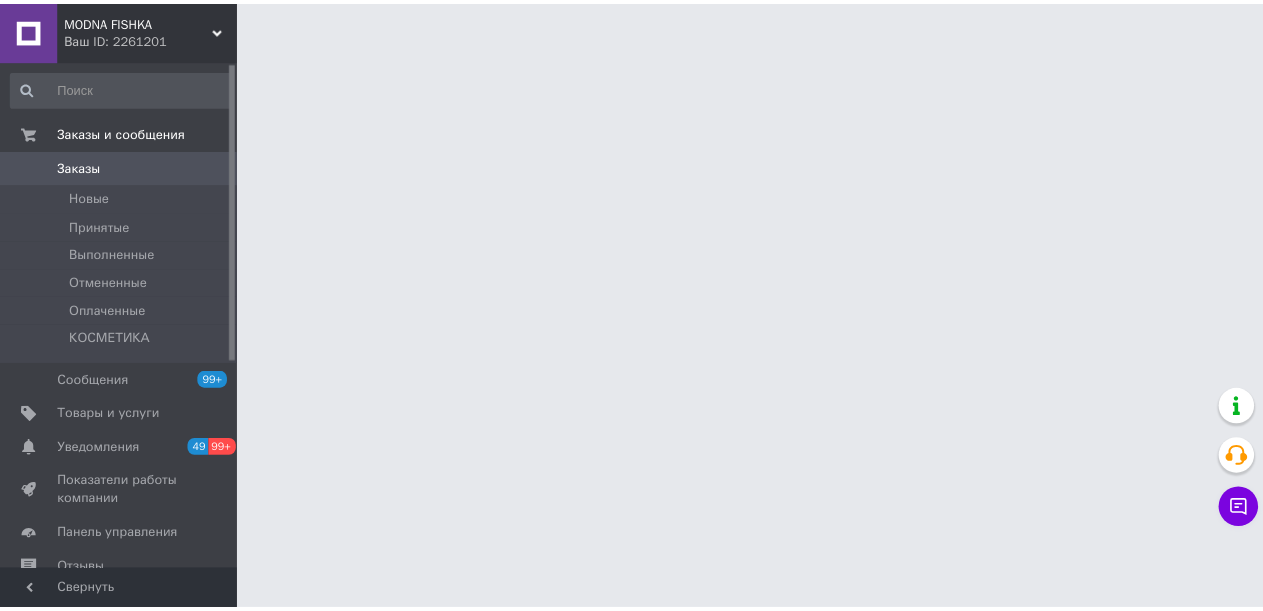 scroll, scrollTop: 0, scrollLeft: 0, axis: both 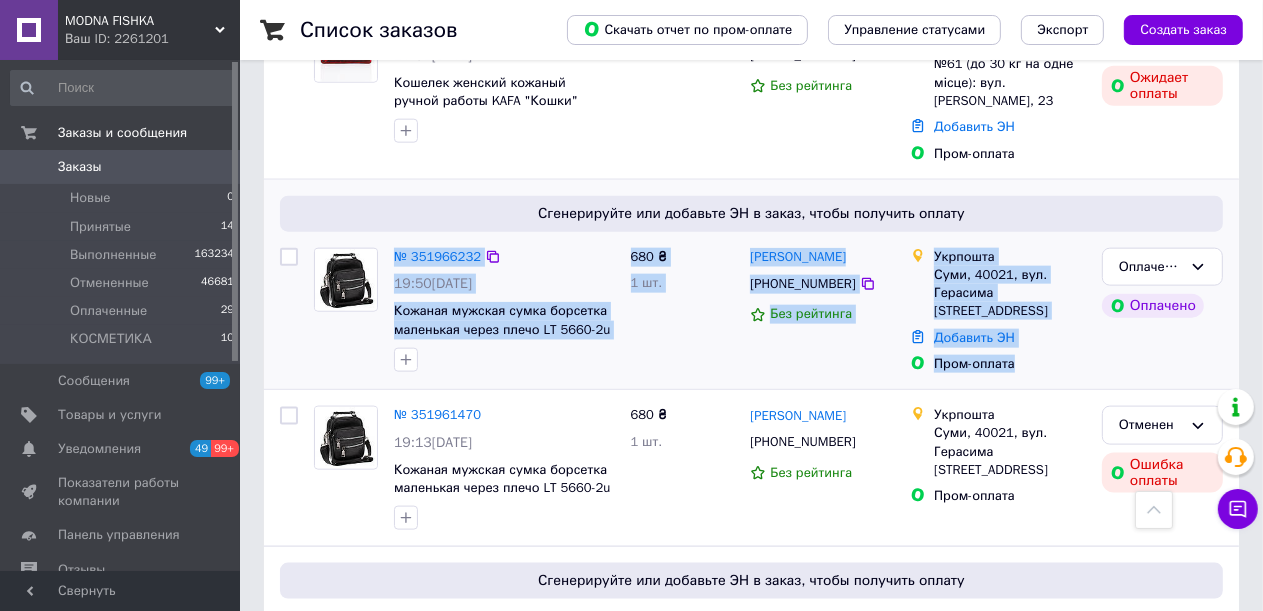 drag, startPoint x: 1048, startPoint y: 274, endPoint x: 319, endPoint y: 194, distance: 733.37646 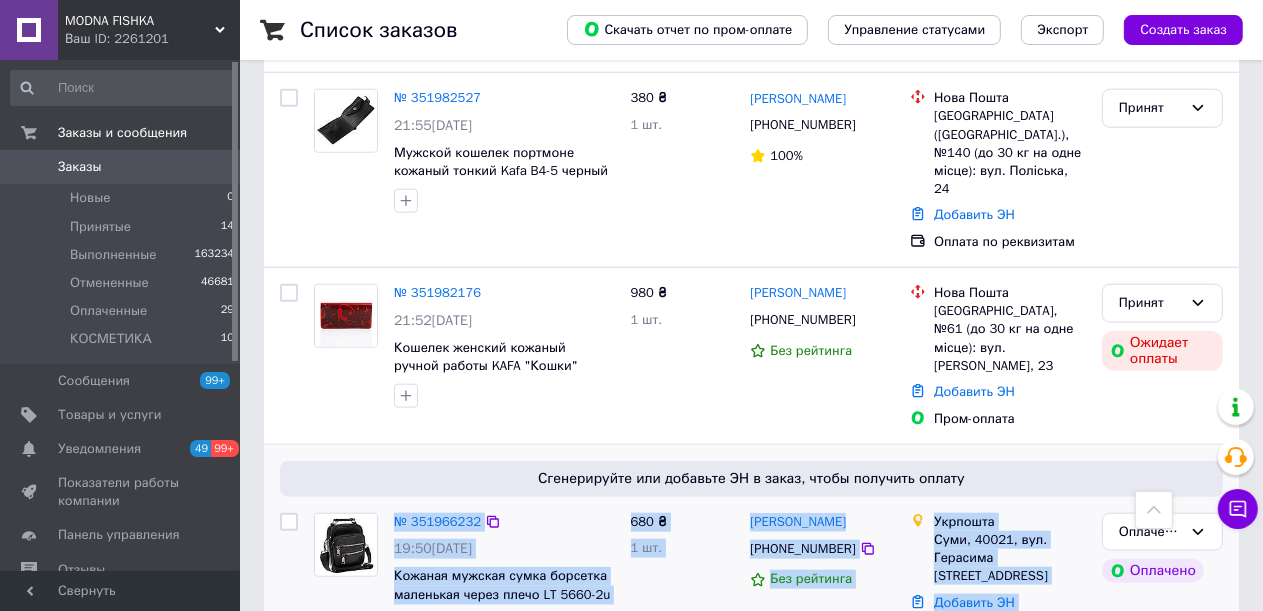 scroll, scrollTop: 1700, scrollLeft: 0, axis: vertical 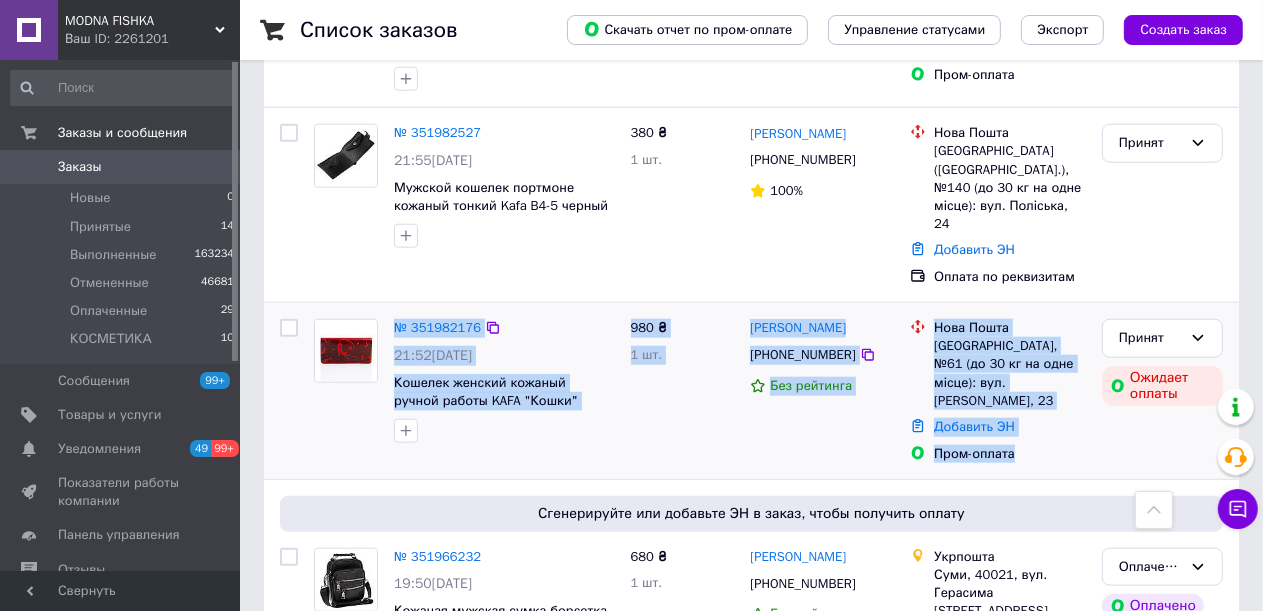 drag, startPoint x: 1021, startPoint y: 353, endPoint x: 332, endPoint y: 266, distance: 694.471 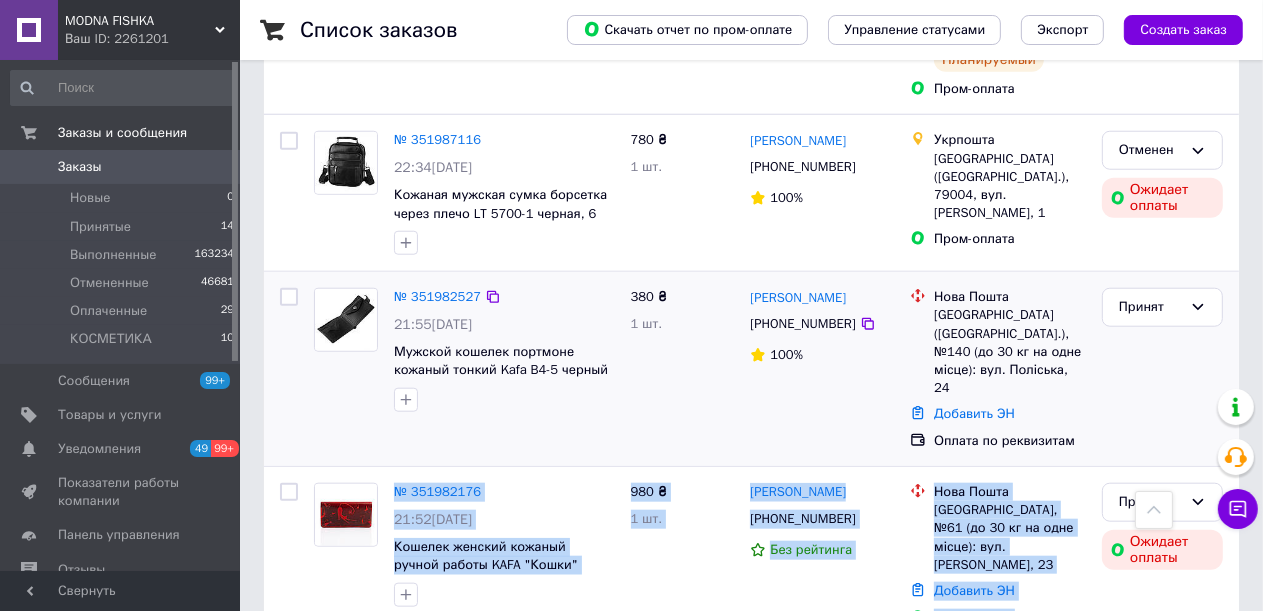 scroll, scrollTop: 1500, scrollLeft: 0, axis: vertical 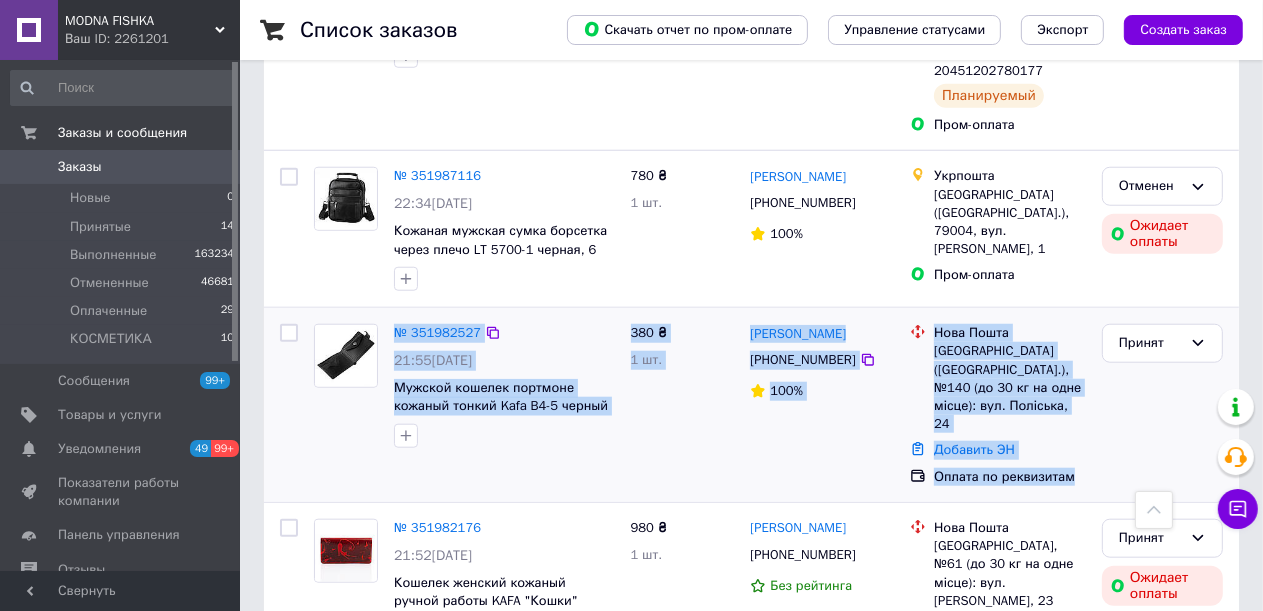 drag, startPoint x: 1049, startPoint y: 395, endPoint x: 340, endPoint y: 287, distance: 717.1785 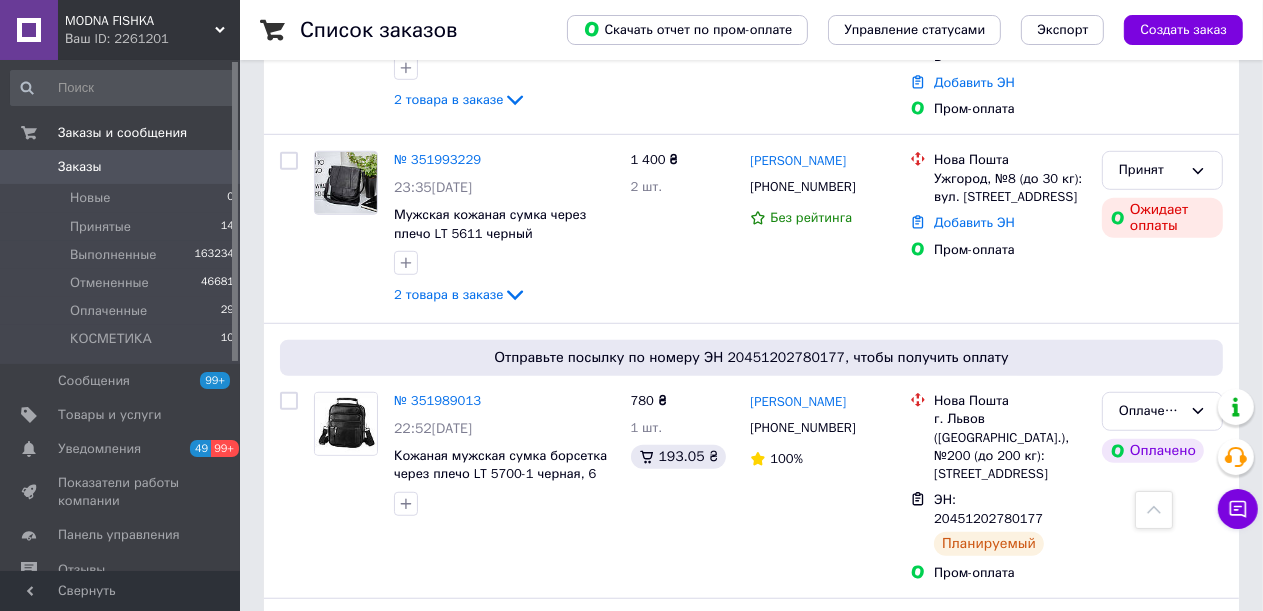 scroll, scrollTop: 1000, scrollLeft: 0, axis: vertical 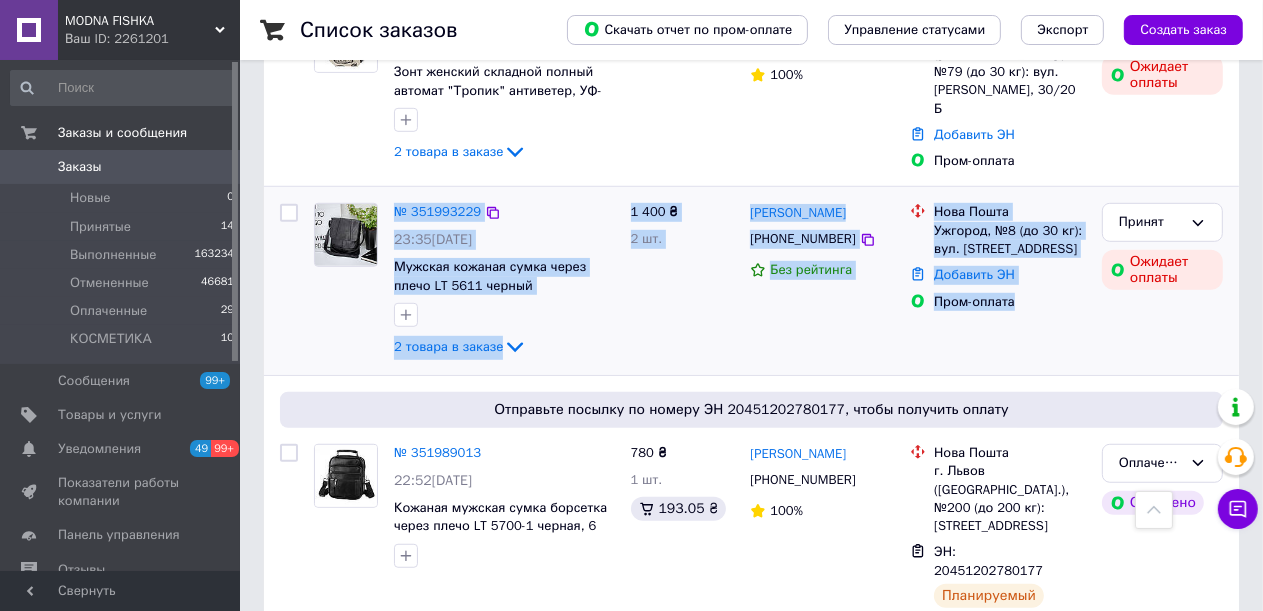 drag, startPoint x: 681, startPoint y: 258, endPoint x: 331, endPoint y: 236, distance: 350.69073 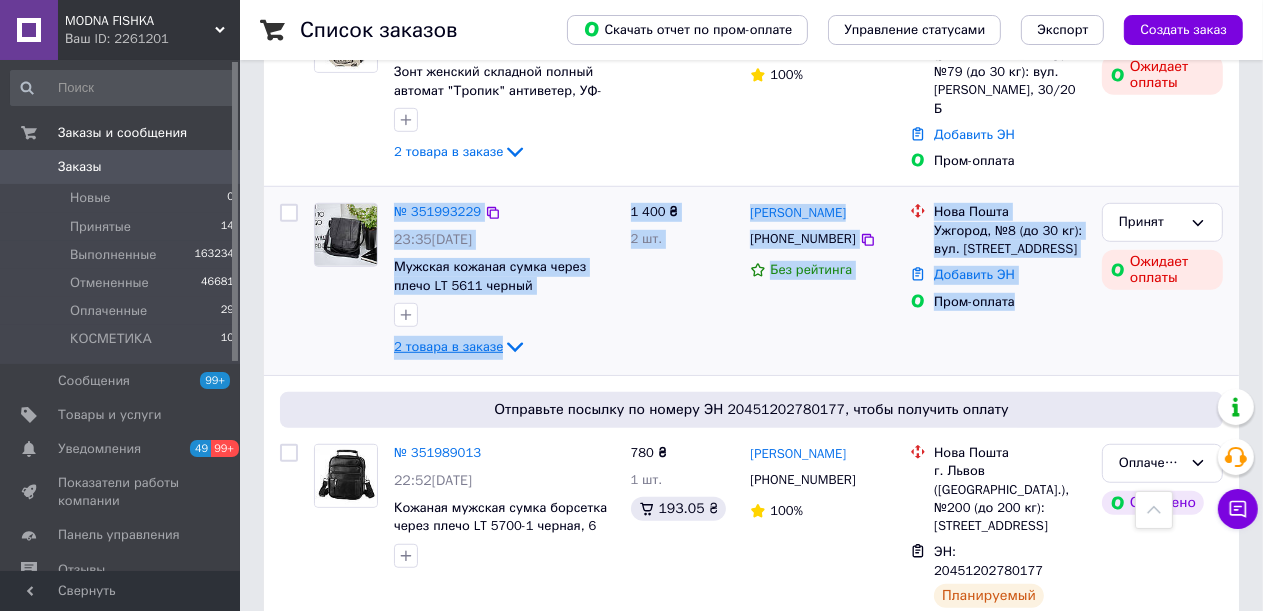 click on "2 товара в заказе" at bounding box center (448, 346) 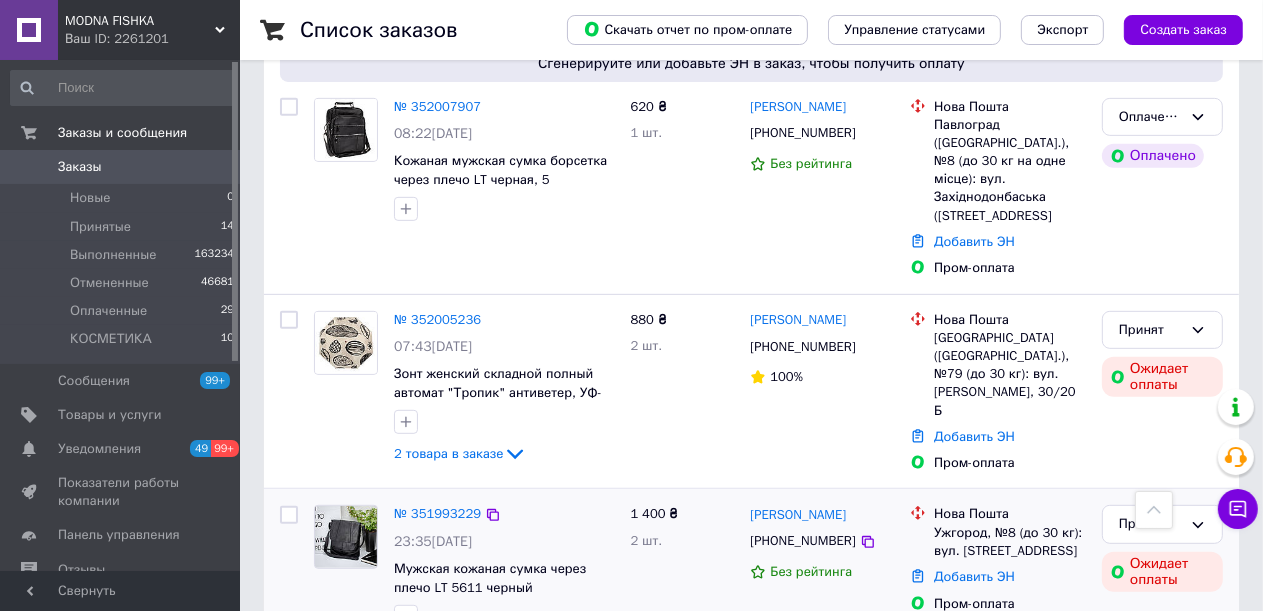 scroll, scrollTop: 700, scrollLeft: 0, axis: vertical 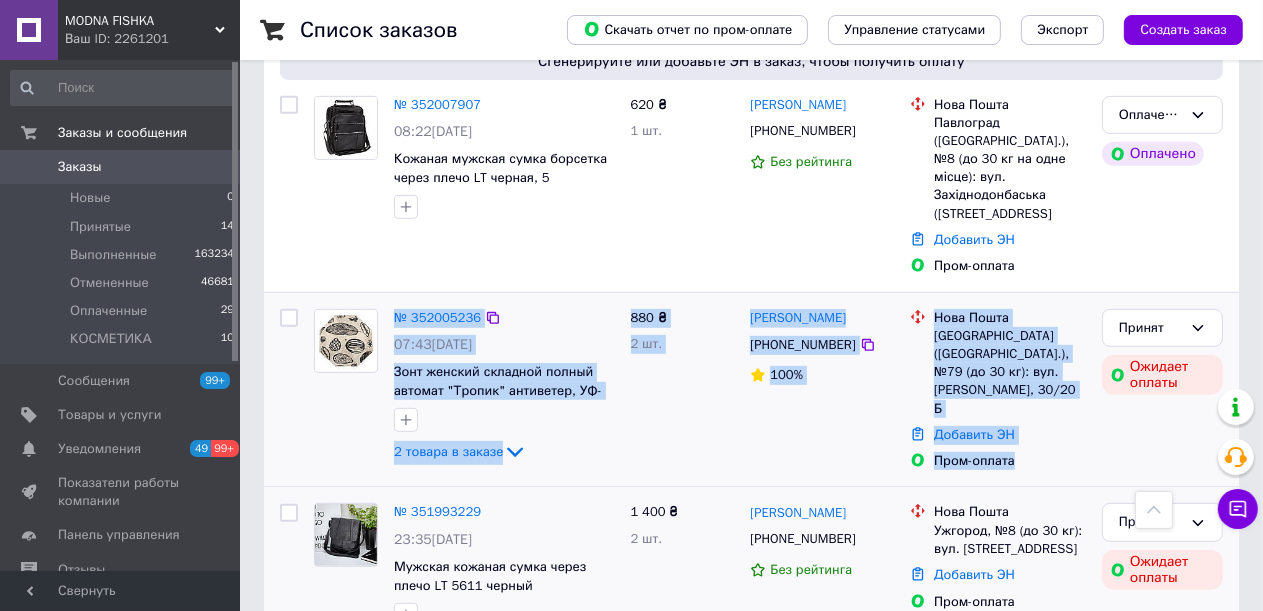 drag, startPoint x: 940, startPoint y: 418, endPoint x: 328, endPoint y: 332, distance: 618.01294 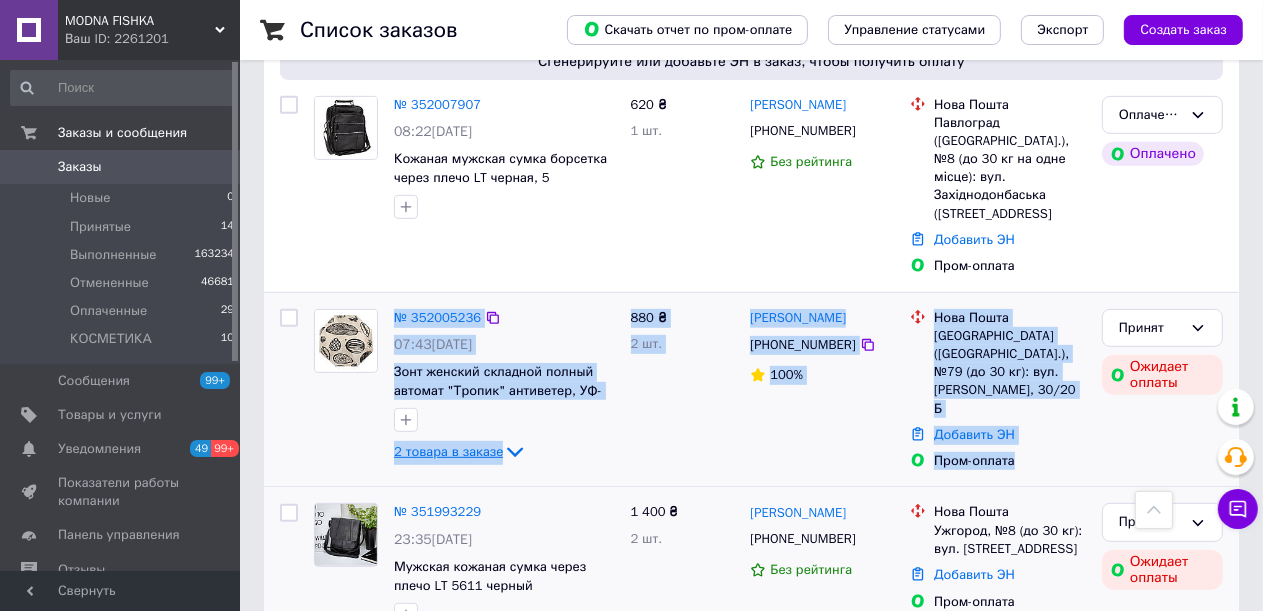click on "2 товара в заказе" at bounding box center [448, 451] 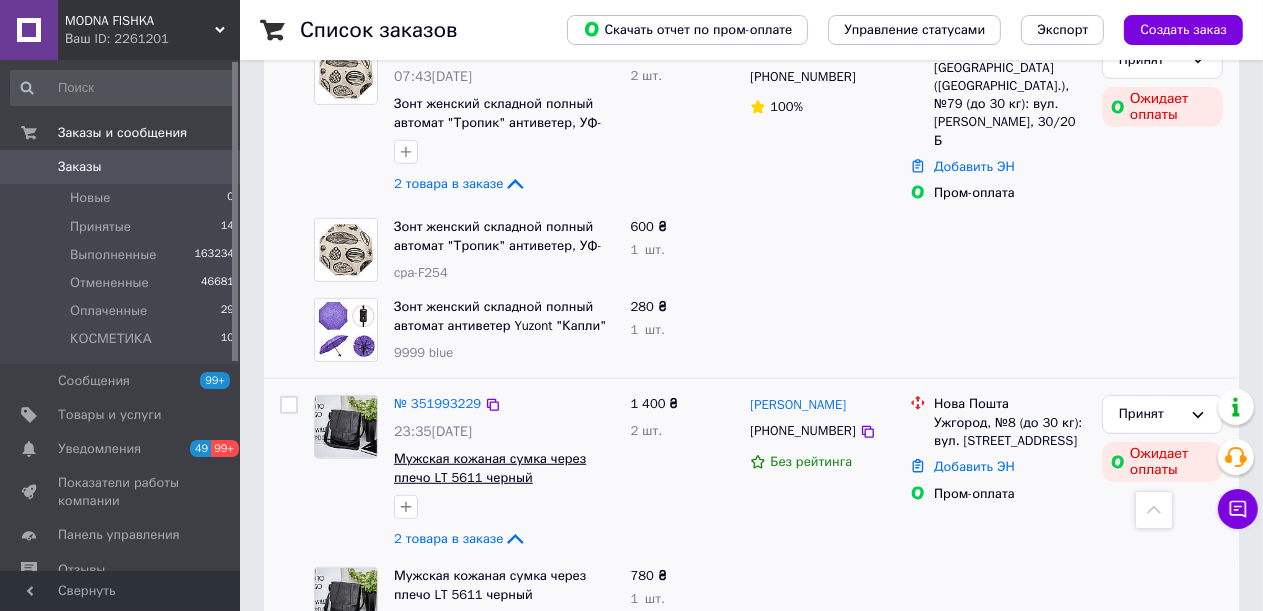 scroll, scrollTop: 1000, scrollLeft: 0, axis: vertical 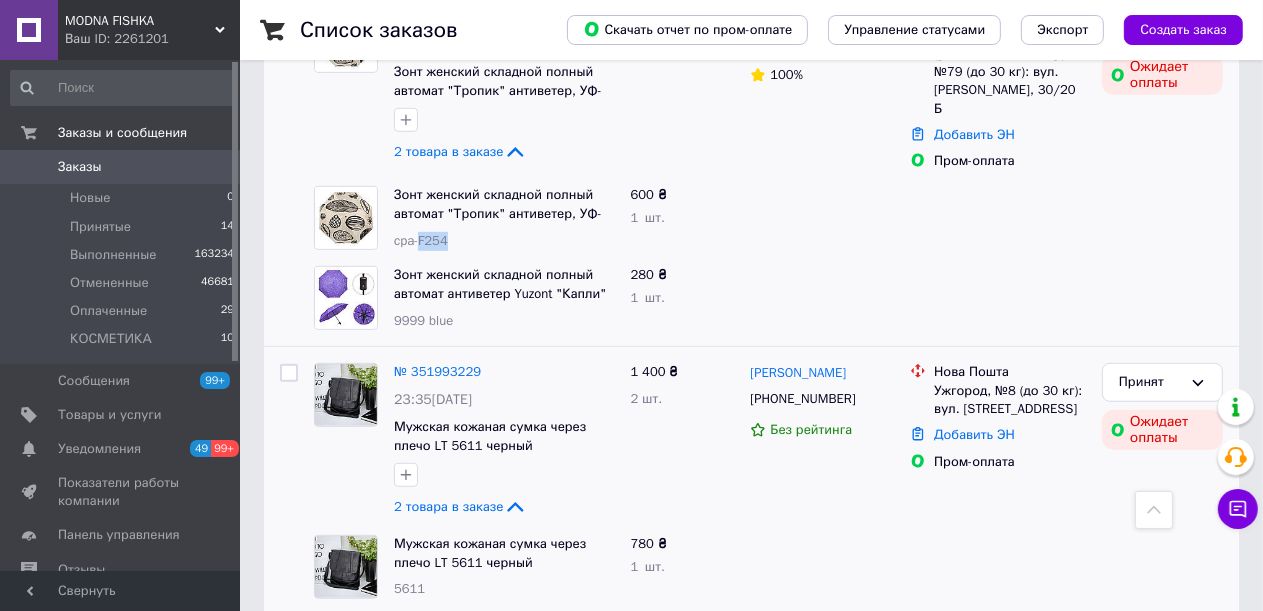 drag, startPoint x: 456, startPoint y: 231, endPoint x: 420, endPoint y: 231, distance: 36 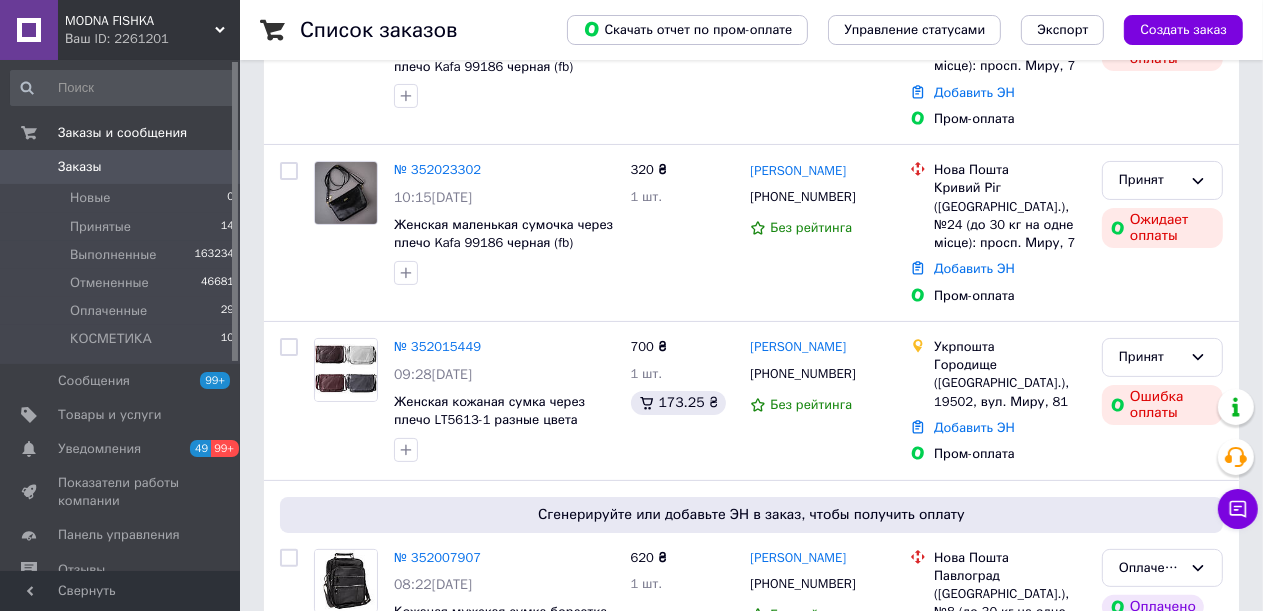 scroll, scrollTop: 0, scrollLeft: 0, axis: both 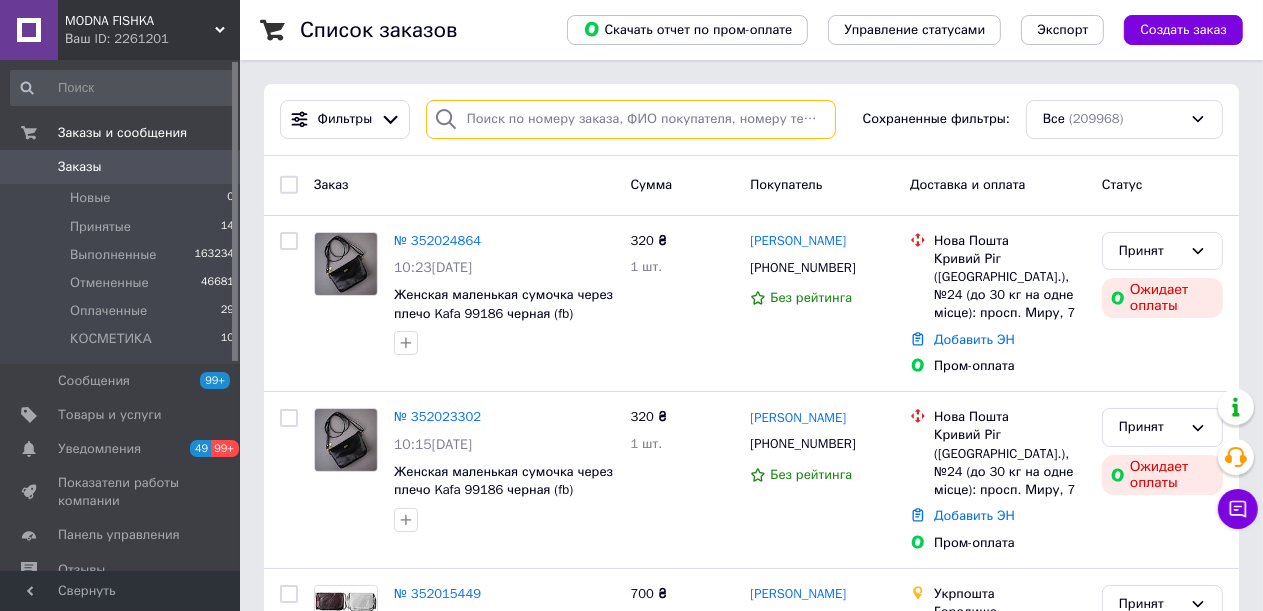 paste on "+380970616695" 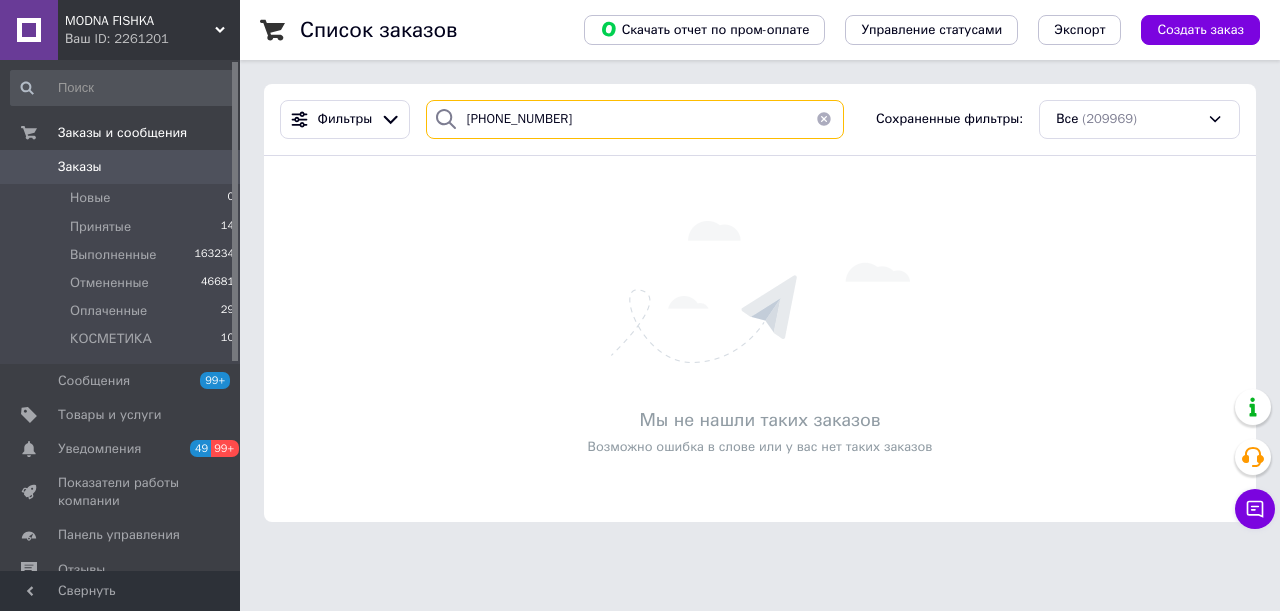 drag, startPoint x: 568, startPoint y: 123, endPoint x: 452, endPoint y: 118, distance: 116.10771 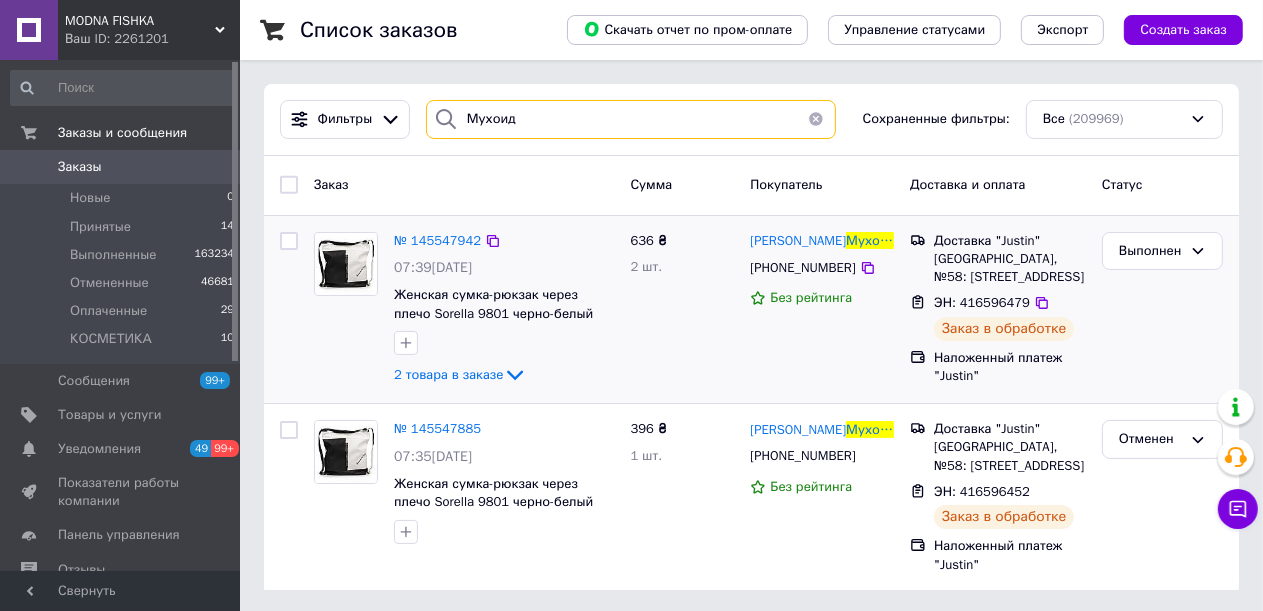 scroll, scrollTop: 1, scrollLeft: 0, axis: vertical 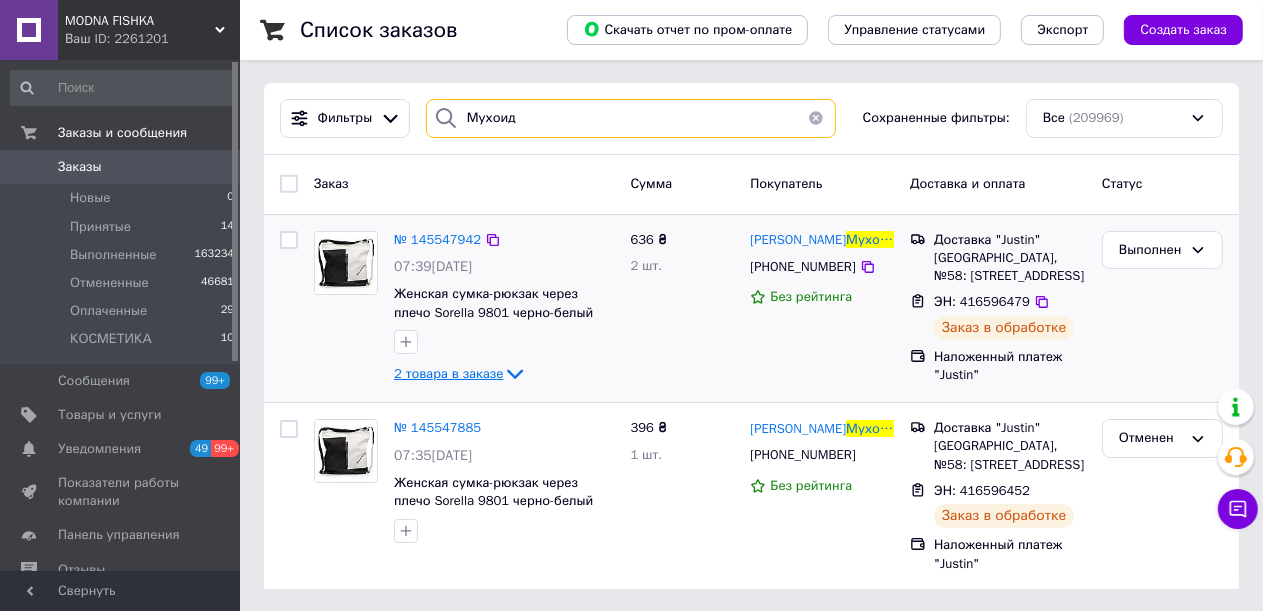 type on "Мухоид" 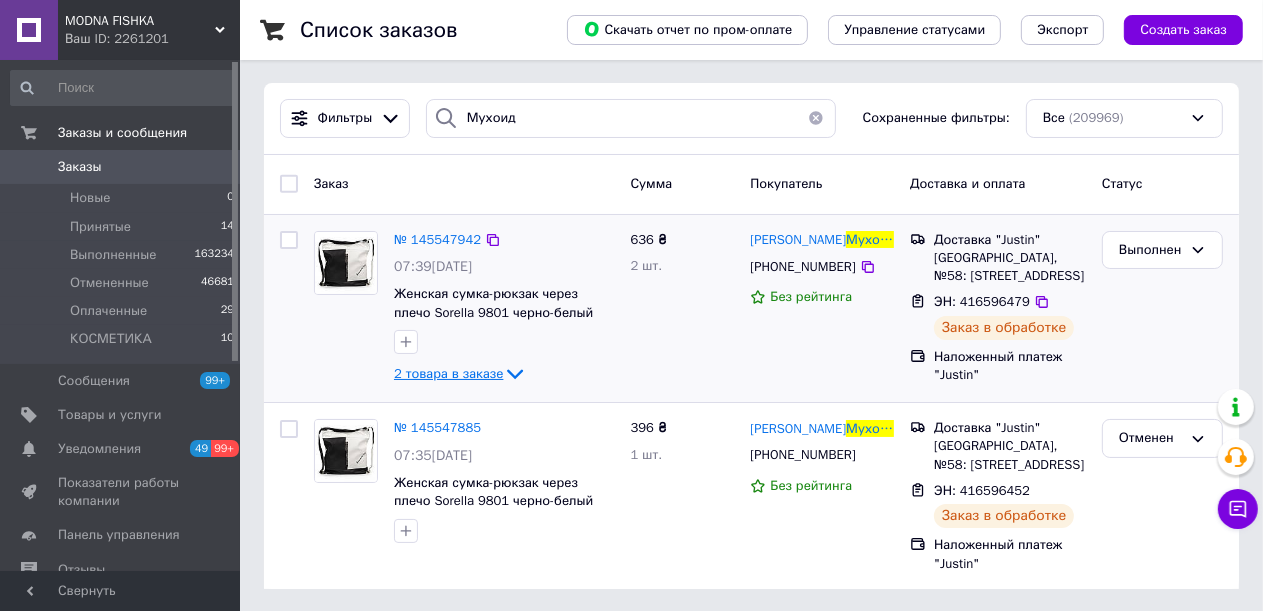 click on "2 товара в заказе" at bounding box center [448, 373] 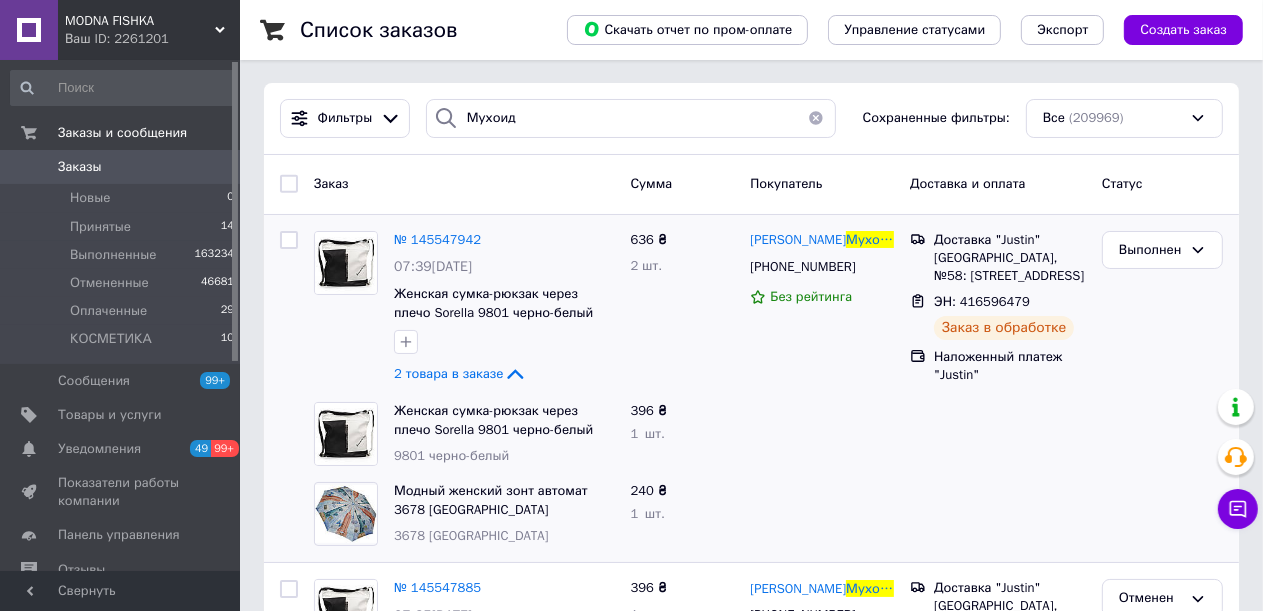 click at bounding box center [816, 118] 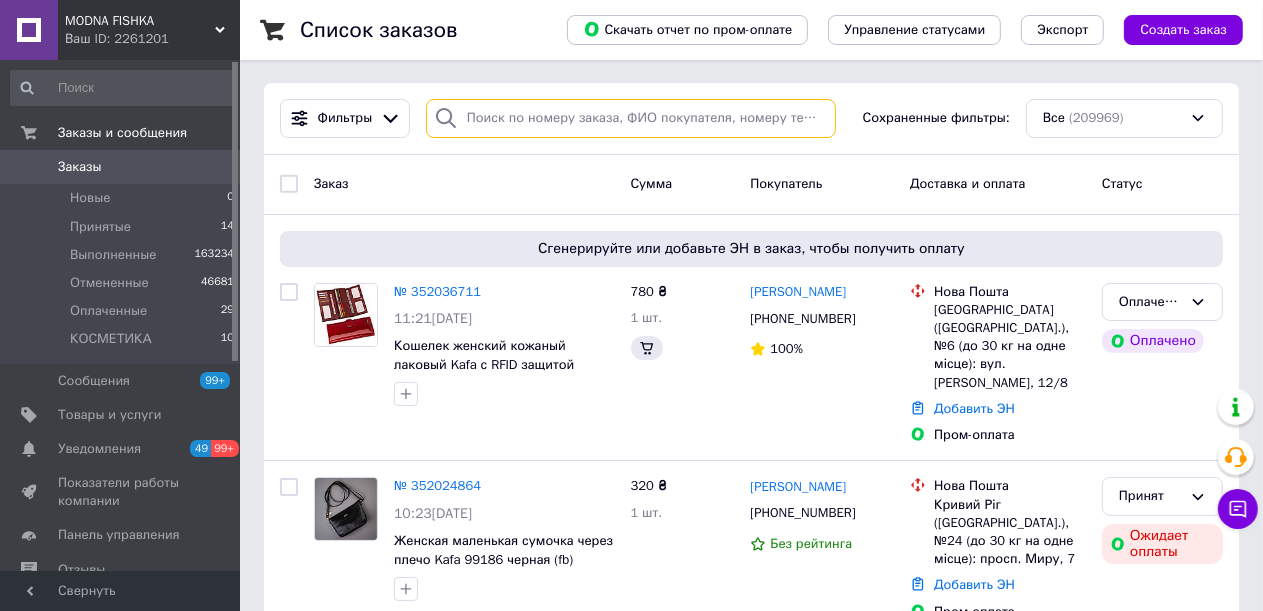 scroll, scrollTop: 0, scrollLeft: 0, axis: both 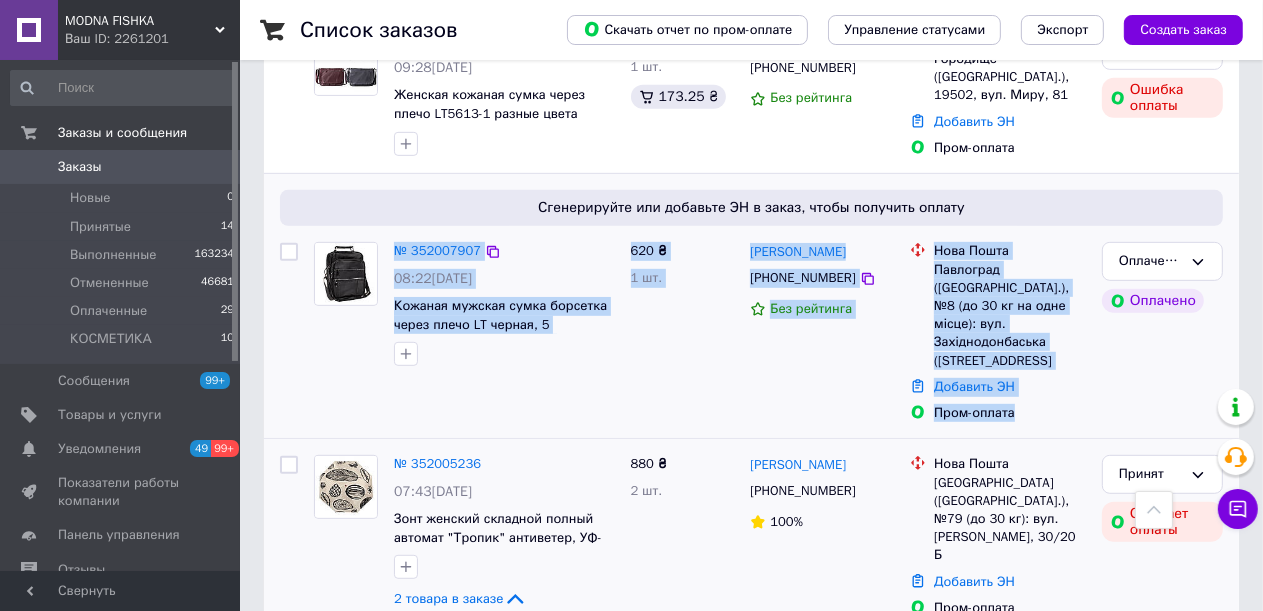 drag, startPoint x: 1019, startPoint y: 398, endPoint x: 339, endPoint y: 256, distance: 694.6683 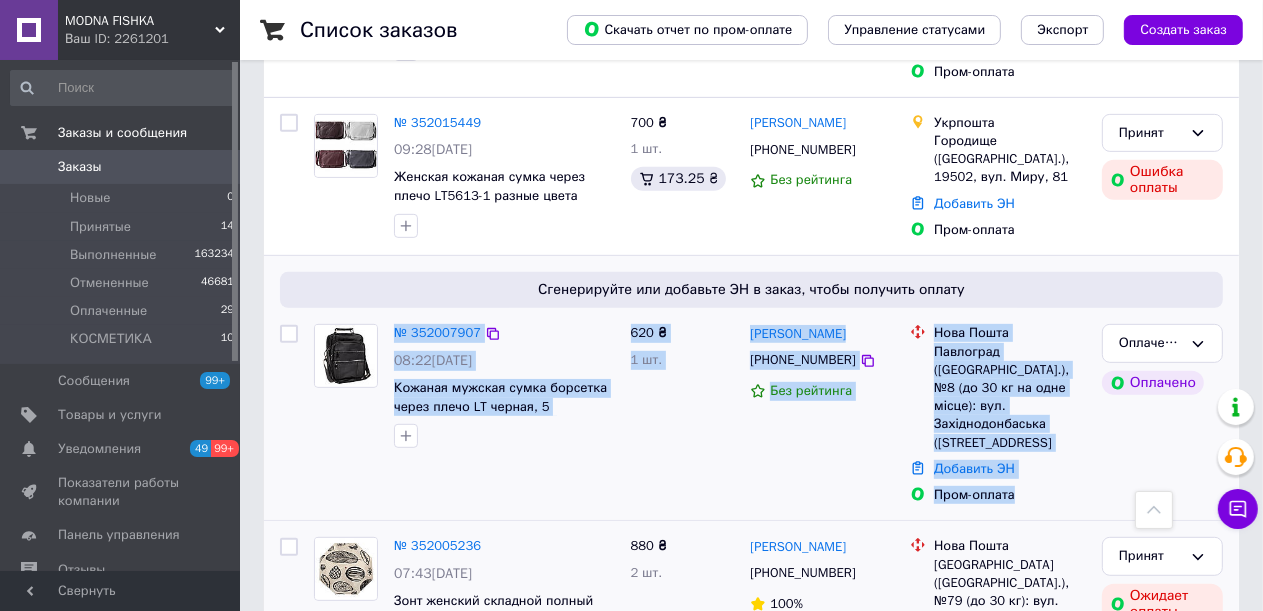 scroll, scrollTop: 600, scrollLeft: 0, axis: vertical 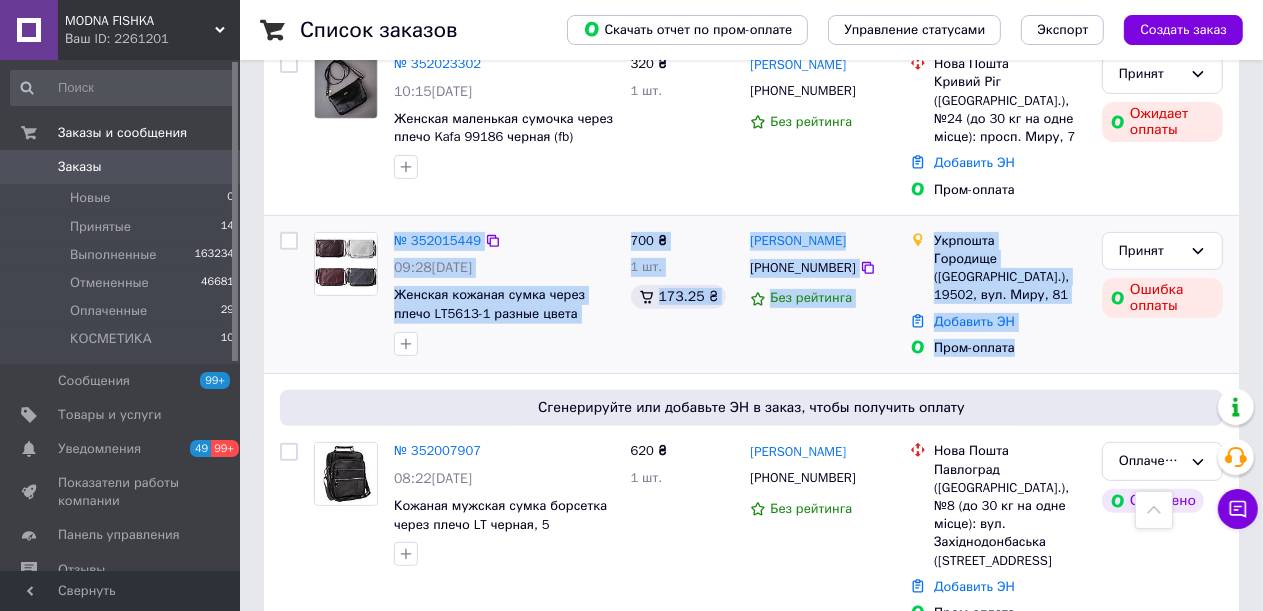 drag, startPoint x: 1012, startPoint y: 331, endPoint x: 338, endPoint y: 228, distance: 681.82477 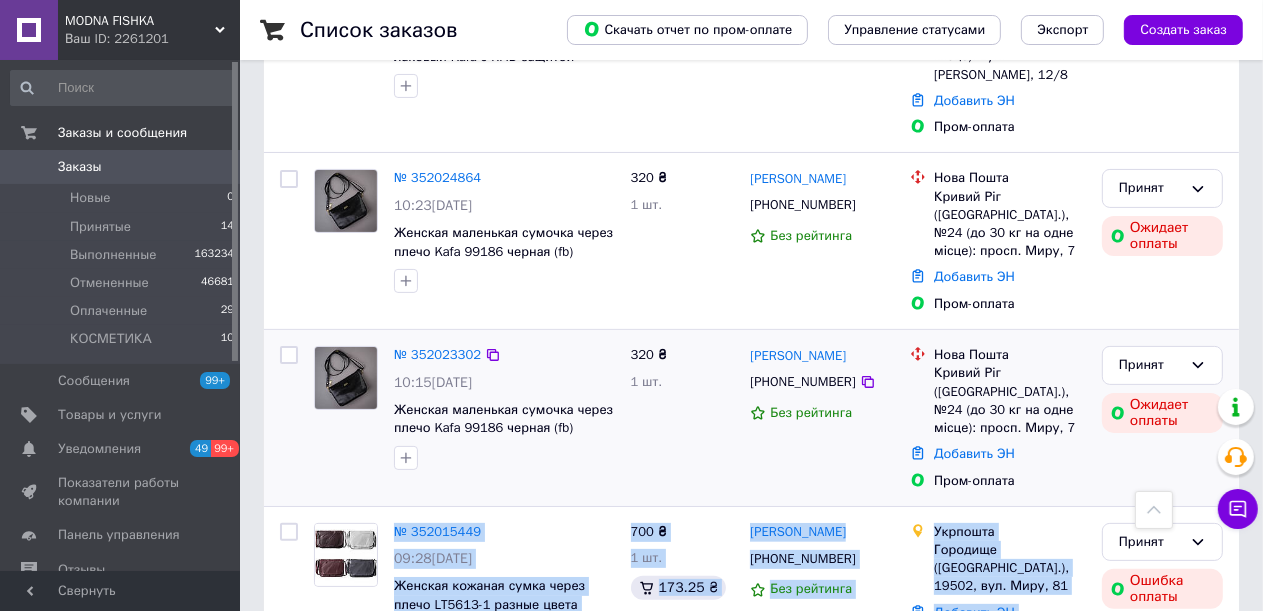 scroll, scrollTop: 300, scrollLeft: 0, axis: vertical 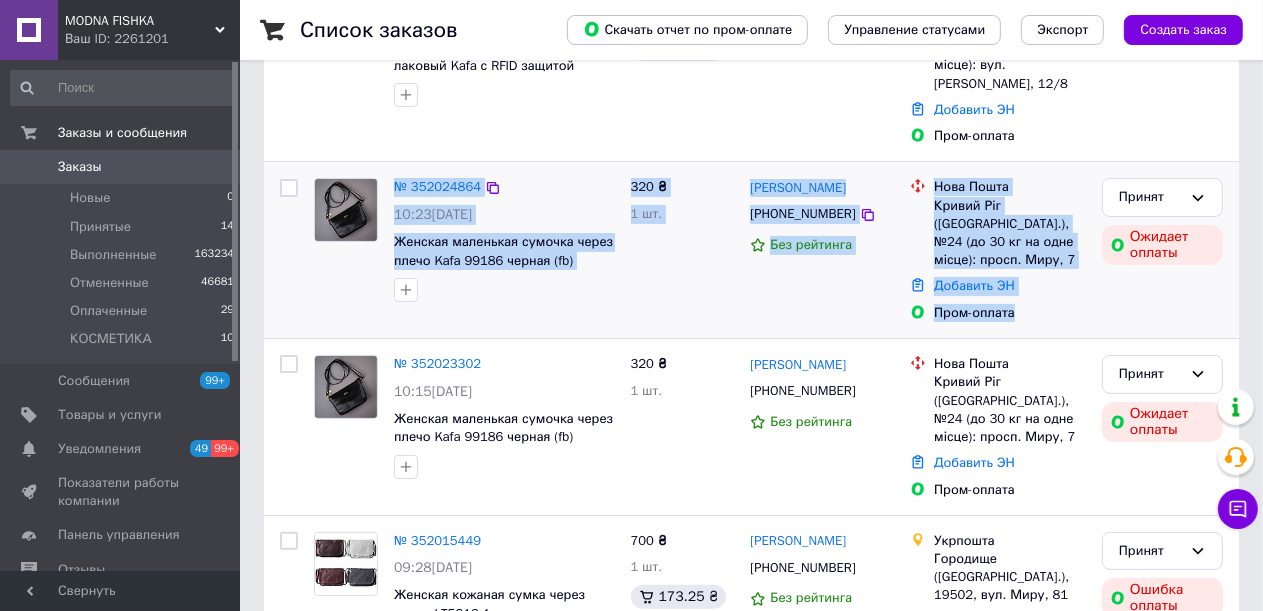 drag, startPoint x: 1023, startPoint y: 294, endPoint x: 325, endPoint y: 202, distance: 704.0369 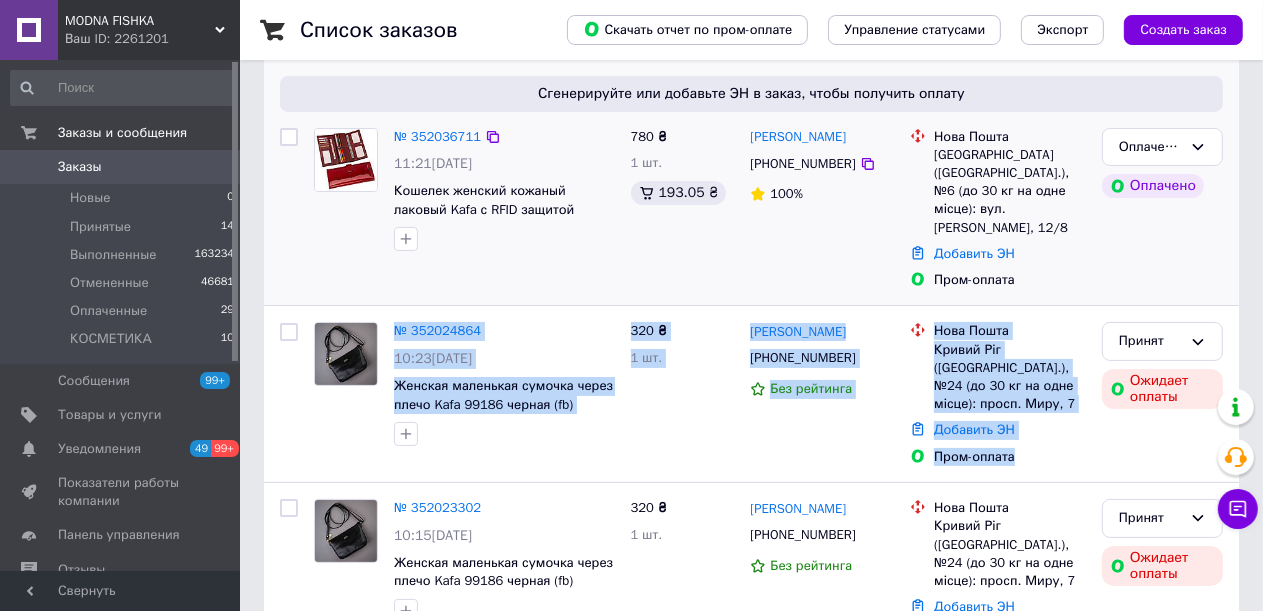 scroll, scrollTop: 0, scrollLeft: 0, axis: both 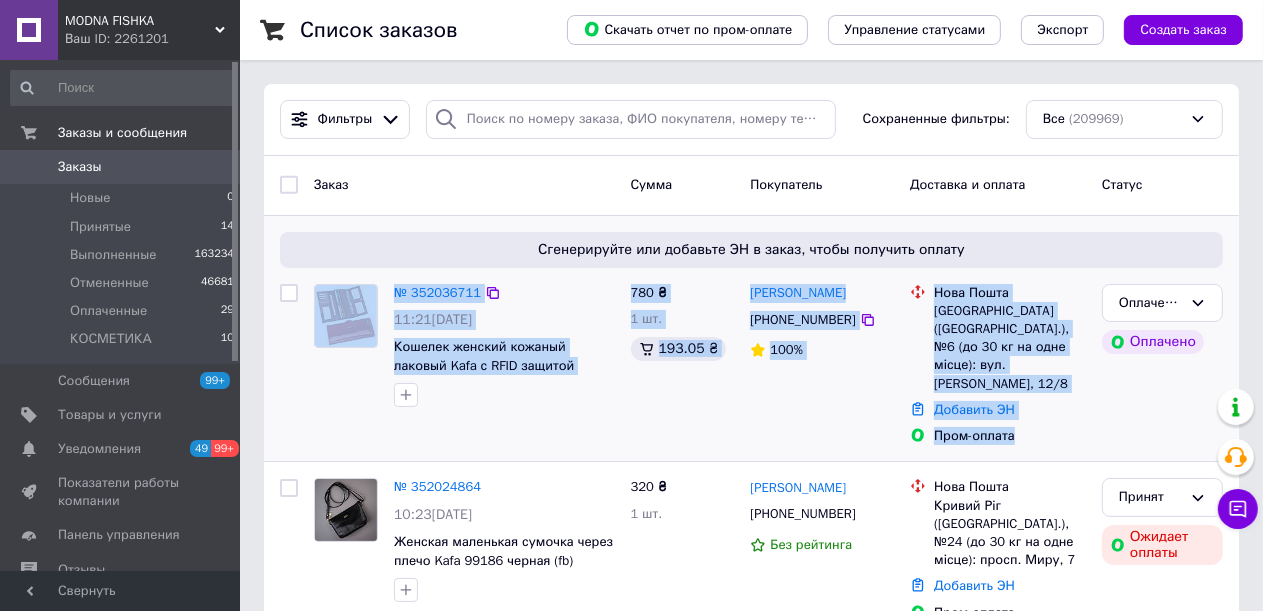 drag, startPoint x: 1021, startPoint y: 425, endPoint x: 292, endPoint y: 304, distance: 738.97363 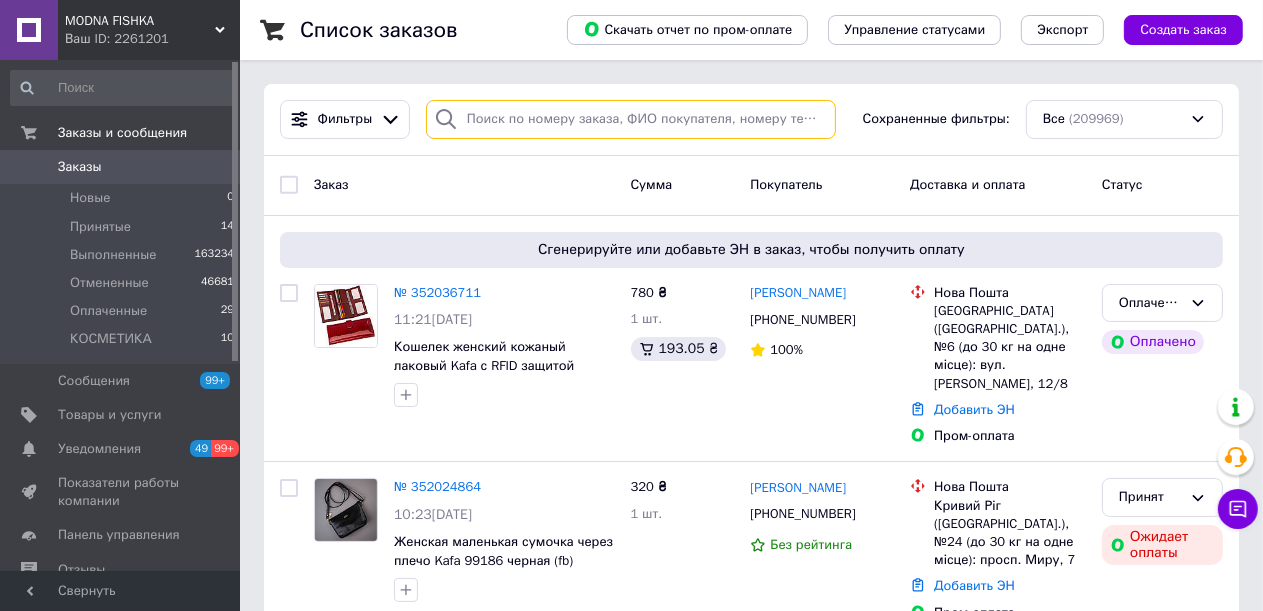paste on "350841090" 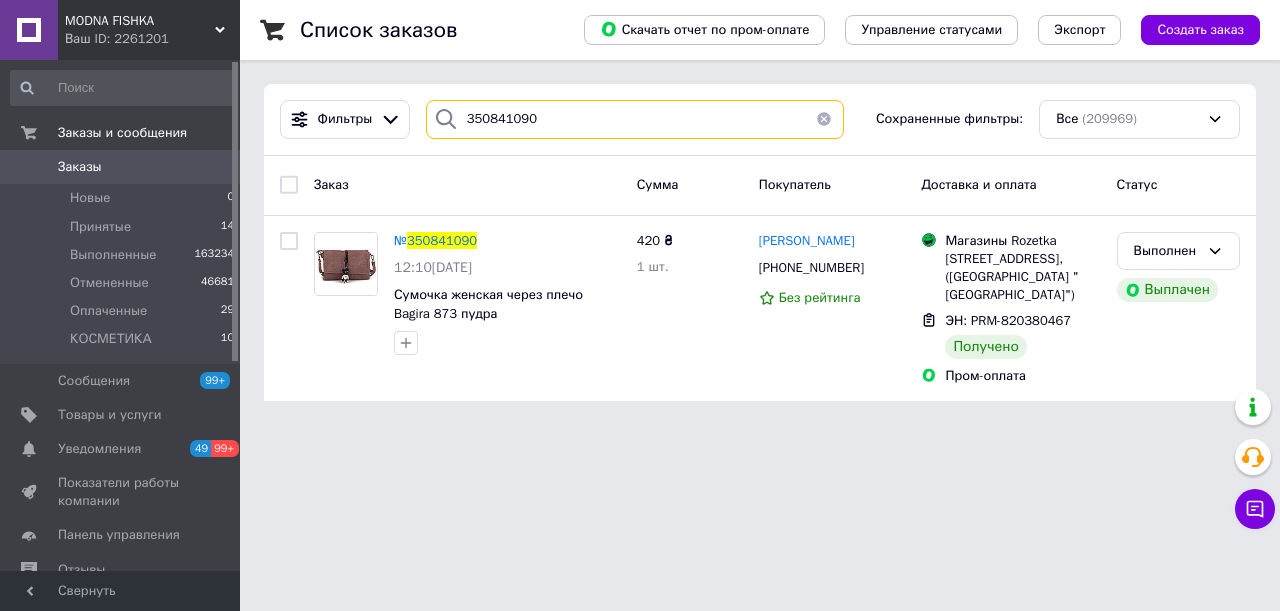 drag, startPoint x: 544, startPoint y: 110, endPoint x: 452, endPoint y: 114, distance: 92.086914 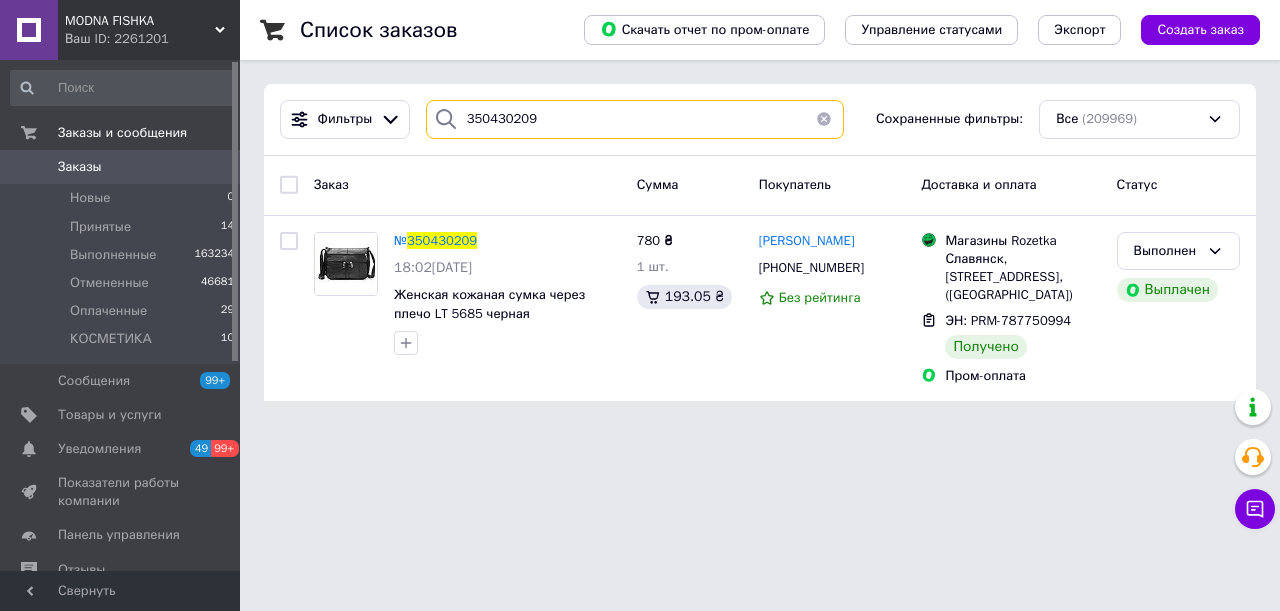 drag, startPoint x: 532, startPoint y: 127, endPoint x: 468, endPoint y: 129, distance: 64.03124 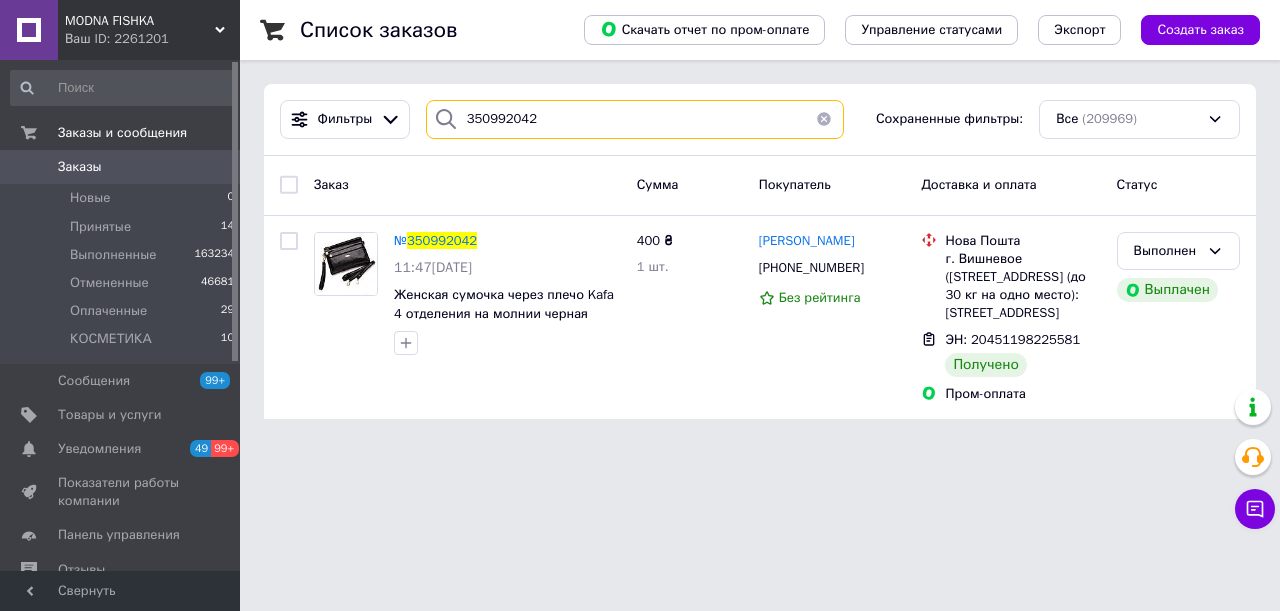 drag, startPoint x: 535, startPoint y: 119, endPoint x: 446, endPoint y: 119, distance: 89 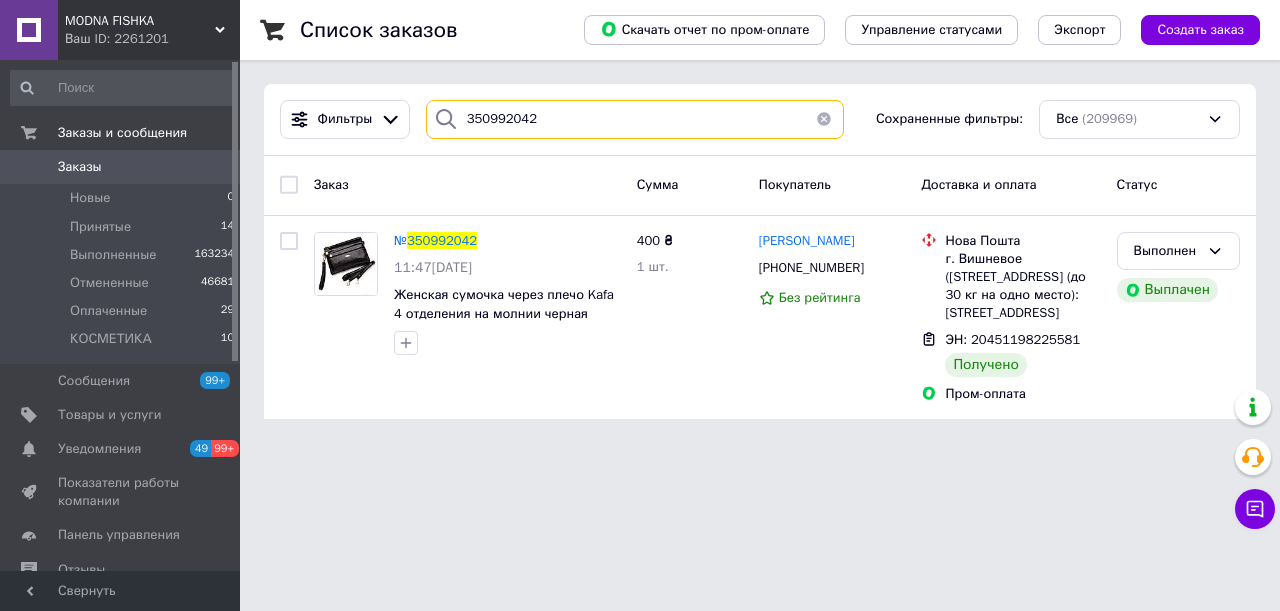 paste on "1094643" 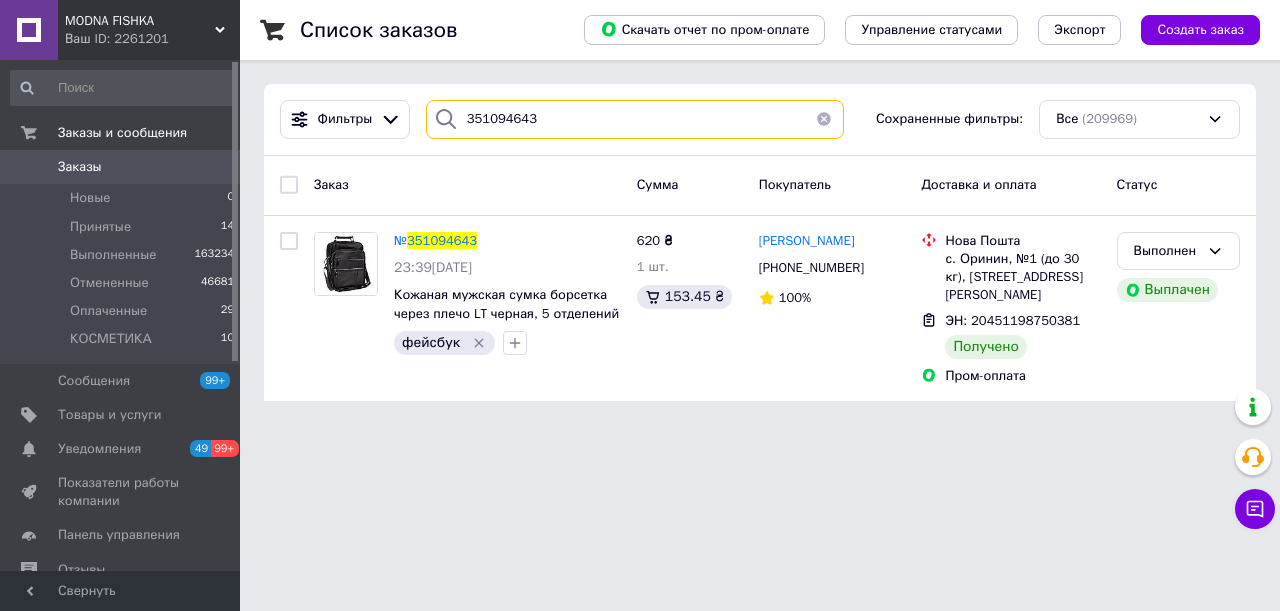 drag, startPoint x: 575, startPoint y: 122, endPoint x: 463, endPoint y: 122, distance: 112 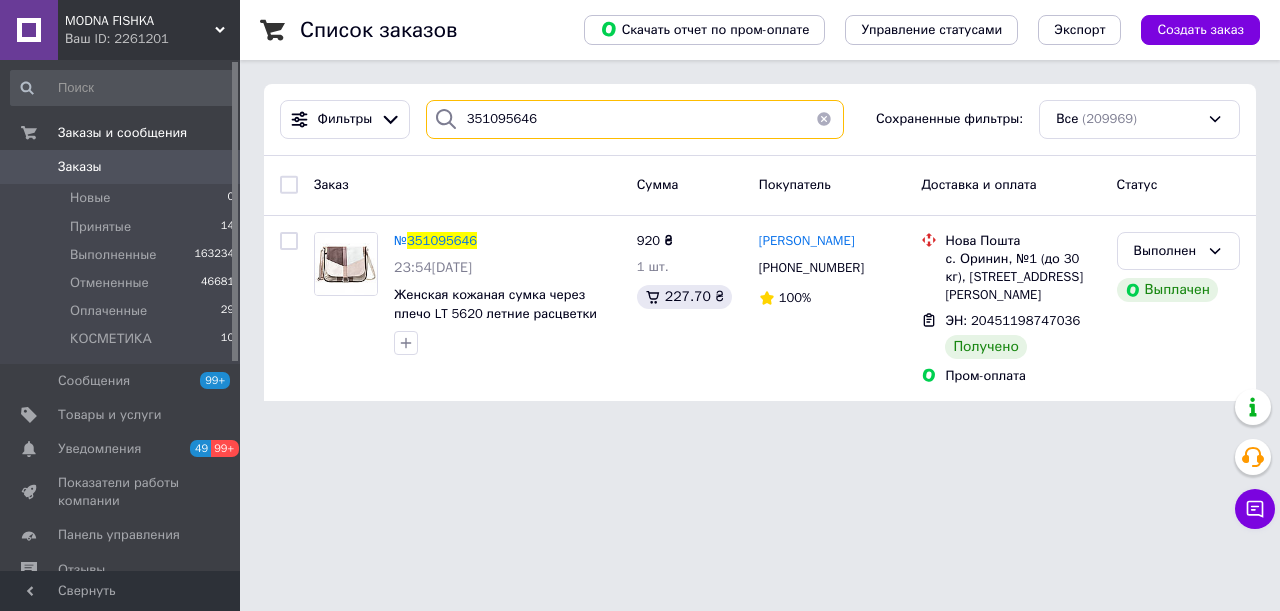 drag, startPoint x: 522, startPoint y: 124, endPoint x: 452, endPoint y: 124, distance: 70 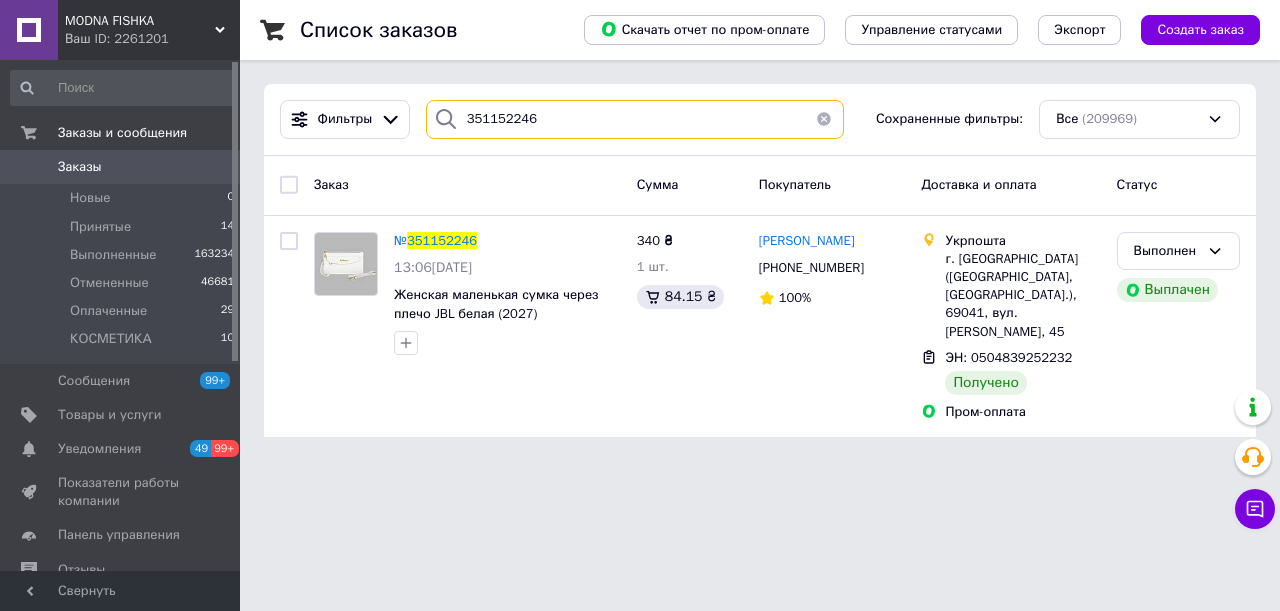 drag, startPoint x: 533, startPoint y: 124, endPoint x: 458, endPoint y: 116, distance: 75.42546 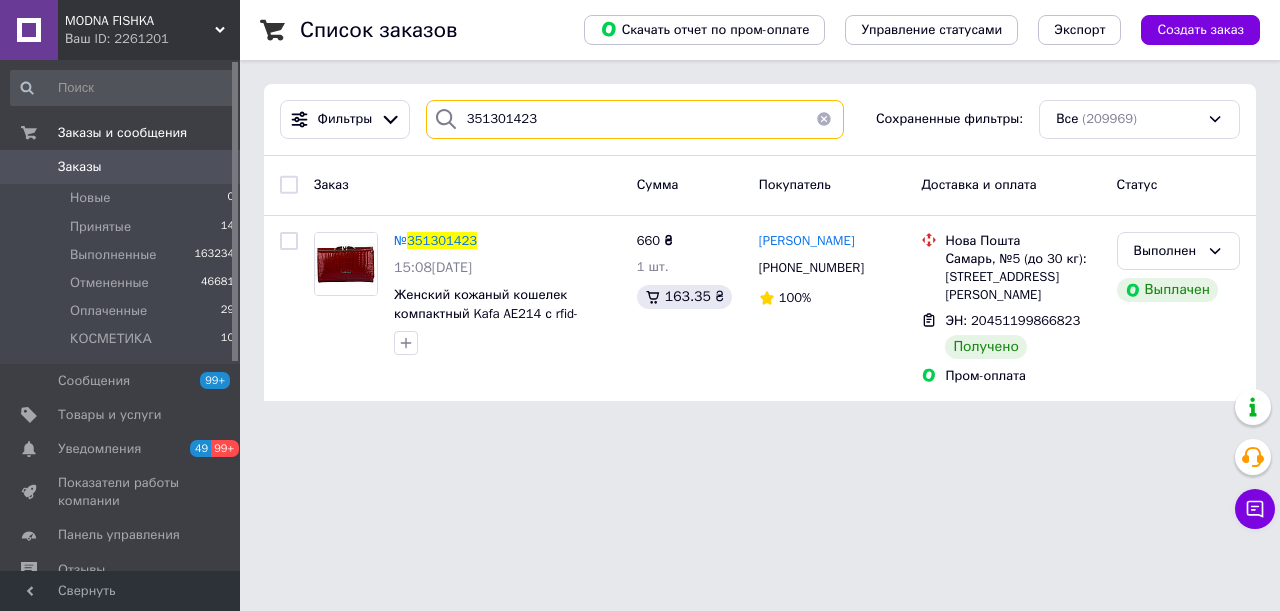 drag, startPoint x: 524, startPoint y: 126, endPoint x: 446, endPoint y: 106, distance: 80.523285 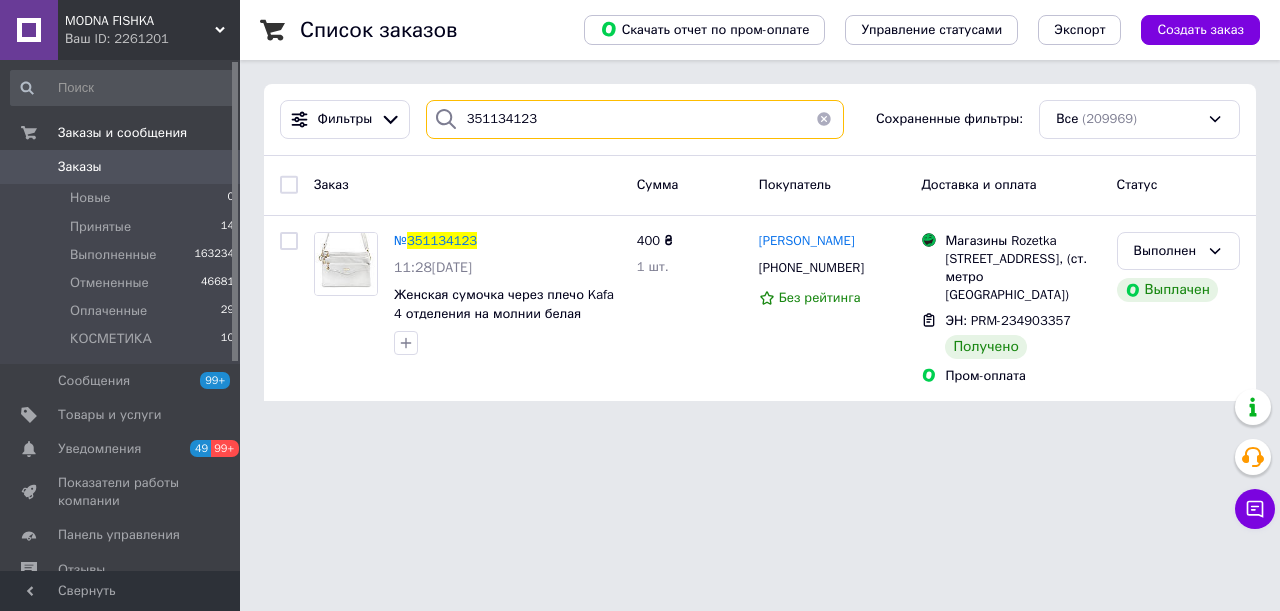 click on "351134123" at bounding box center (635, 119) 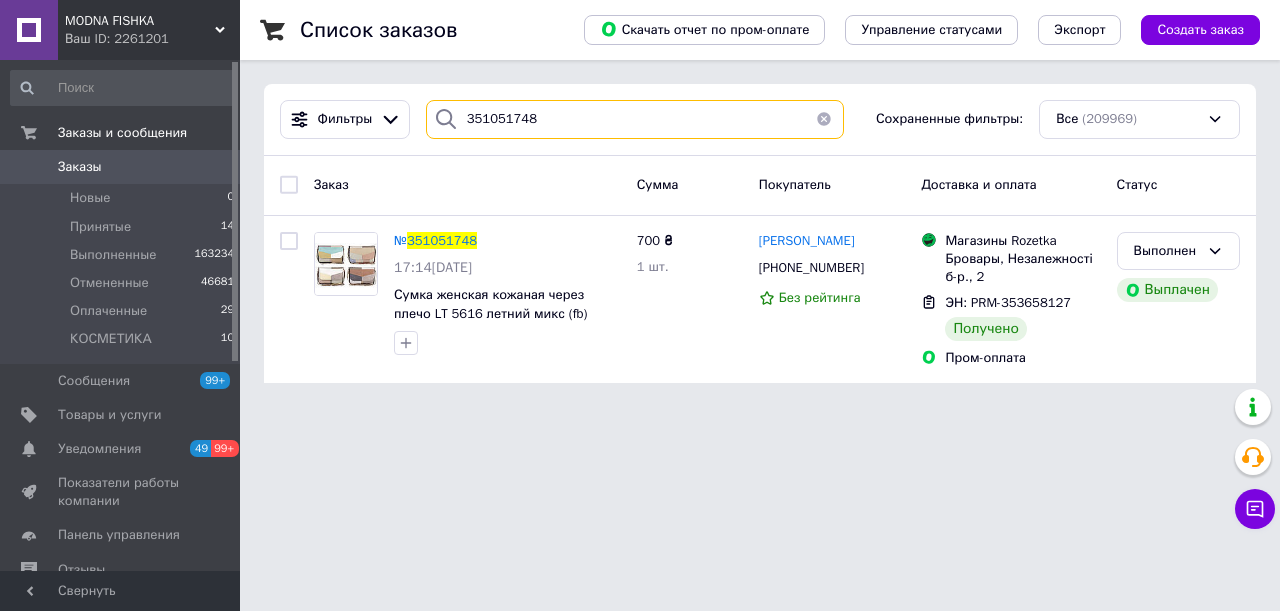 drag, startPoint x: 514, startPoint y: 104, endPoint x: 430, endPoint y: 104, distance: 84 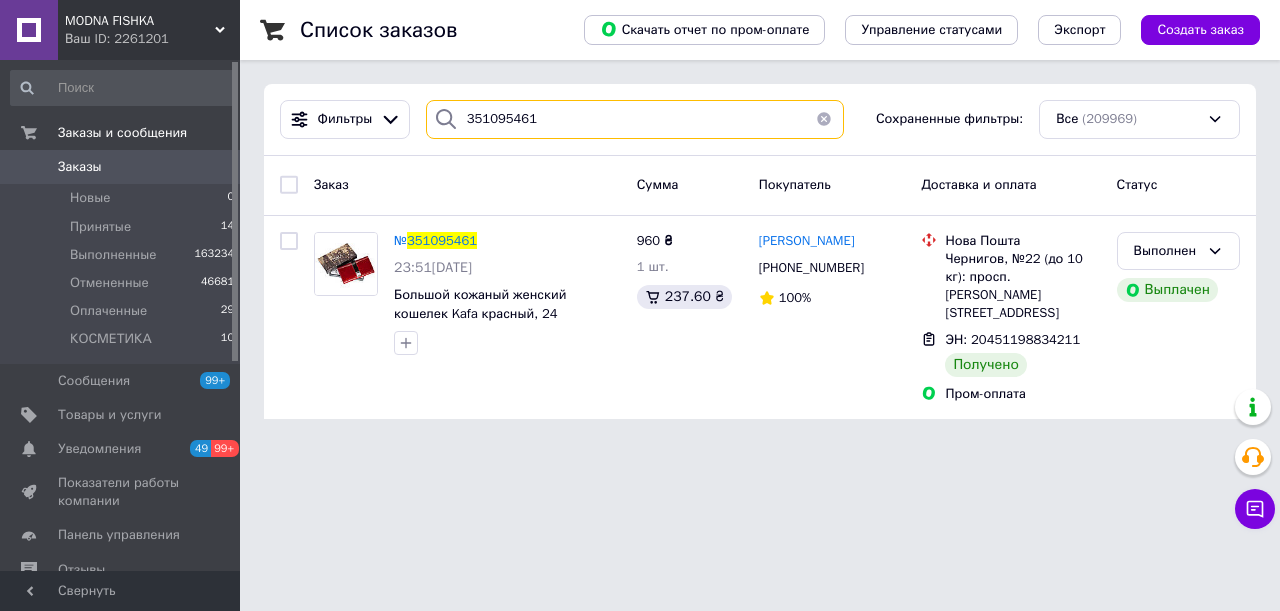 drag, startPoint x: 516, startPoint y: 122, endPoint x: 452, endPoint y: 106, distance: 65.96969 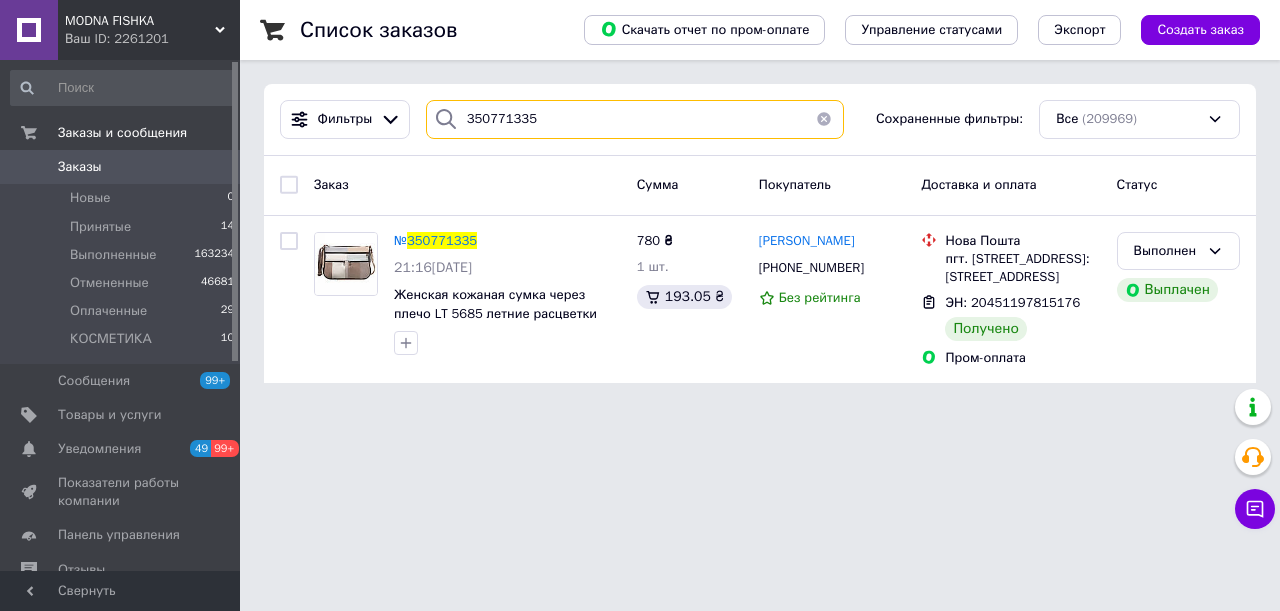 drag, startPoint x: 536, startPoint y: 110, endPoint x: 449, endPoint y: 109, distance: 87.005745 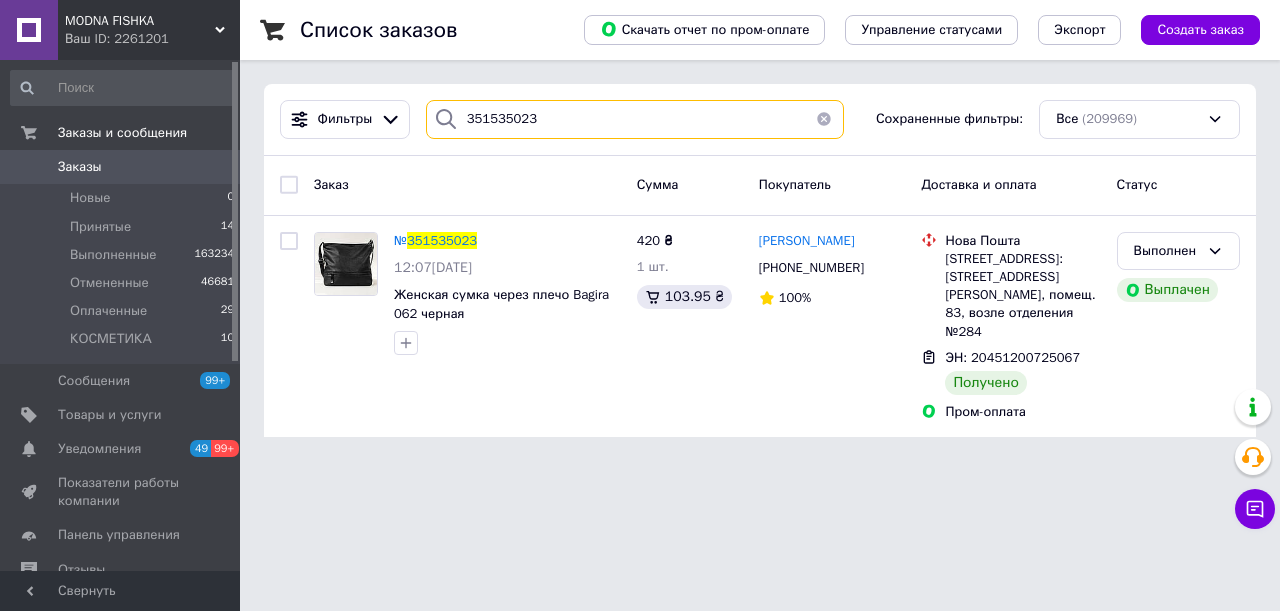 drag, startPoint x: 476, startPoint y: 118, endPoint x: 462, endPoint y: 122, distance: 14.56022 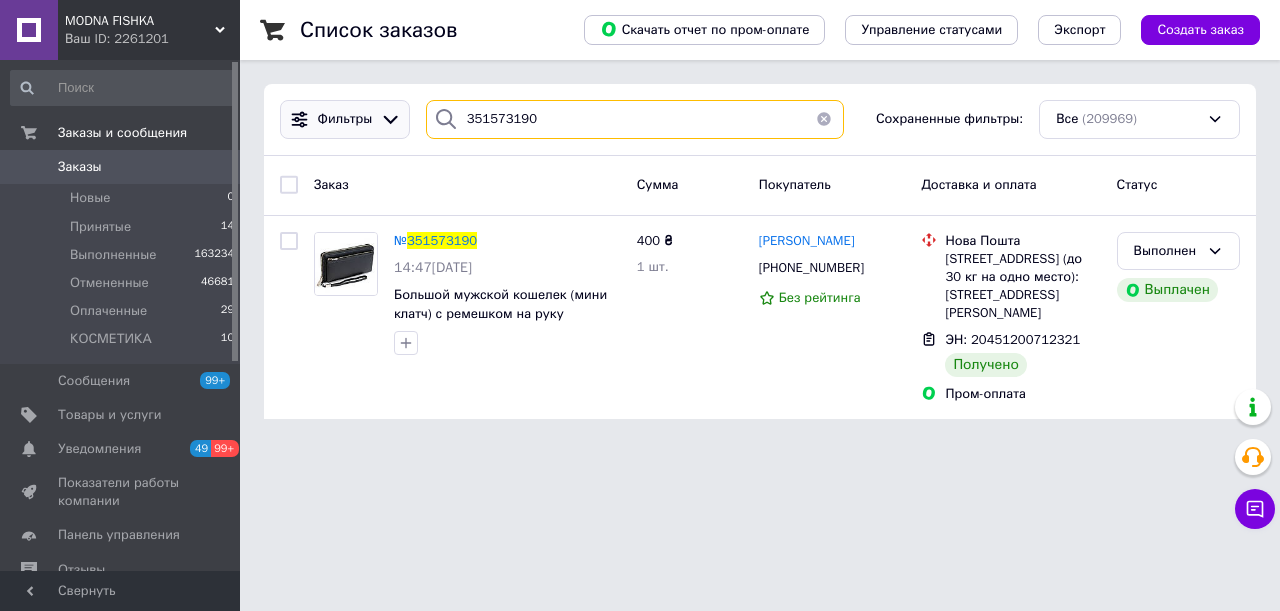 drag, startPoint x: 523, startPoint y: 114, endPoint x: 404, endPoint y: 114, distance: 119 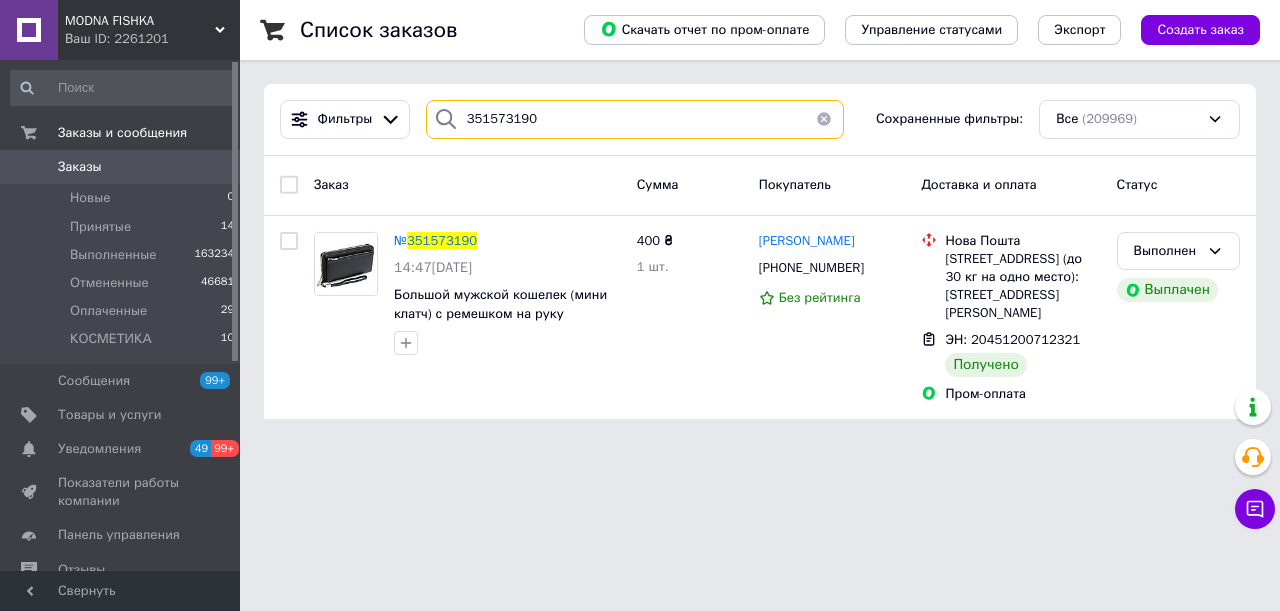 paste on "480241" 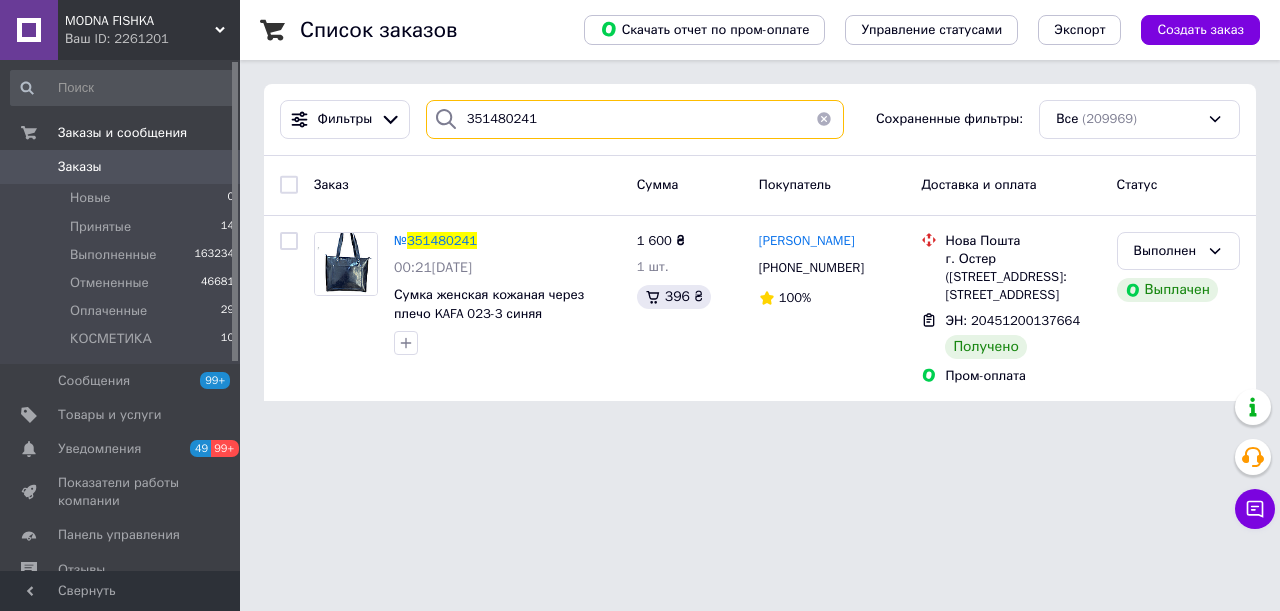 drag, startPoint x: 530, startPoint y: 115, endPoint x: 425, endPoint y: 117, distance: 105.01904 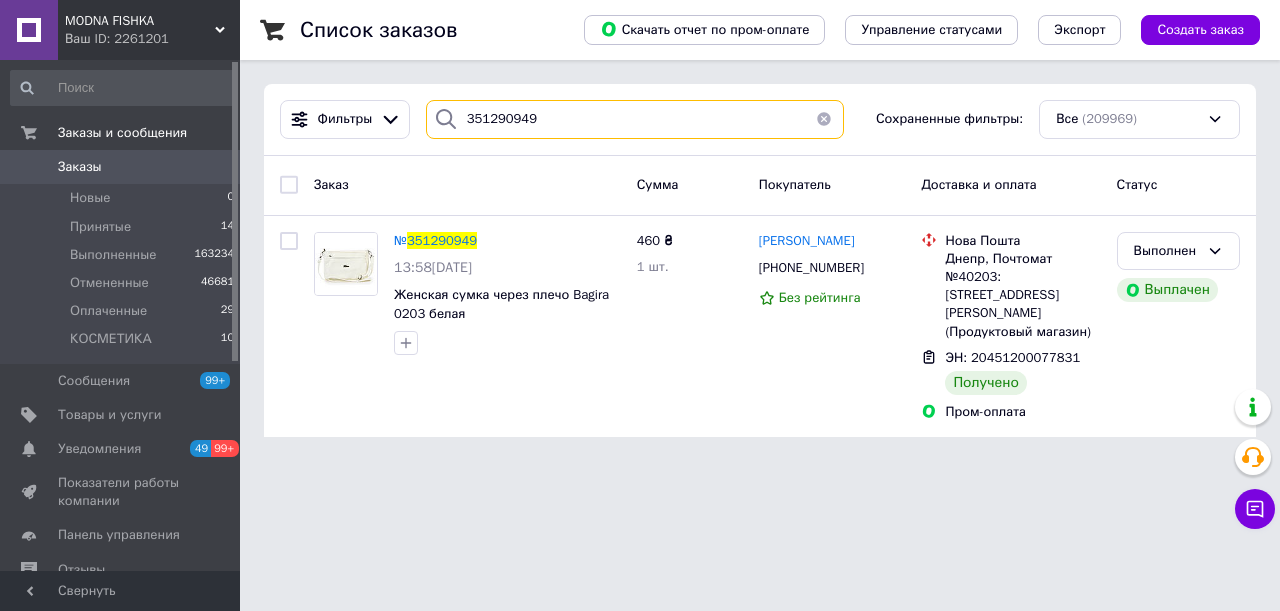 type on "351290949" 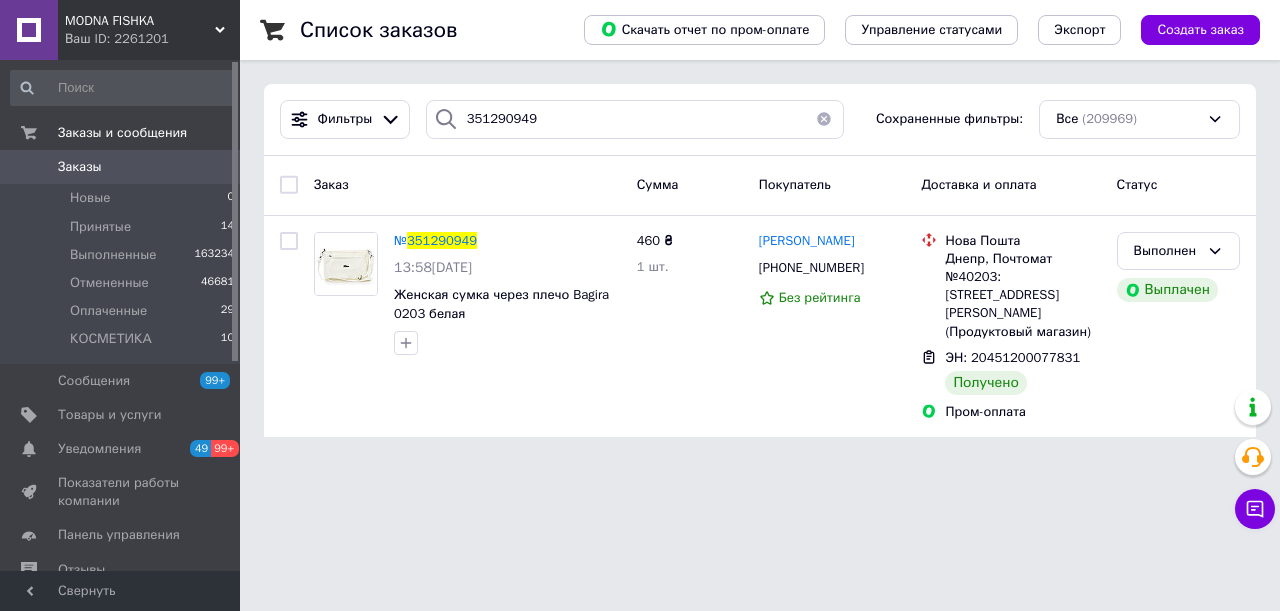 click at bounding box center (824, 119) 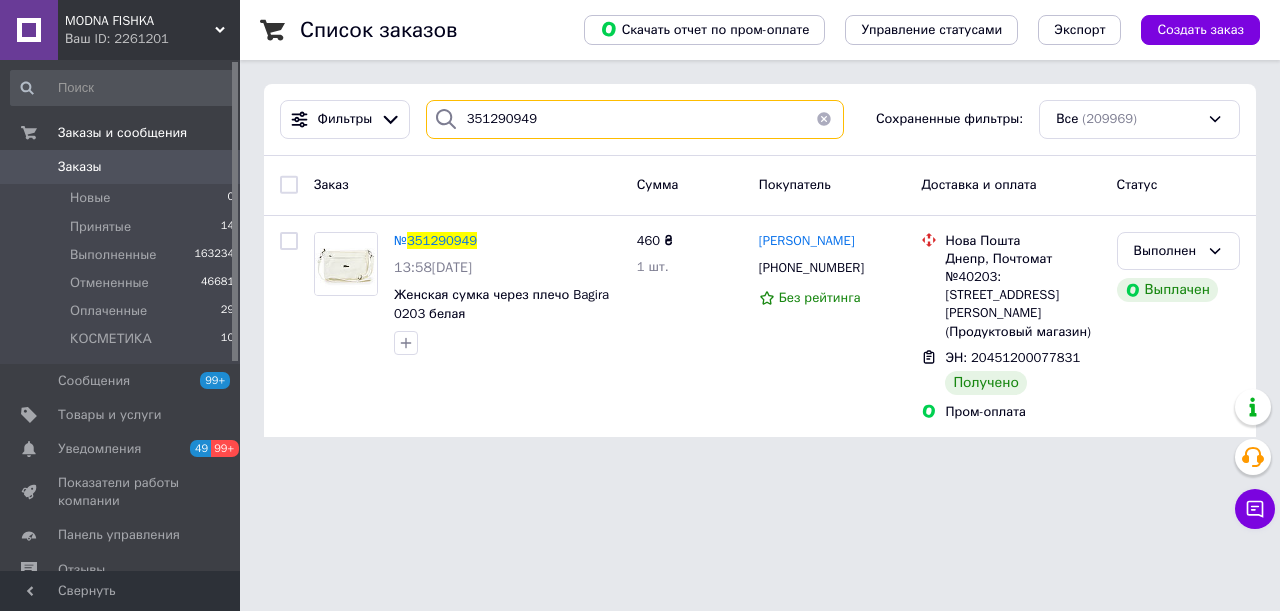 type 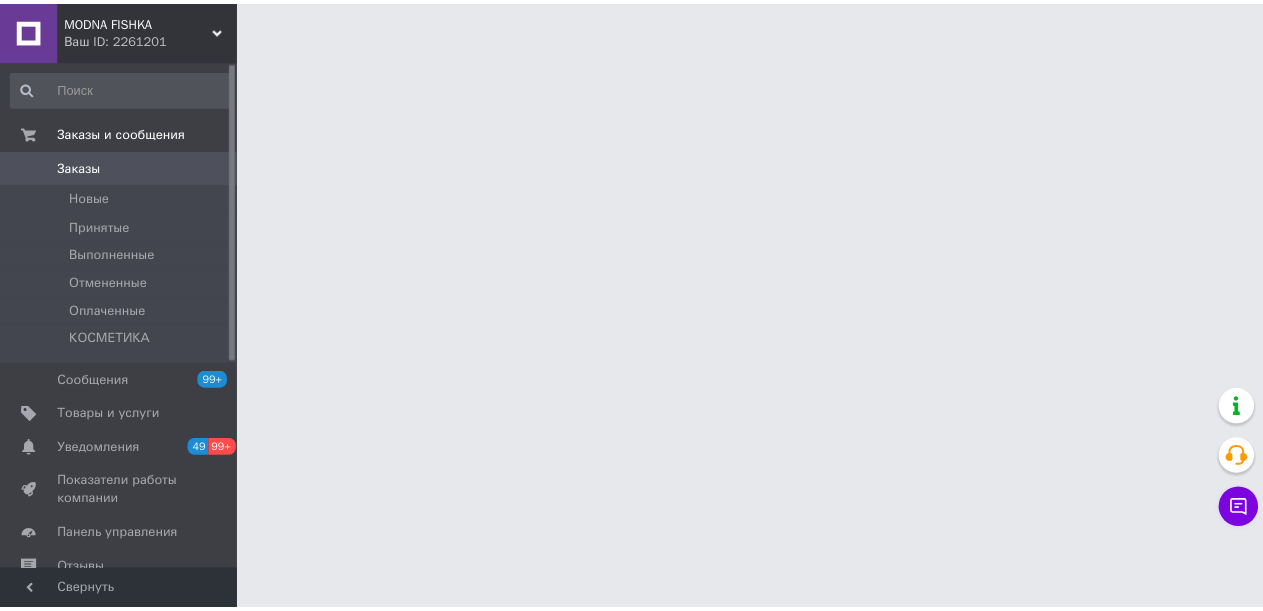 scroll, scrollTop: 0, scrollLeft: 0, axis: both 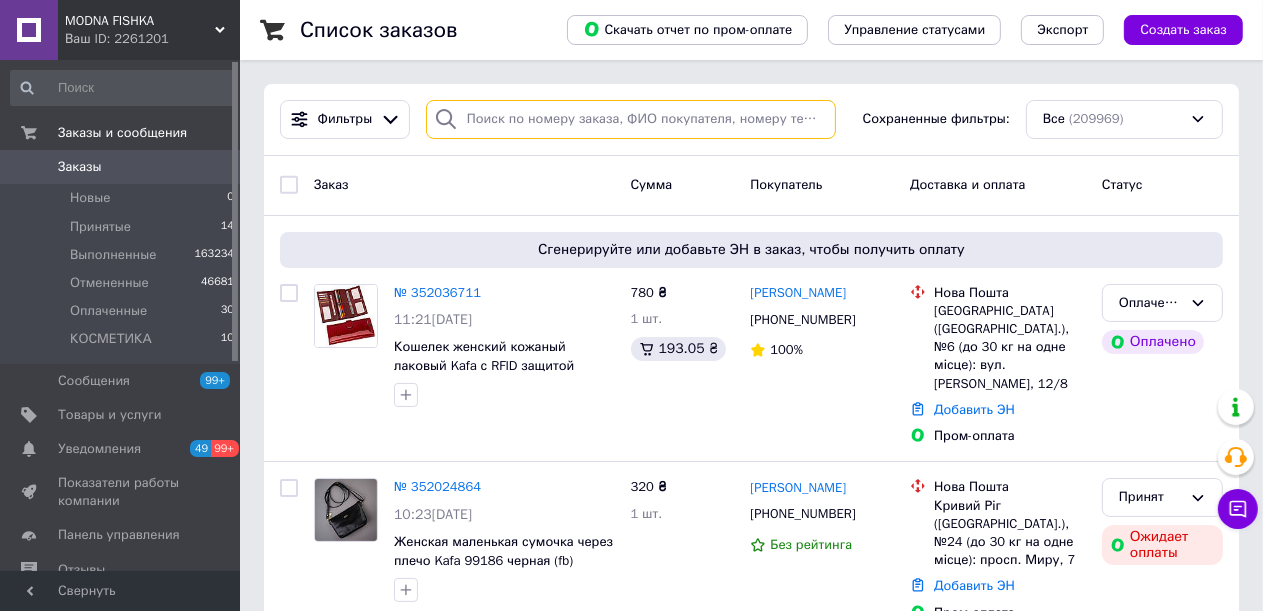 click at bounding box center (631, 119) 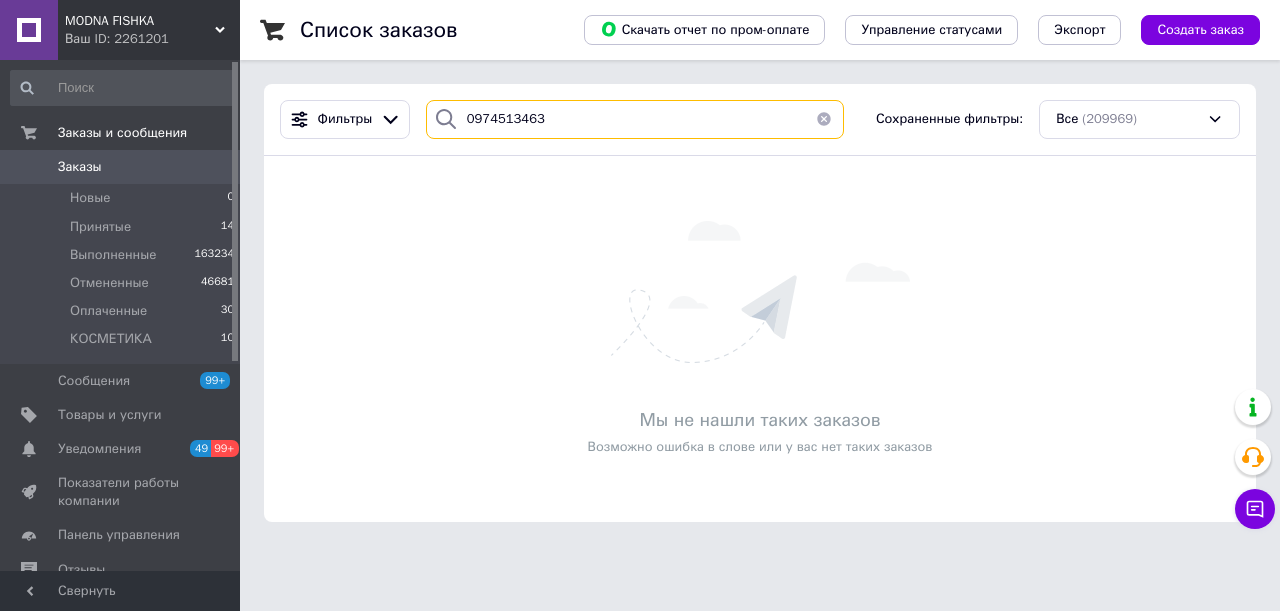 type on "0974513463" 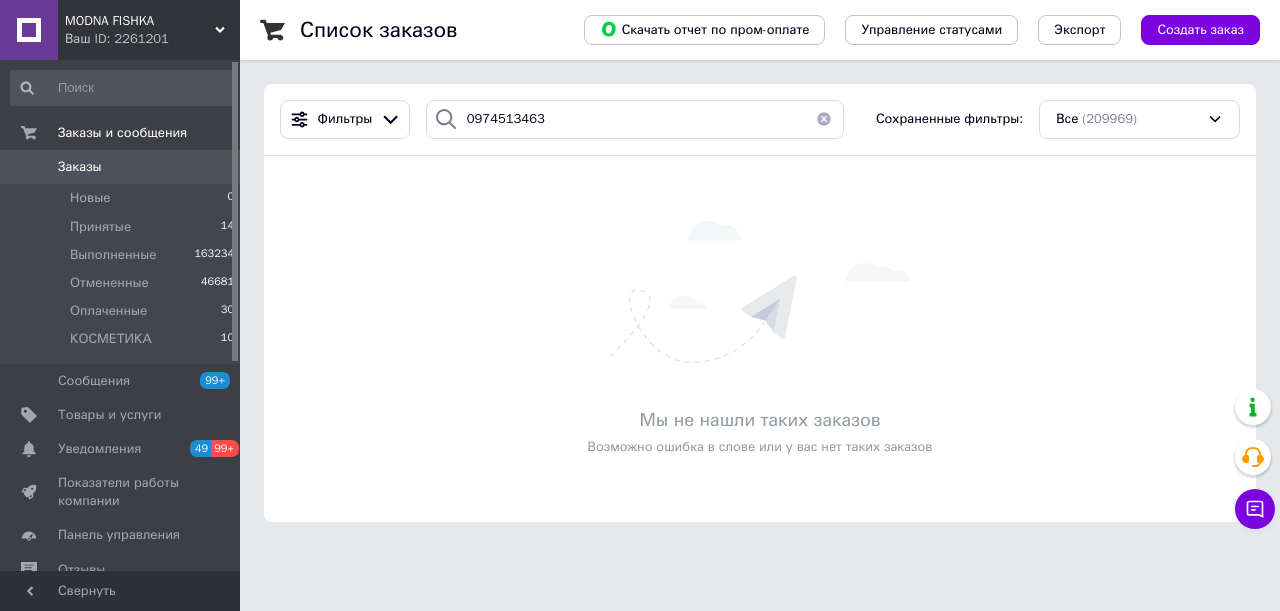 click at bounding box center [824, 119] 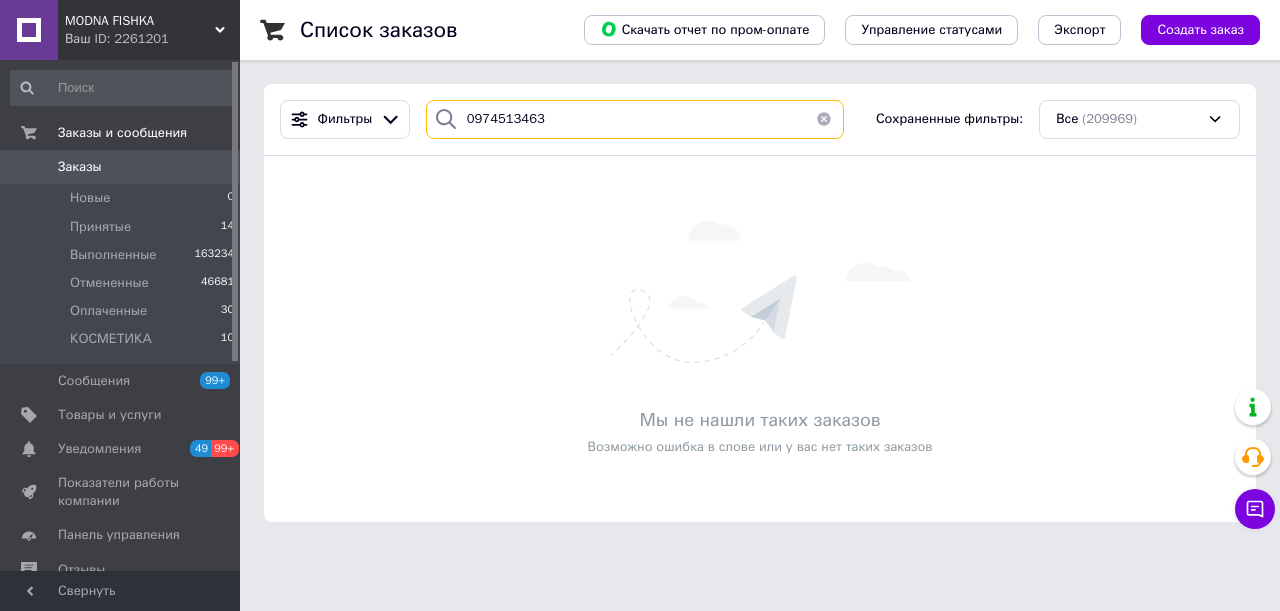 type 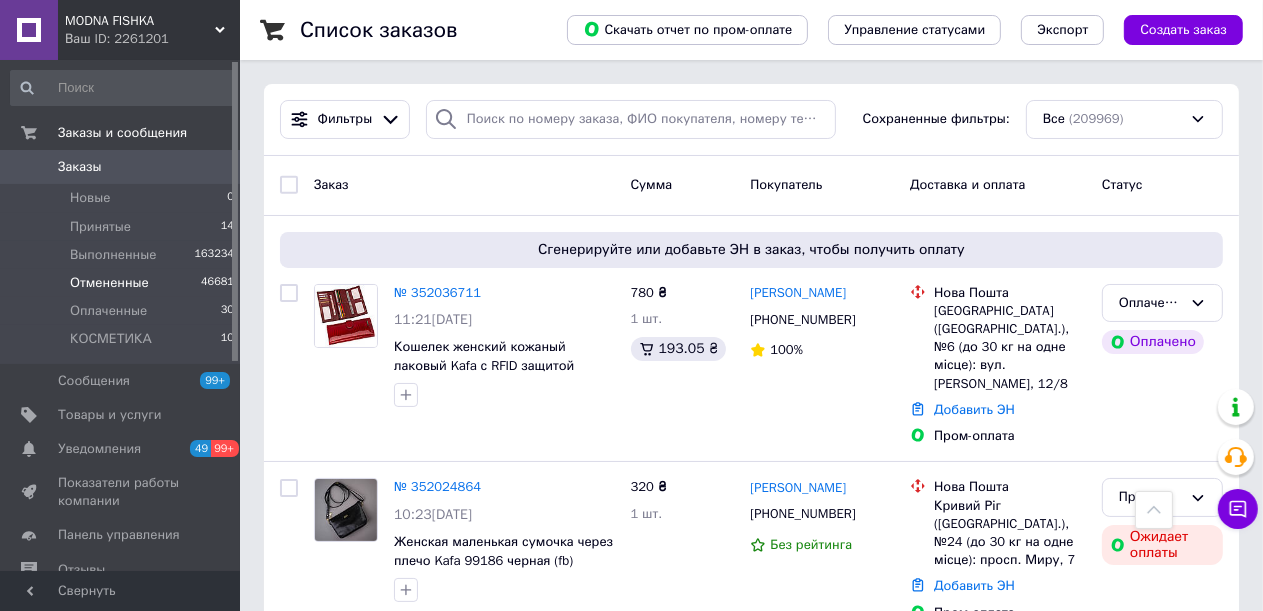 scroll, scrollTop: 0, scrollLeft: 0, axis: both 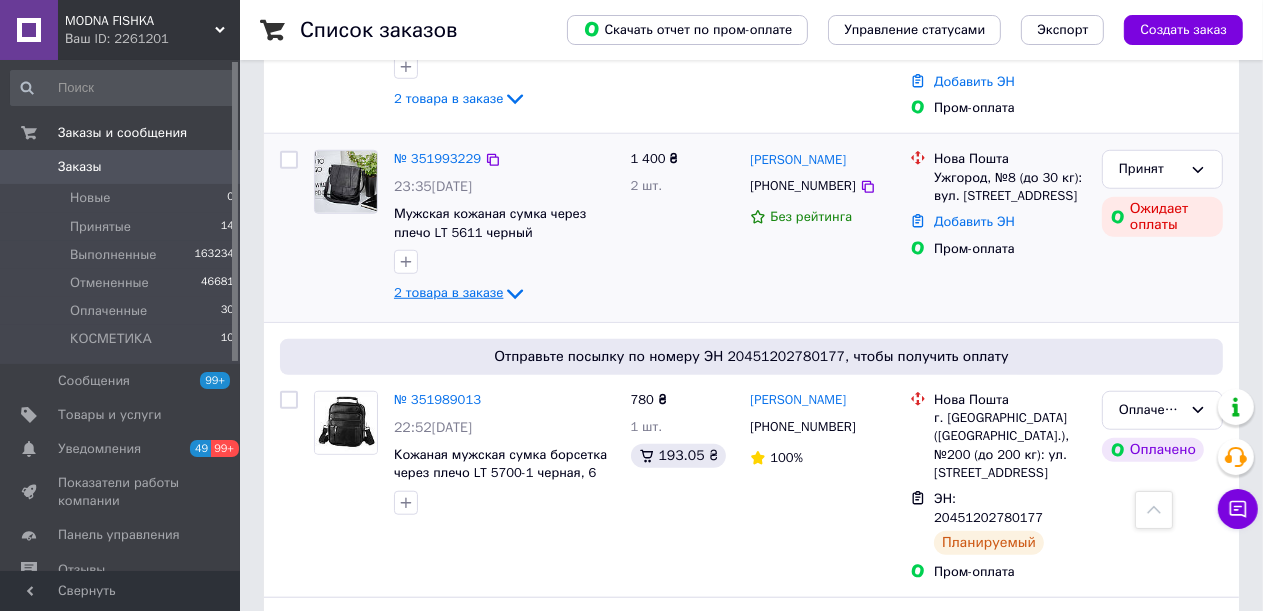 click on "2 товара в заказе" at bounding box center [448, 293] 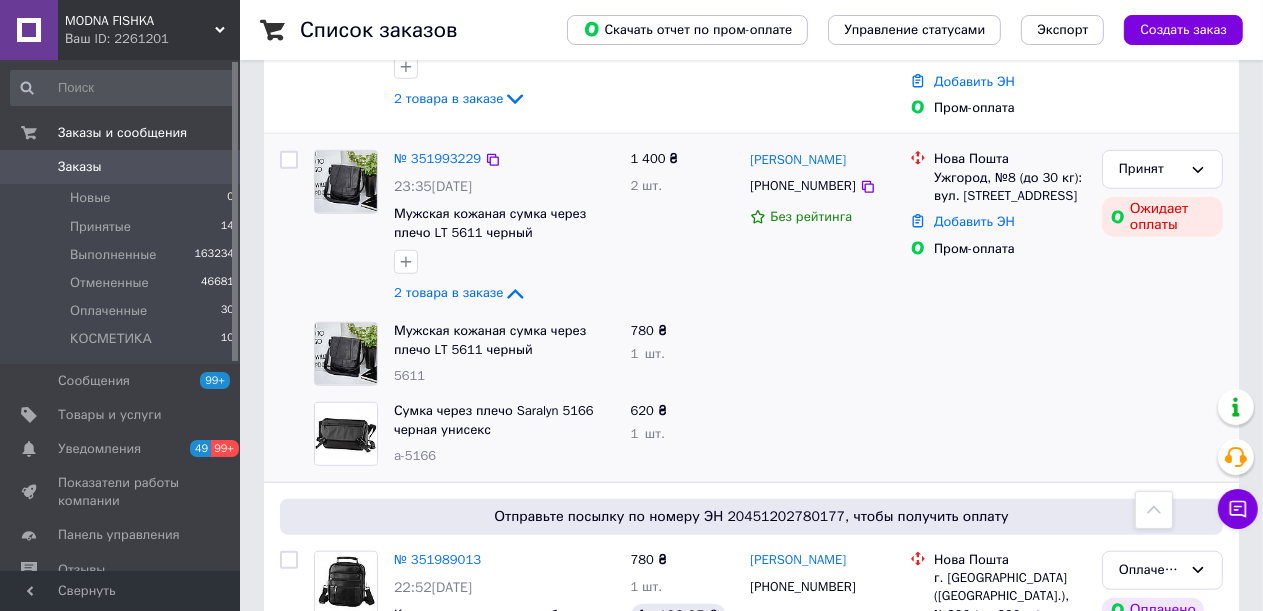 scroll, scrollTop: 1300, scrollLeft: 0, axis: vertical 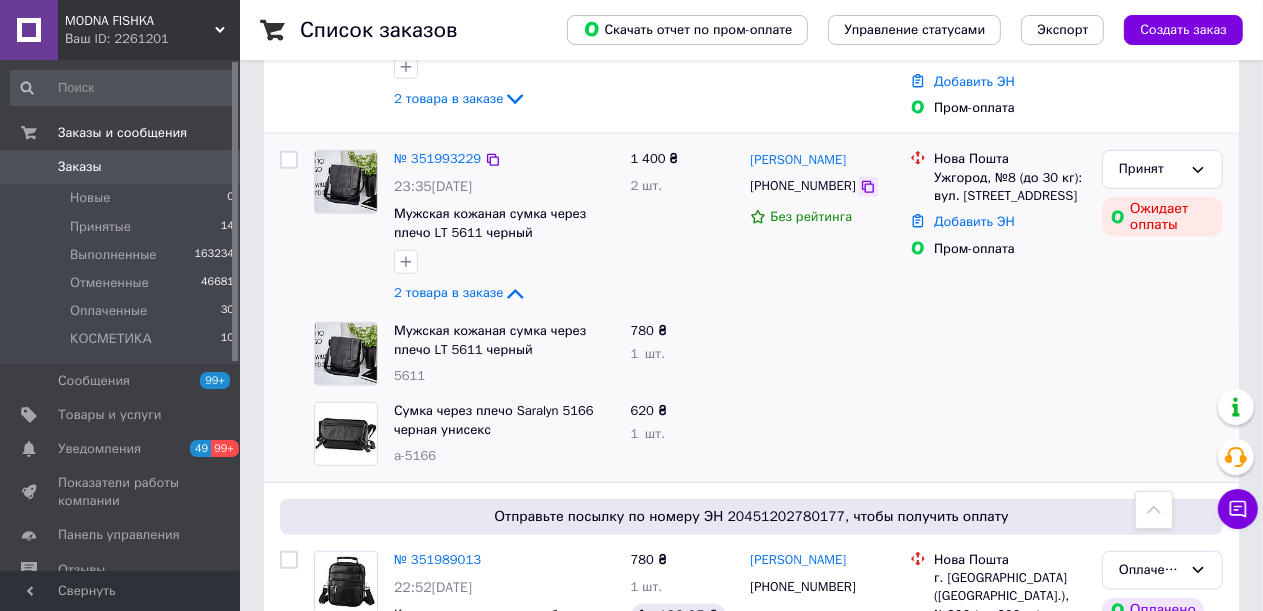 click 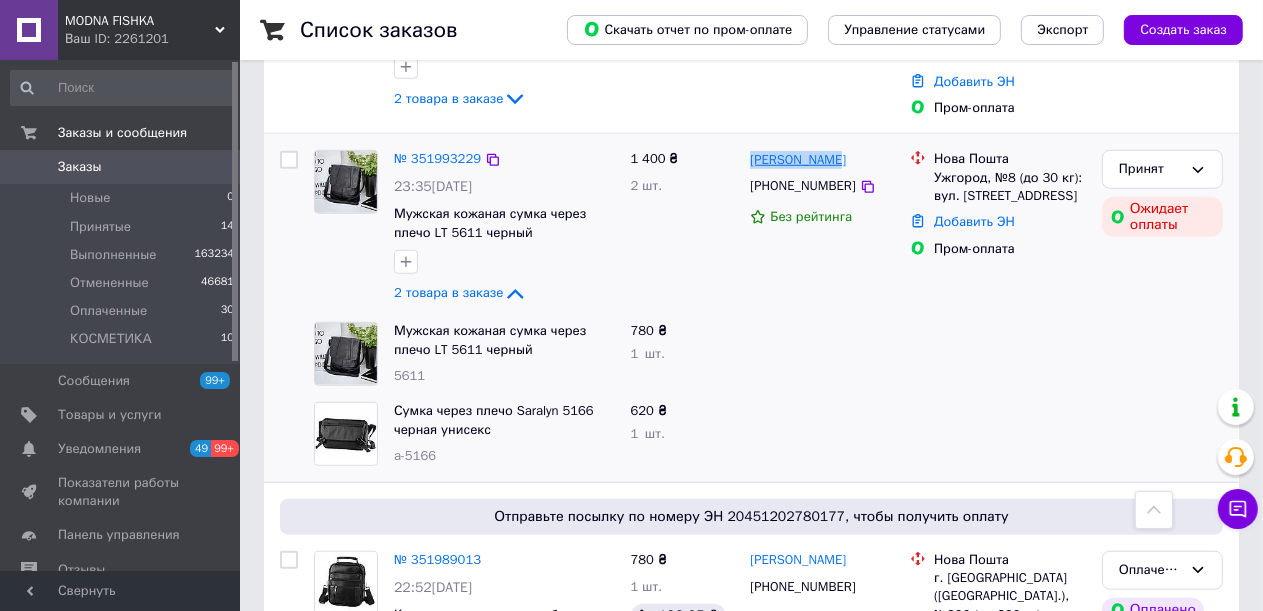 drag, startPoint x: 846, startPoint y: 134, endPoint x: 754, endPoint y: 130, distance: 92.086914 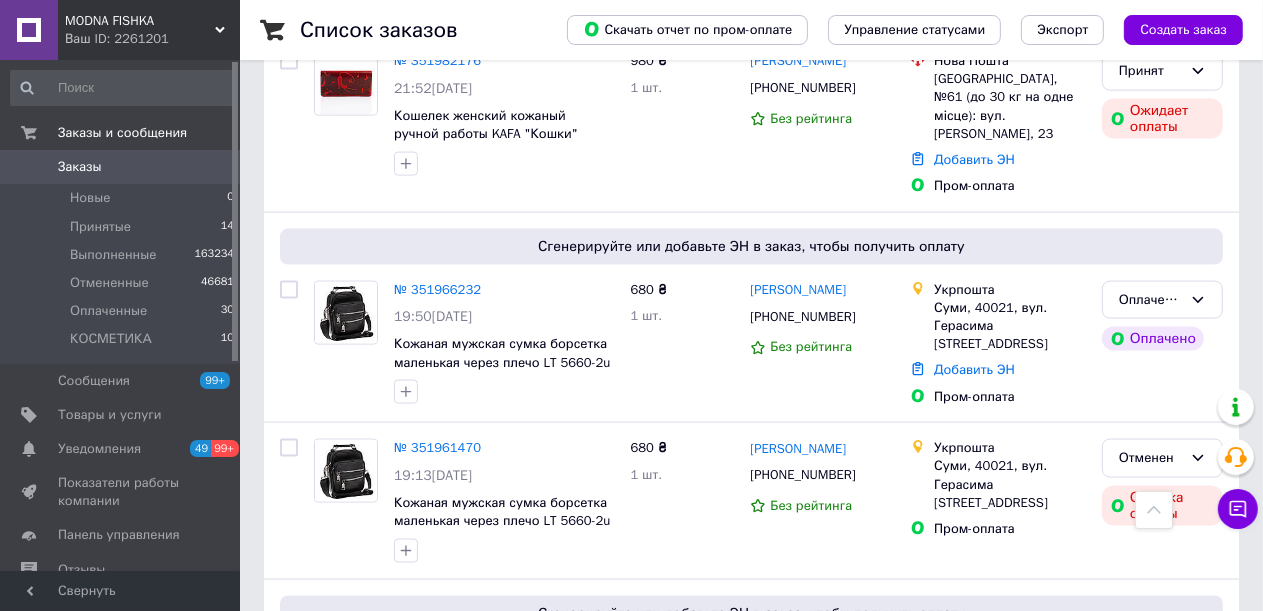 scroll, scrollTop: 2500, scrollLeft: 0, axis: vertical 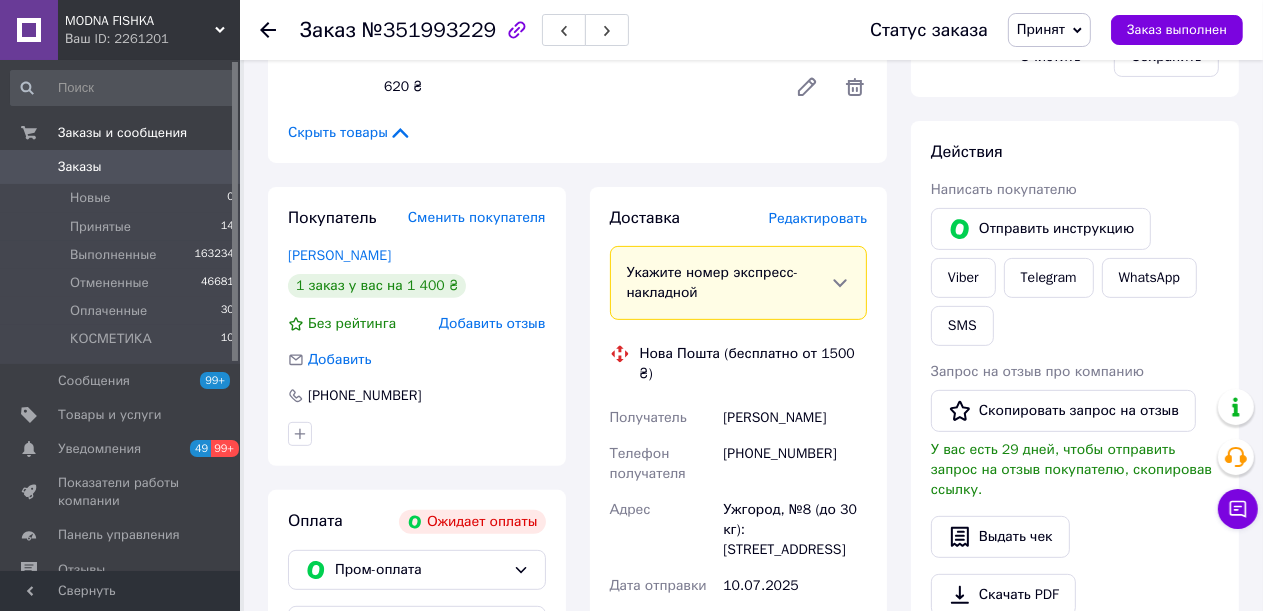 click on "Редактировать" at bounding box center [818, 218] 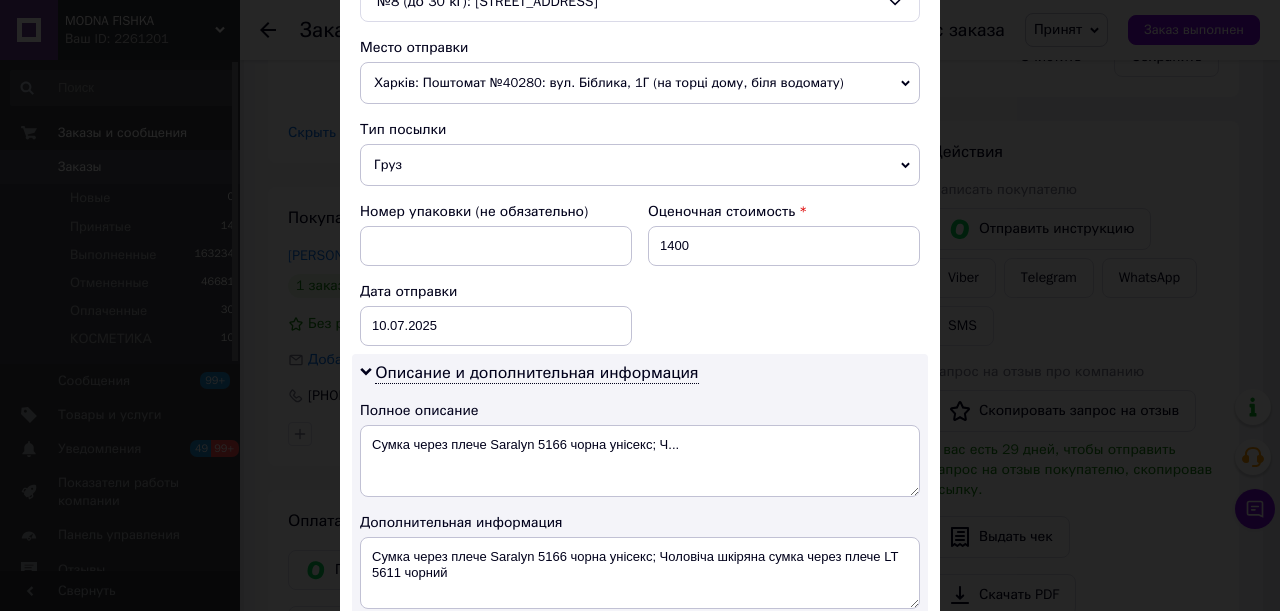 scroll, scrollTop: 934, scrollLeft: 0, axis: vertical 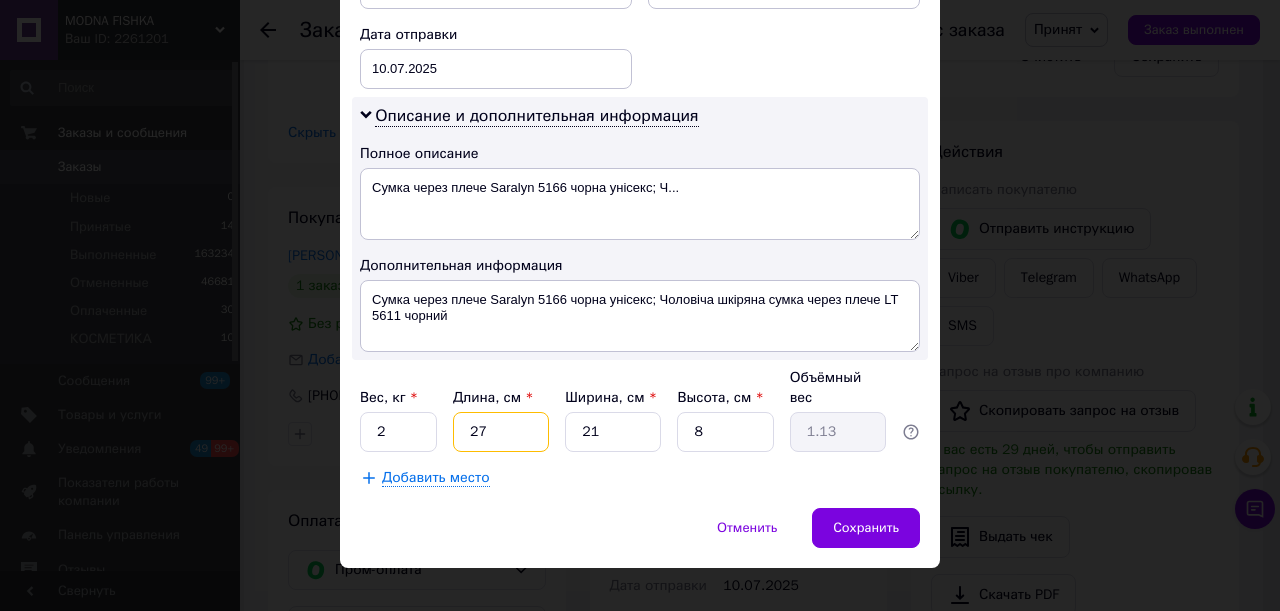 drag, startPoint x: 492, startPoint y: 404, endPoint x: 460, endPoint y: 406, distance: 32.06244 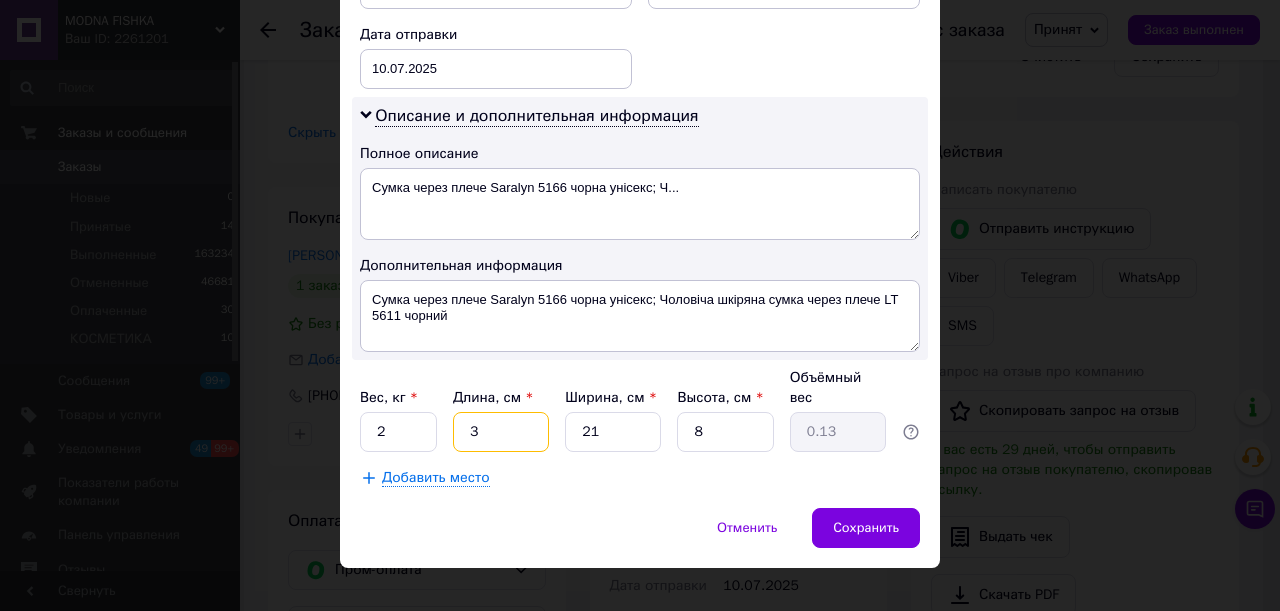type on "30" 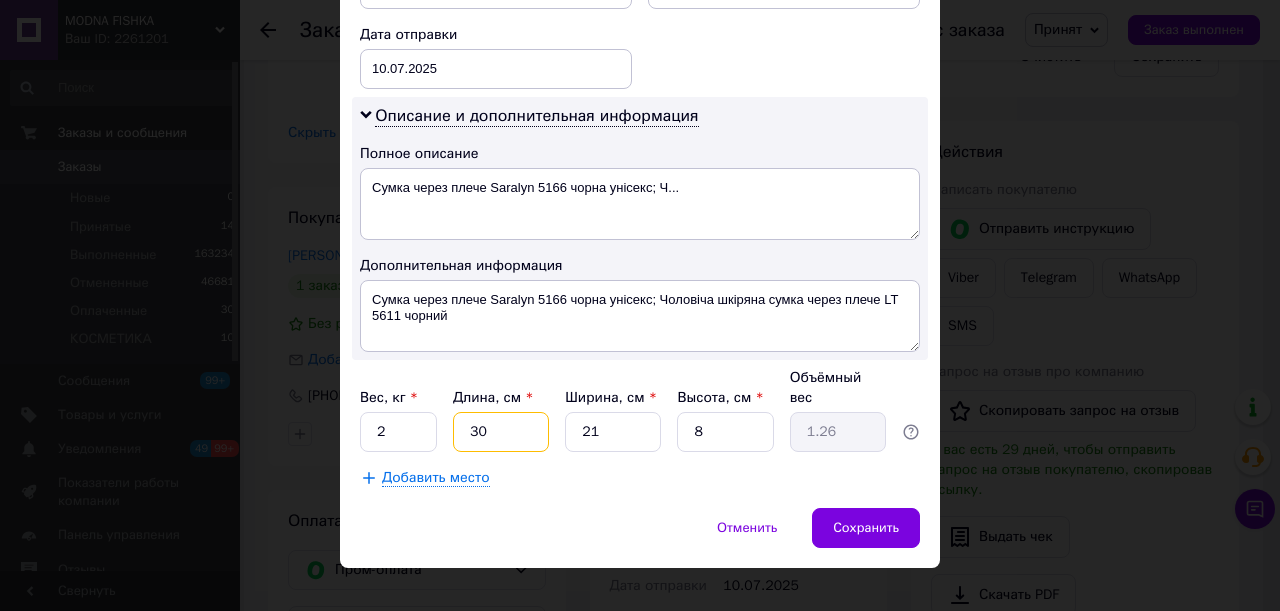 type on "30" 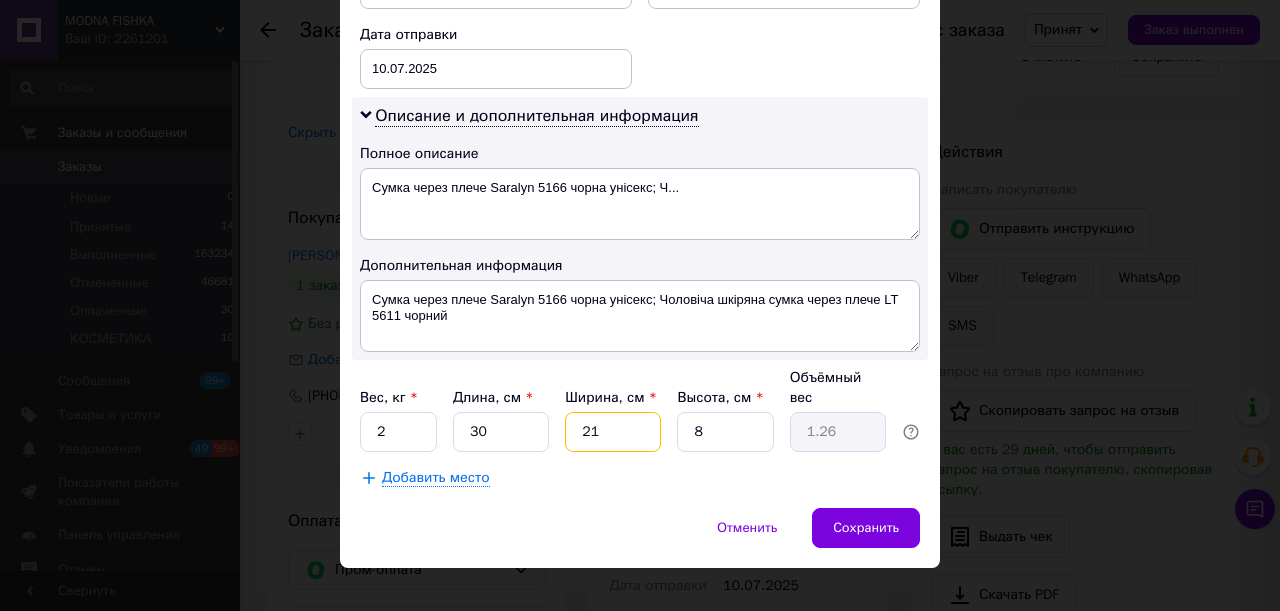 drag, startPoint x: 603, startPoint y: 410, endPoint x: 575, endPoint y: 406, distance: 28.284271 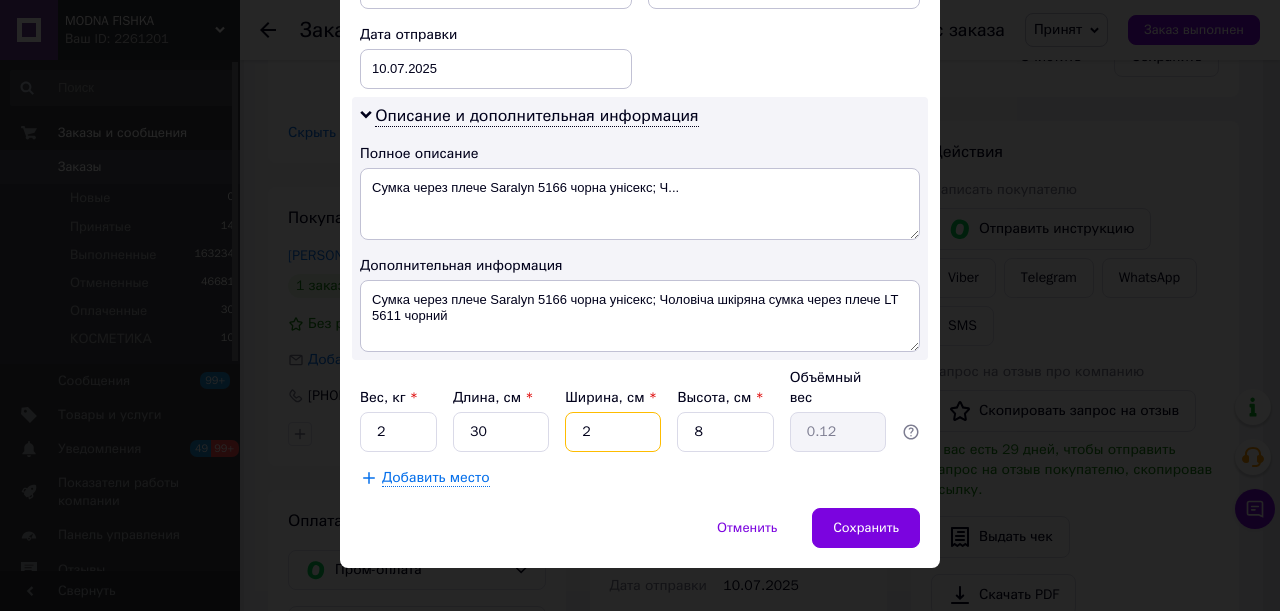 type on "25" 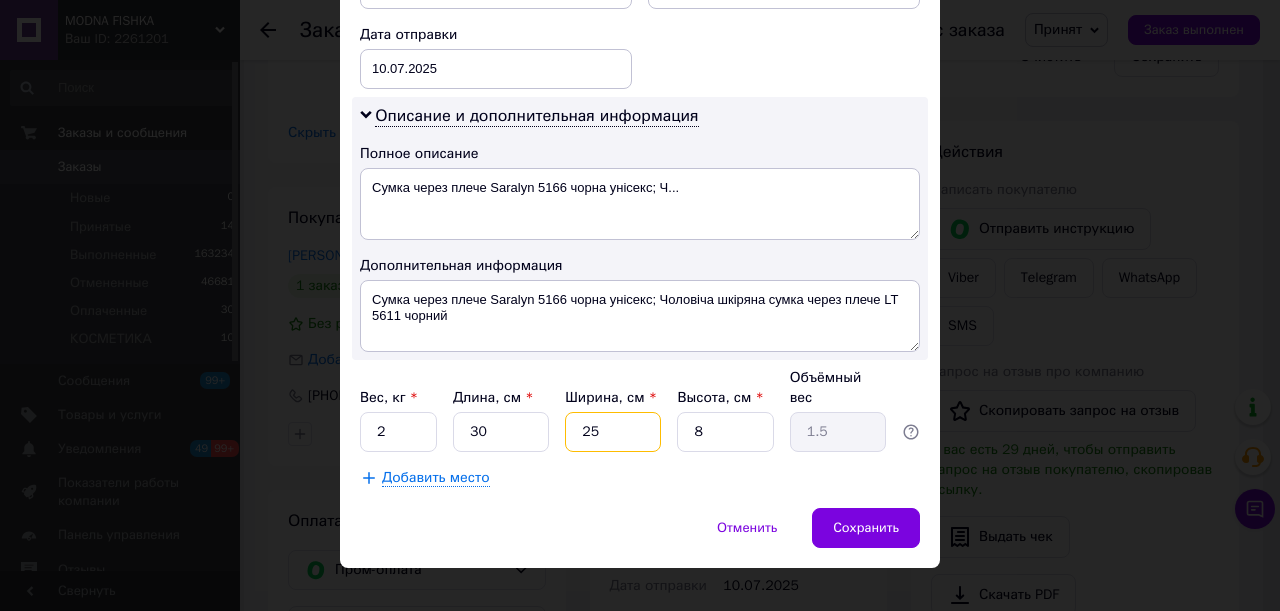 type on "25" 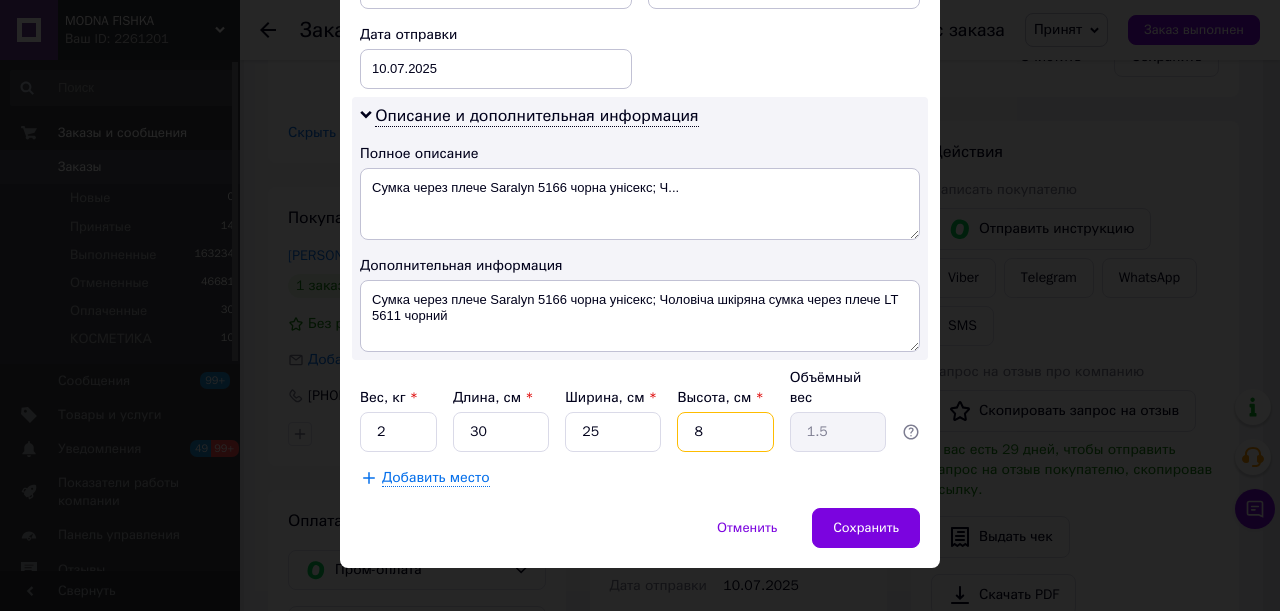 drag, startPoint x: 706, startPoint y: 406, endPoint x: 683, endPoint y: 407, distance: 23.021729 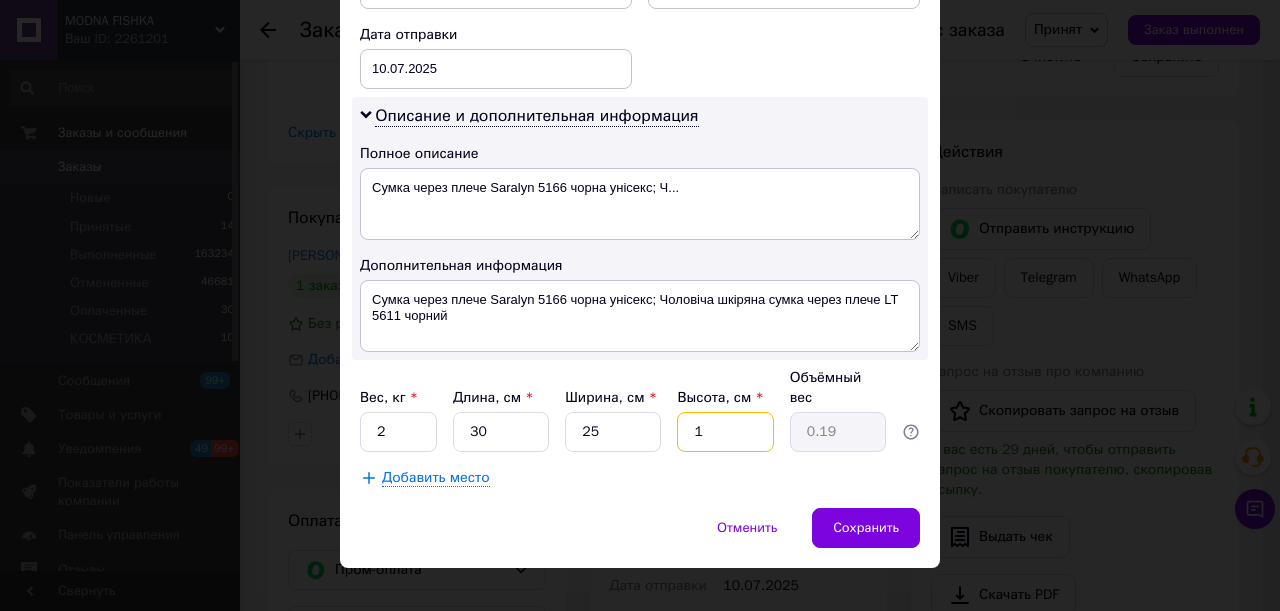type on "10" 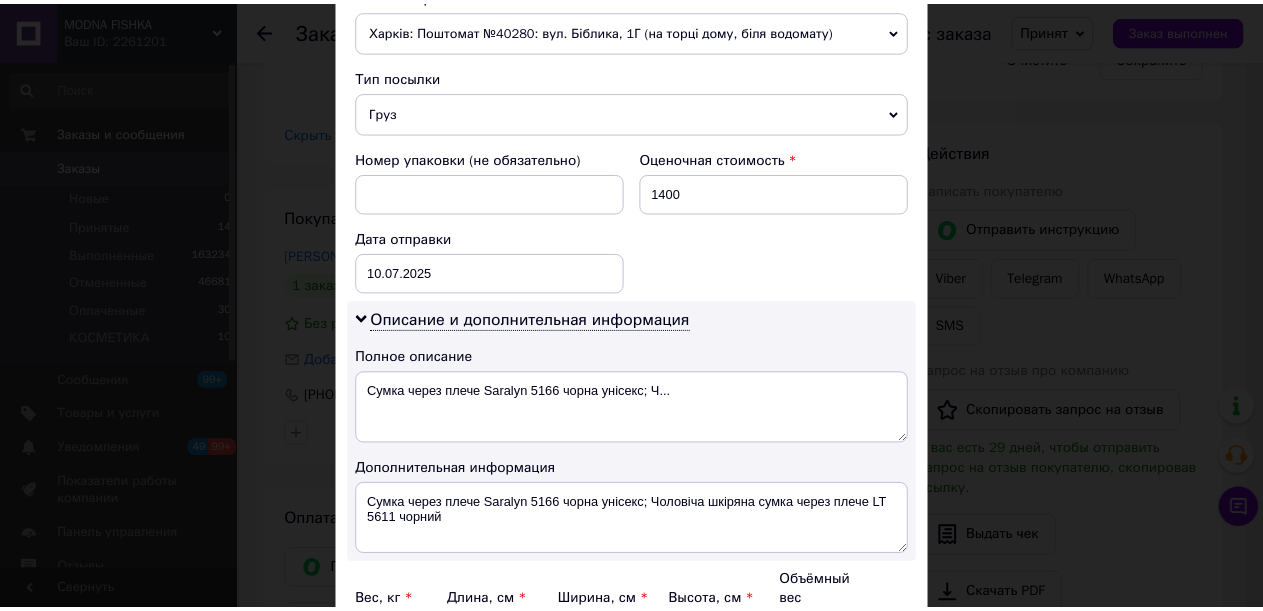 scroll, scrollTop: 934, scrollLeft: 0, axis: vertical 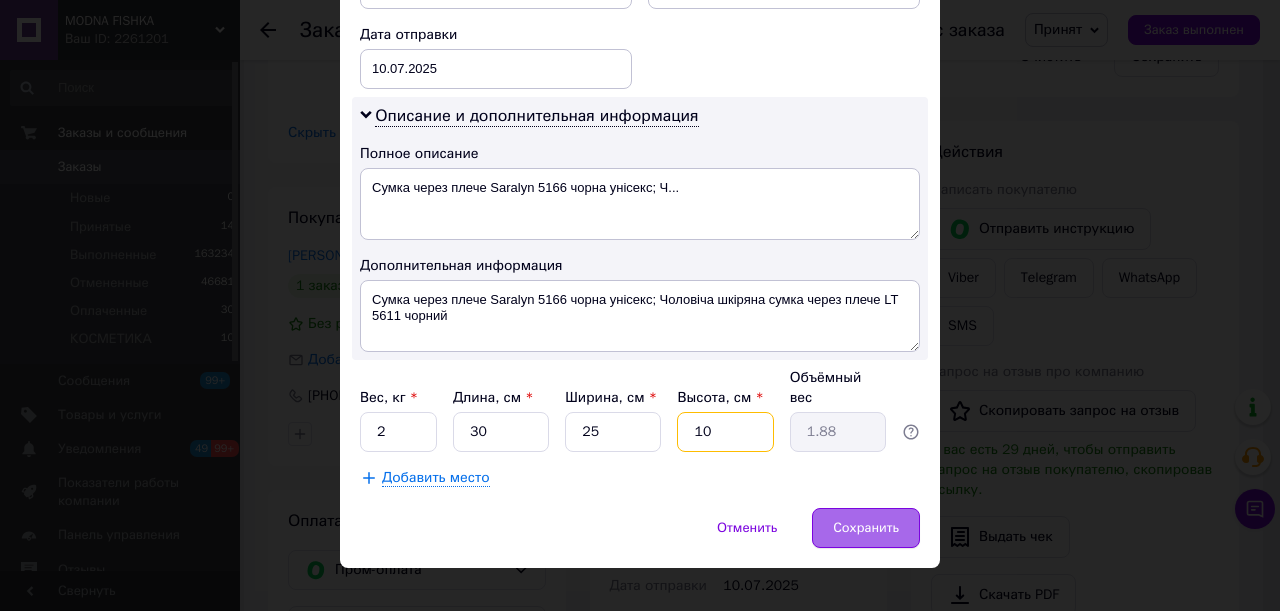 type on "10" 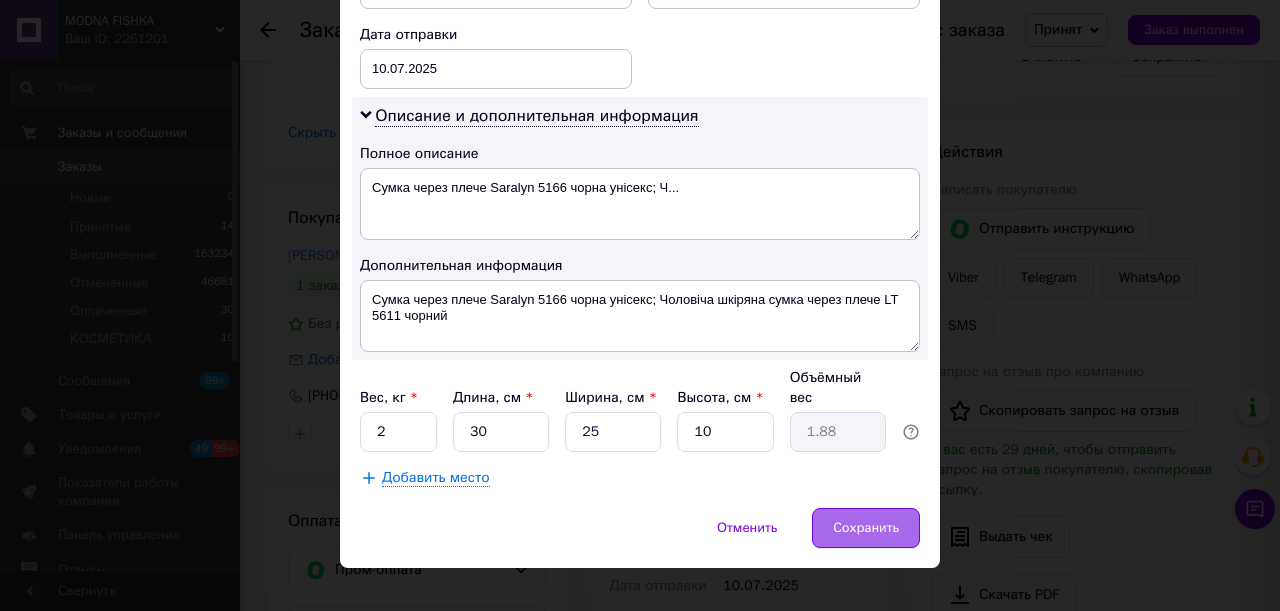 click on "Сохранить" at bounding box center (866, 528) 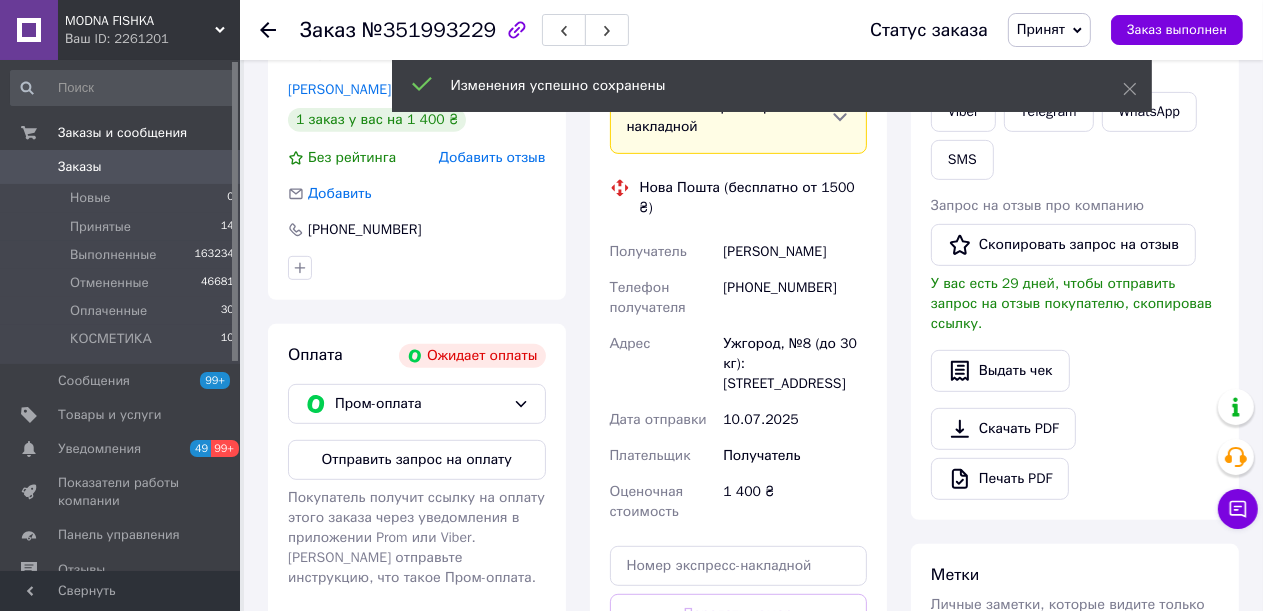 scroll, scrollTop: 700, scrollLeft: 0, axis: vertical 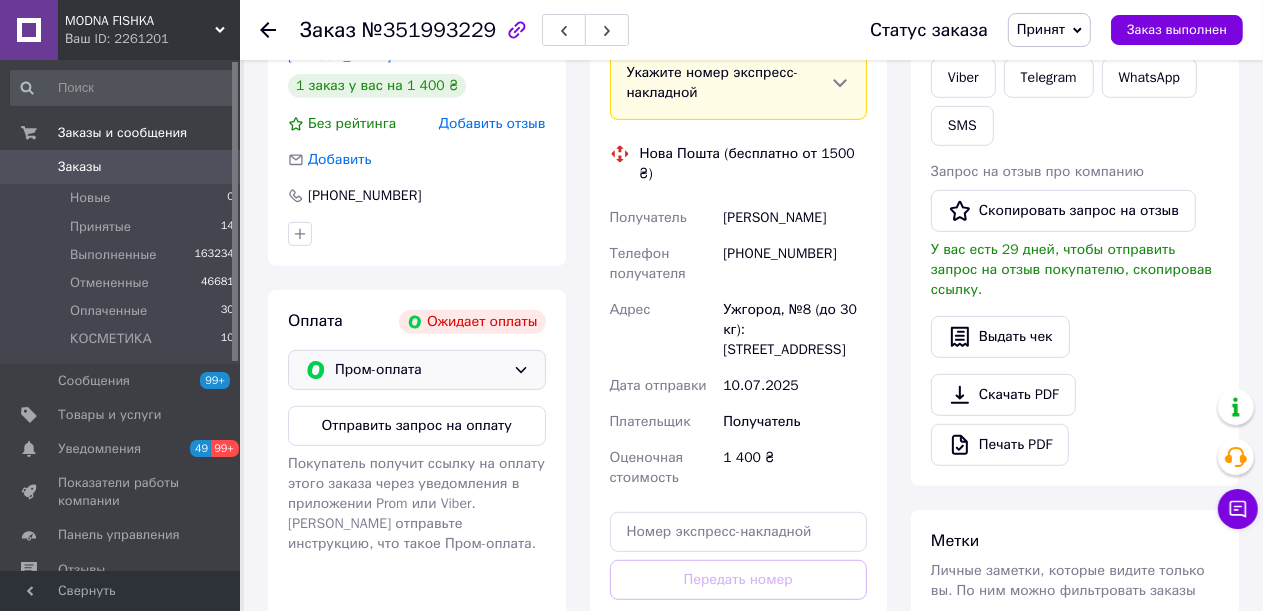 click on "Пром-оплата" at bounding box center (420, 370) 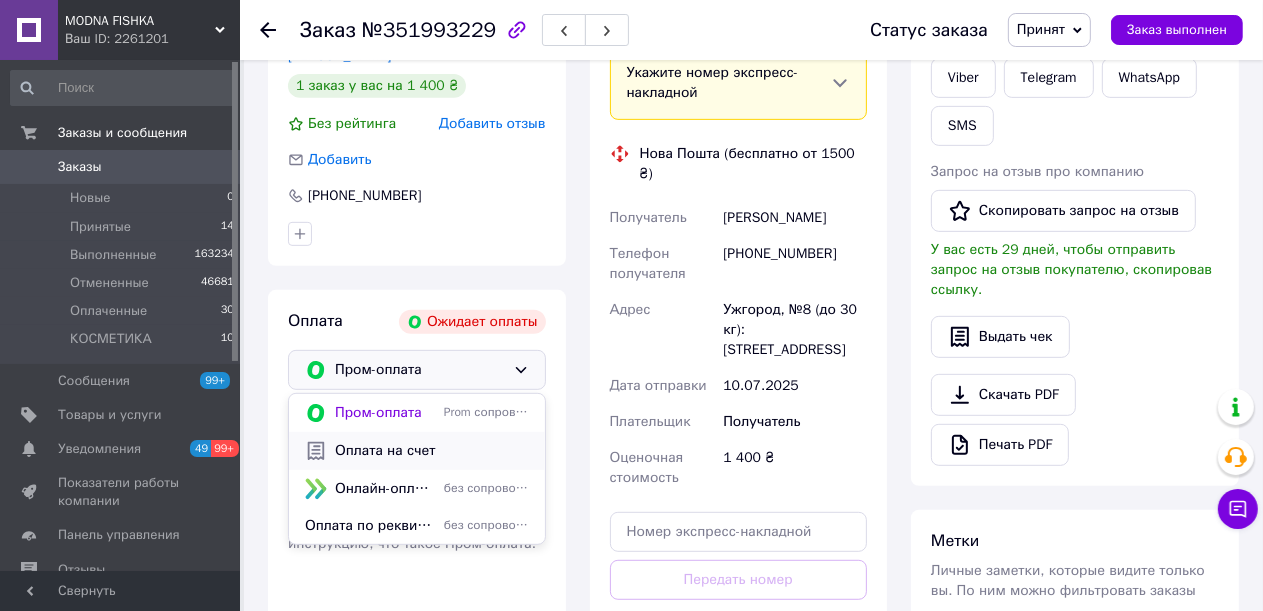 click on "Оплата на счет" at bounding box center [432, 451] 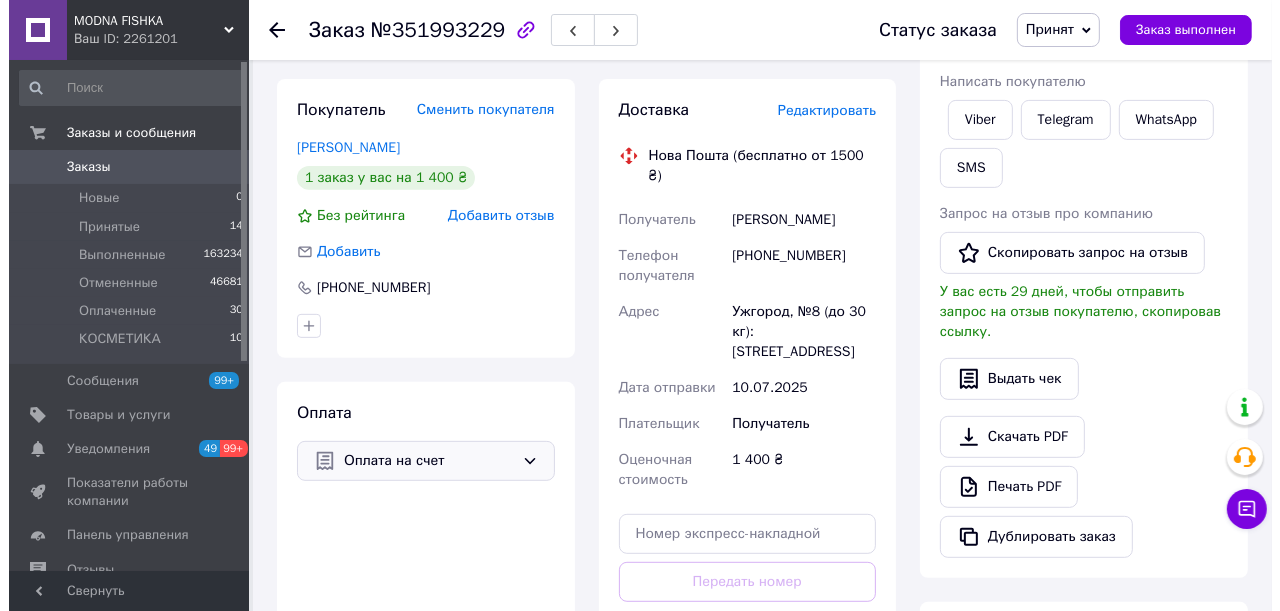 scroll, scrollTop: 500, scrollLeft: 0, axis: vertical 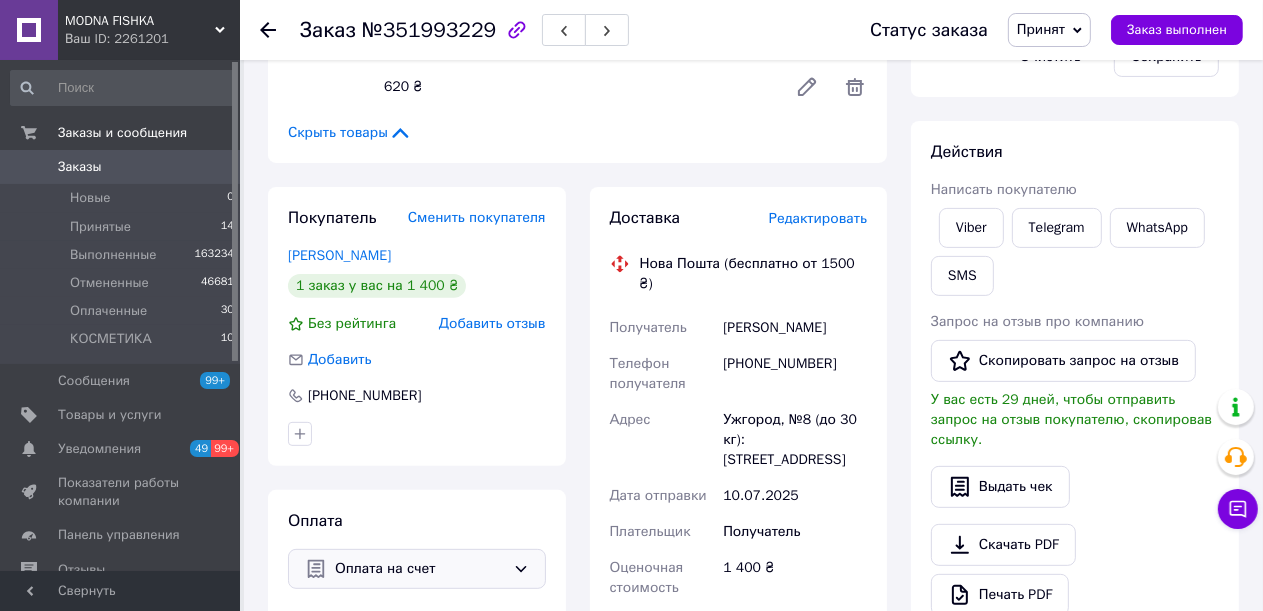 click on "Редактировать" at bounding box center (818, 218) 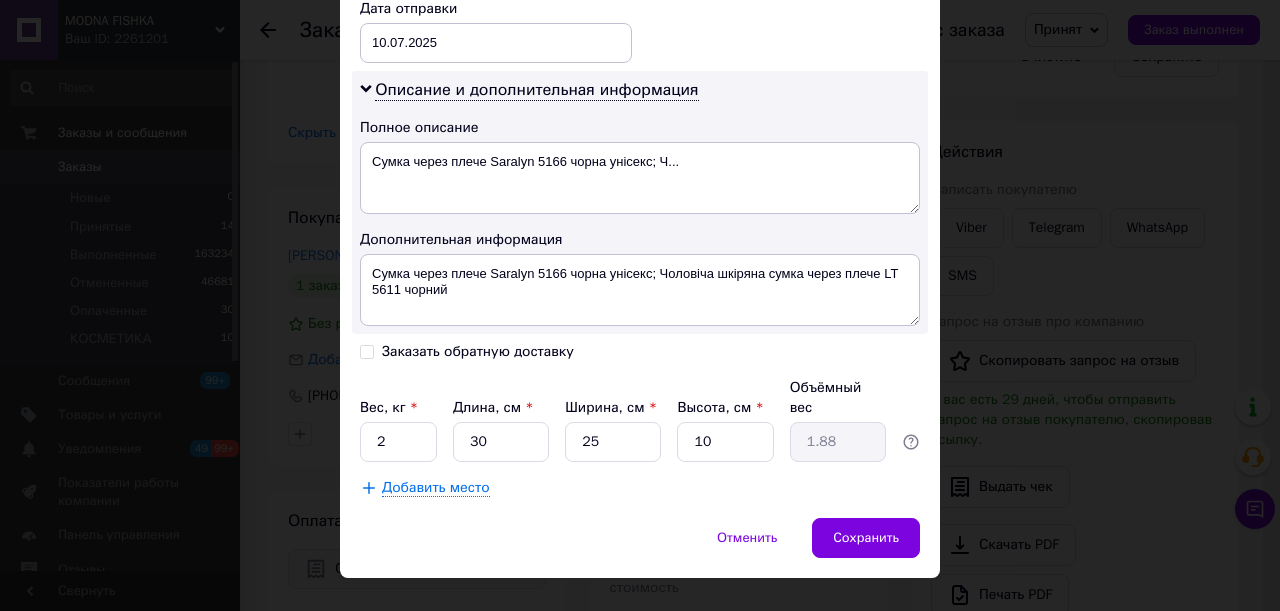 scroll, scrollTop: 970, scrollLeft: 0, axis: vertical 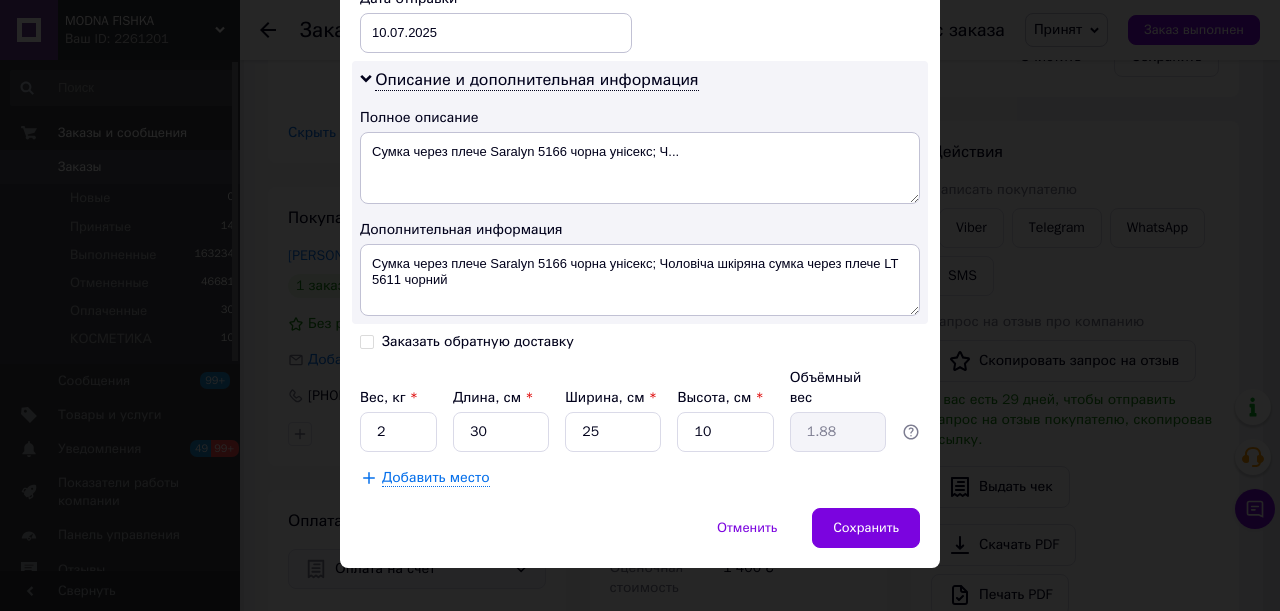 click on "Заказать обратную доставку" at bounding box center (478, 341) 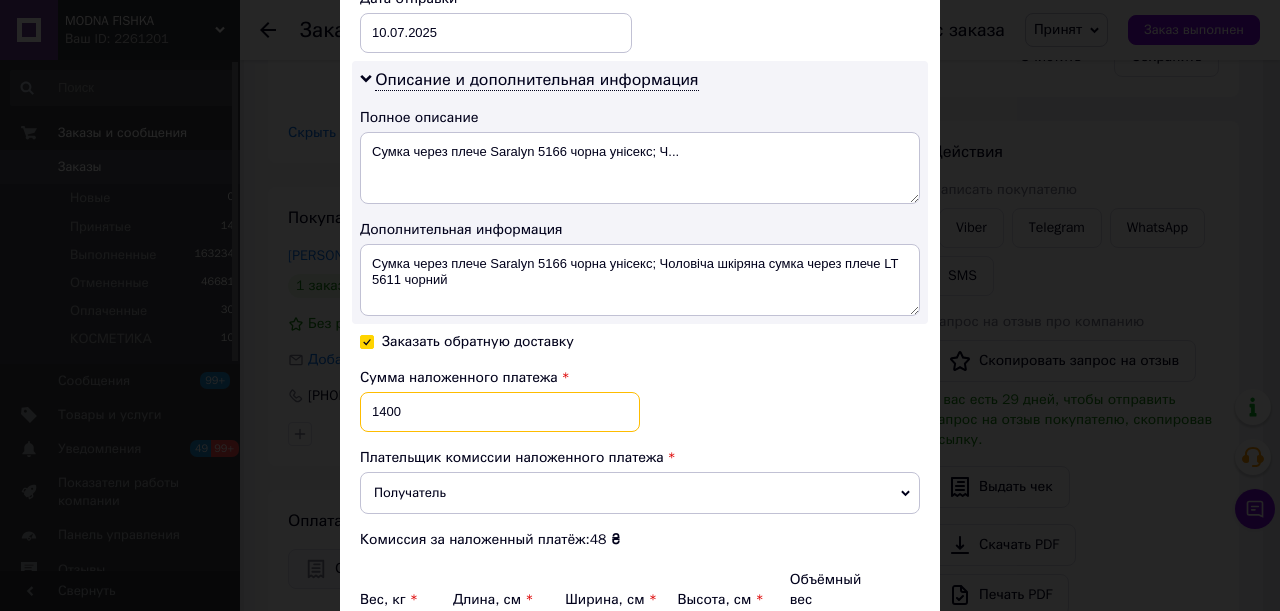 drag, startPoint x: 413, startPoint y: 407, endPoint x: 376, endPoint y: 407, distance: 37 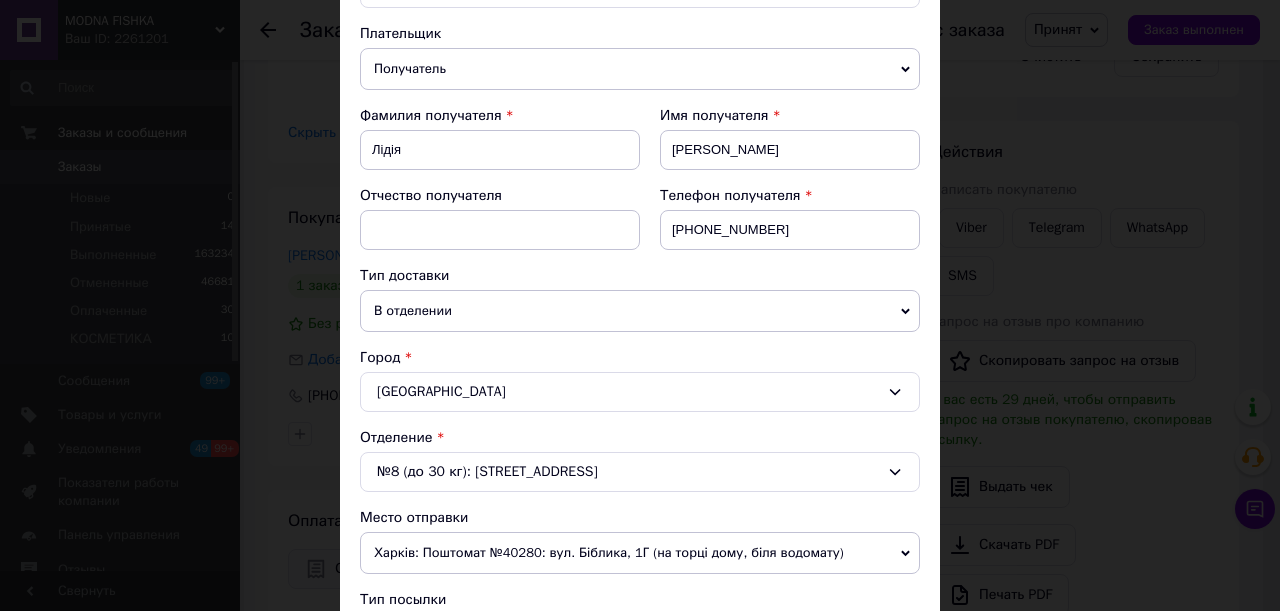 scroll, scrollTop: 372, scrollLeft: 0, axis: vertical 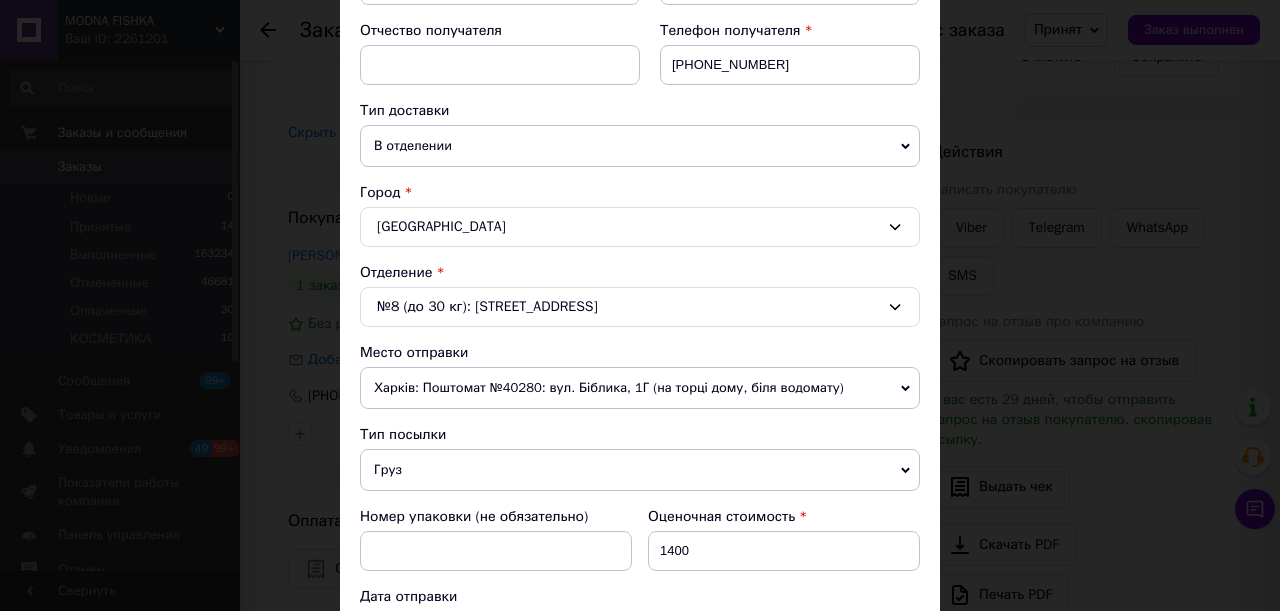 type on "1250" 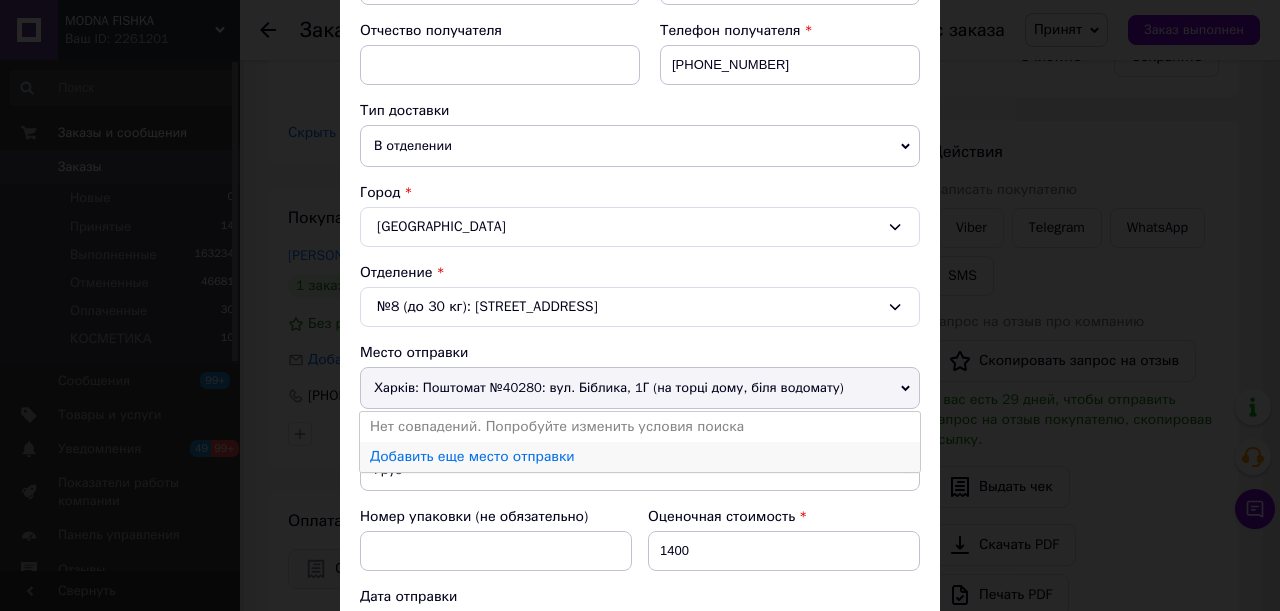 click on "Добавить еще место отправки" at bounding box center (640, 457) 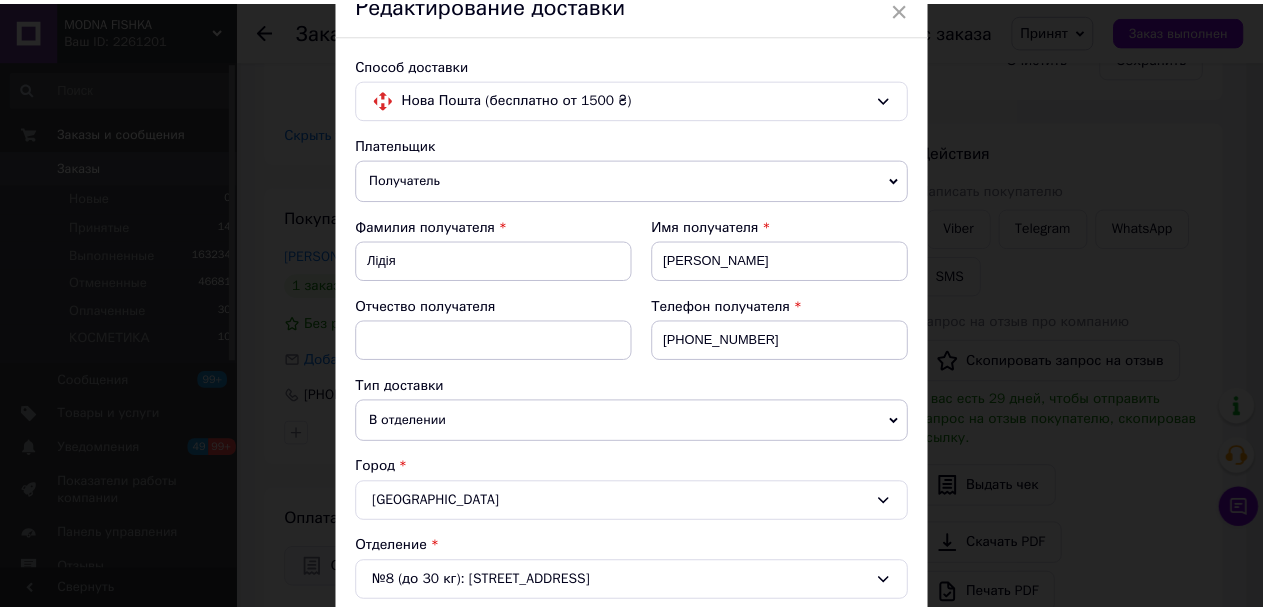 scroll, scrollTop: 0, scrollLeft: 0, axis: both 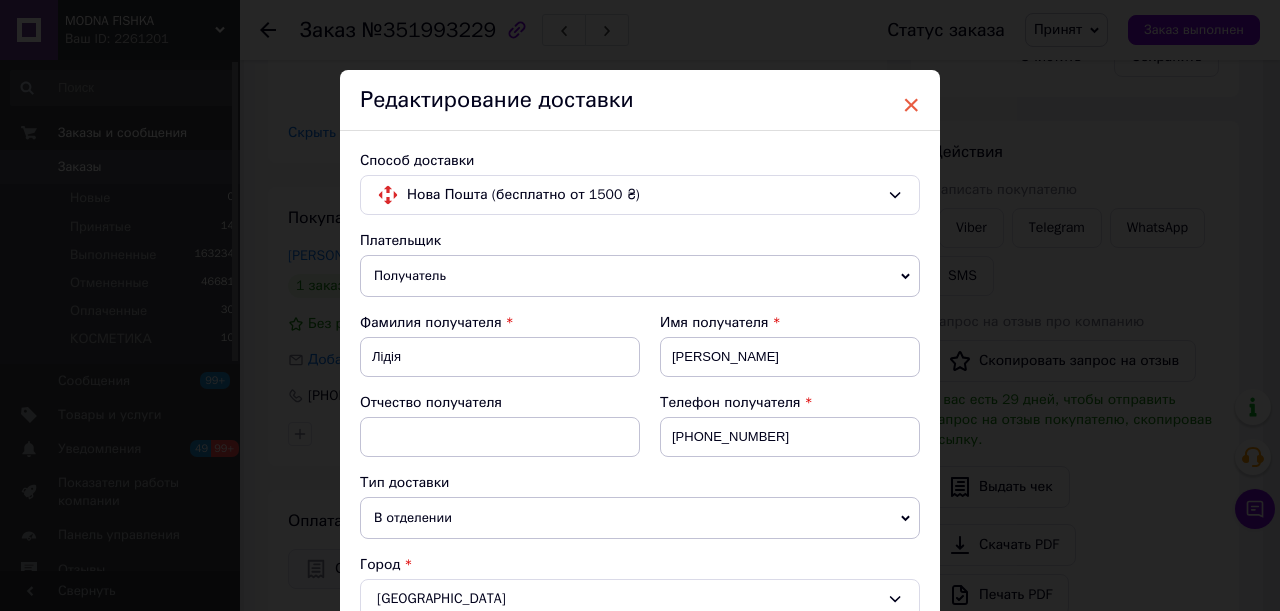 click on "×" at bounding box center (911, 105) 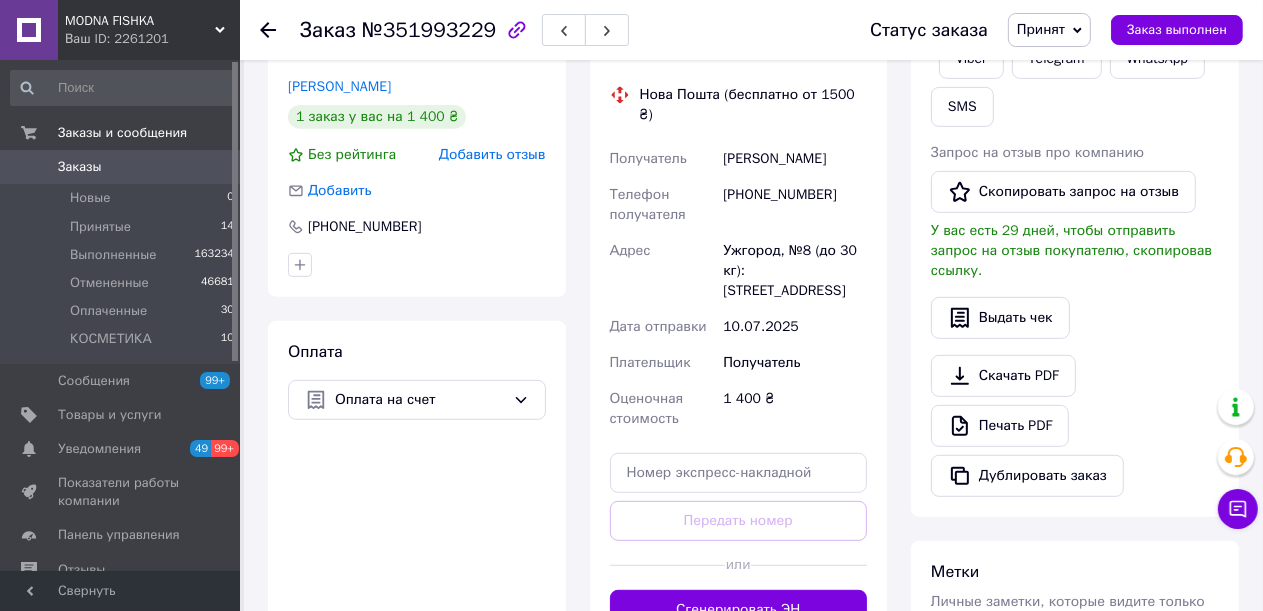 scroll, scrollTop: 700, scrollLeft: 0, axis: vertical 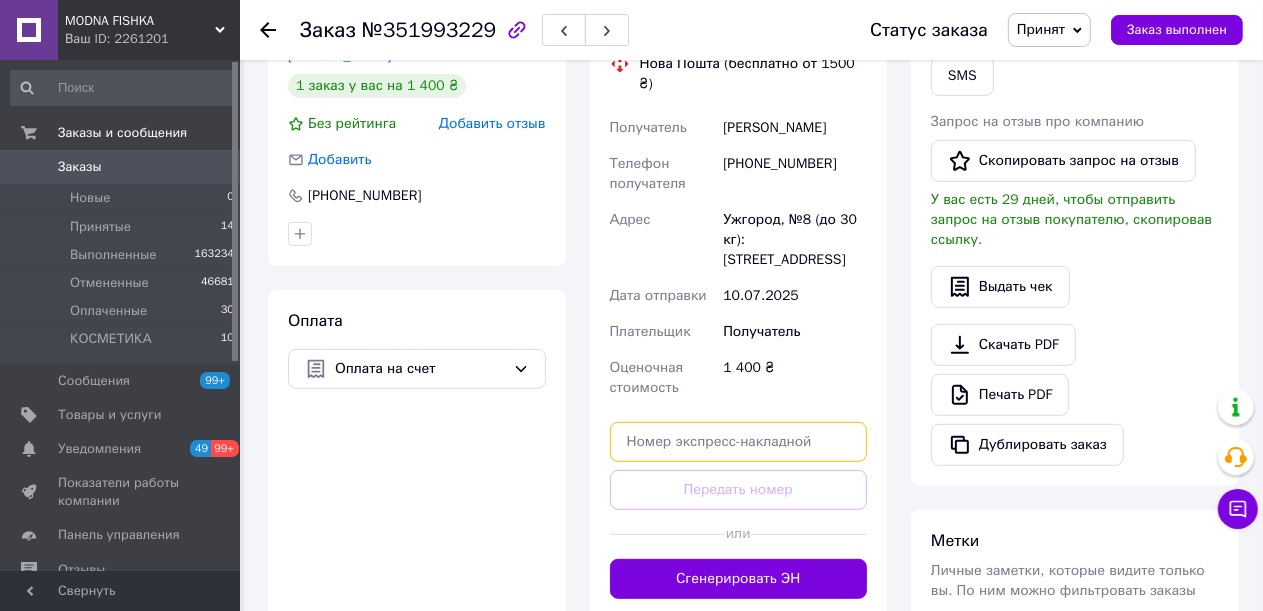 paste on "20451202909279" 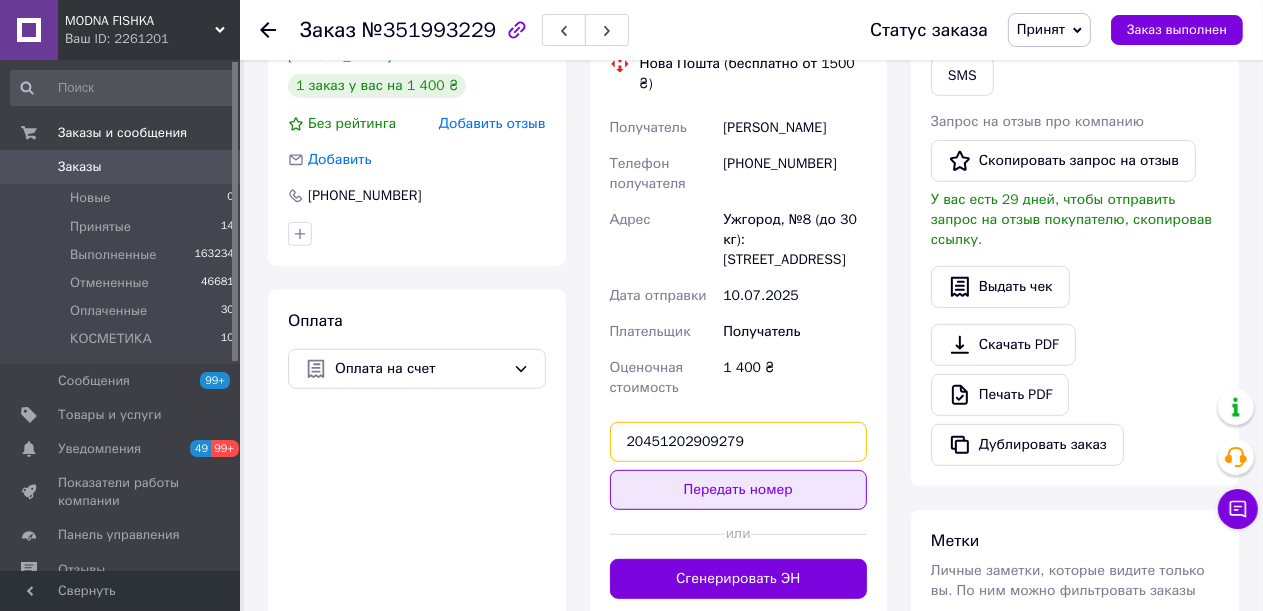 type on "20451202909279" 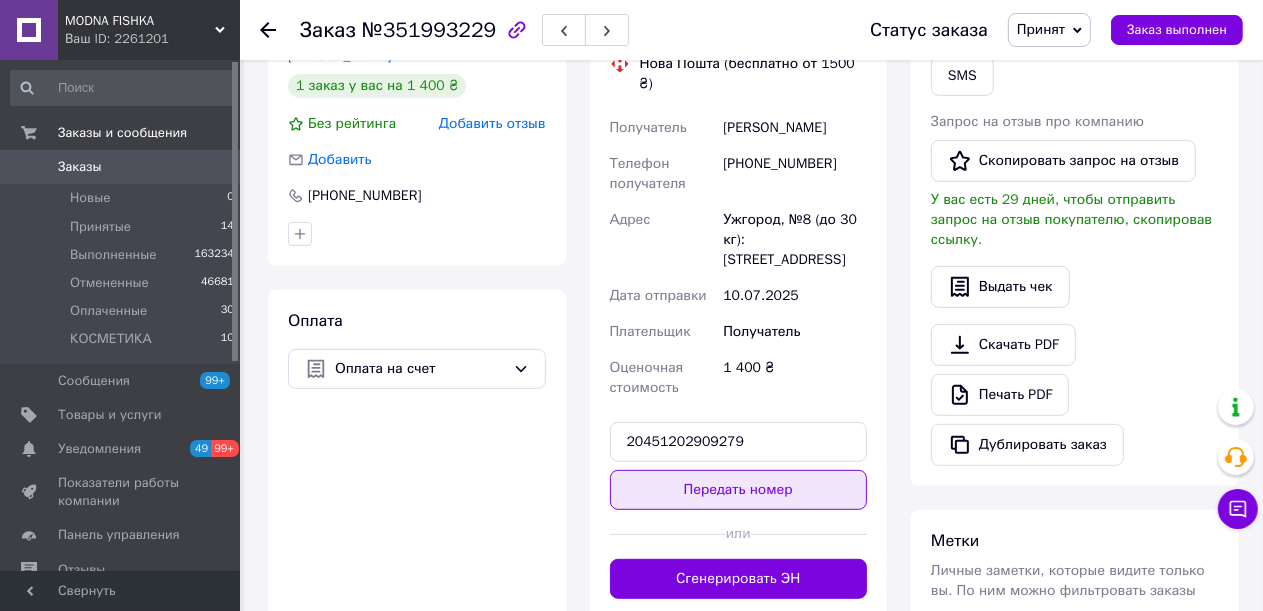 click on "Передать номер" at bounding box center [739, 490] 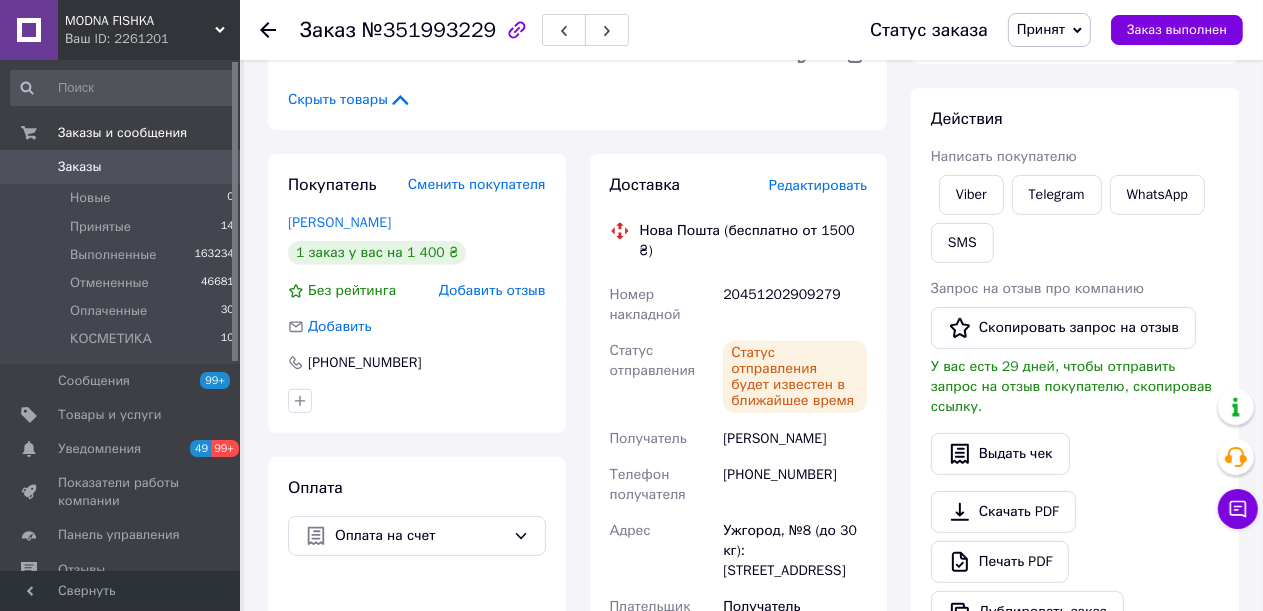 scroll, scrollTop: 500, scrollLeft: 0, axis: vertical 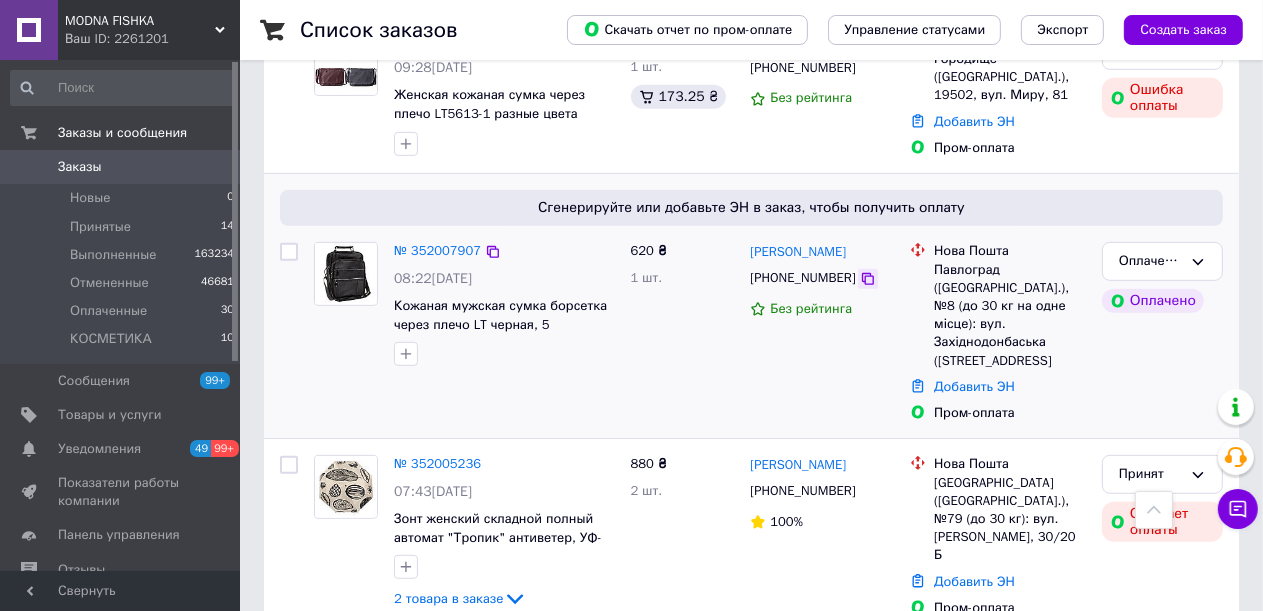 click 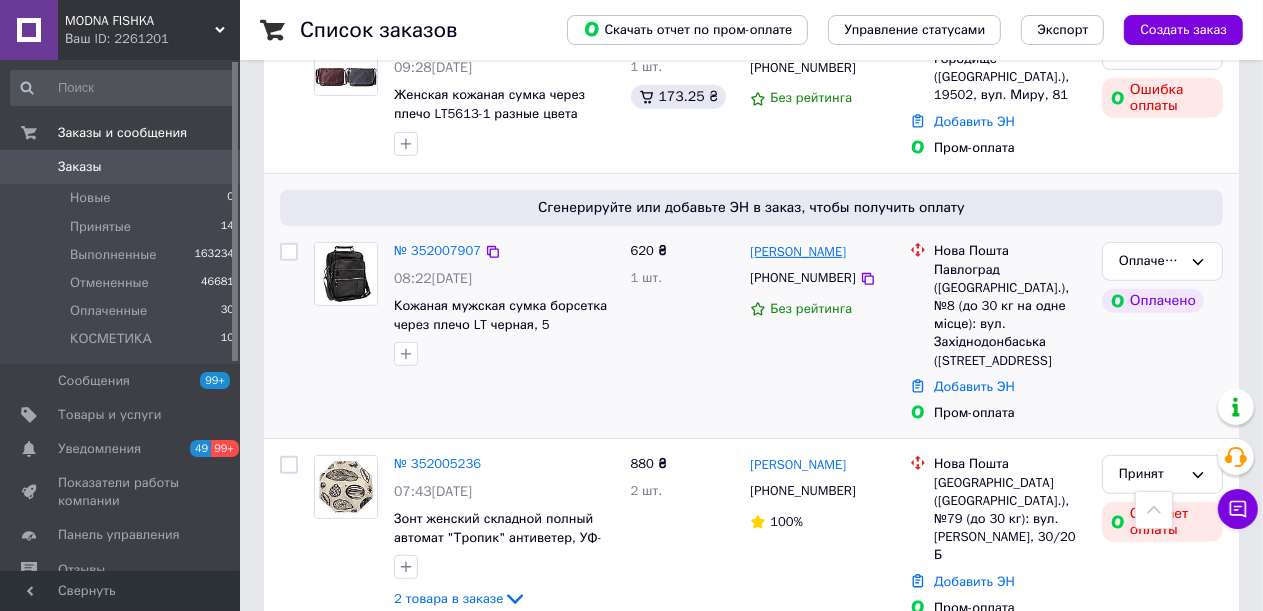 drag, startPoint x: 868, startPoint y: 233, endPoint x: 755, endPoint y: 230, distance: 113.03982 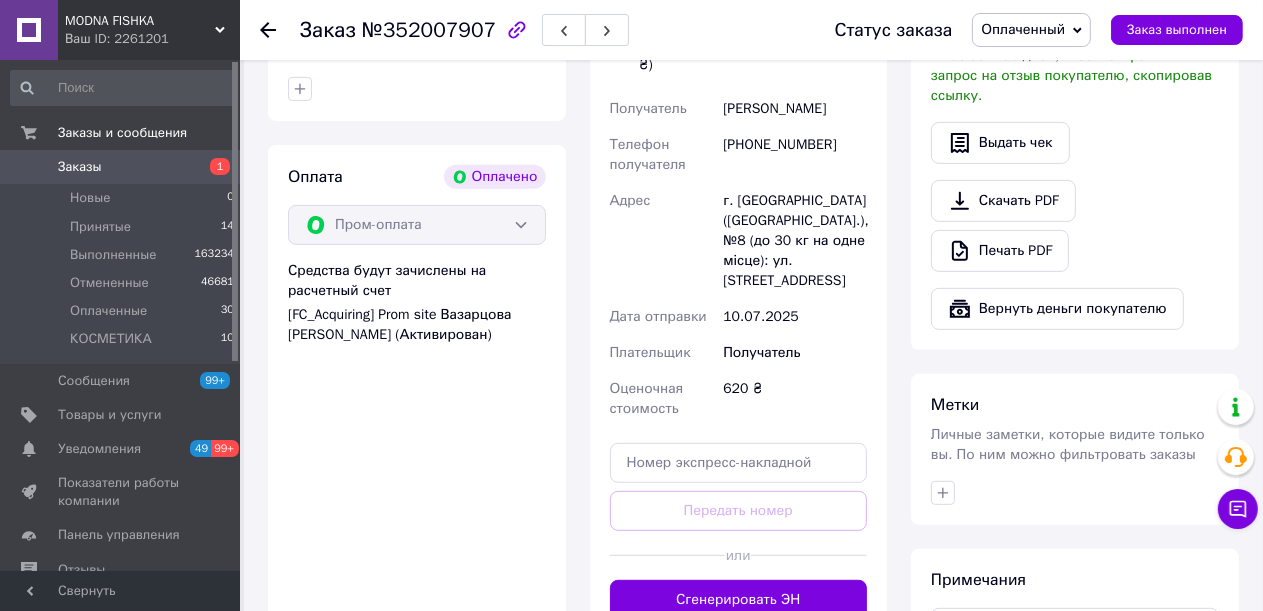 scroll, scrollTop: 640, scrollLeft: 0, axis: vertical 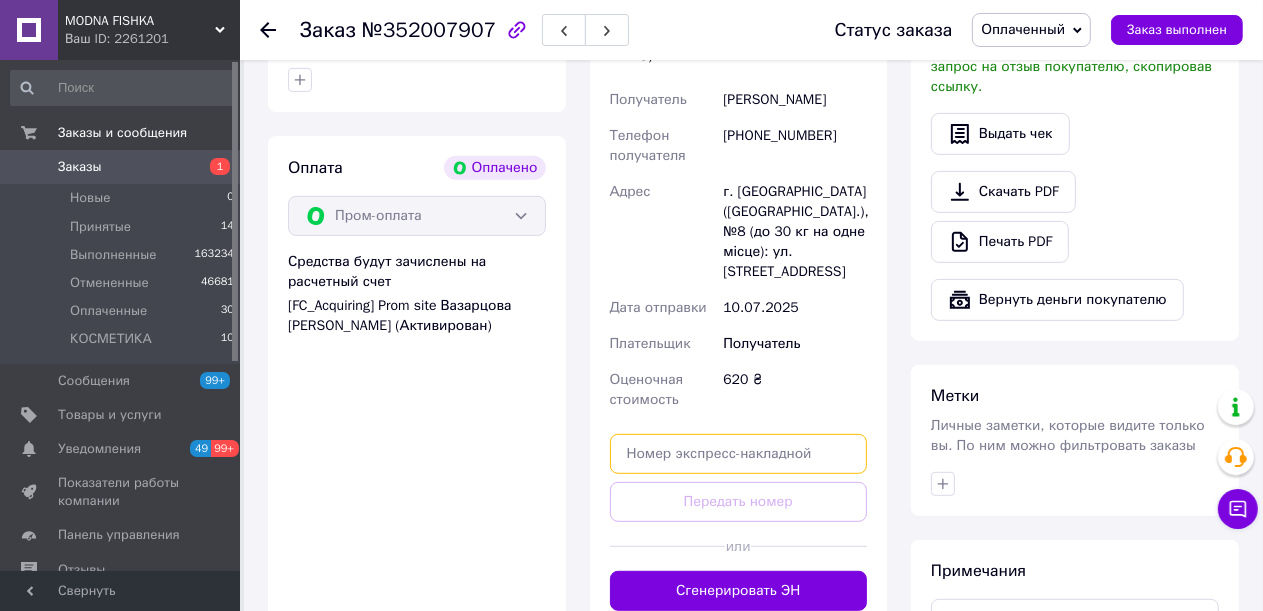 paste on "20451202964751" 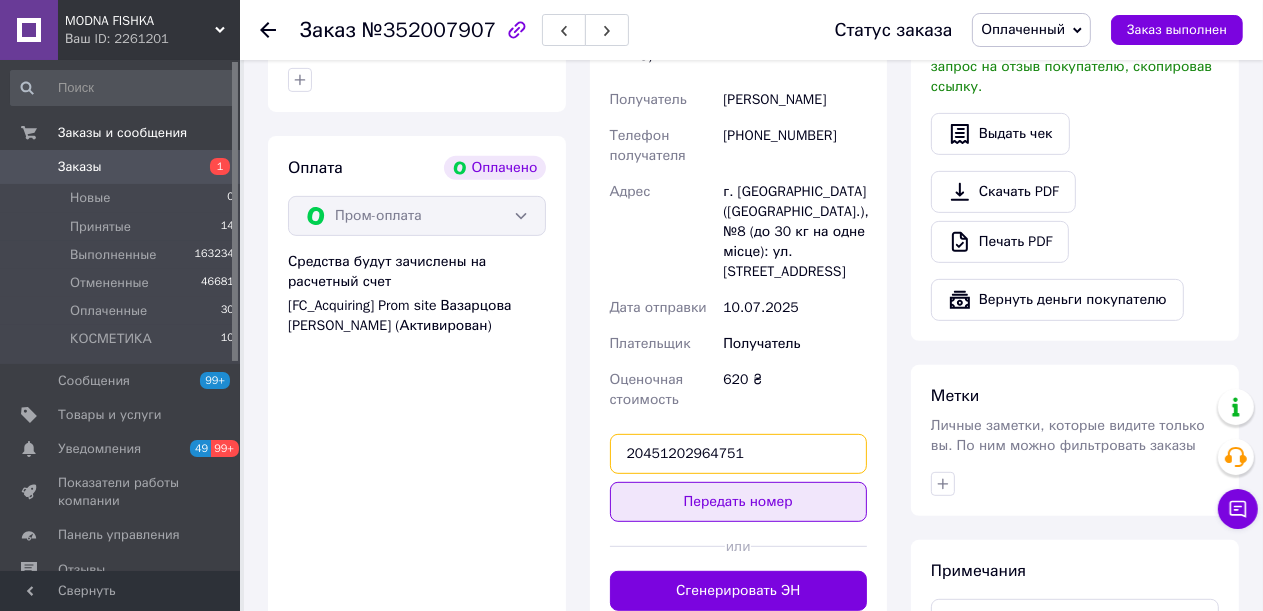 type on "20451202964751" 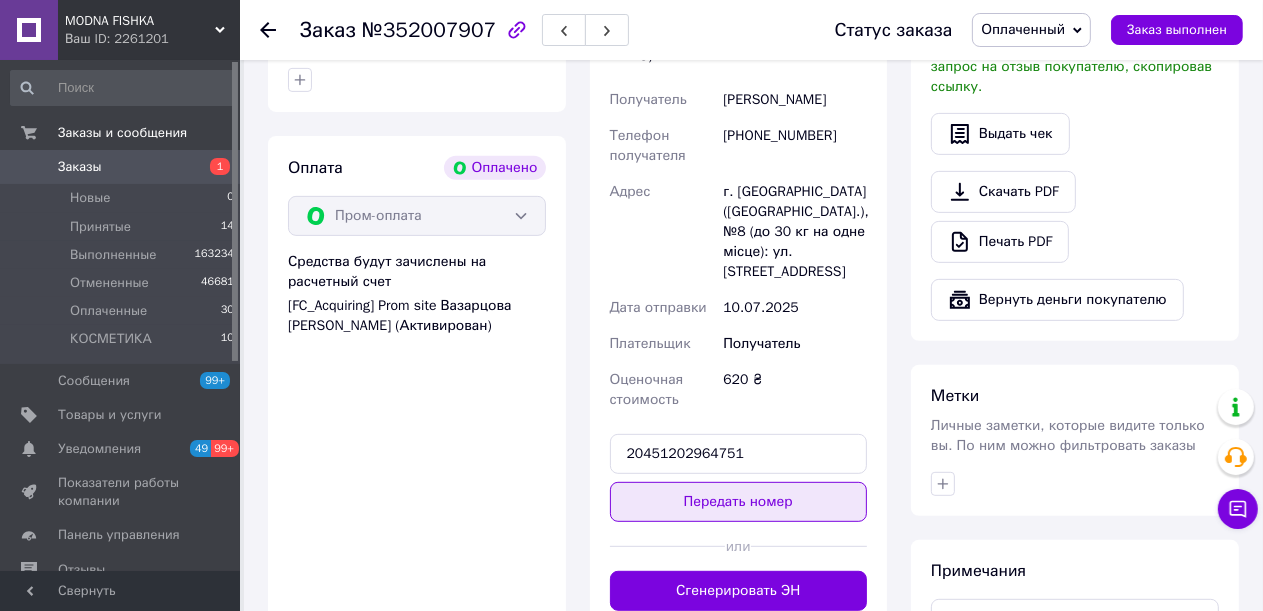 click on "Передать номер" at bounding box center (739, 502) 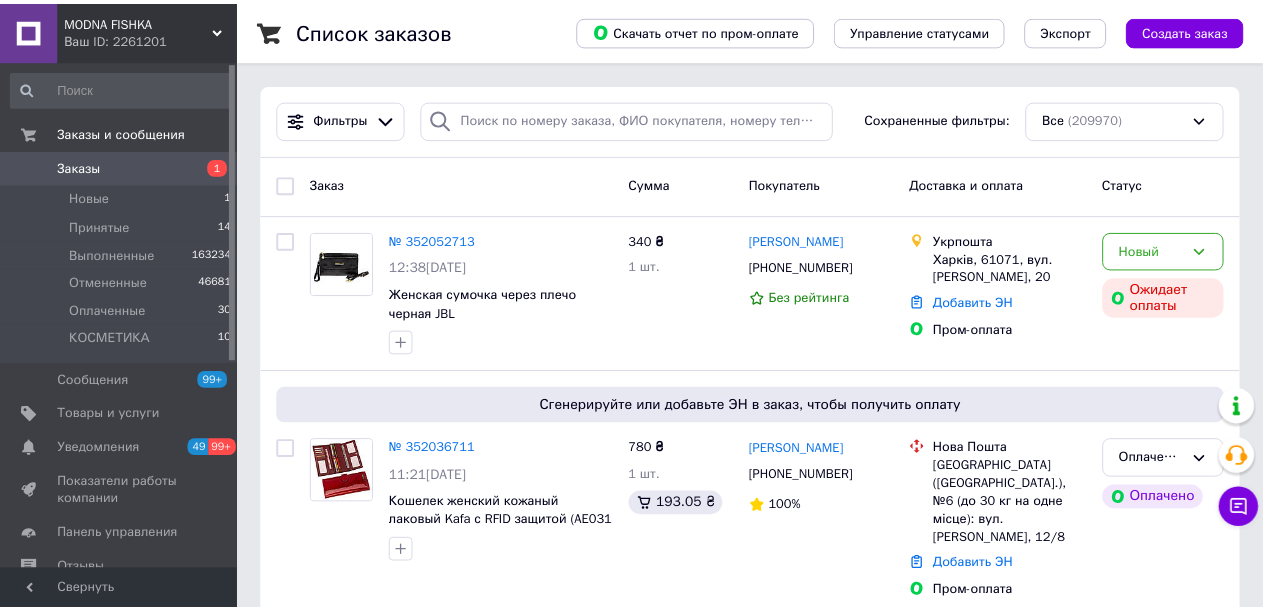 scroll, scrollTop: 0, scrollLeft: 0, axis: both 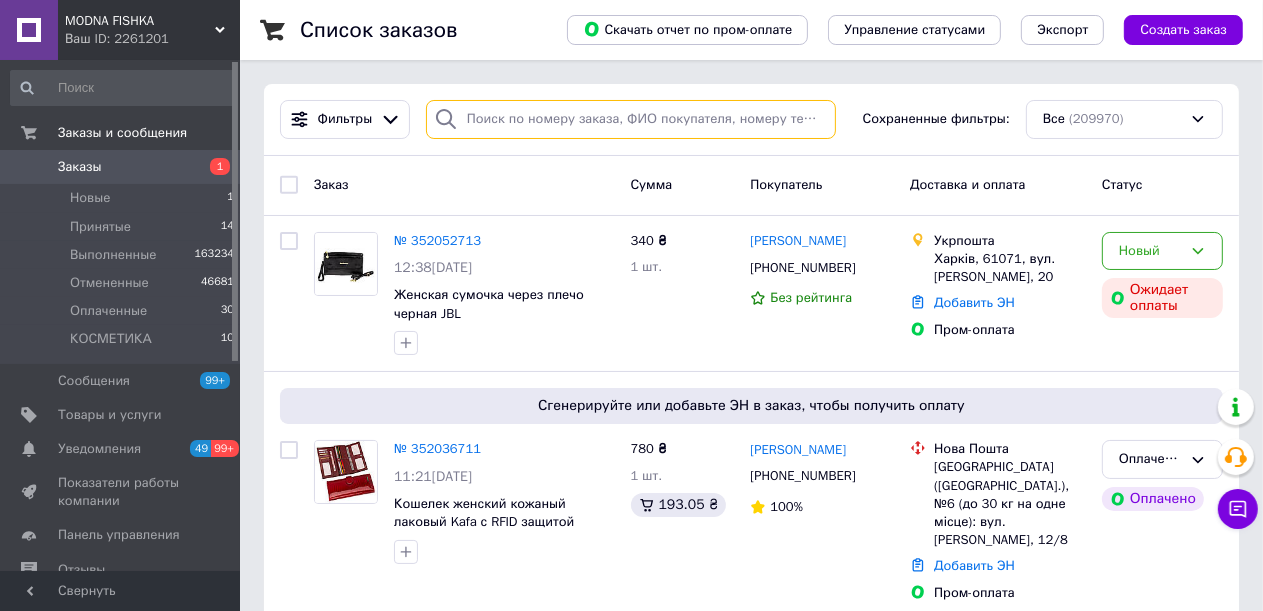 click at bounding box center (631, 119) 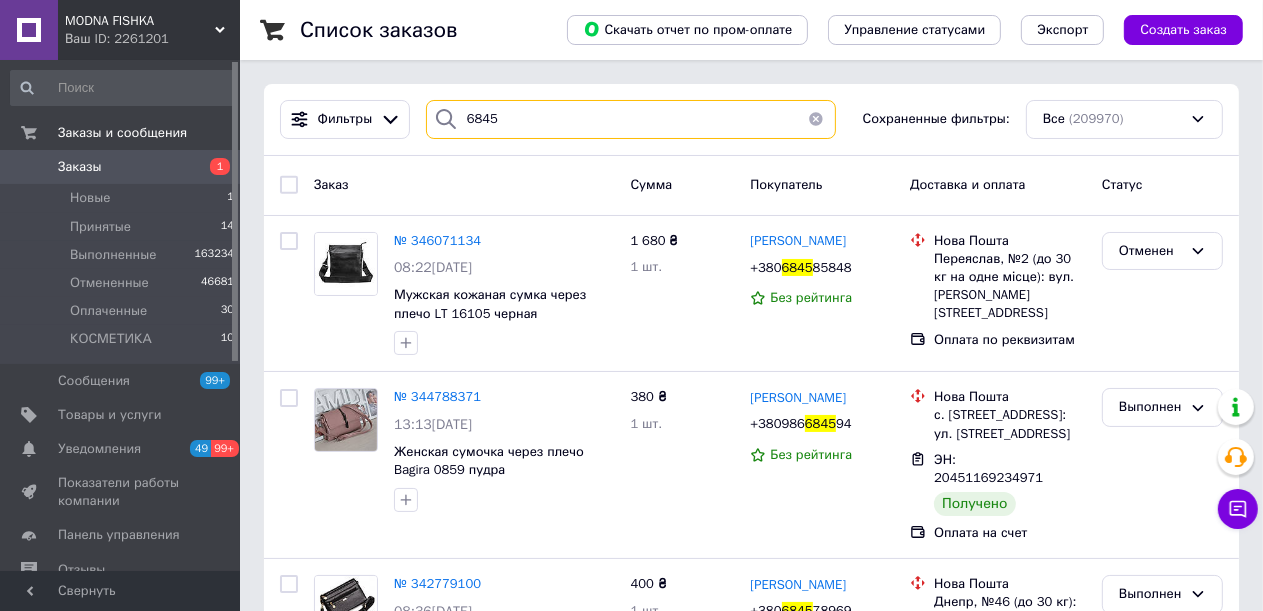 type on "6845" 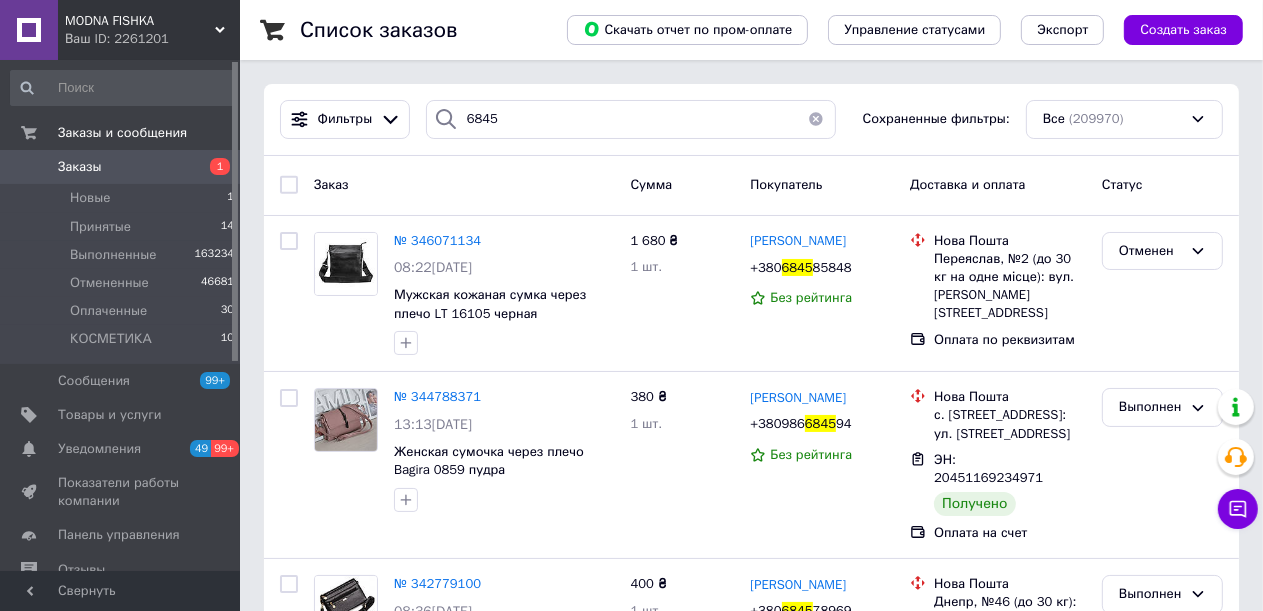click at bounding box center [816, 119] 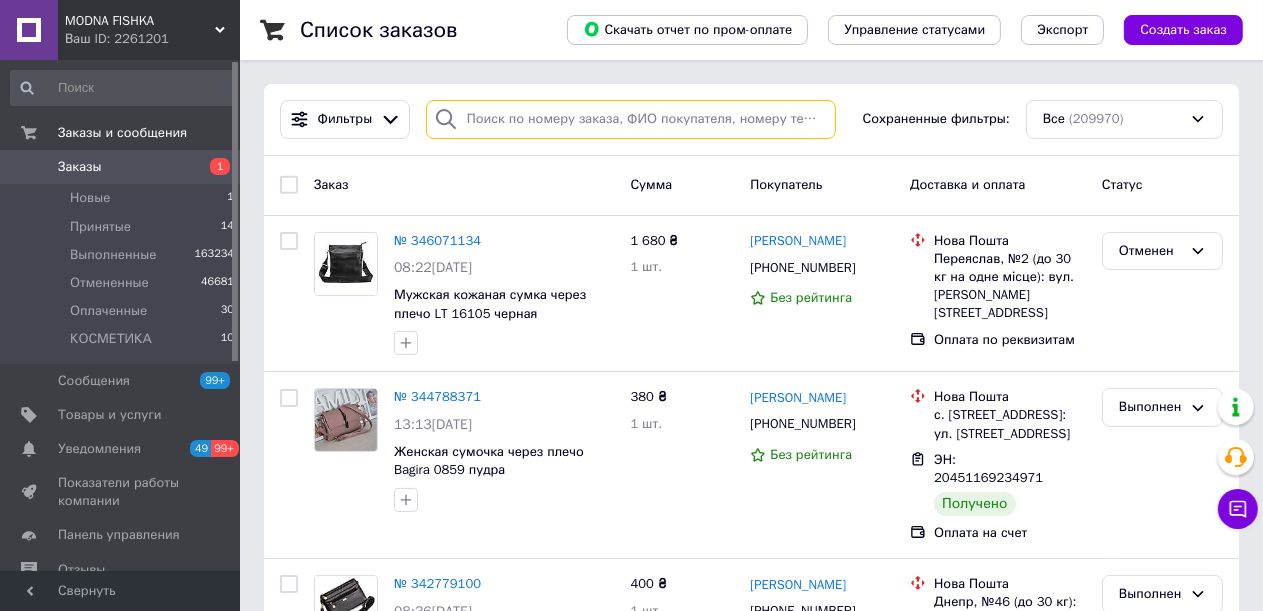 click at bounding box center (631, 119) 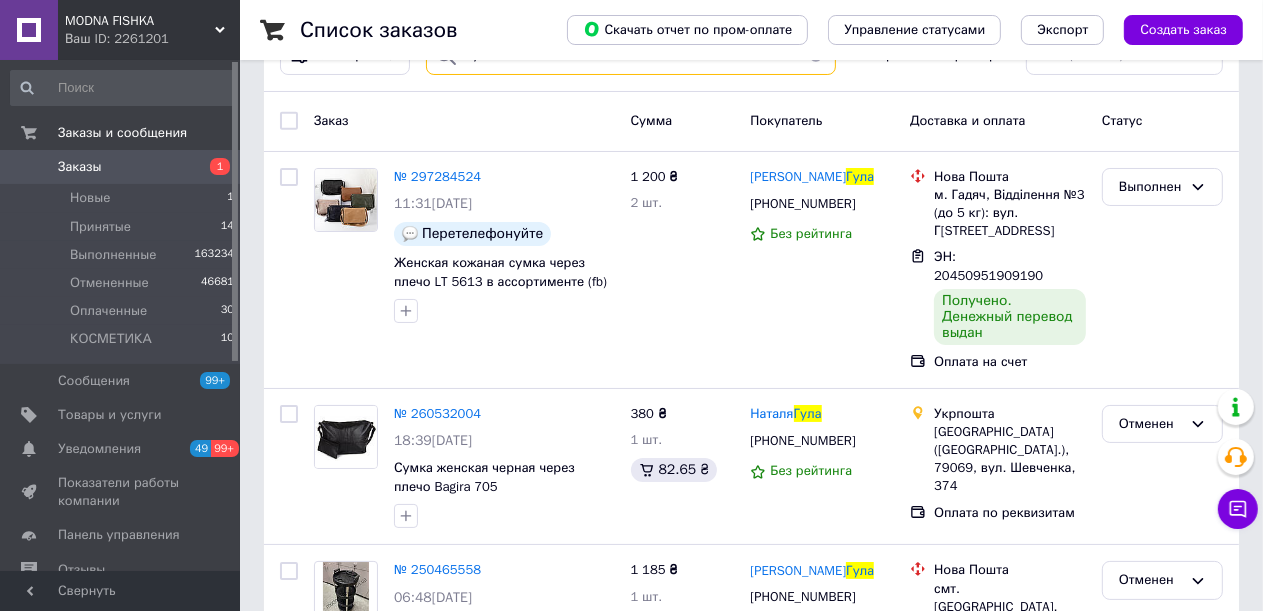 scroll, scrollTop: 0, scrollLeft: 0, axis: both 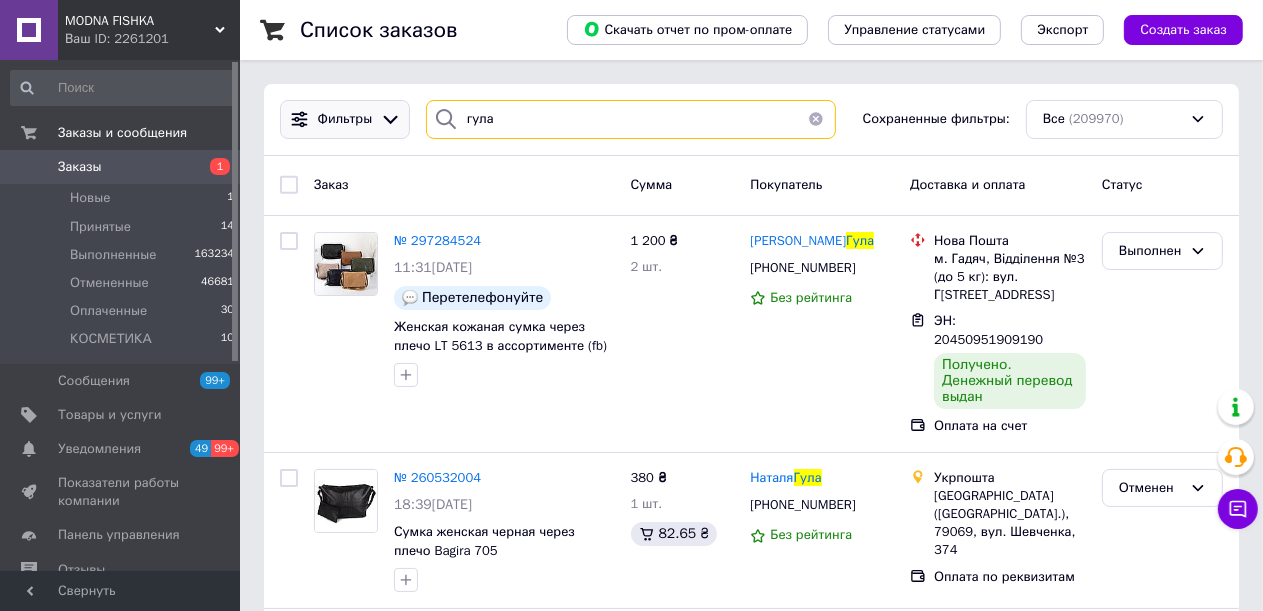 drag, startPoint x: 420, startPoint y: 118, endPoint x: 389, endPoint y: 118, distance: 31 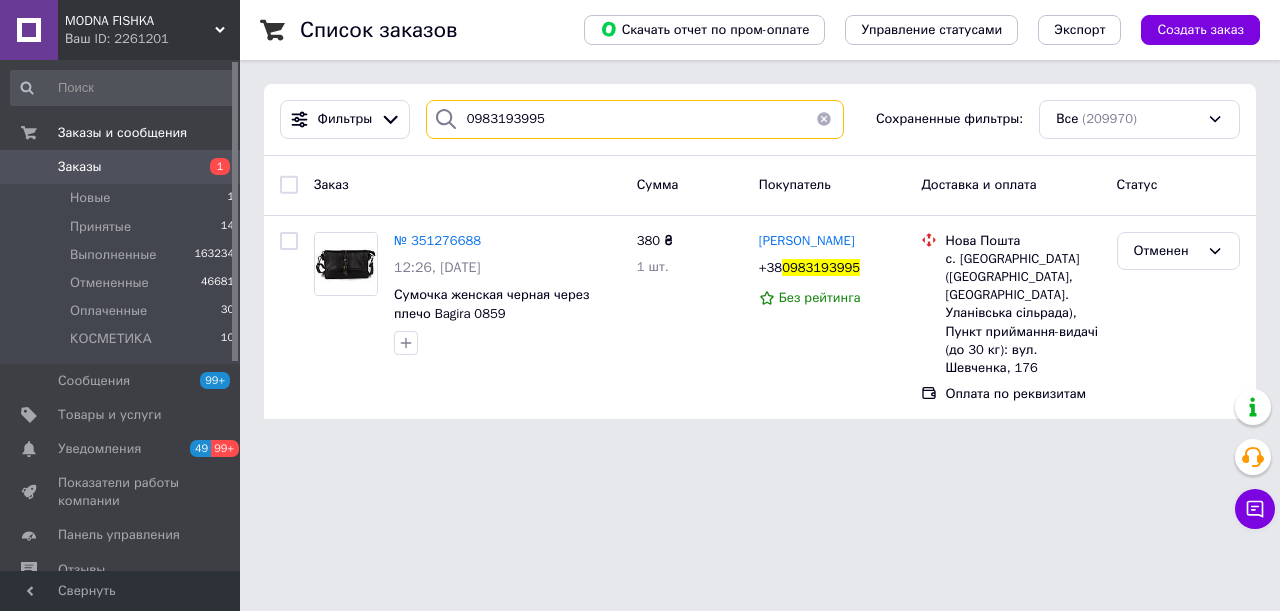 type on "0983193995" 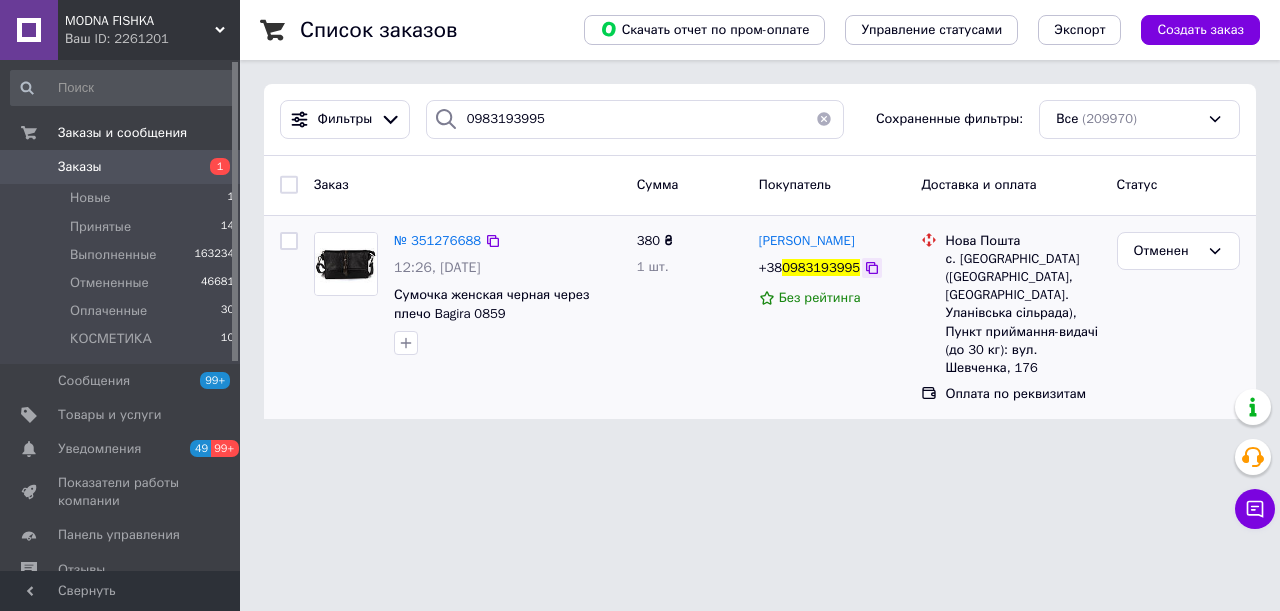 click 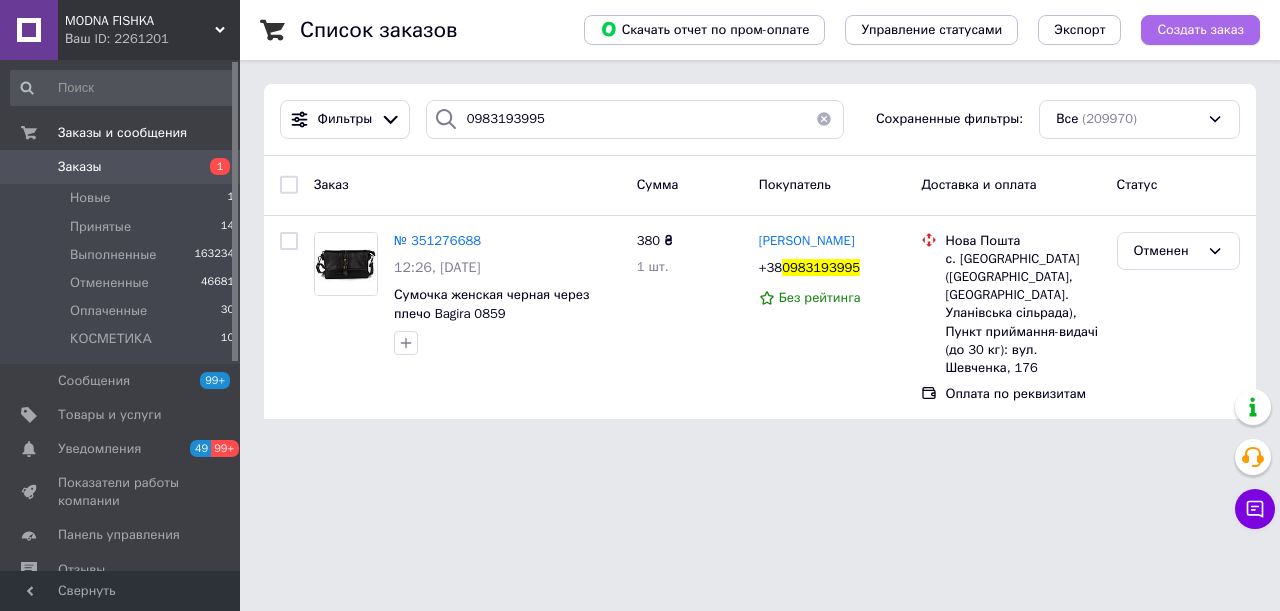 click on "Создать заказ" at bounding box center (1200, 30) 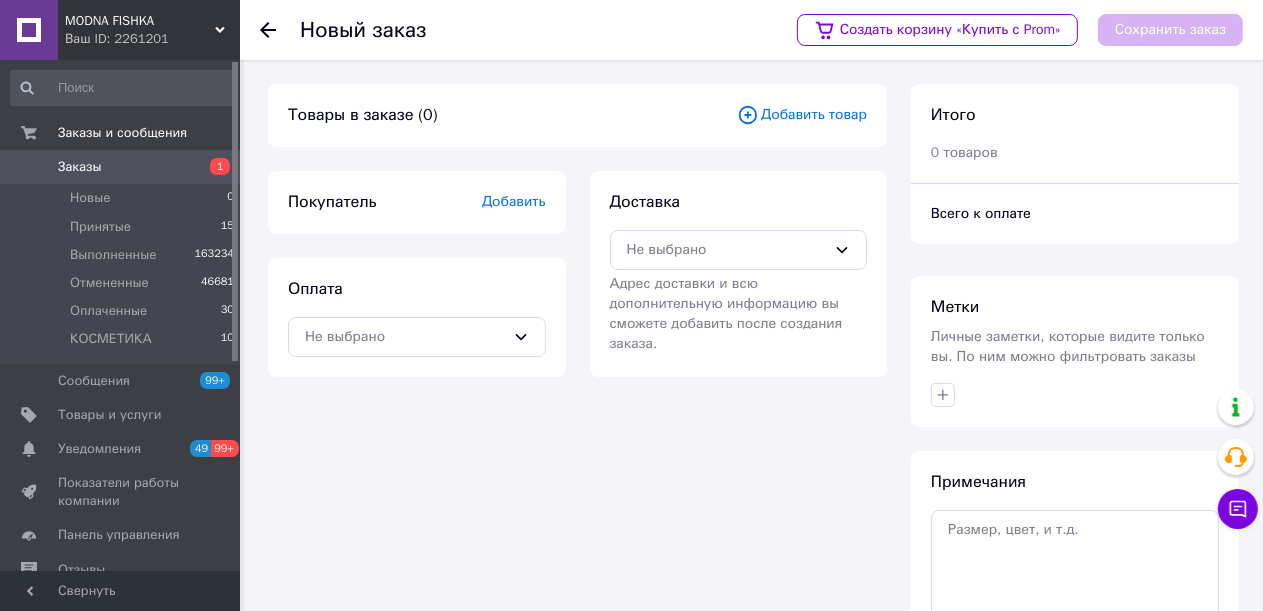 click on "Добавить товар" at bounding box center (802, 115) 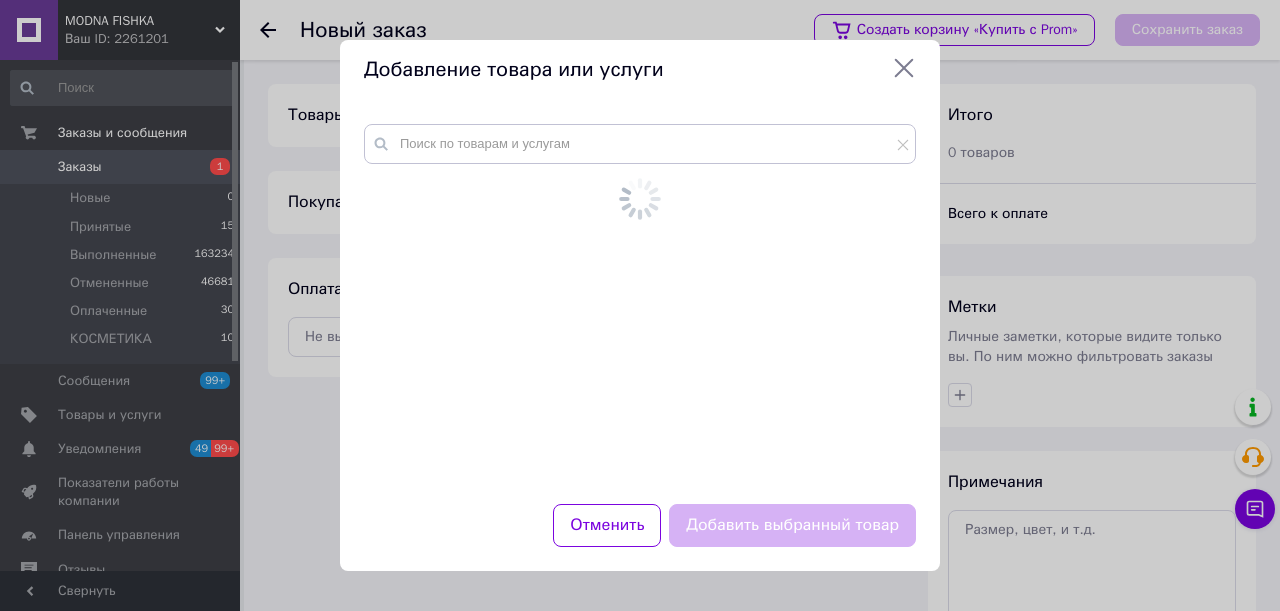 click at bounding box center [640, 281] 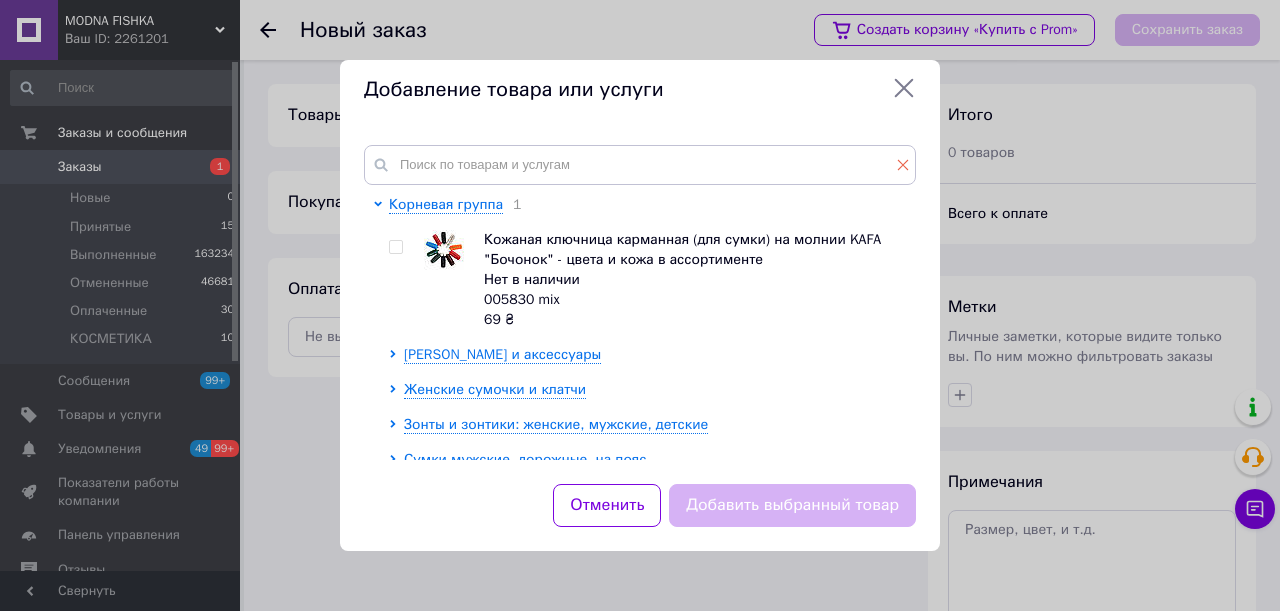 click 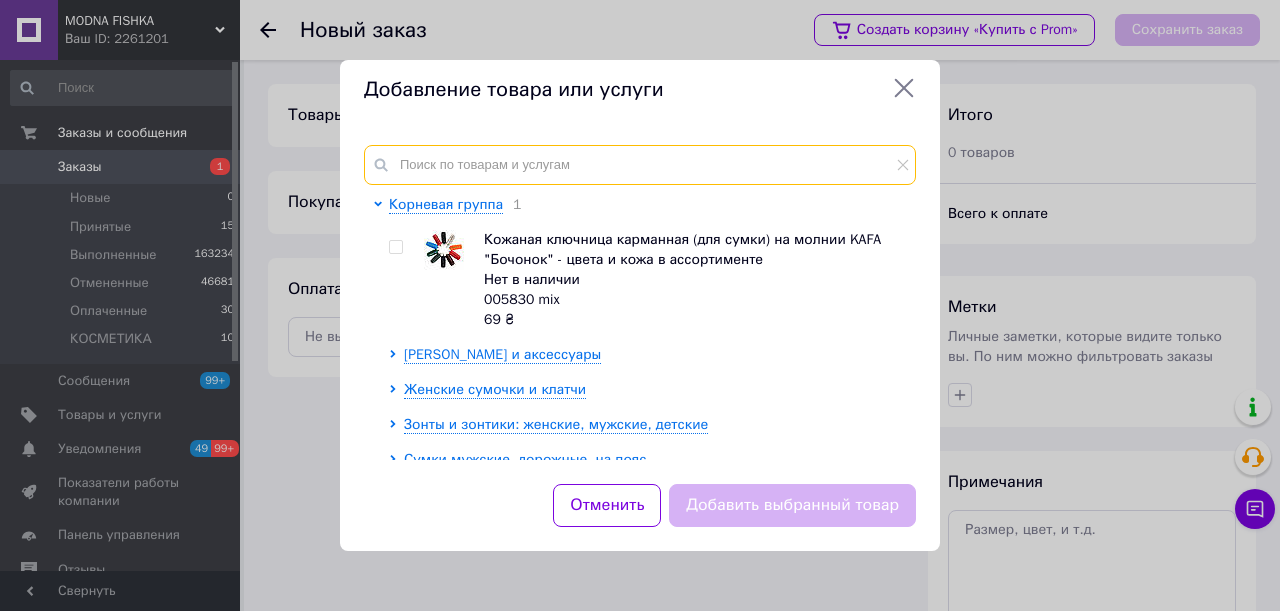 click at bounding box center [640, 165] 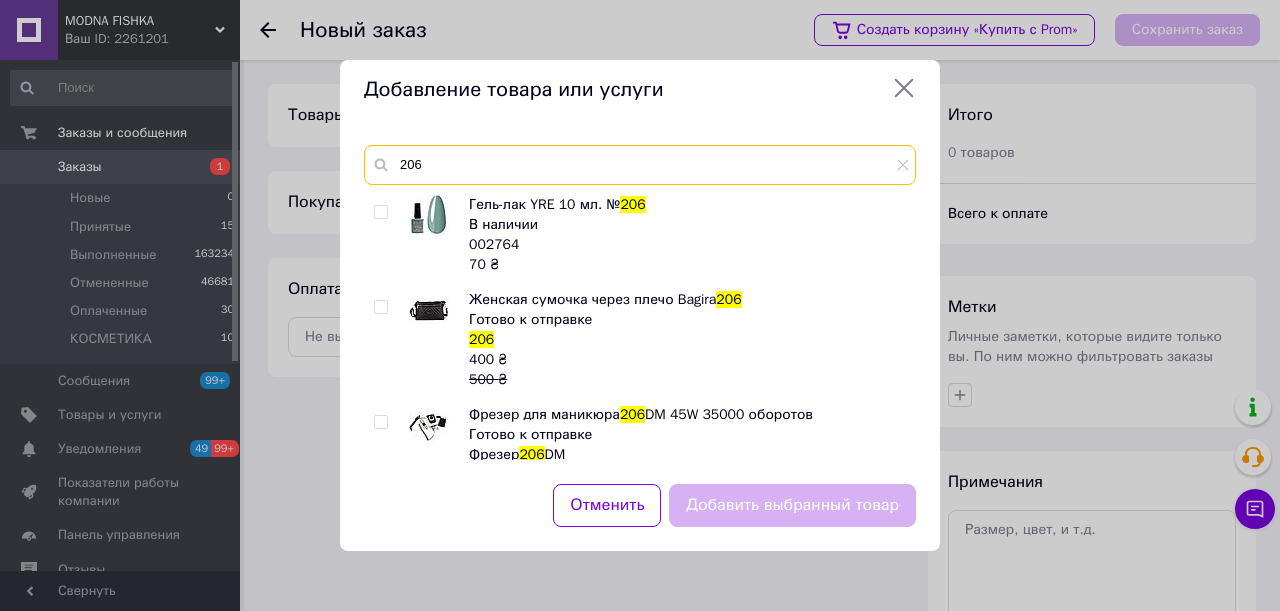 type on "206" 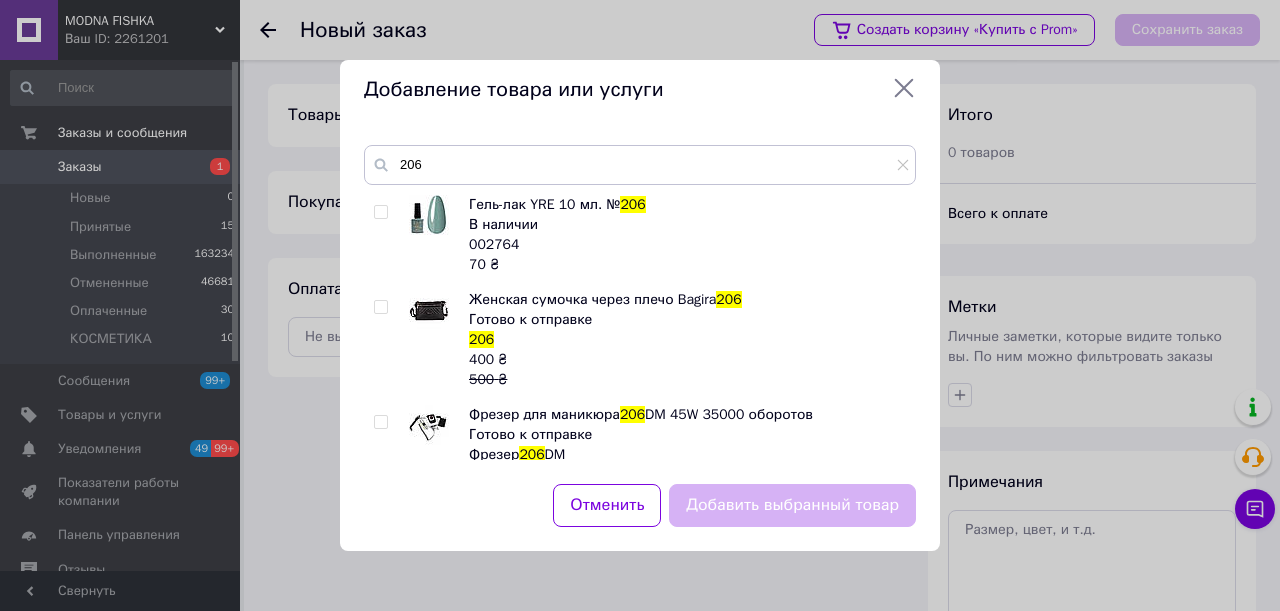 click at bounding box center [380, 307] 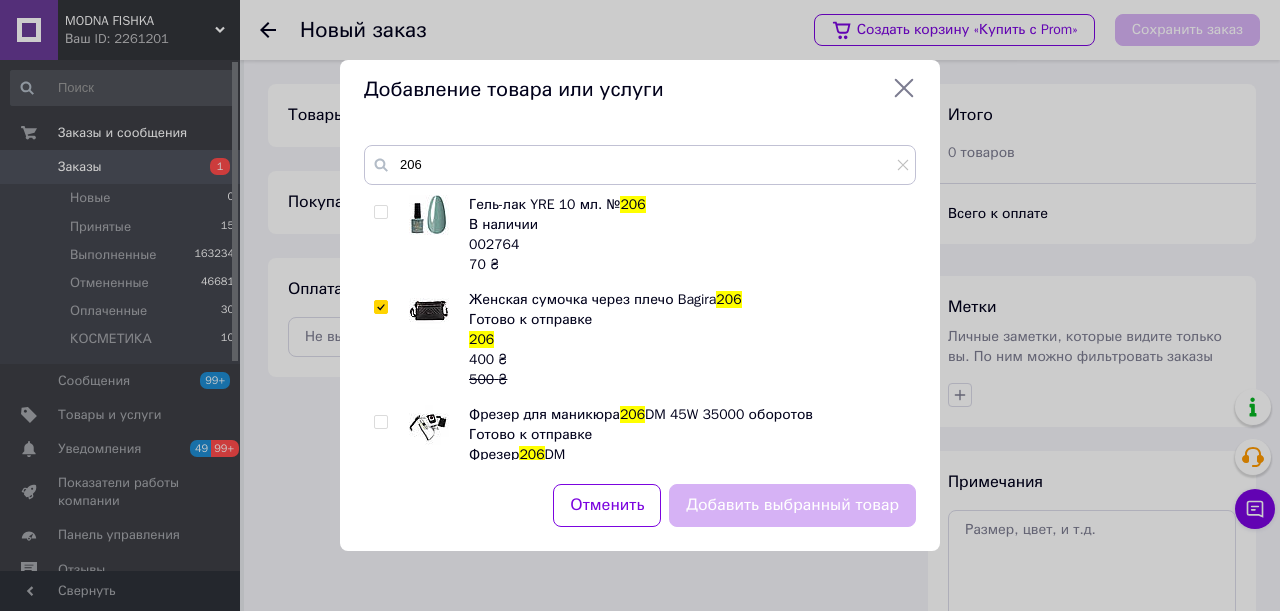 checkbox on "true" 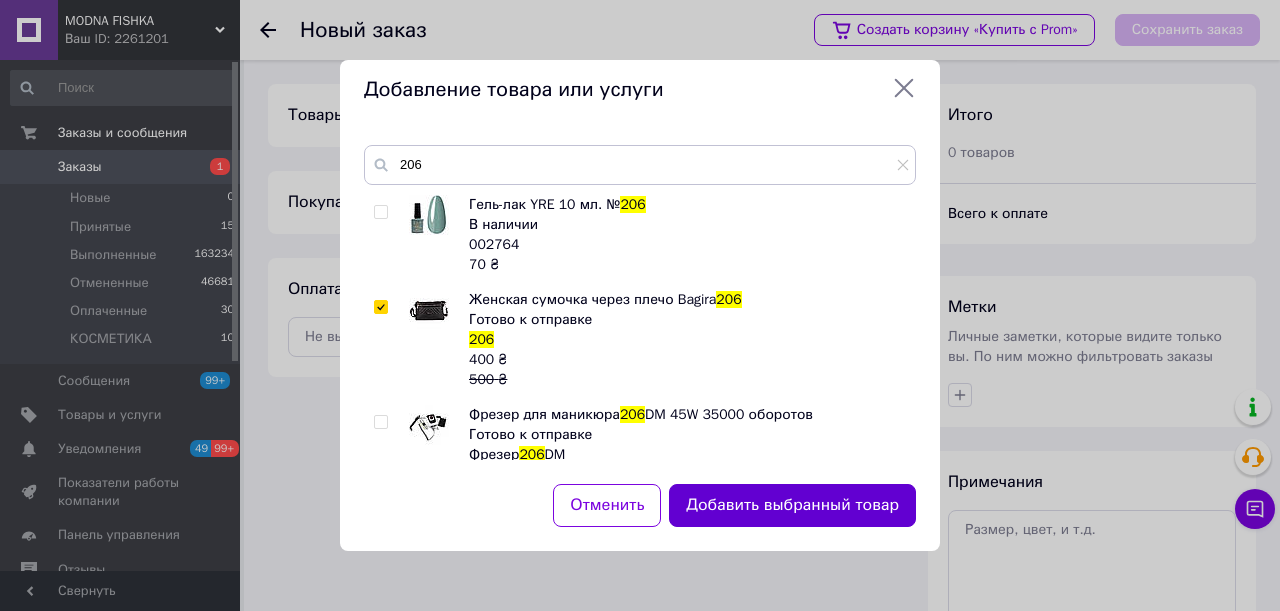 click on "Добавить выбранный товар" at bounding box center (792, 505) 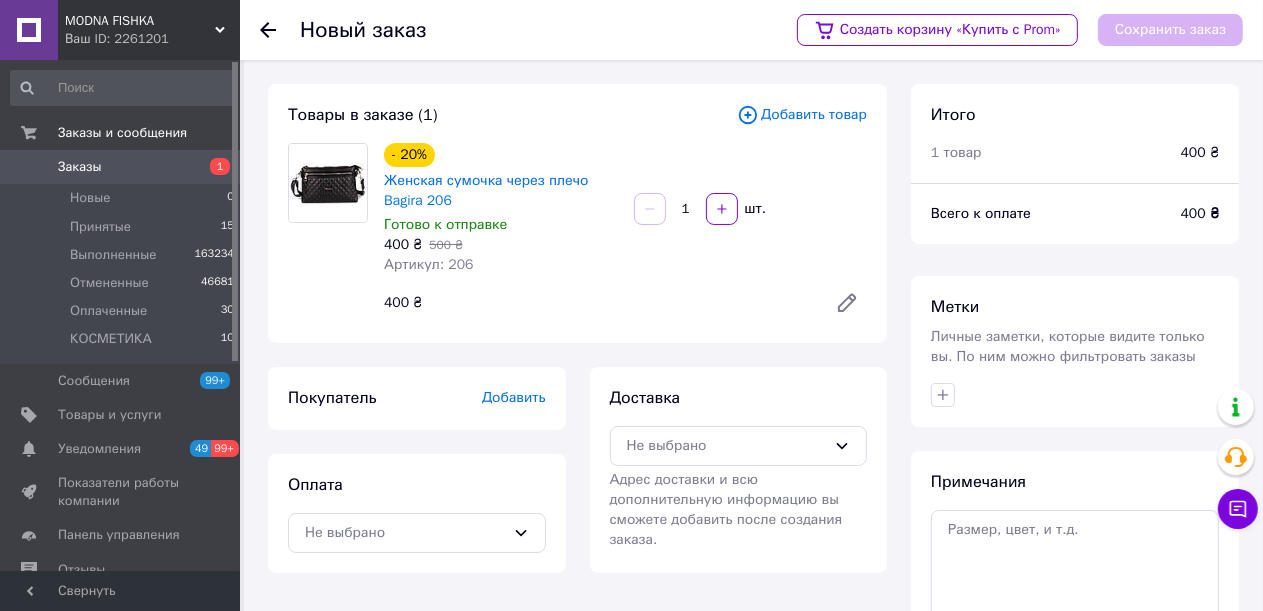 click on "Добавить" at bounding box center (514, 397) 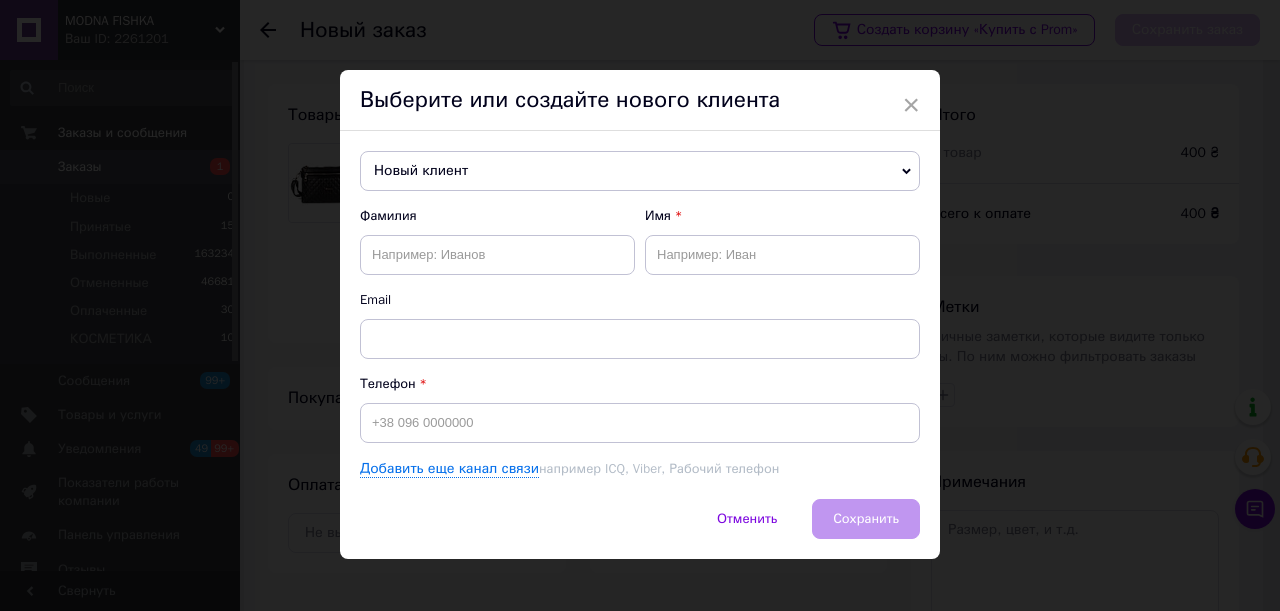 click on "Новый клиент" at bounding box center (640, 171) 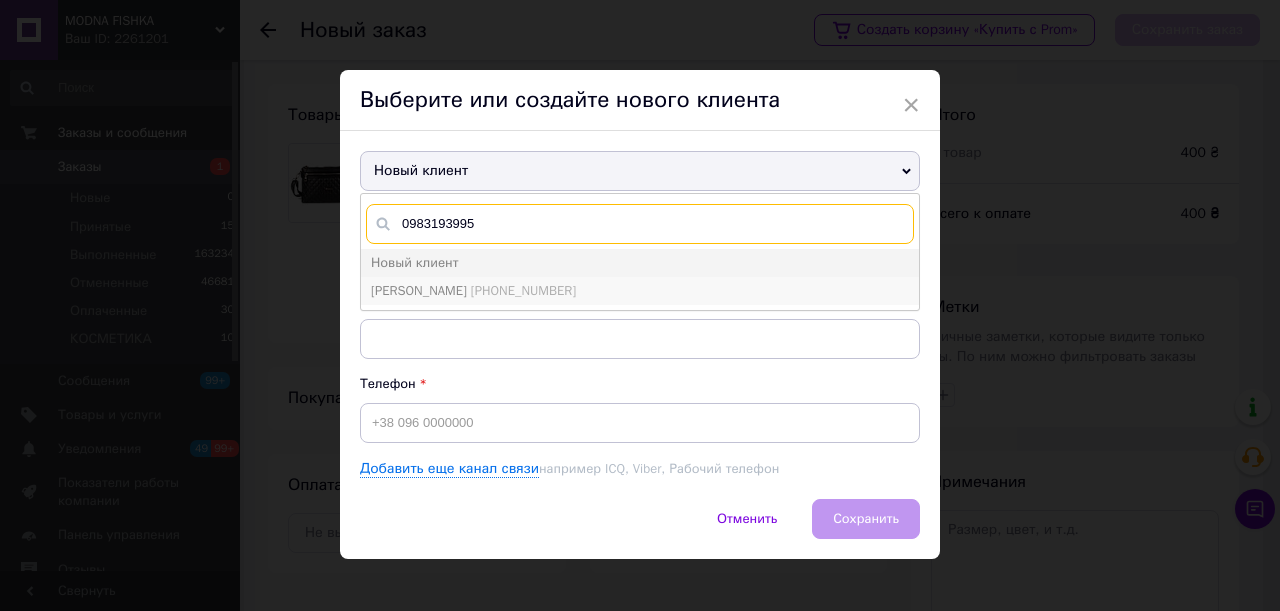 type on "0983193995" 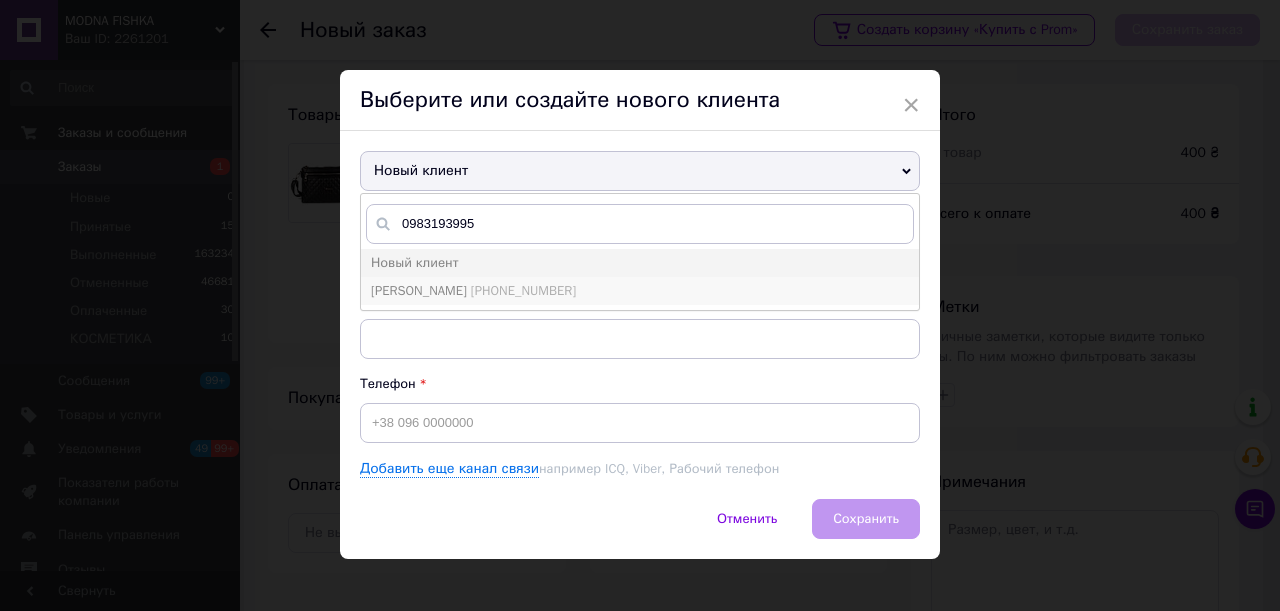 click on "Літинська Людмила   +380983193995" at bounding box center [640, 291] 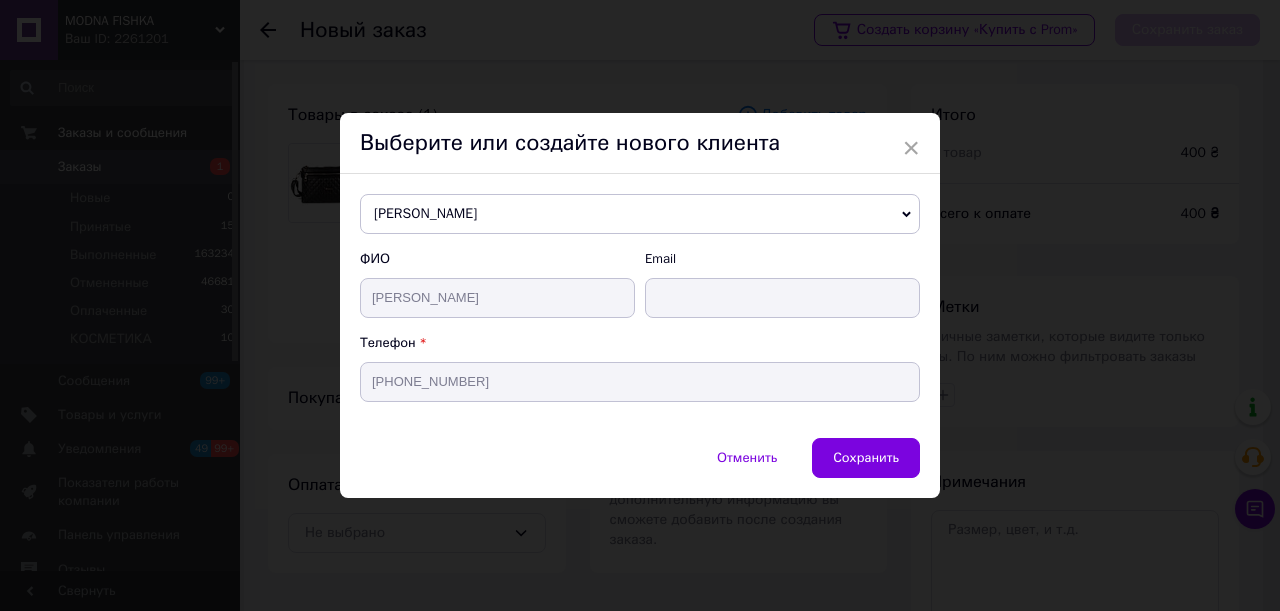 click on "Отменить   Сохранить" at bounding box center [640, 468] 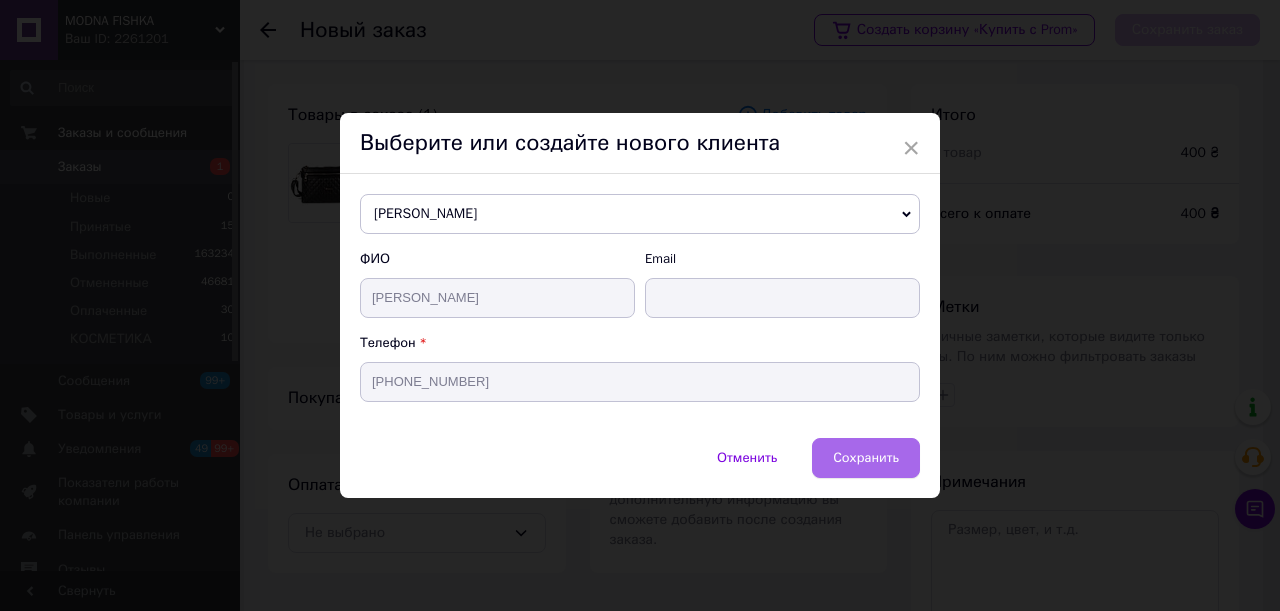 click on "Сохранить" at bounding box center (866, 457) 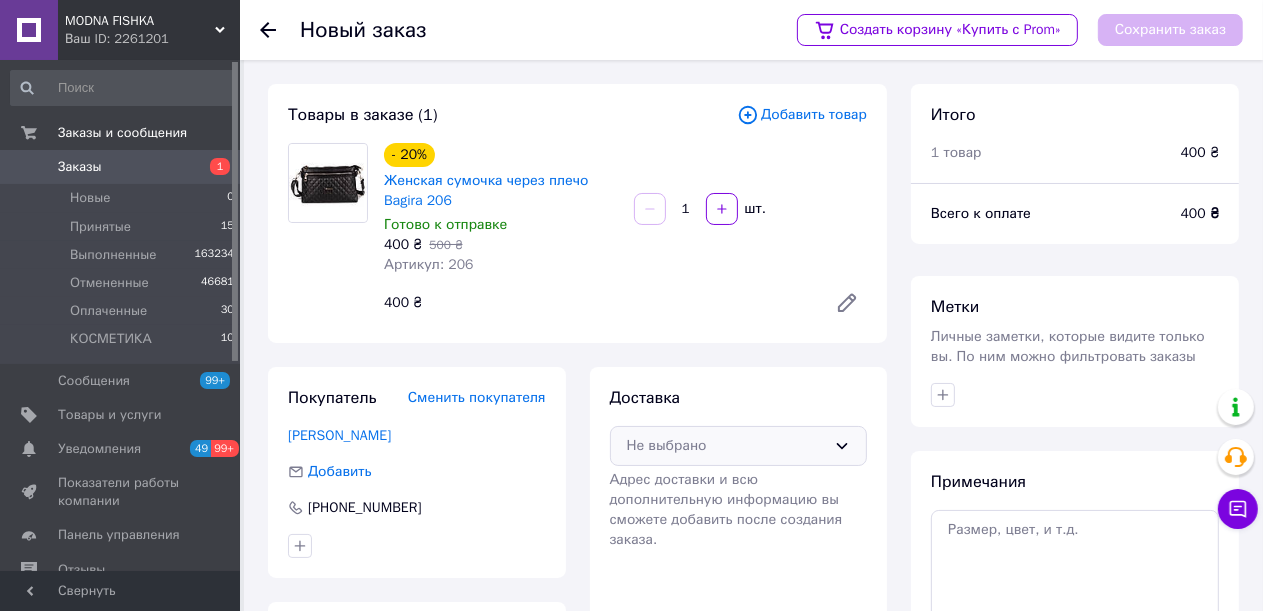 click 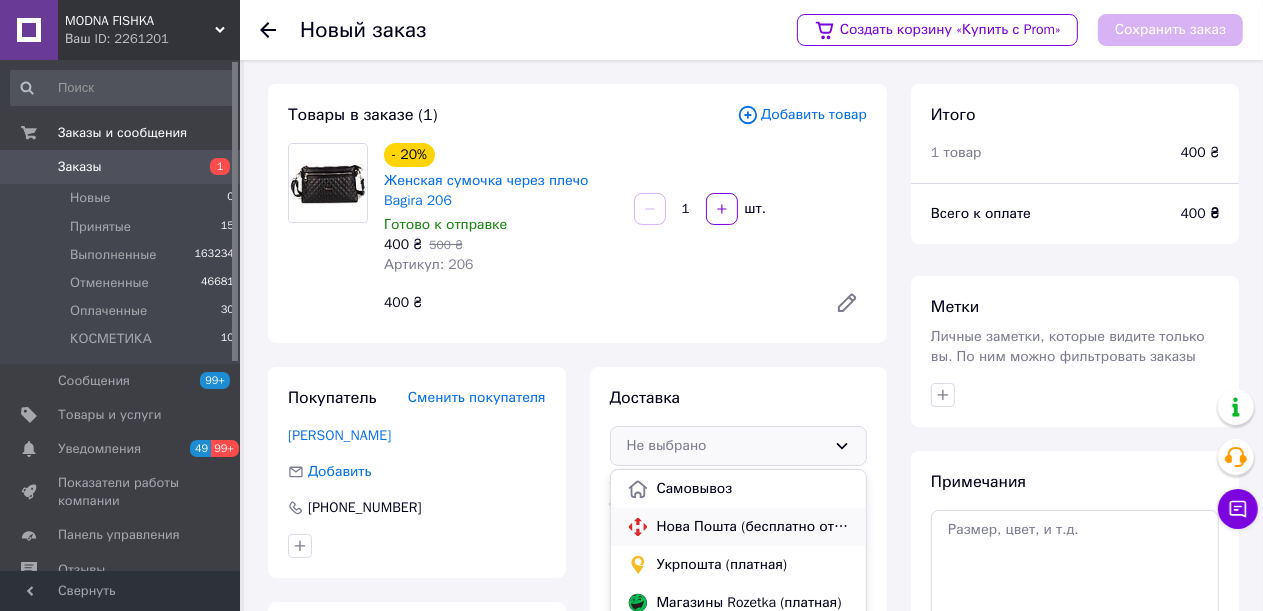 click on "Нова Пошта (бесплатно от 1500 ₴)" at bounding box center (754, 527) 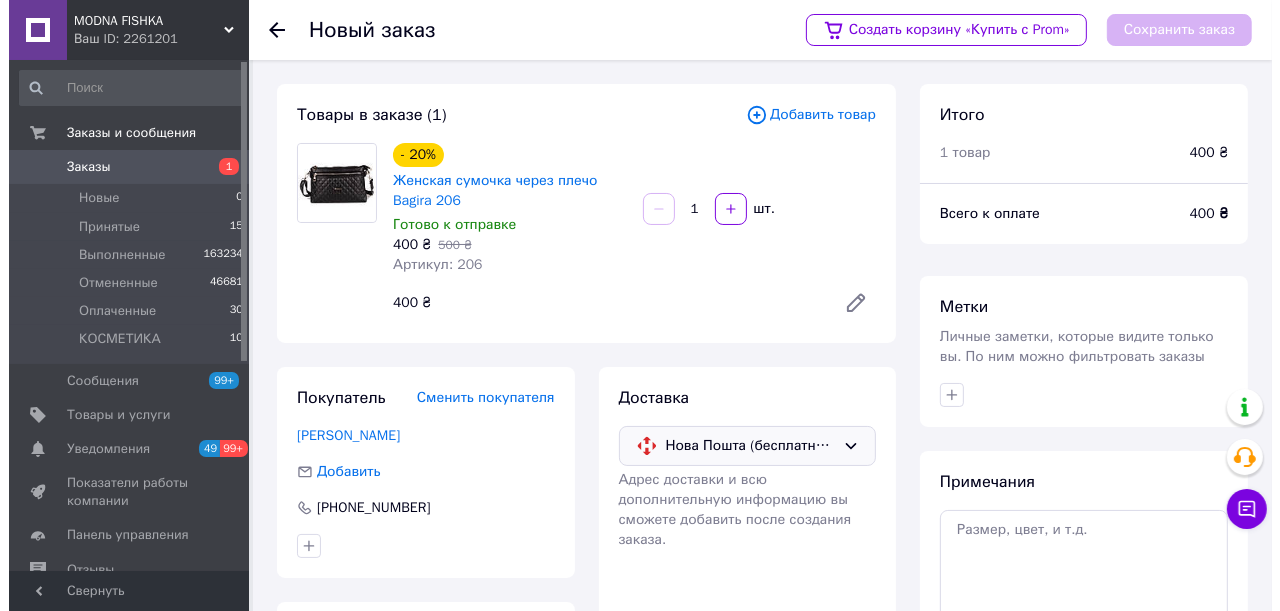 scroll, scrollTop: 212, scrollLeft: 0, axis: vertical 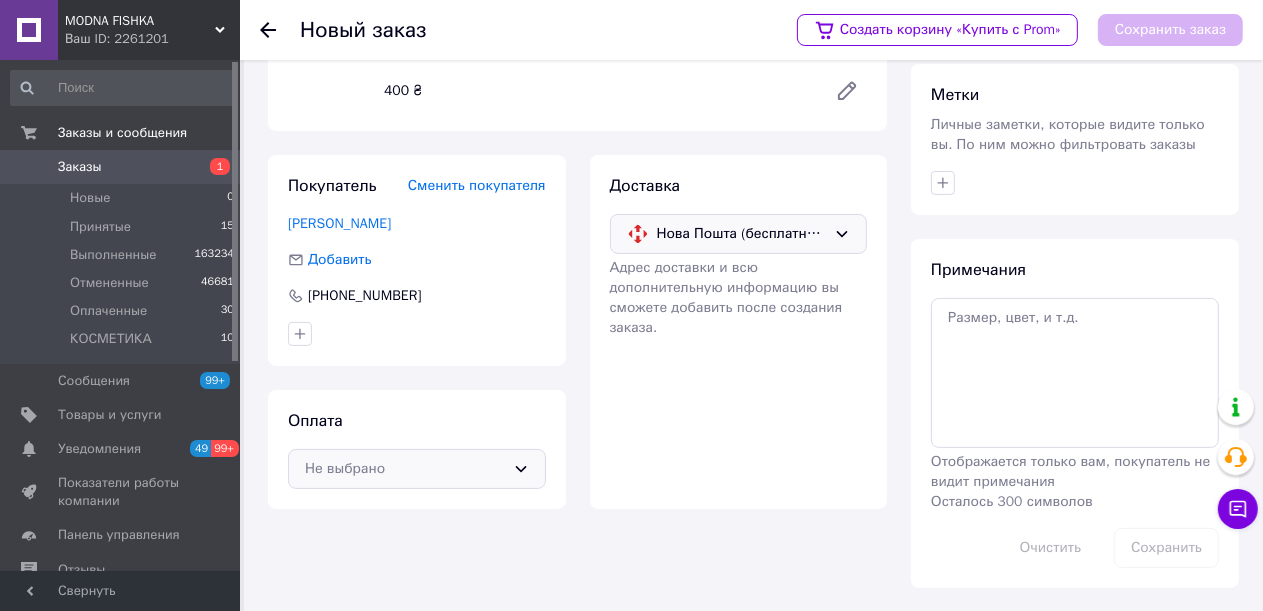 click on "Не выбрано" at bounding box center (417, 469) 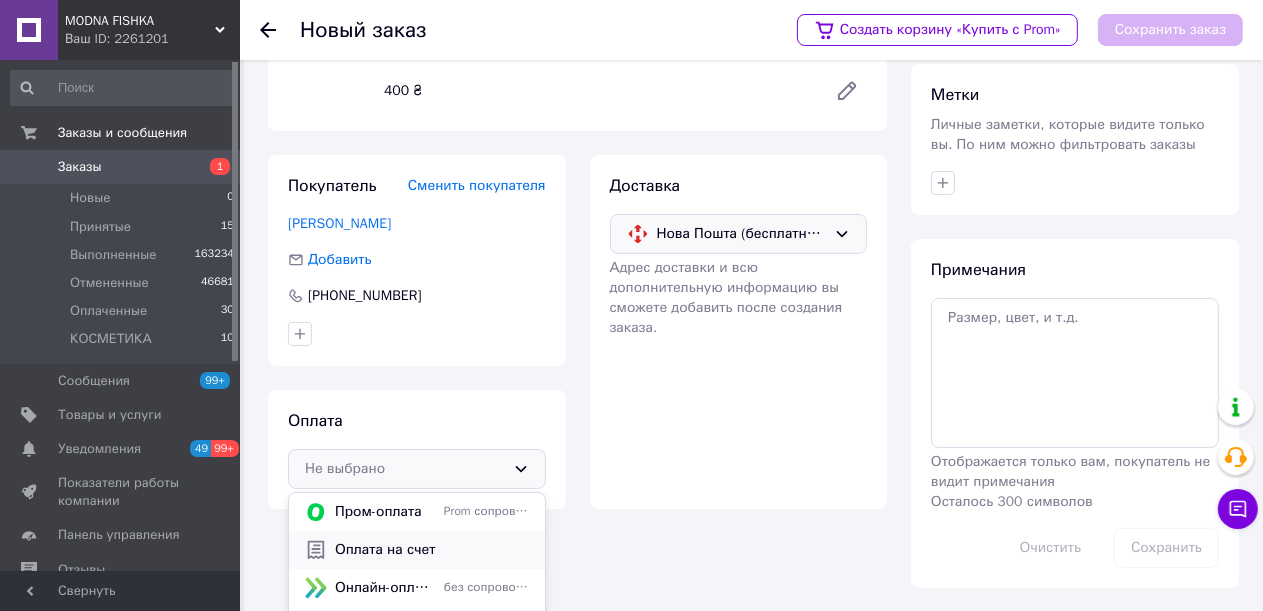 click on "Оплата на счет" at bounding box center [432, 550] 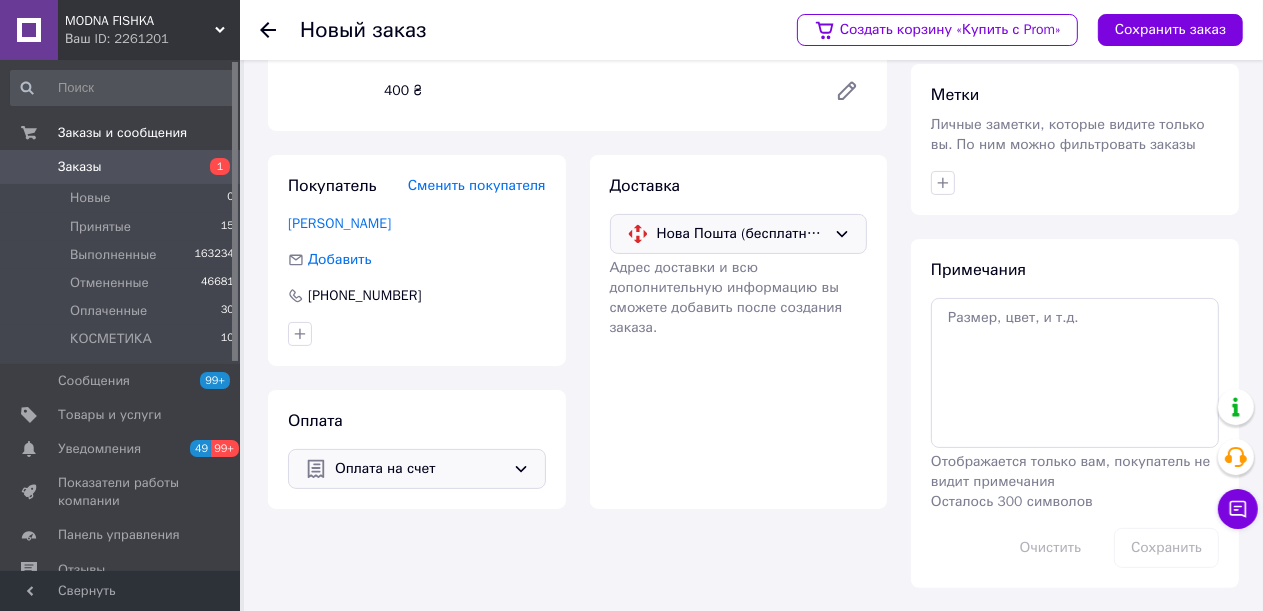 click on "Нова Пошта (бесплатно от 1500 ₴)" at bounding box center [739, 234] 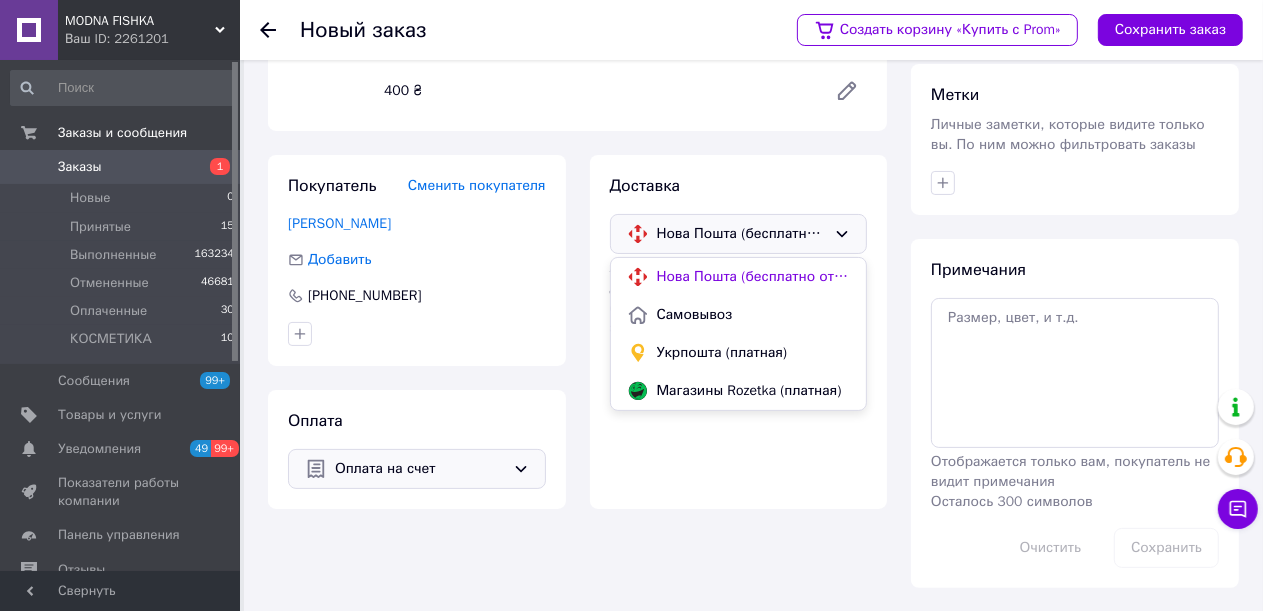 click on "Нова Пошта (бесплатно от 1500 ₴) Нова Пошта (бесплатно от 1500 ₴) Самовывоз Укрпошта (платная) Магазины Rozetka (платная)" at bounding box center (739, 234) 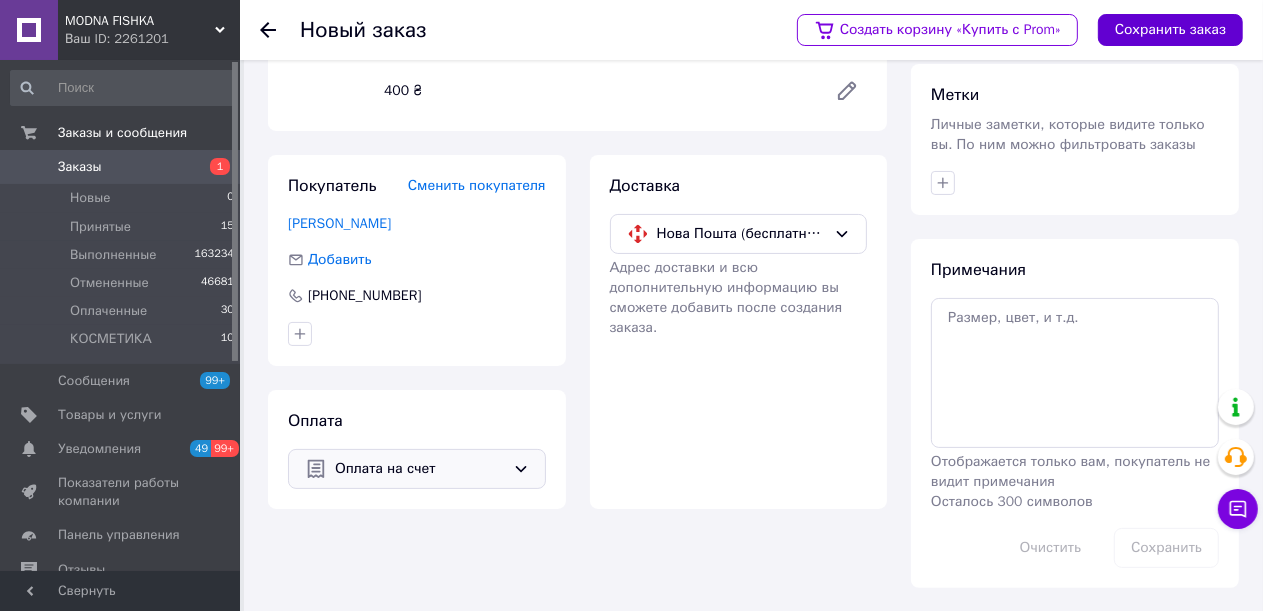 click on "Сохранить заказ" at bounding box center [1170, 30] 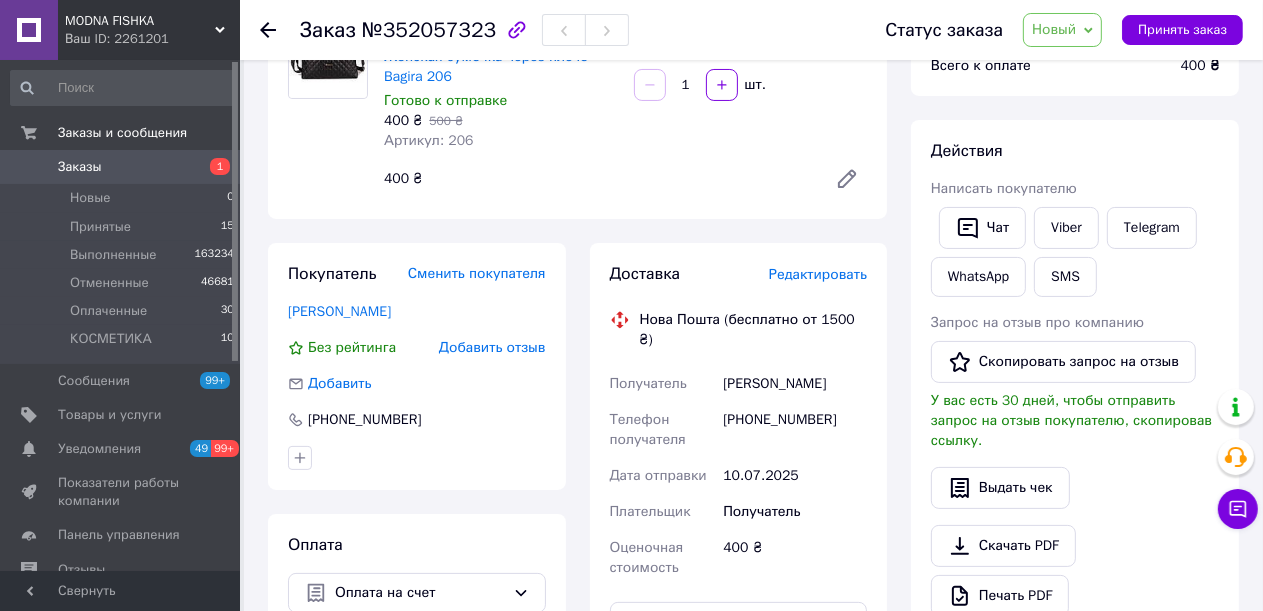 click on "Редактировать" at bounding box center (818, 274) 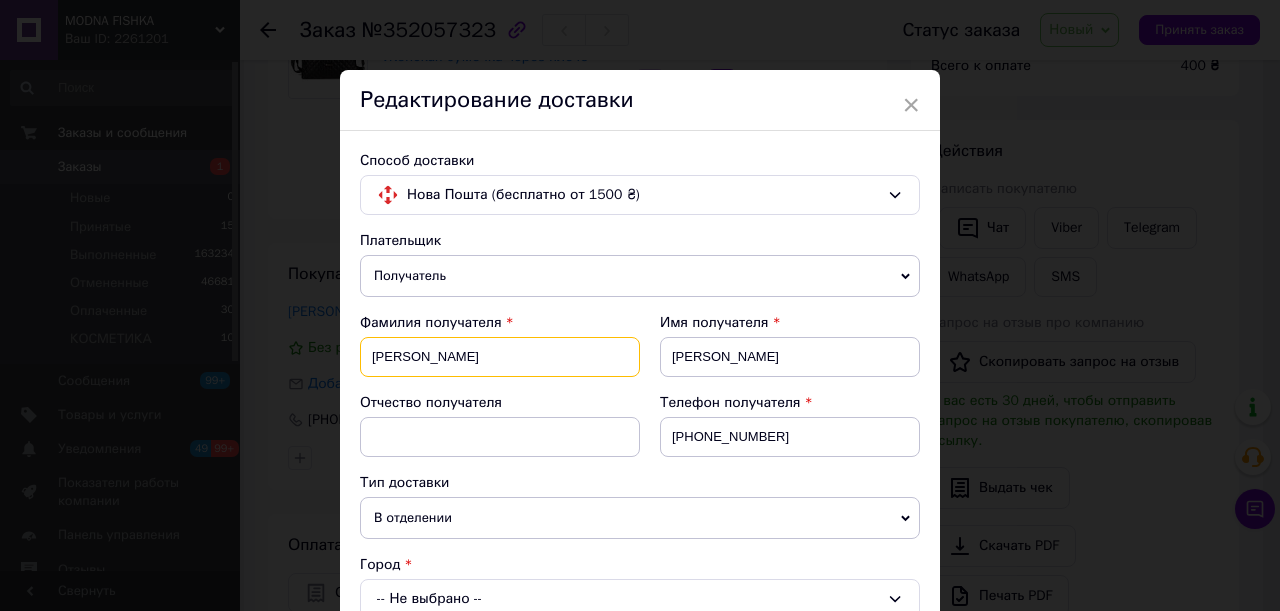 drag, startPoint x: 444, startPoint y: 368, endPoint x: 364, endPoint y: 360, distance: 80.399 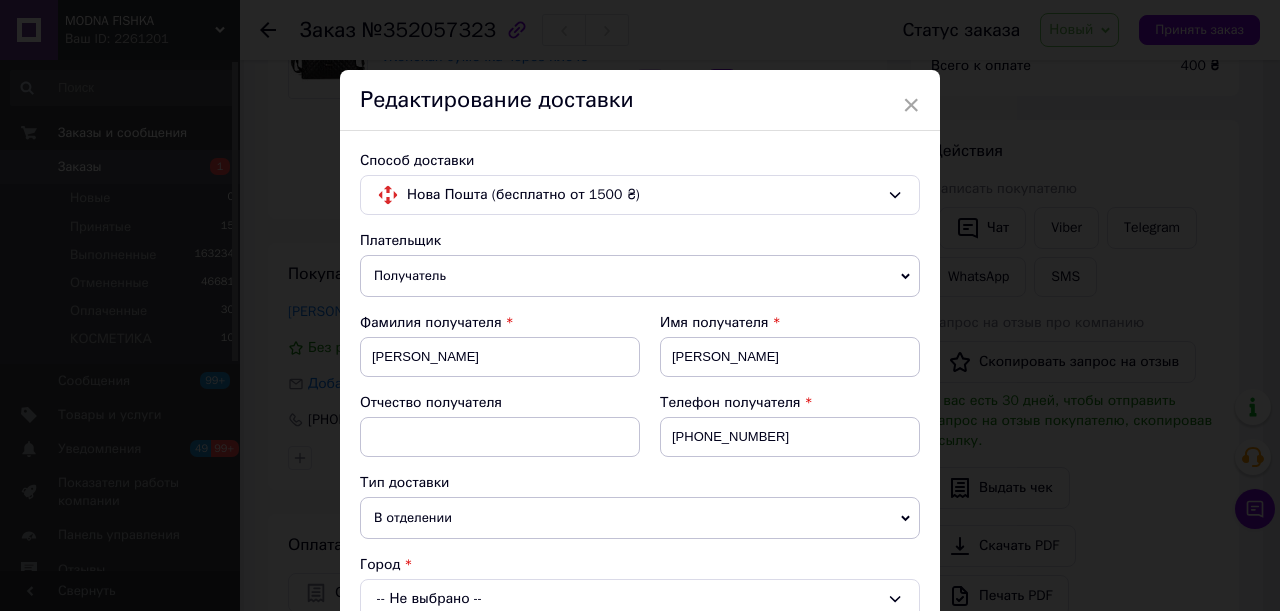 click on "Имя получателя" at bounding box center [790, 323] 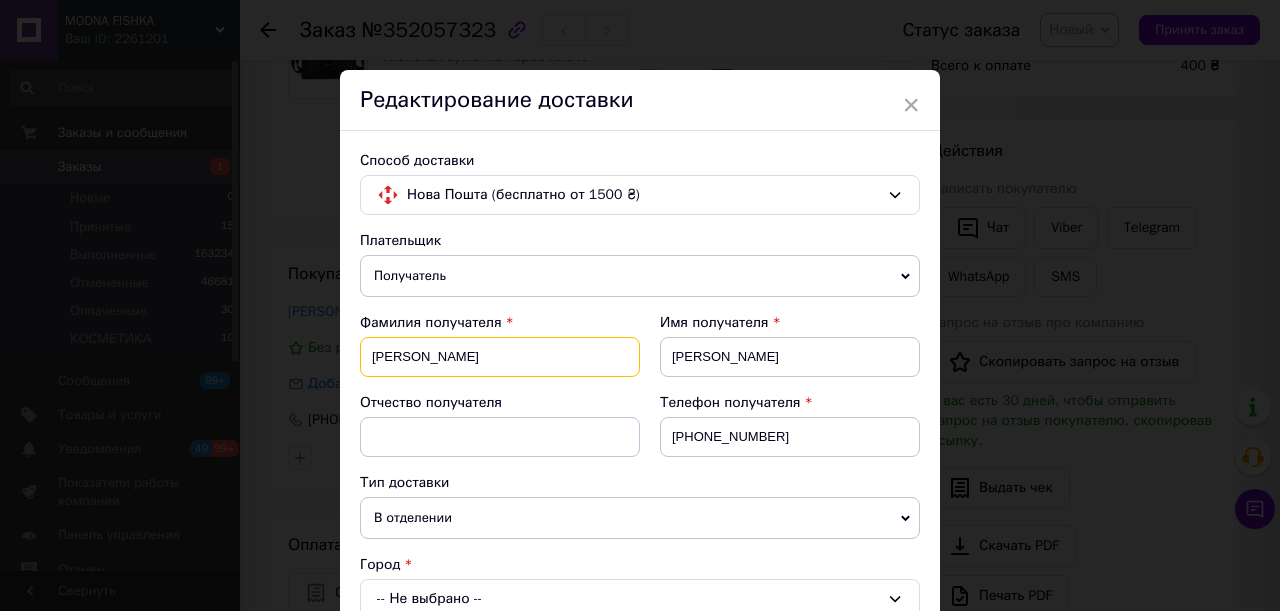 drag, startPoint x: 446, startPoint y: 357, endPoint x: 369, endPoint y: 357, distance: 77 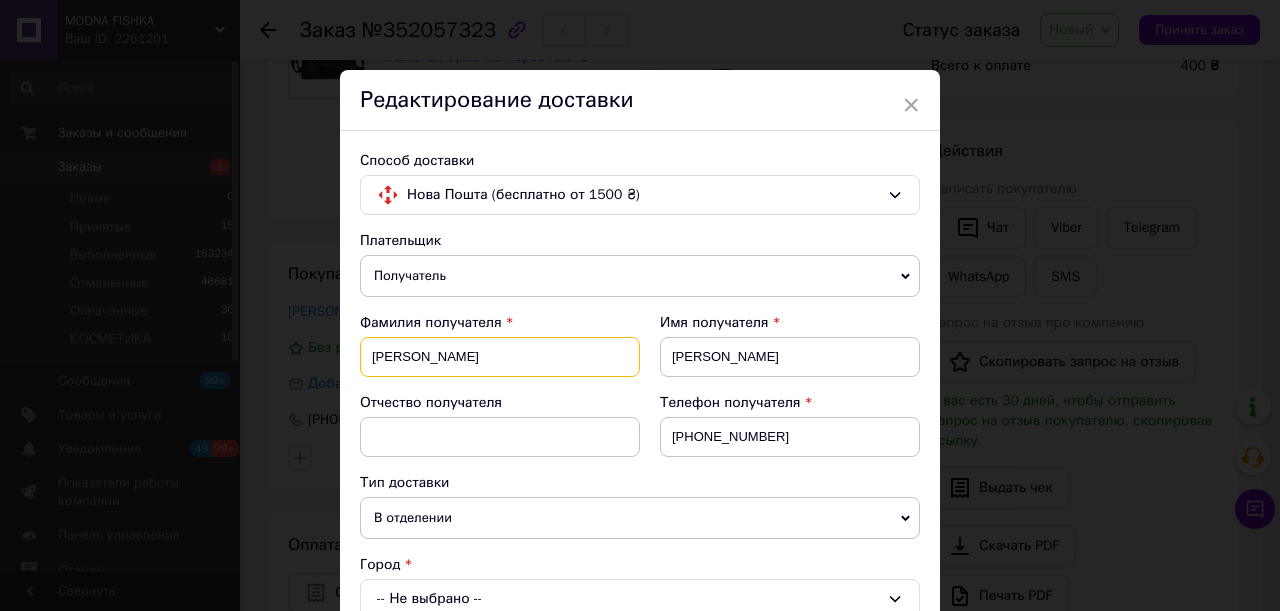 type on "Бабюк" 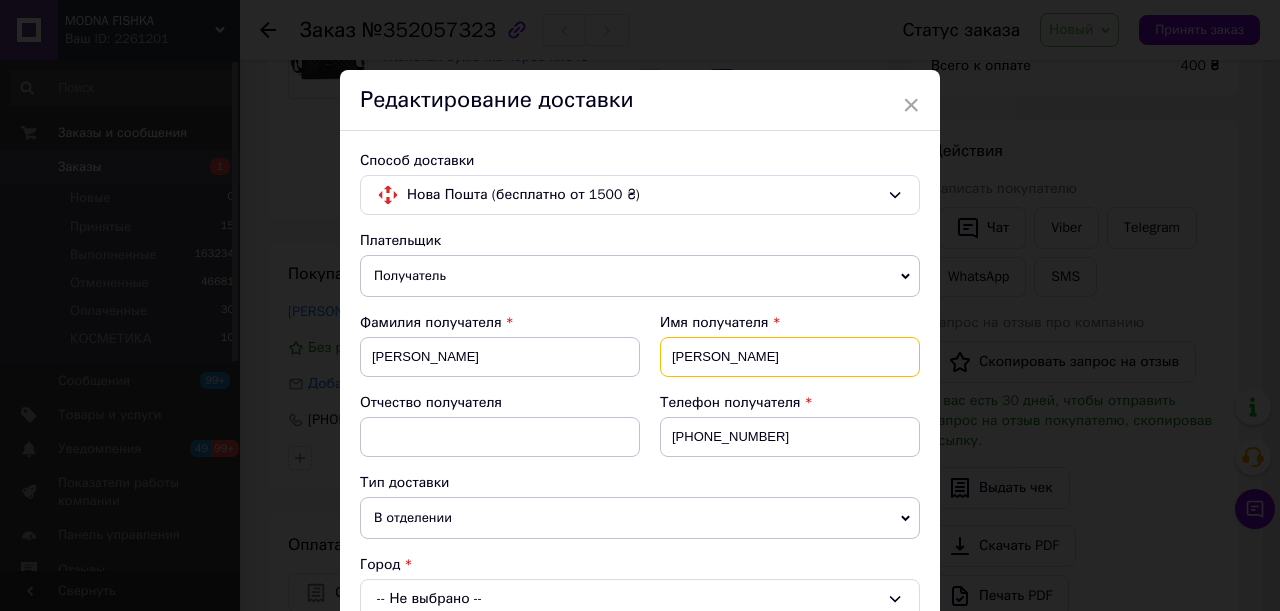 drag, startPoint x: 758, startPoint y: 354, endPoint x: 654, endPoint y: 351, distance: 104.04326 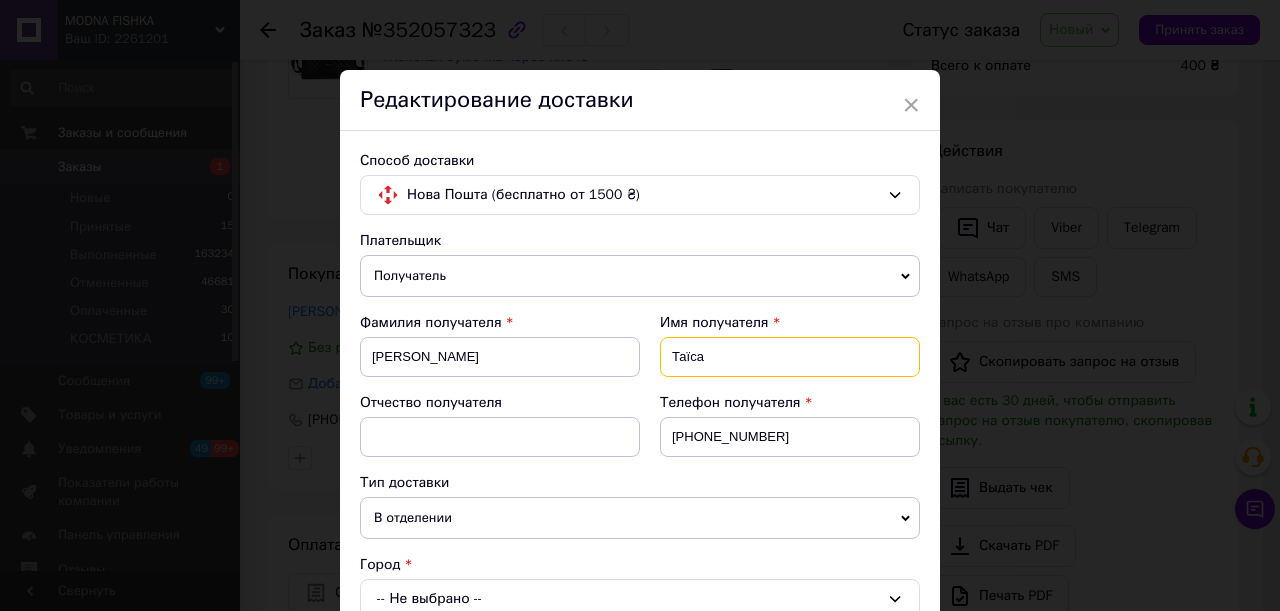 type on "Таїса" 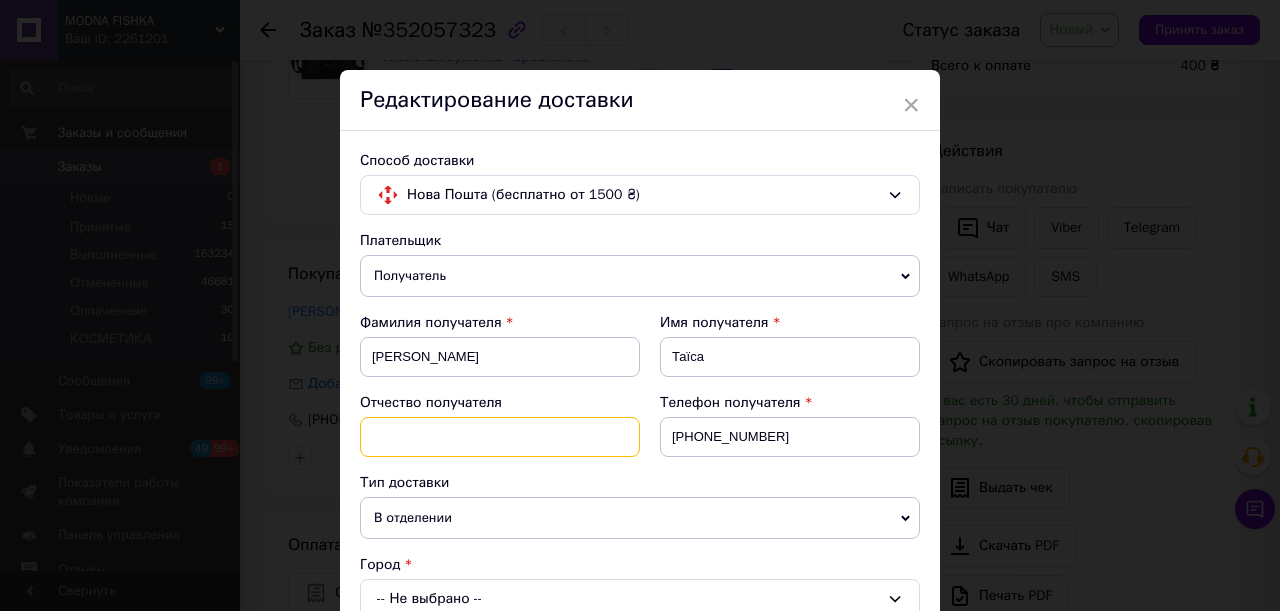 click at bounding box center (500, 437) 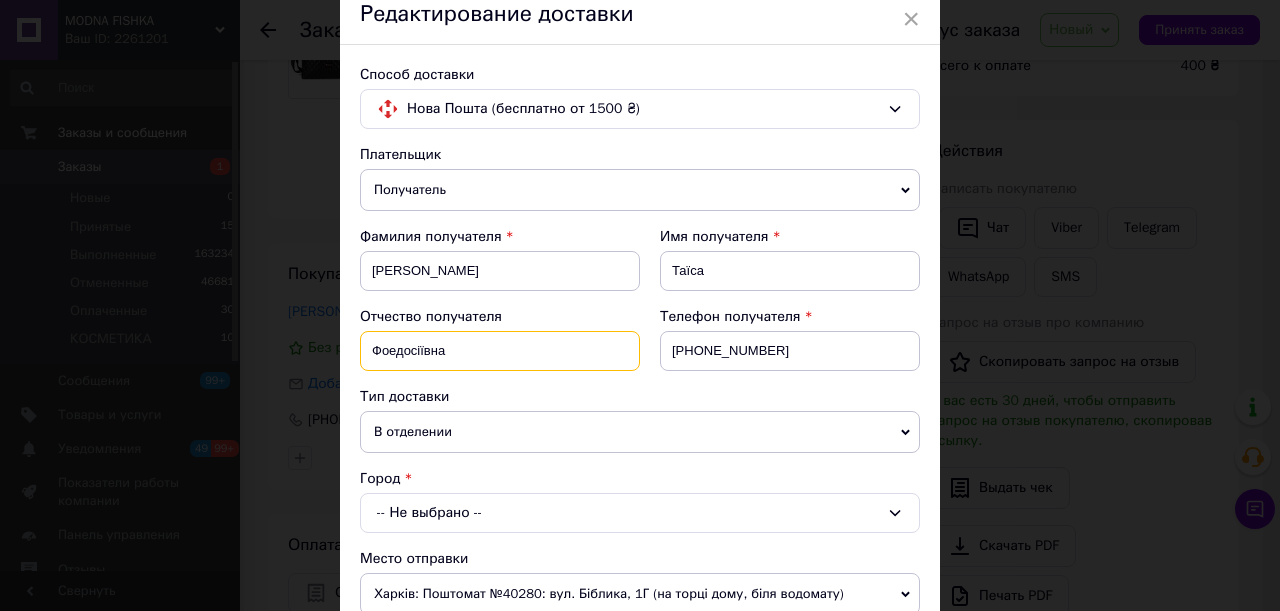 scroll, scrollTop: 300, scrollLeft: 0, axis: vertical 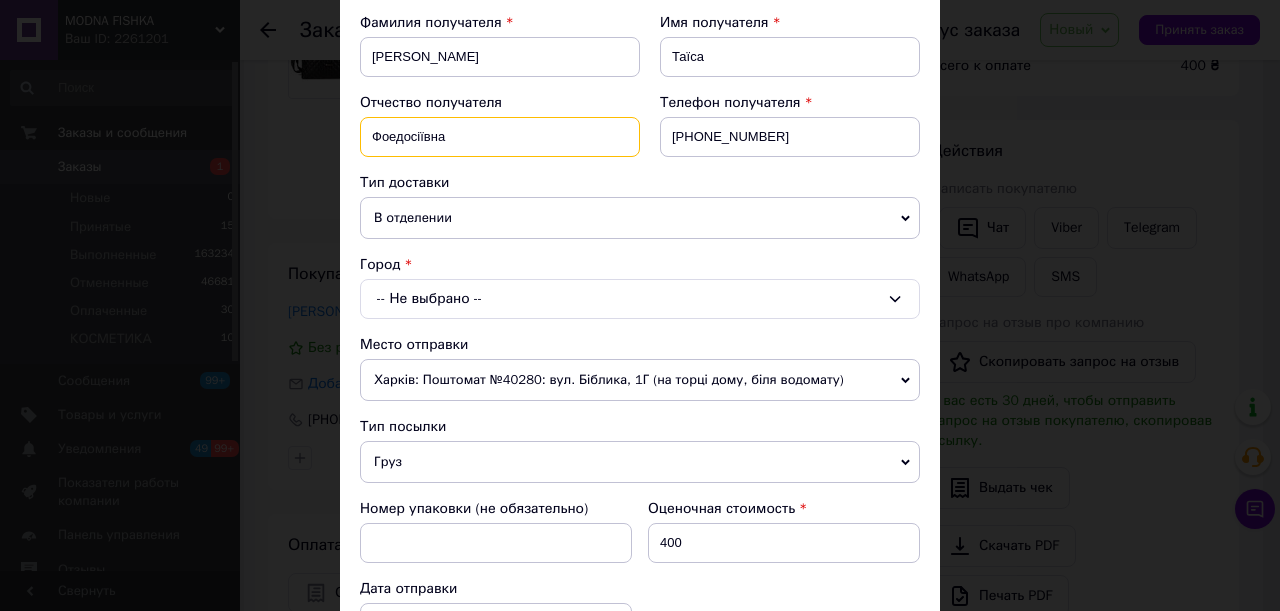 type on "Фоедосіївна" 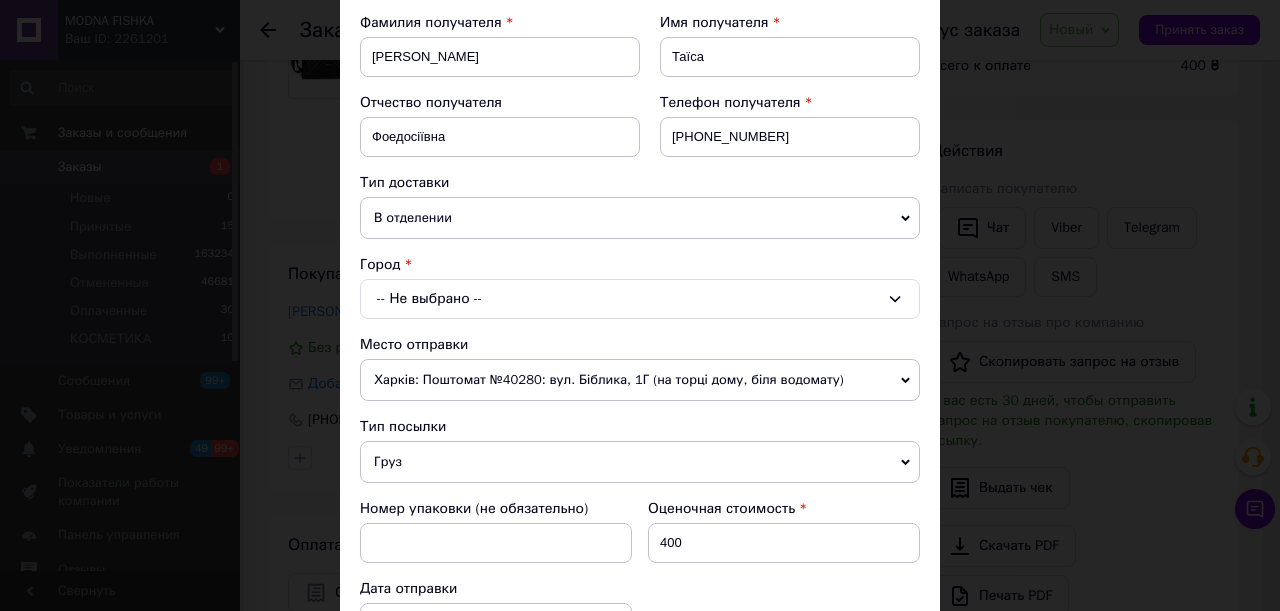 click on "-- Не выбрано --" at bounding box center [640, 299] 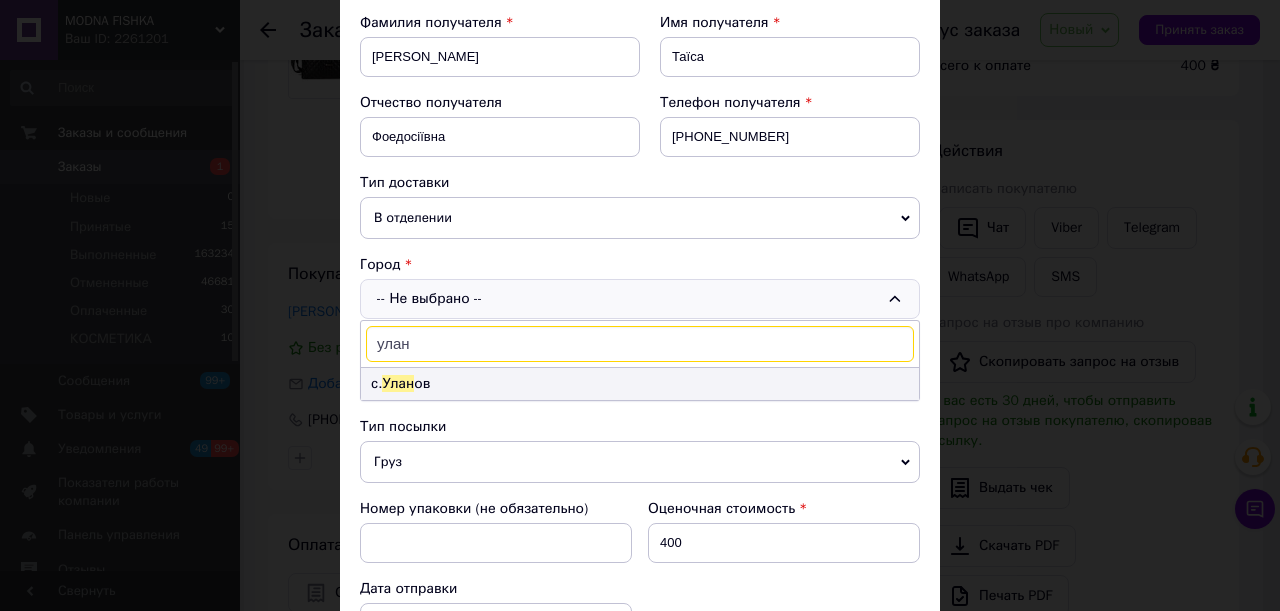 type on "улан" 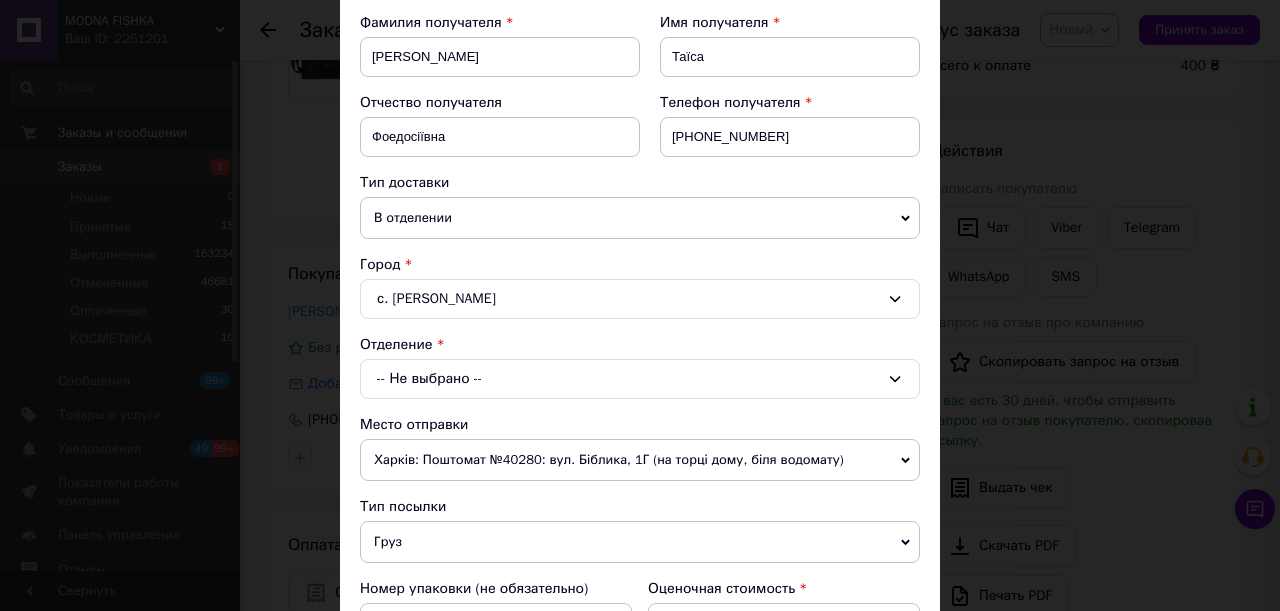 click on "-- Не выбрано --" at bounding box center [640, 379] 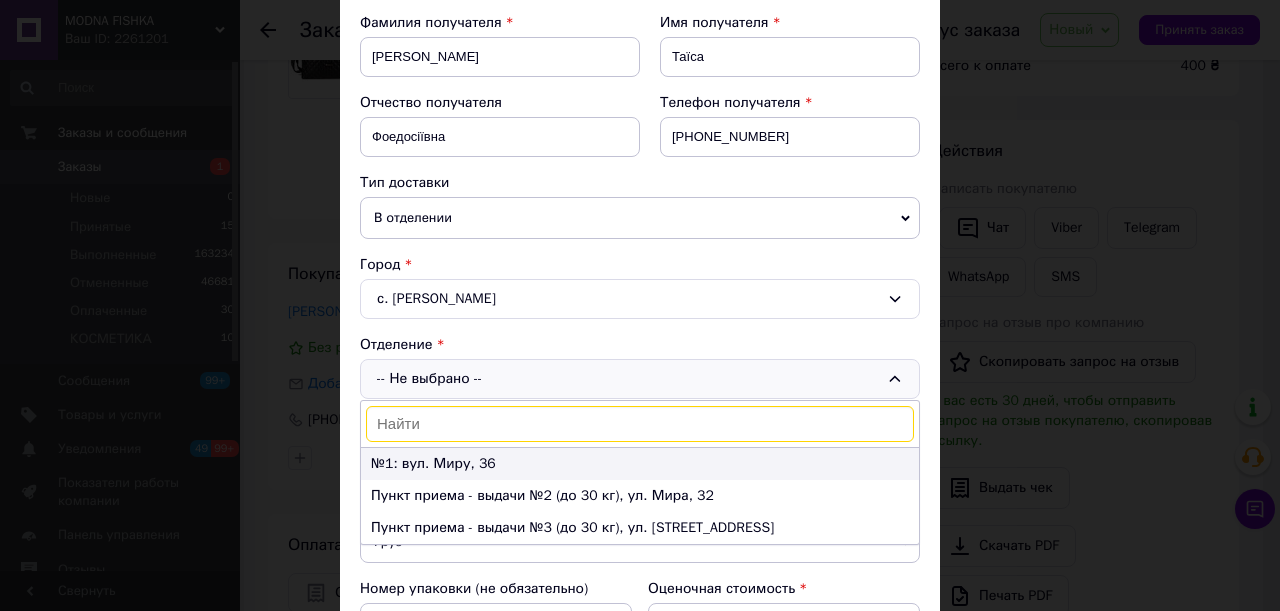 click on "№1: вул. Миру, 36" at bounding box center [640, 464] 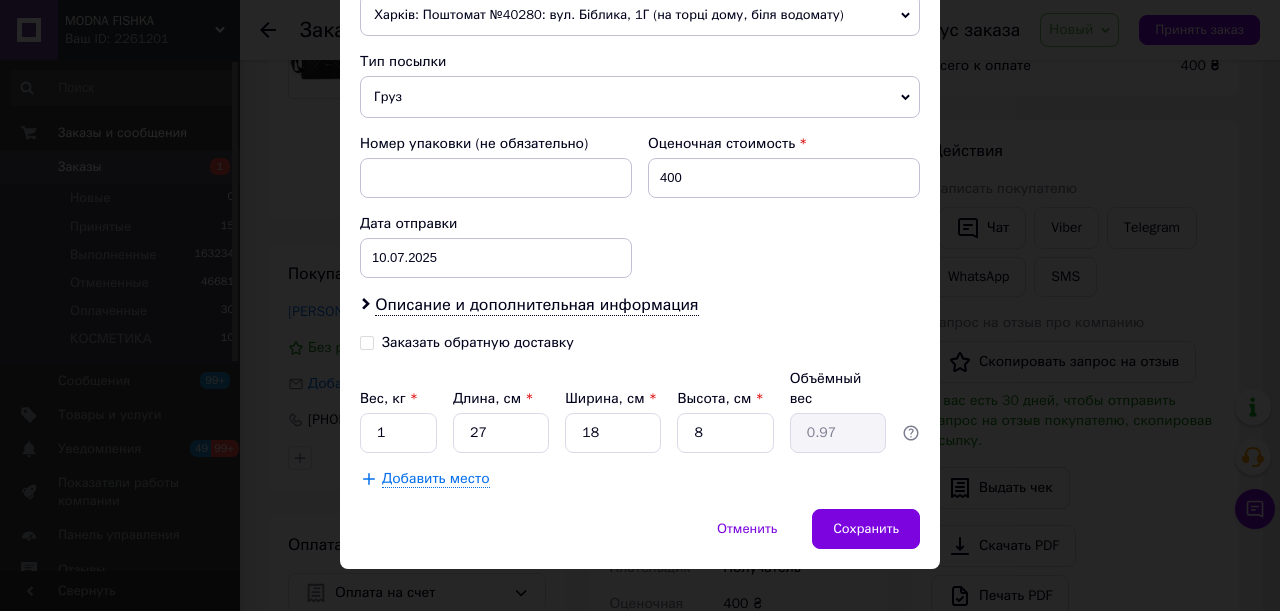 scroll, scrollTop: 747, scrollLeft: 0, axis: vertical 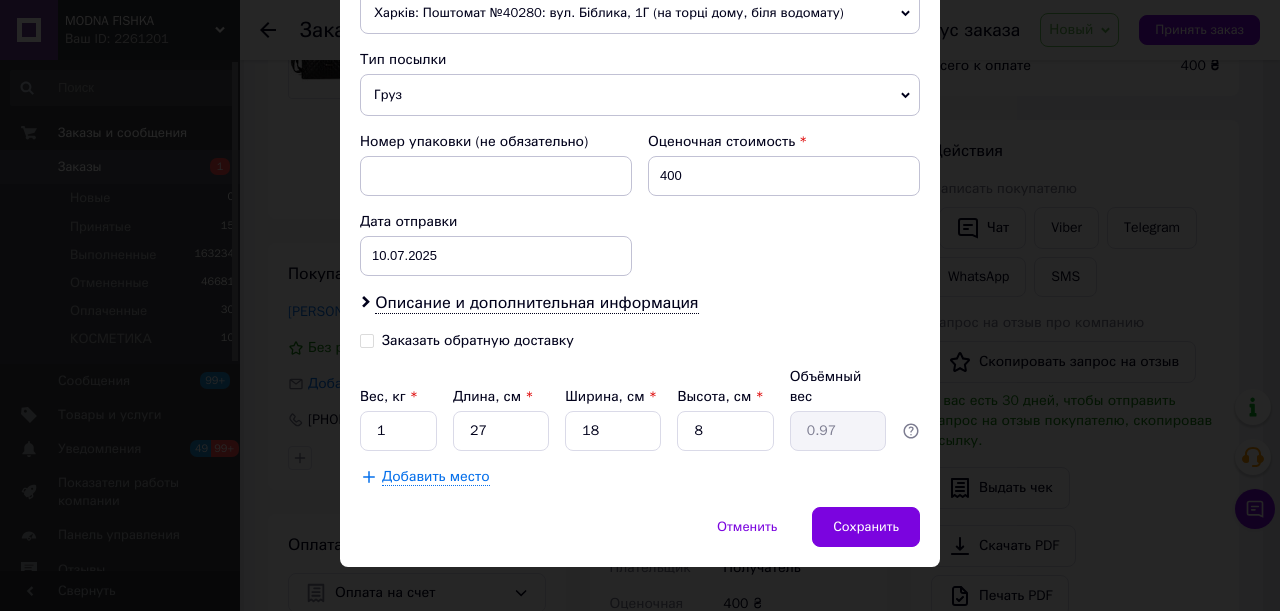 click on "Заказать обратную доставку" at bounding box center [478, 340] 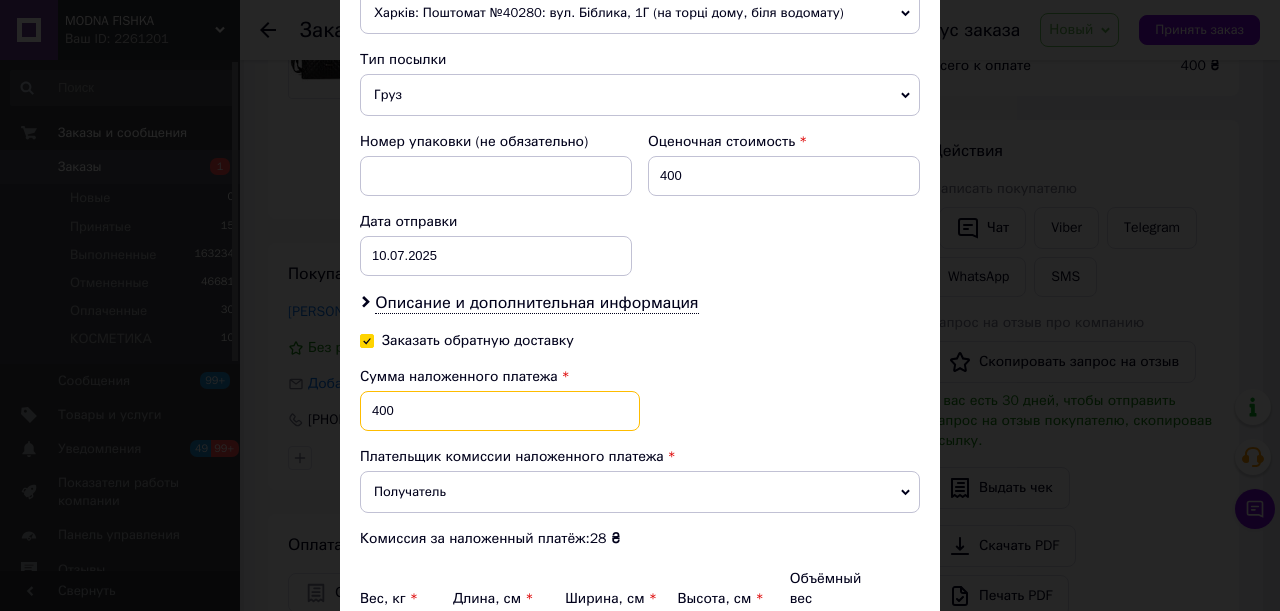 drag, startPoint x: 396, startPoint y: 405, endPoint x: 361, endPoint y: 409, distance: 35.22783 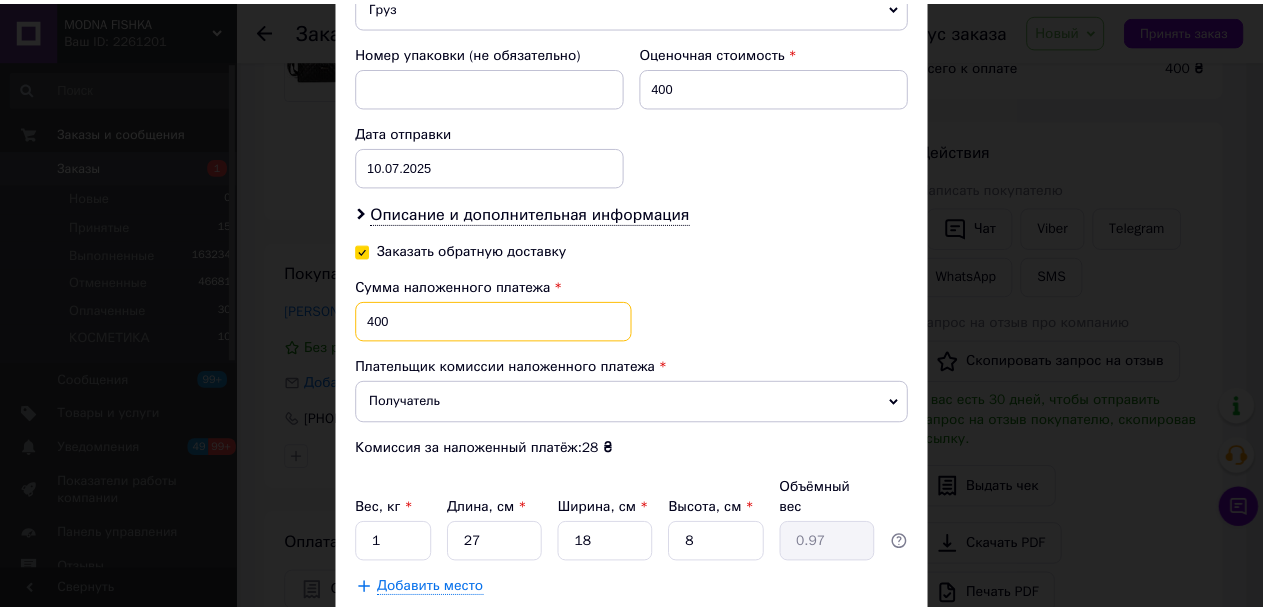 scroll, scrollTop: 948, scrollLeft: 0, axis: vertical 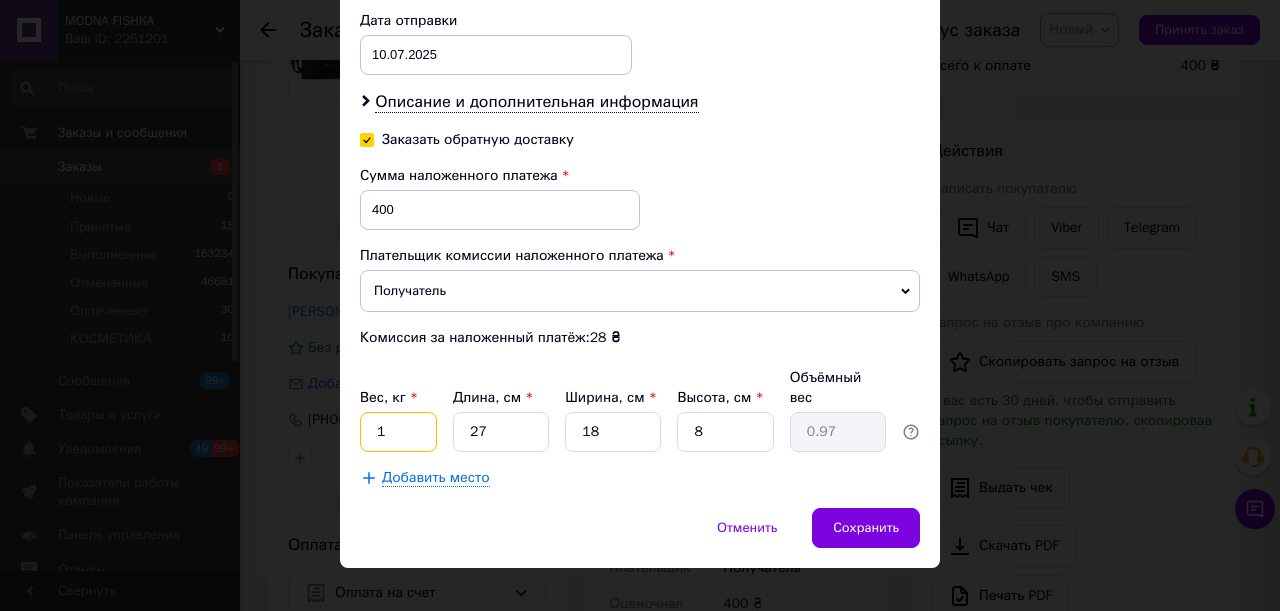drag, startPoint x: 406, startPoint y: 406, endPoint x: 351, endPoint y: 406, distance: 55 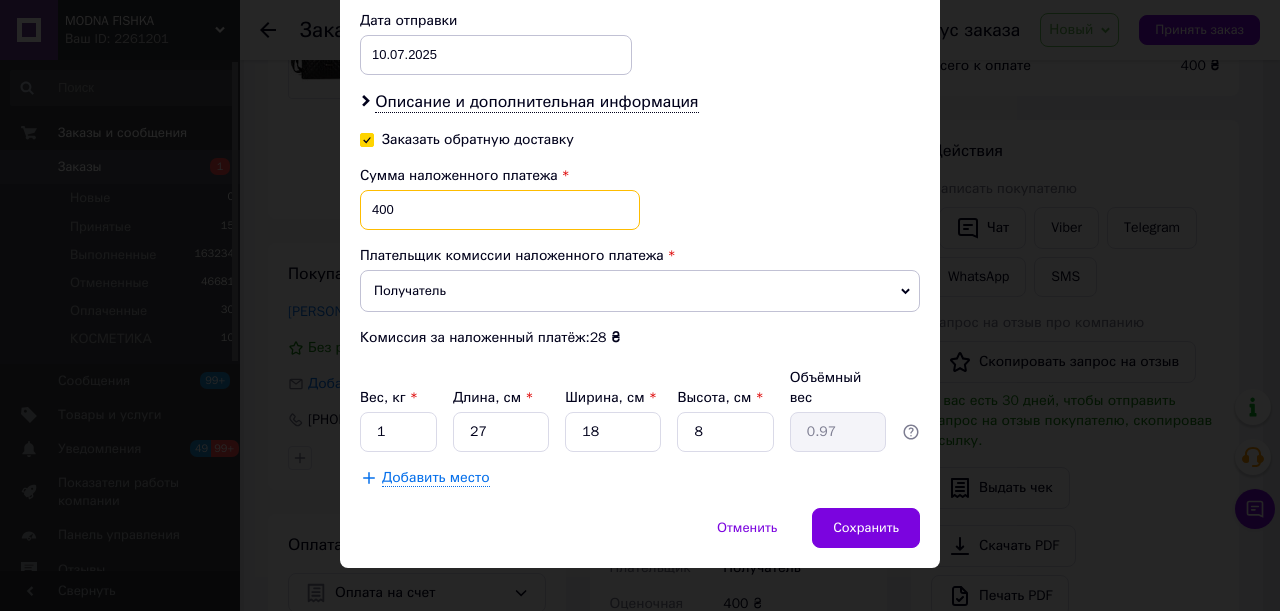 drag, startPoint x: 388, startPoint y: 202, endPoint x: 350, endPoint y: 202, distance: 38 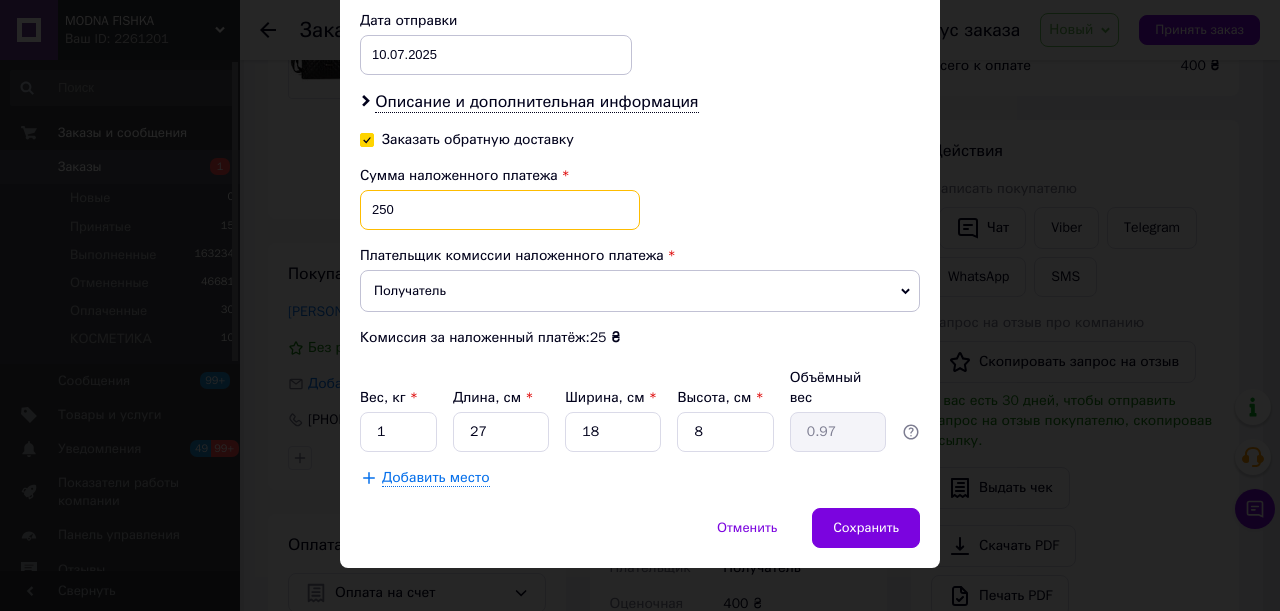 type on "250" 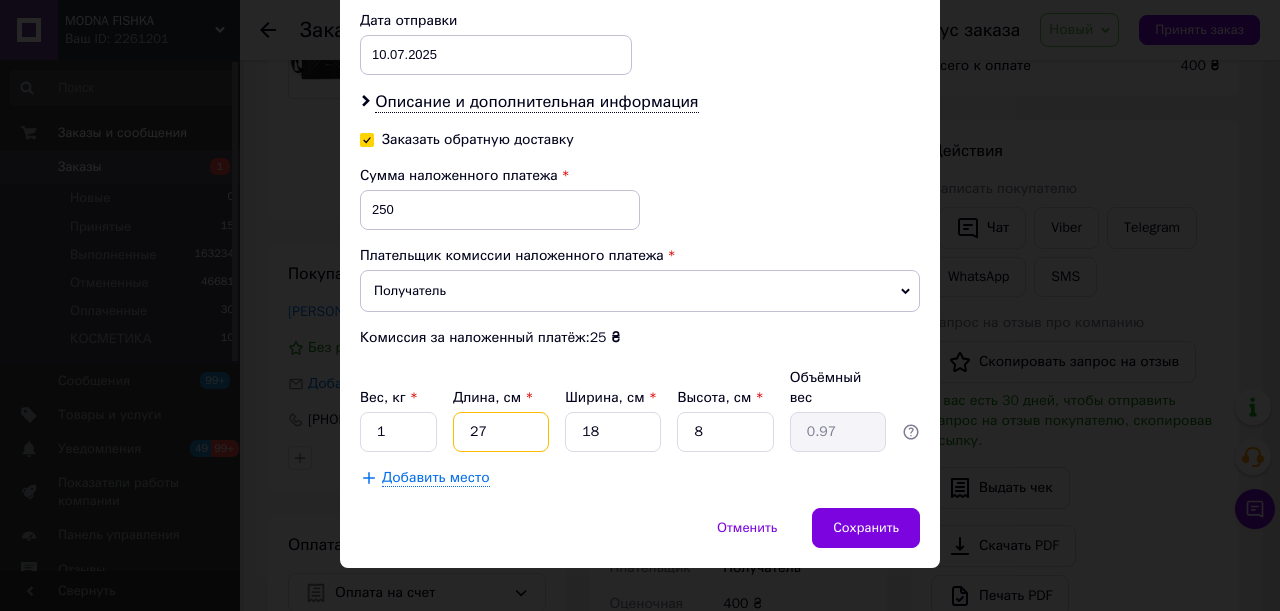 click on "27" at bounding box center [501, 432] 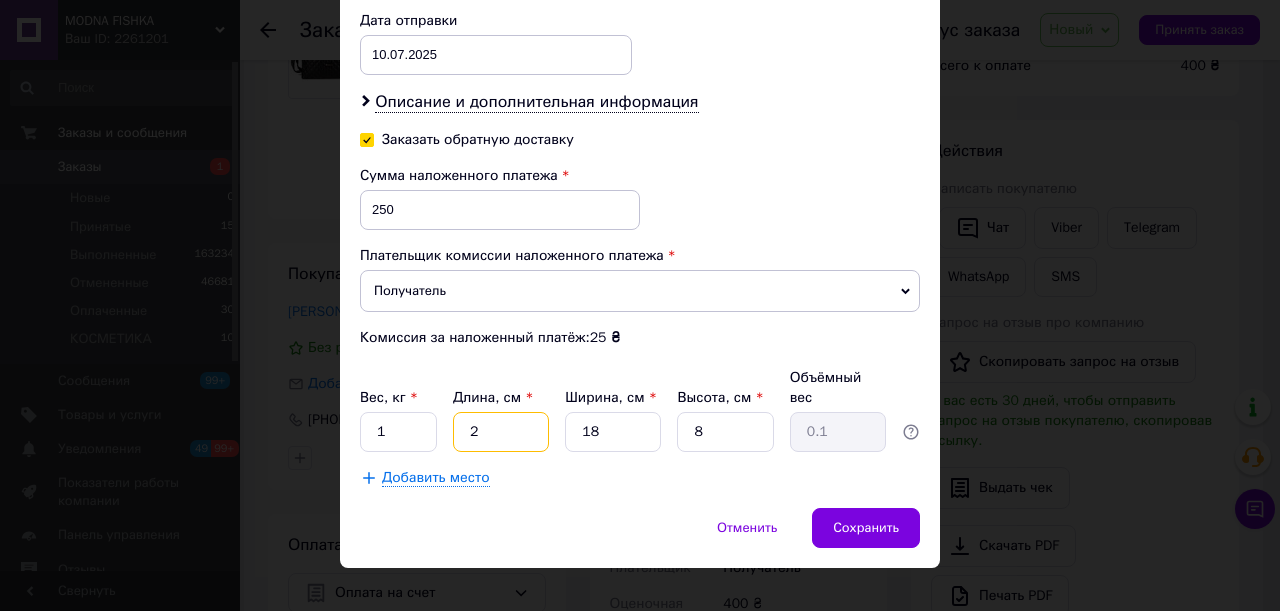 type on "25" 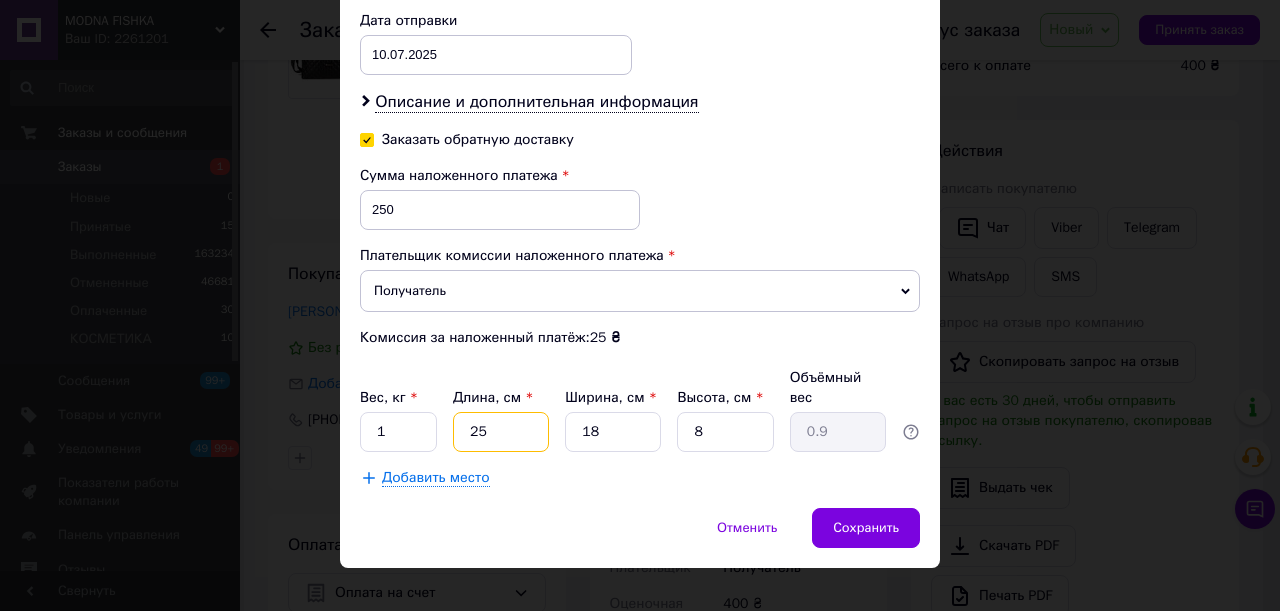 type on "25" 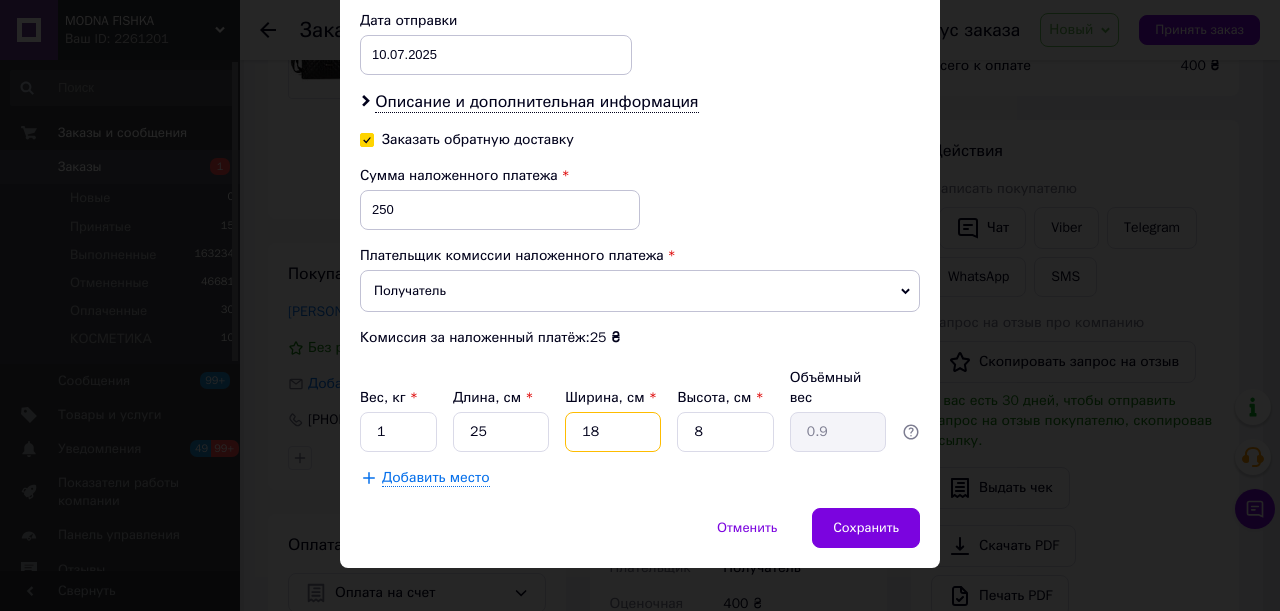 drag, startPoint x: 600, startPoint y: 396, endPoint x: 554, endPoint y: 405, distance: 46.872166 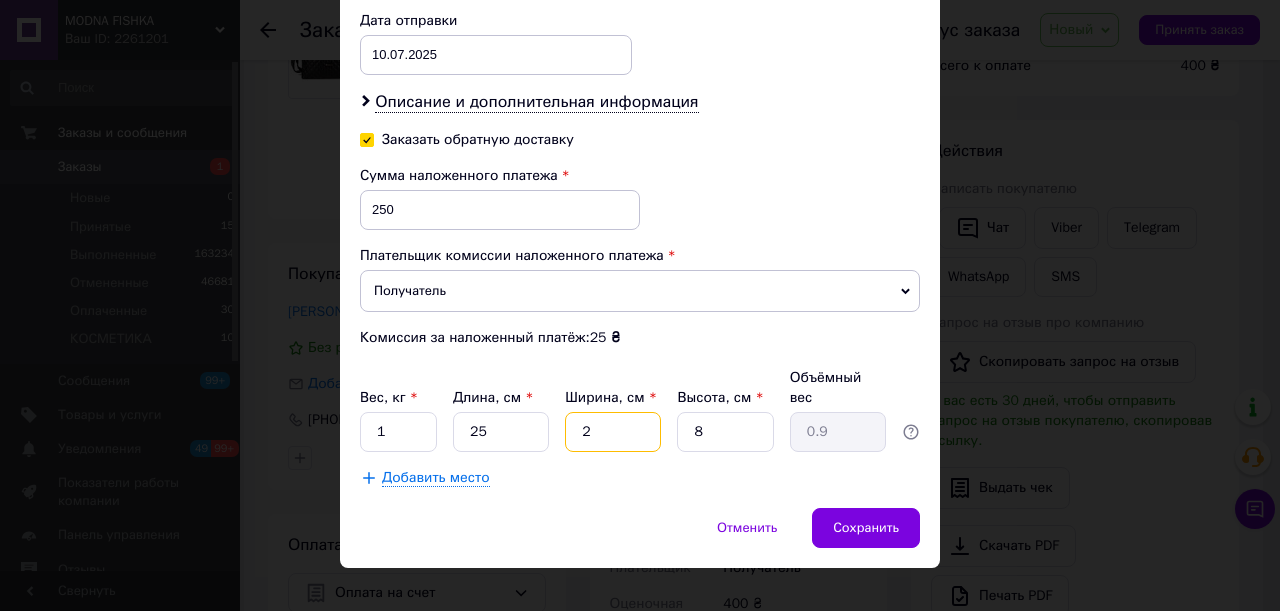 type on "0.1" 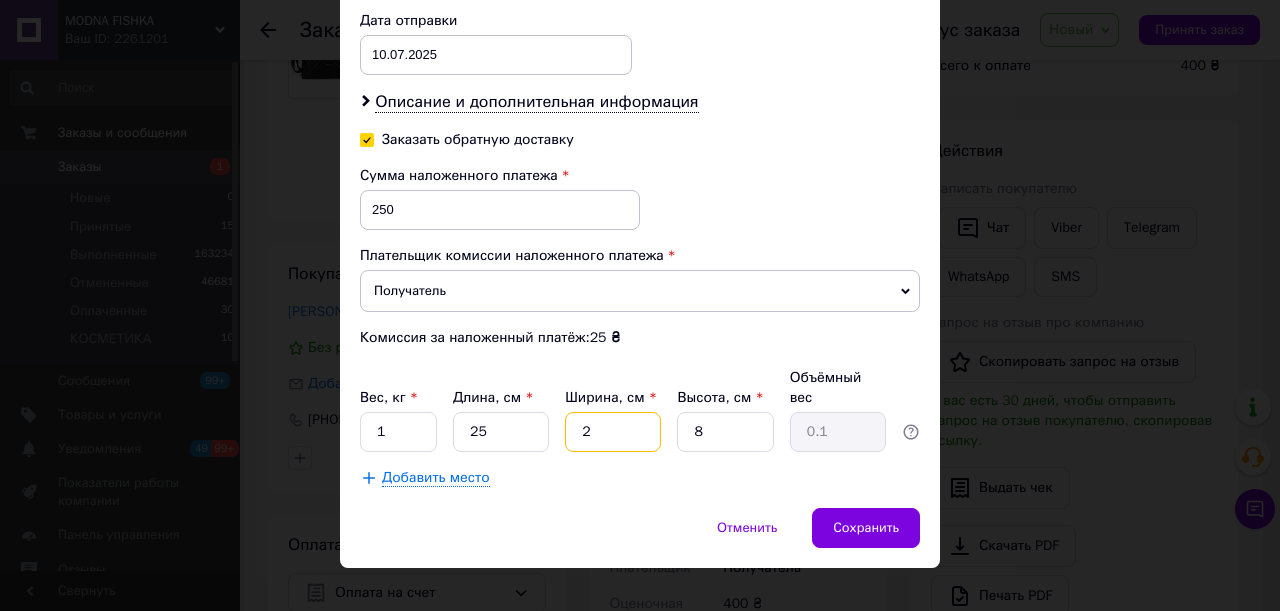 type on "20" 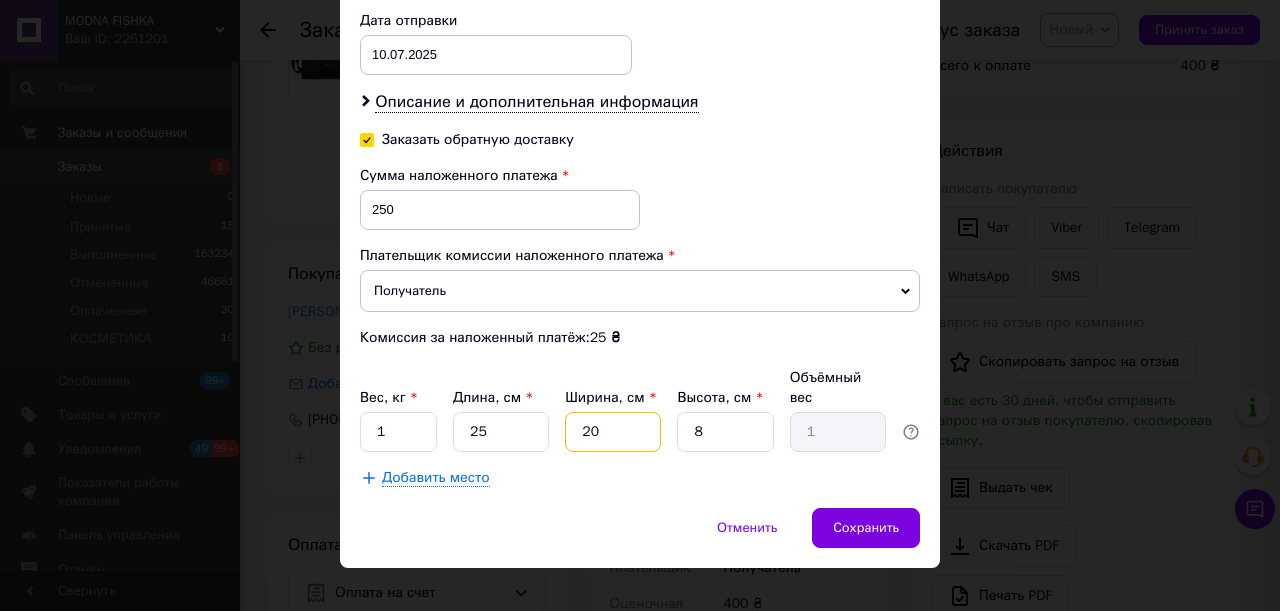 type on "20" 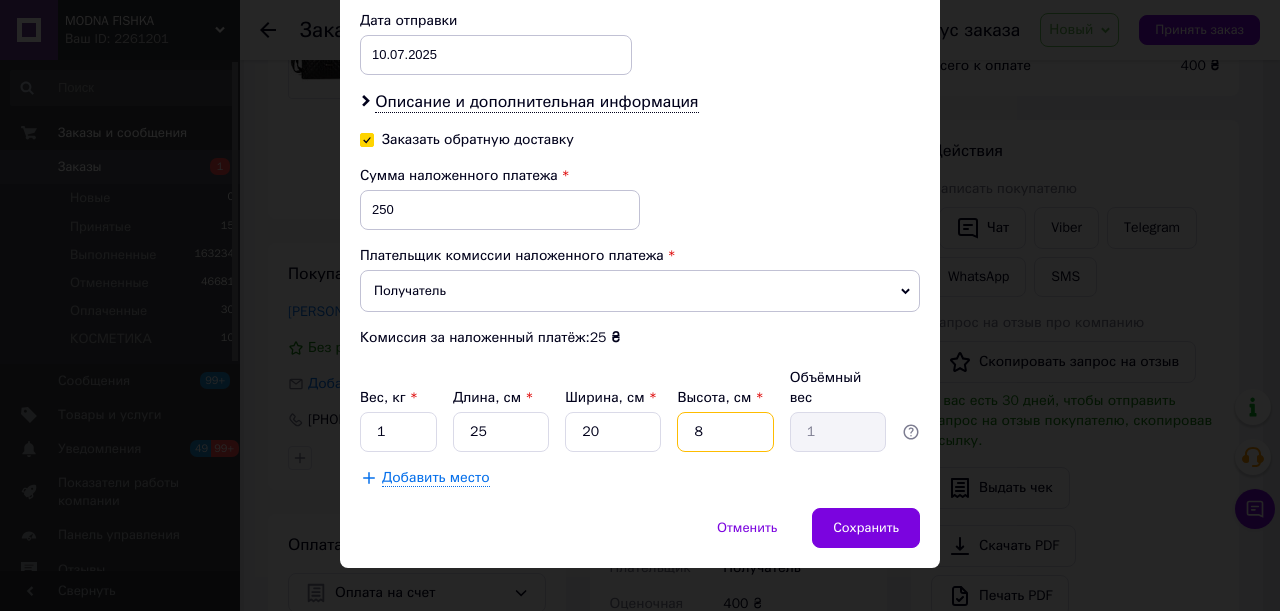 click on "Вес, кг   * 1 Длина, см   * 25 Ширина, см   * 20 Высота, см   * 8 Объёмный вес 1" at bounding box center (640, 410) 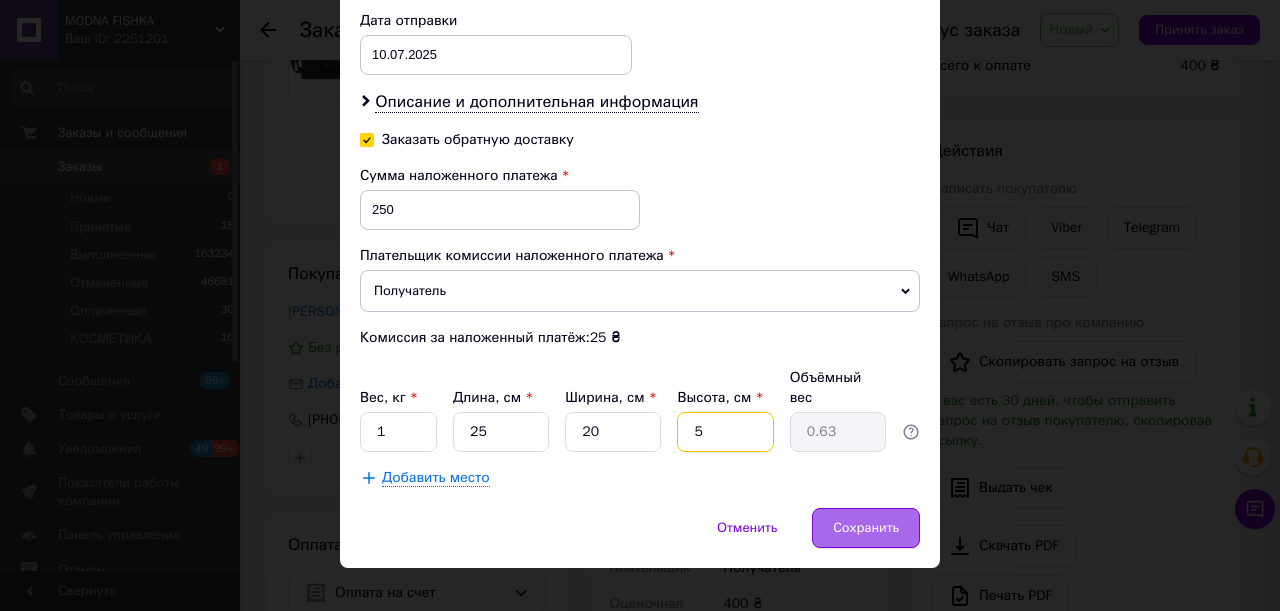 type on "5" 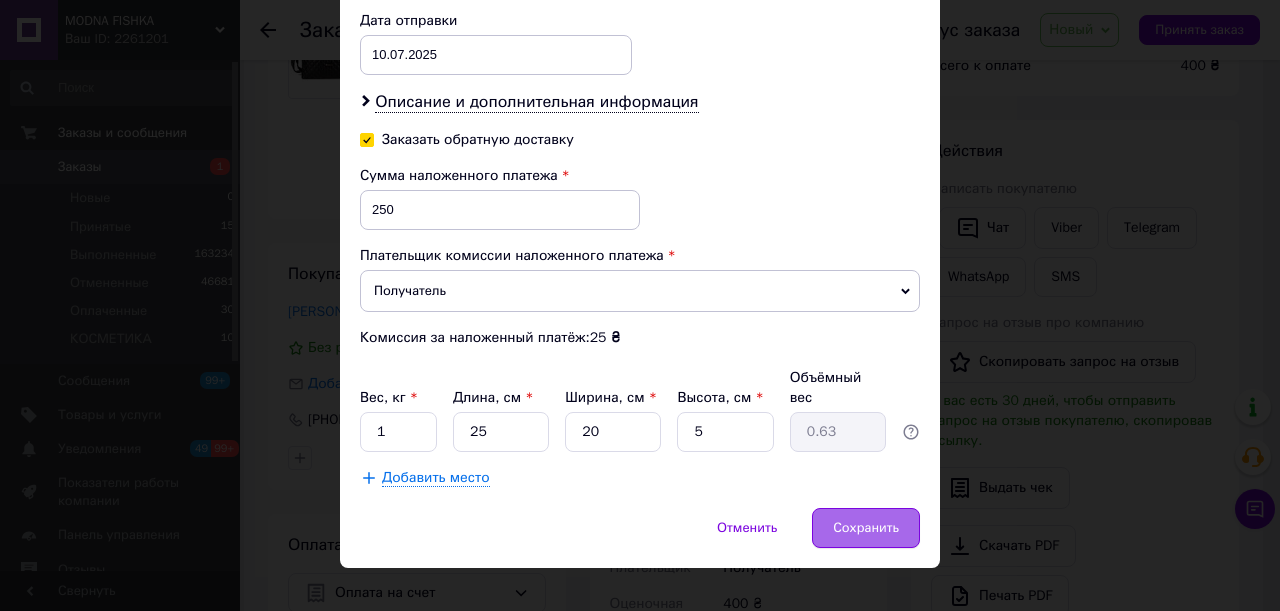click on "Сохранить" at bounding box center (866, 528) 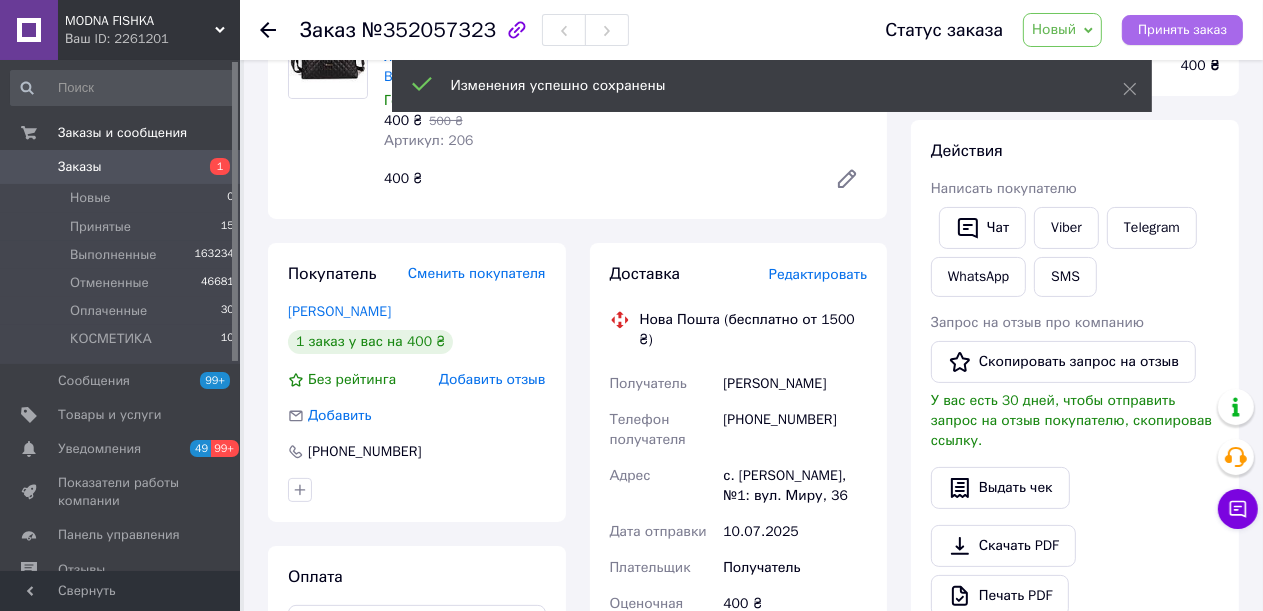 click on "Принять заказ" at bounding box center [1182, 30] 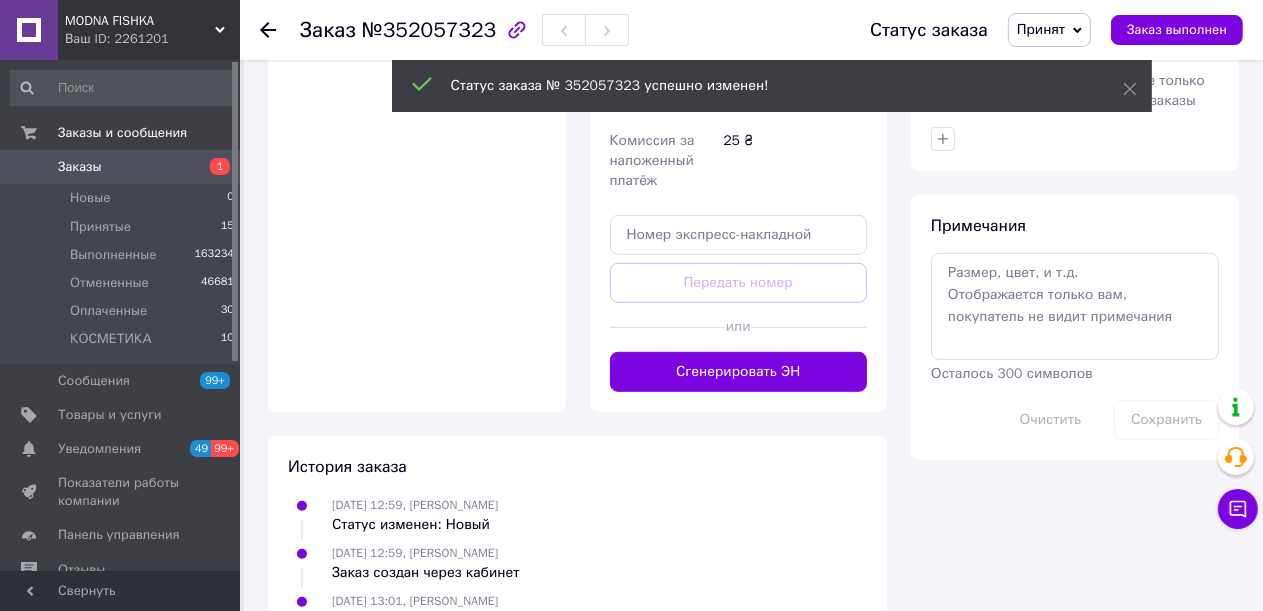 scroll, scrollTop: 912, scrollLeft: 0, axis: vertical 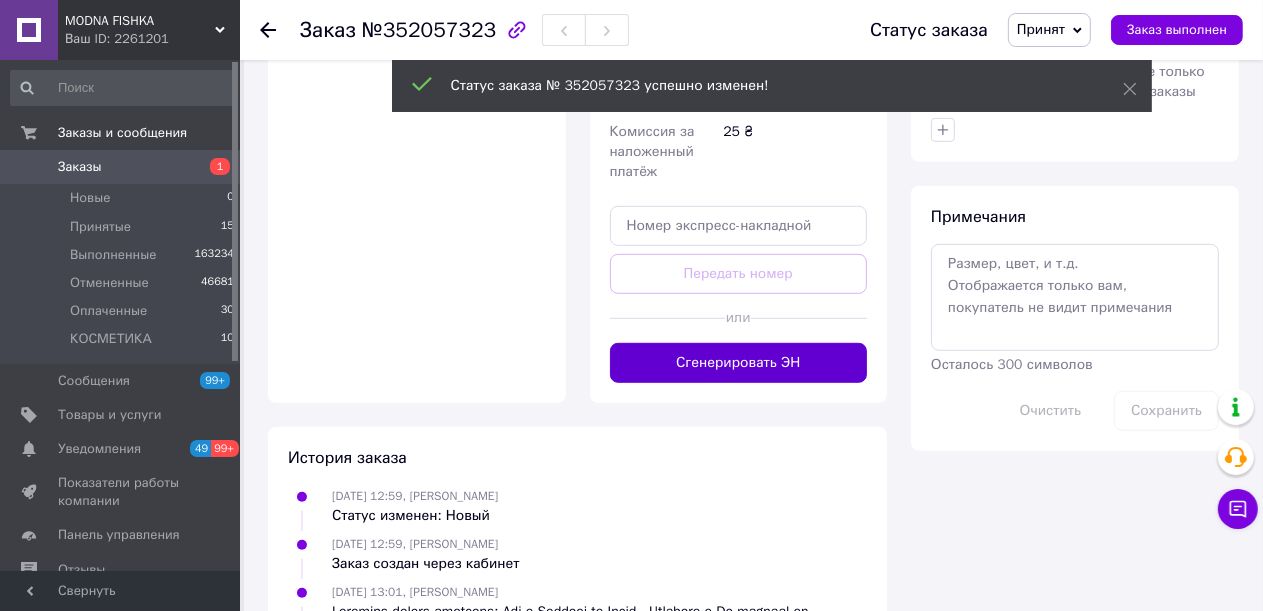 click on "Сгенерировать ЭН" at bounding box center (739, 363) 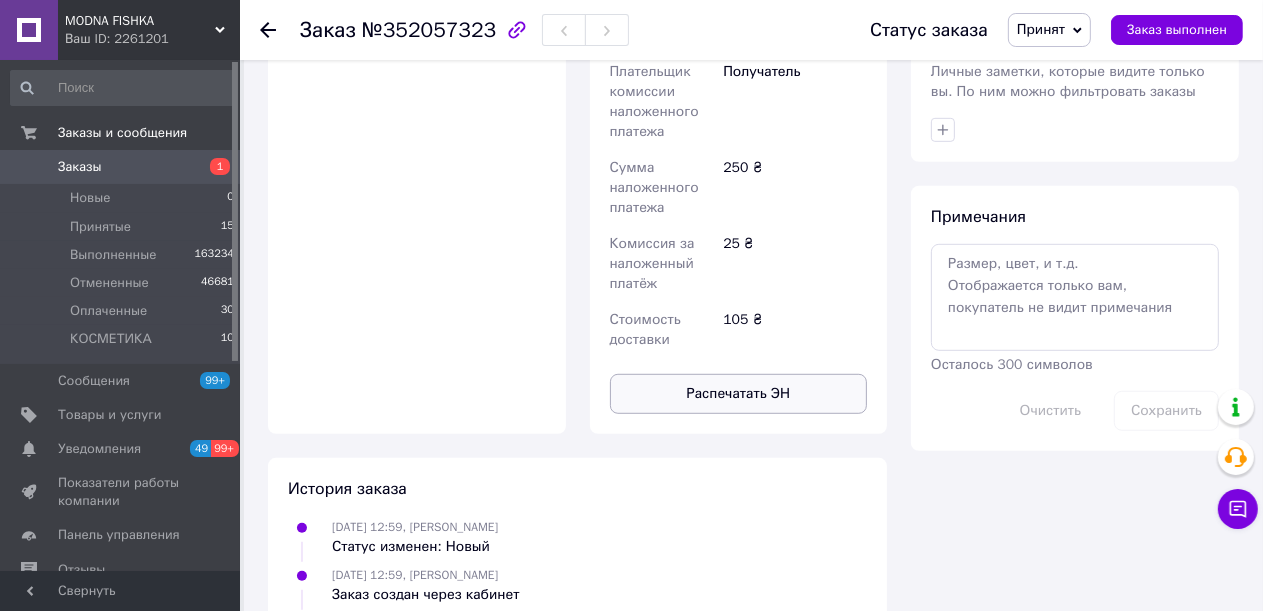 click on "Распечатать ЭН" at bounding box center (739, 394) 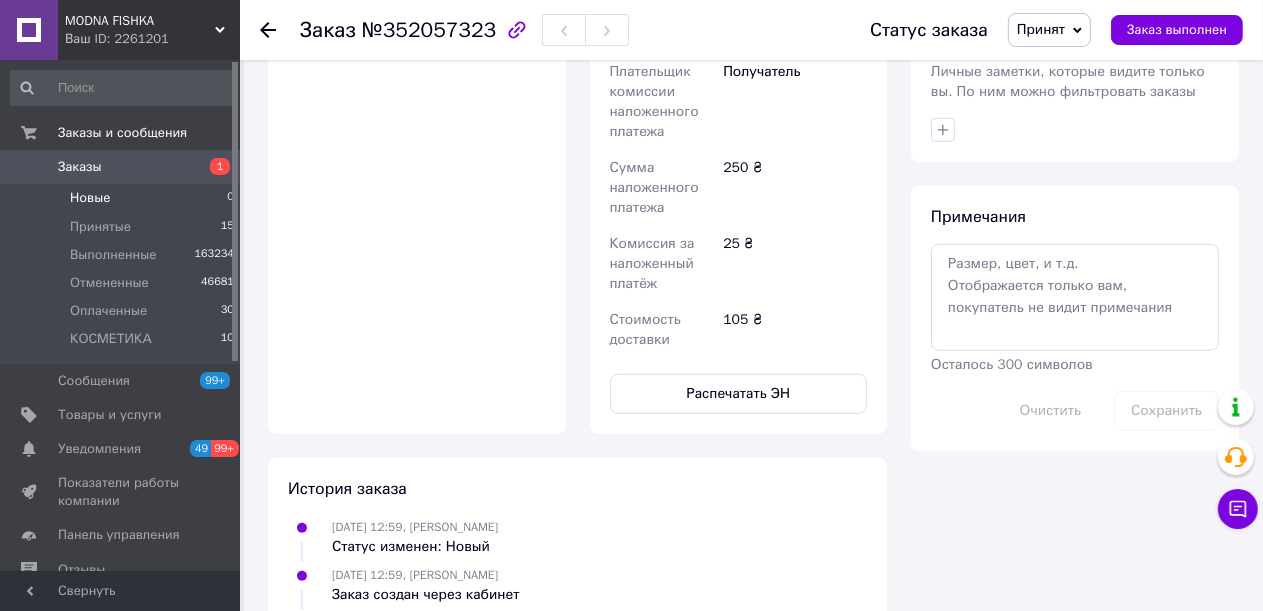 click on "Новые" at bounding box center (90, 198) 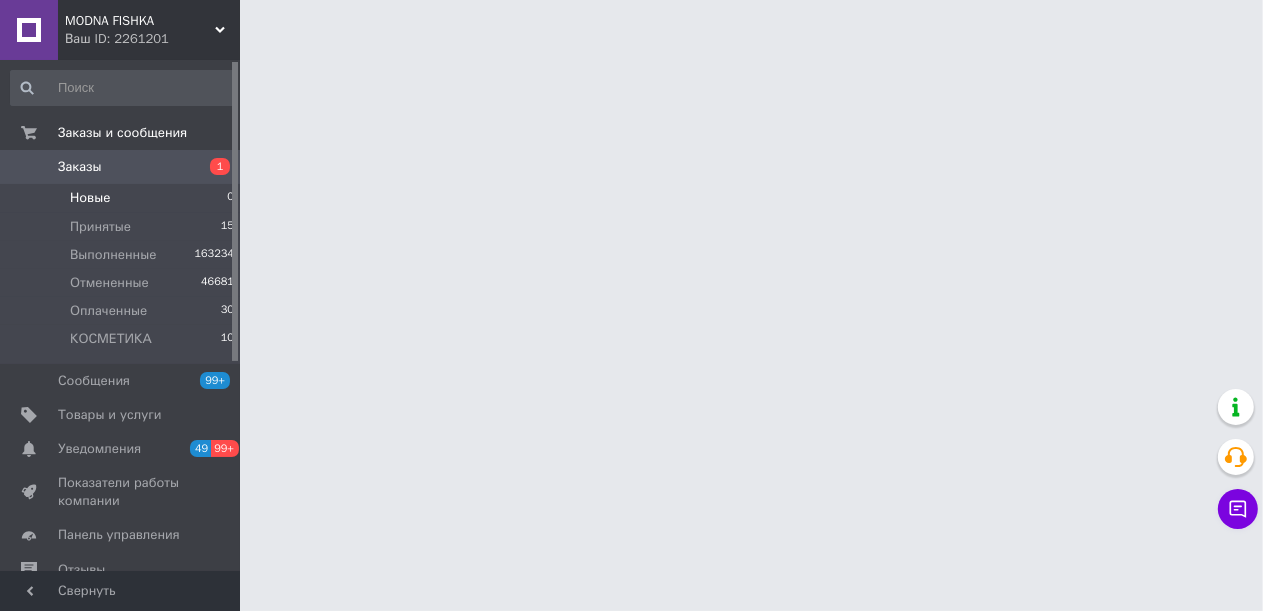 scroll, scrollTop: 0, scrollLeft: 0, axis: both 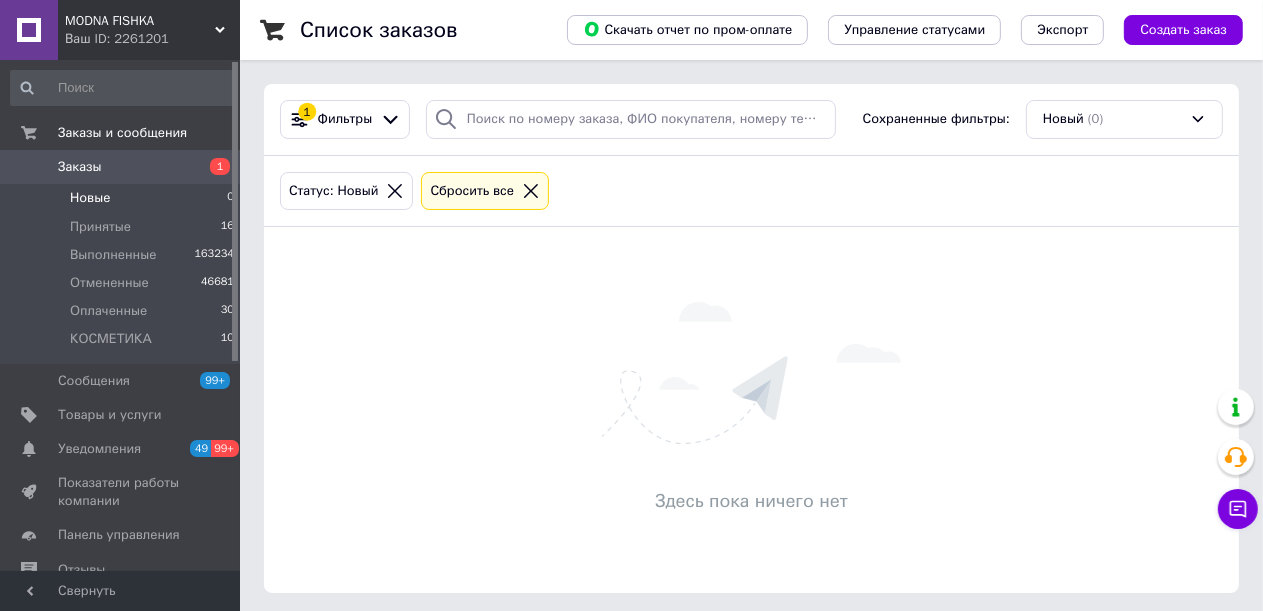 click 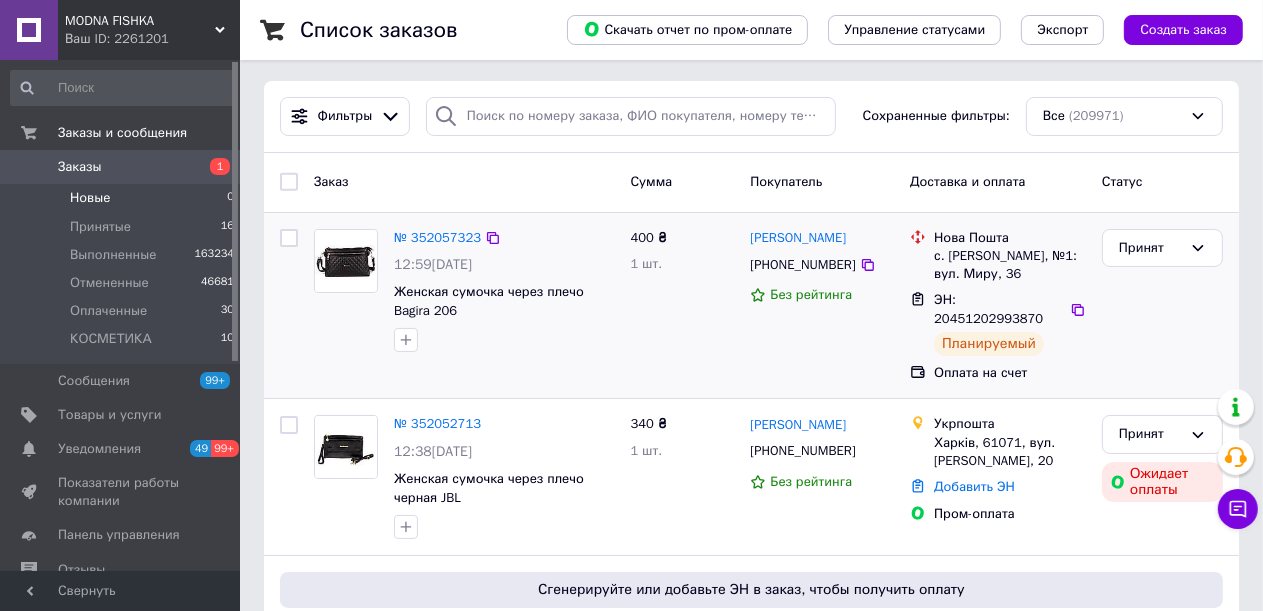 scroll, scrollTop: 0, scrollLeft: 0, axis: both 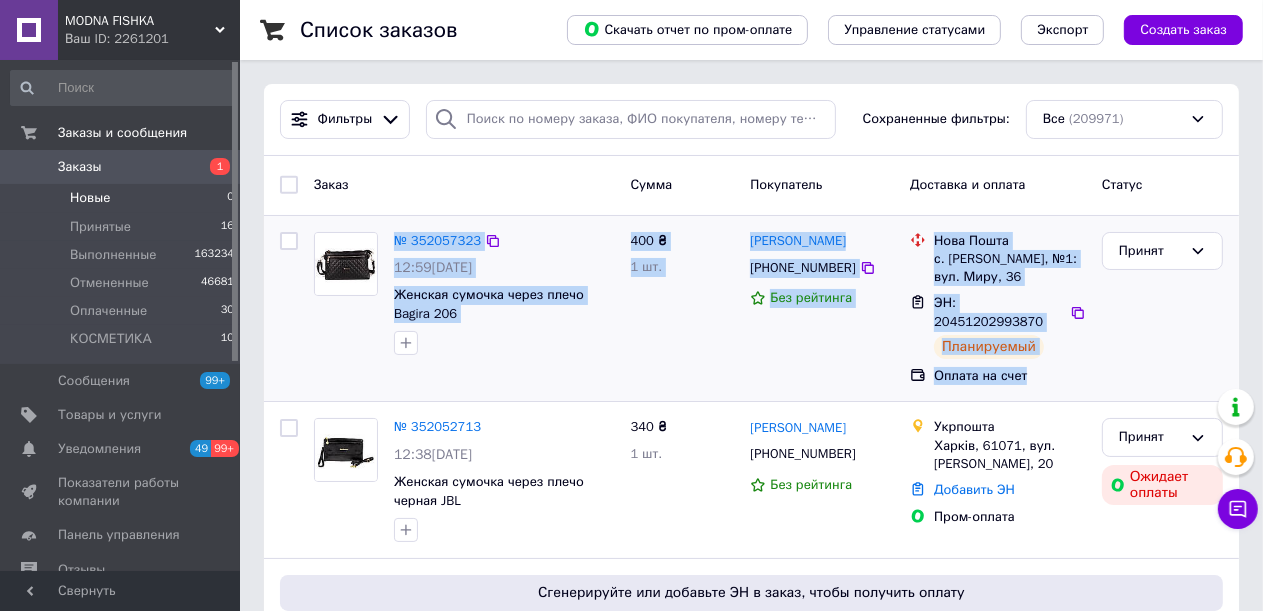 drag, startPoint x: 1031, startPoint y: 358, endPoint x: 344, endPoint y: 252, distance: 695.12946 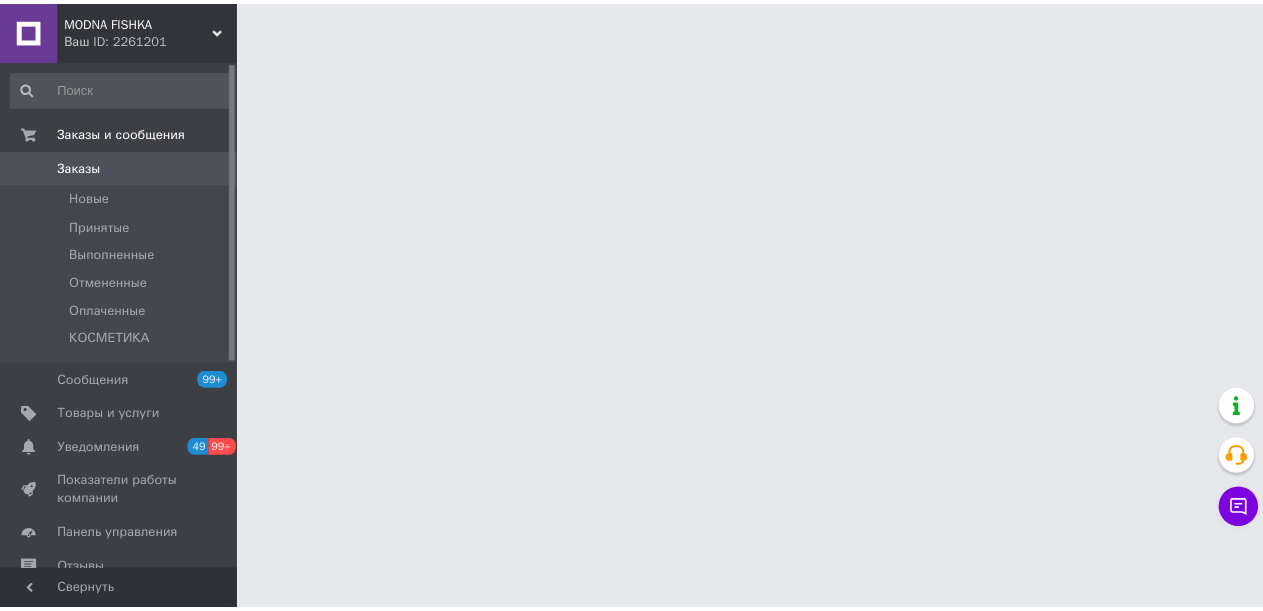 scroll, scrollTop: 0, scrollLeft: 0, axis: both 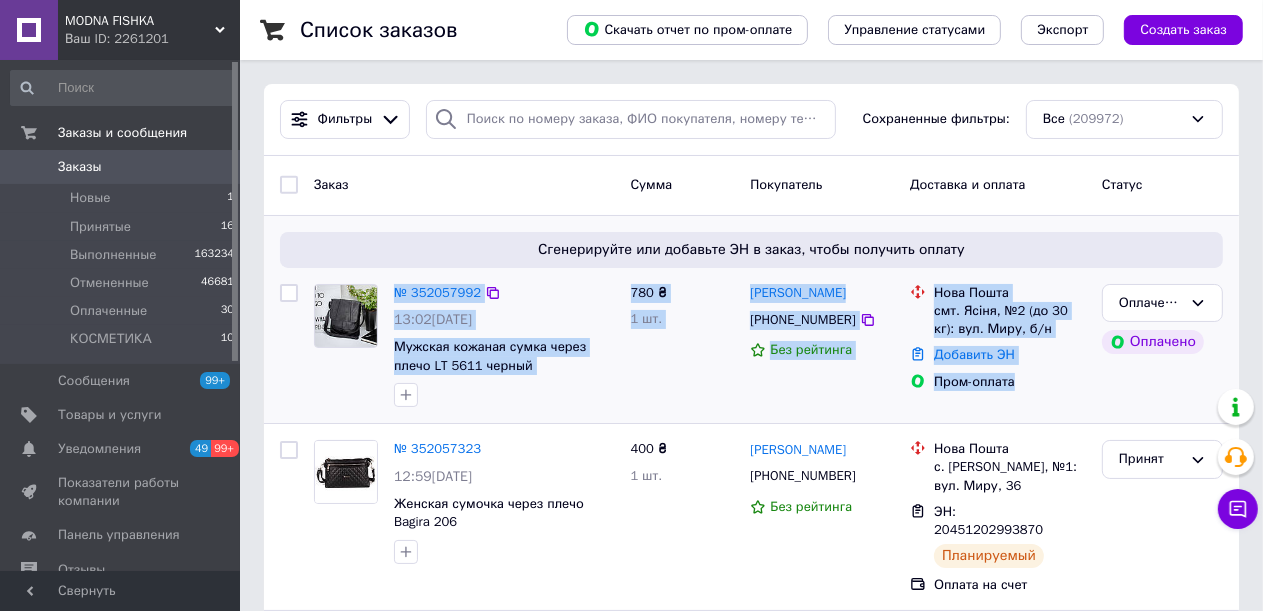 drag, startPoint x: 1018, startPoint y: 382, endPoint x: 317, endPoint y: 329, distance: 703.00073 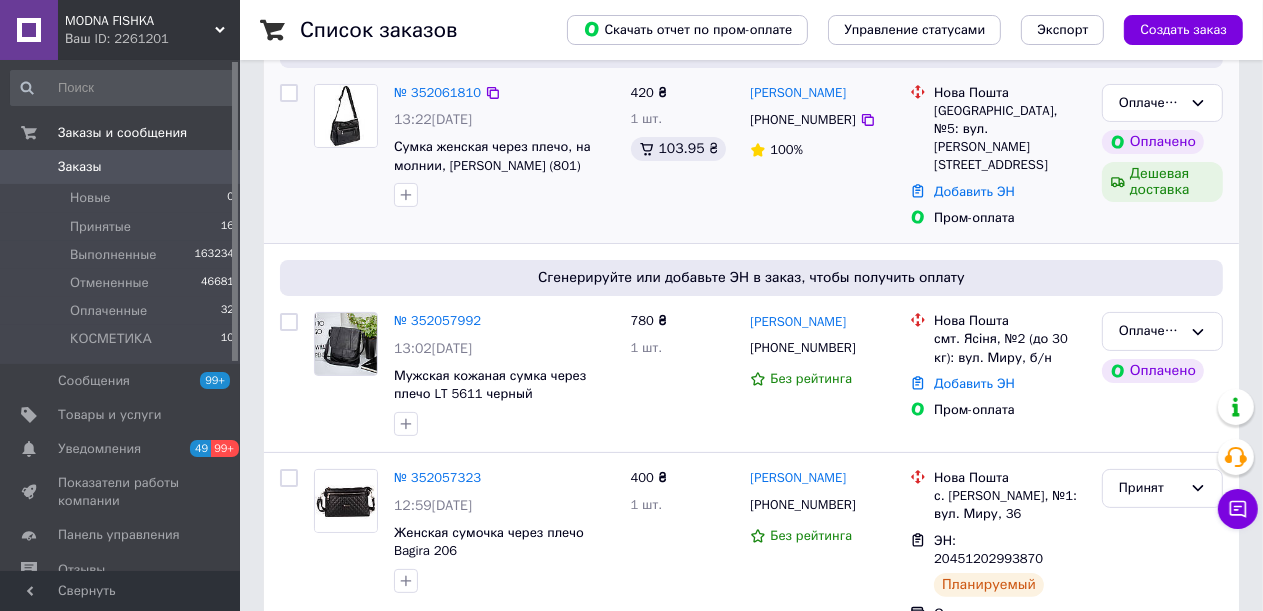 scroll, scrollTop: 0, scrollLeft: 0, axis: both 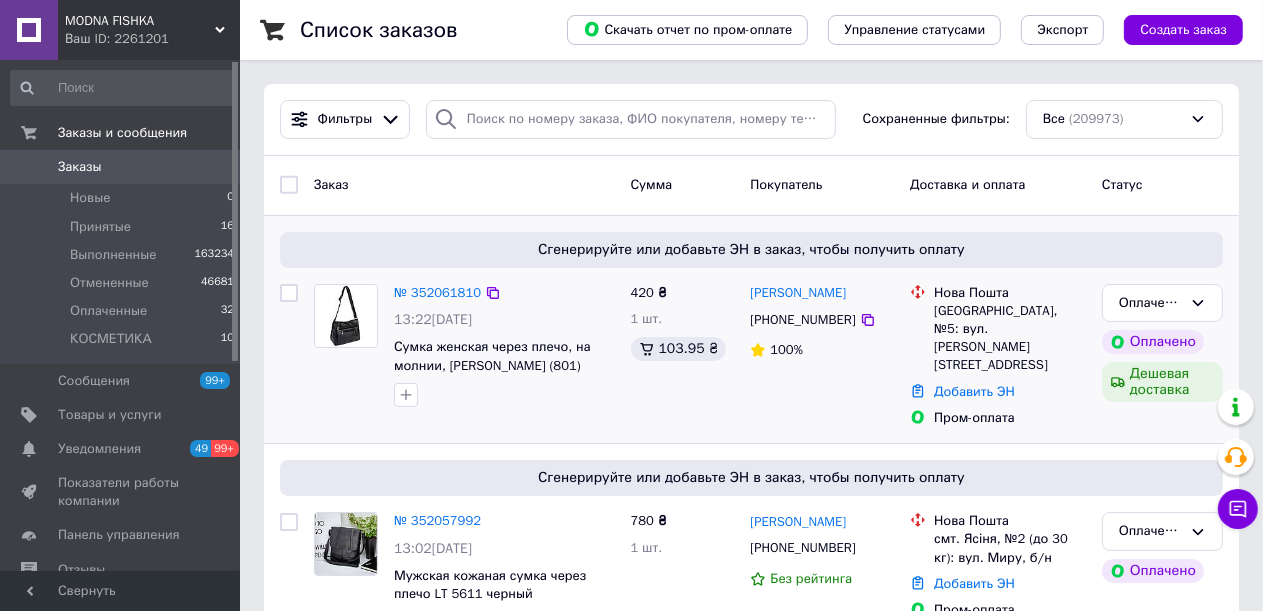 drag, startPoint x: 852, startPoint y: 322, endPoint x: 840, endPoint y: 319, distance: 12.369317 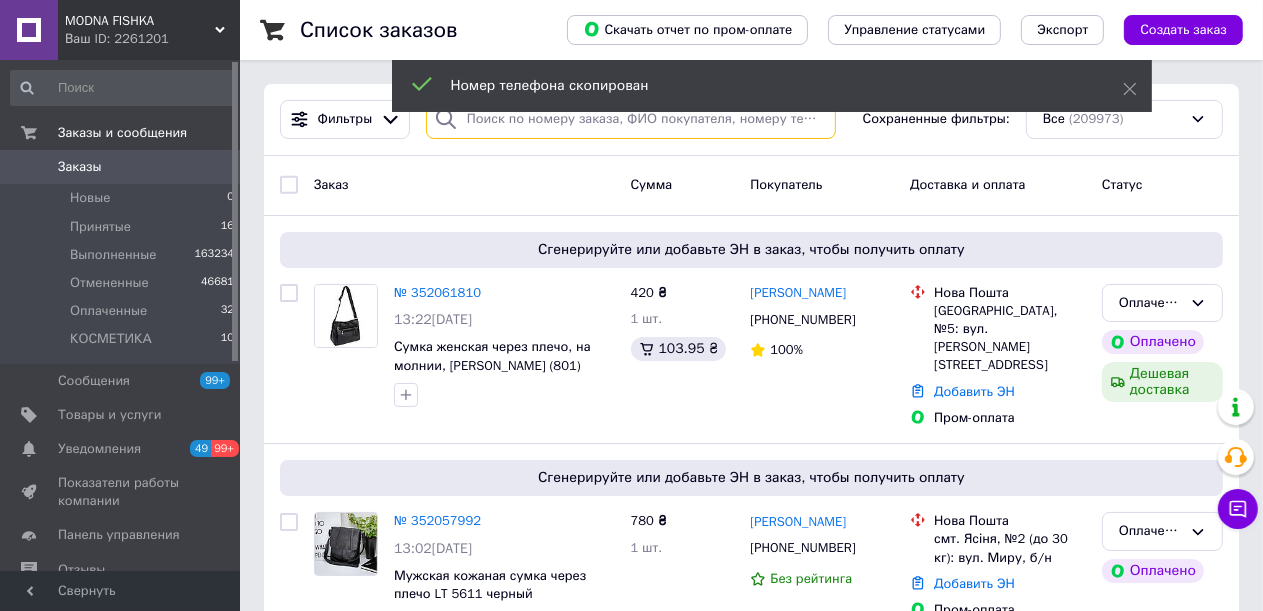 paste on "+380954642454" 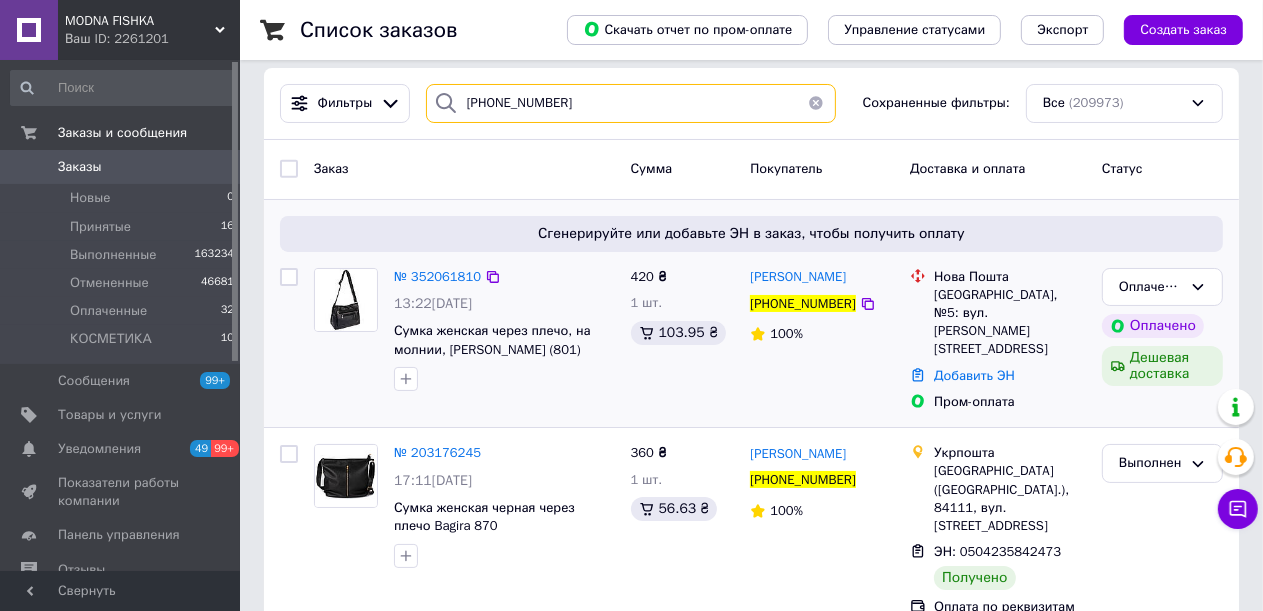 scroll, scrollTop: 21, scrollLeft: 0, axis: vertical 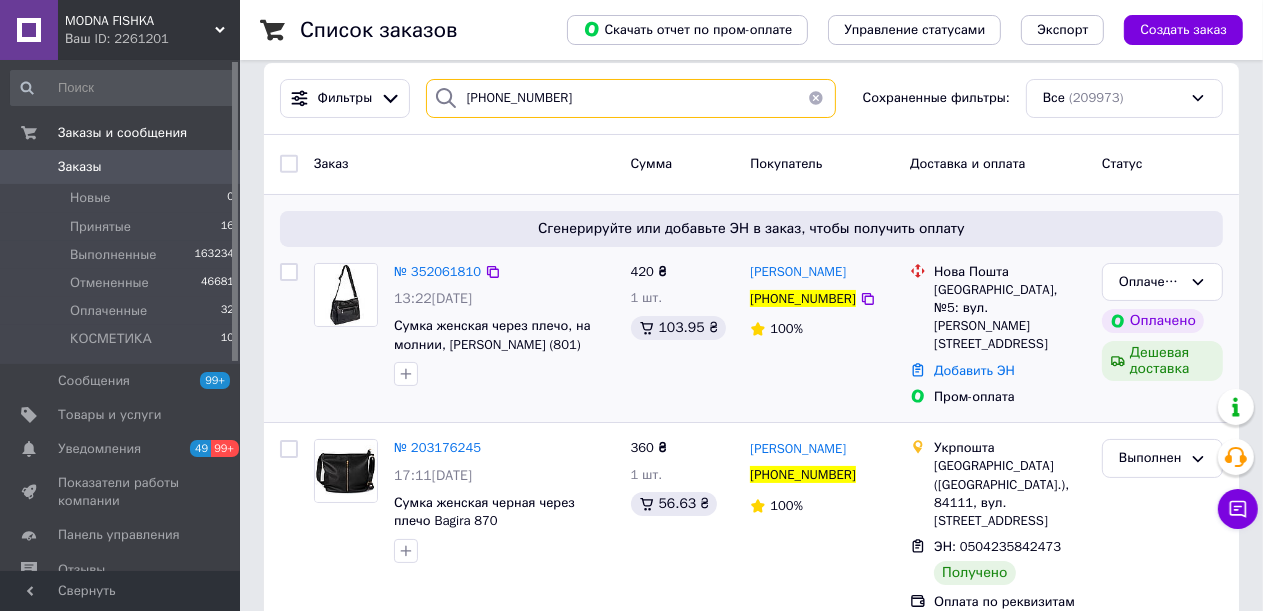 type on "+380954642454" 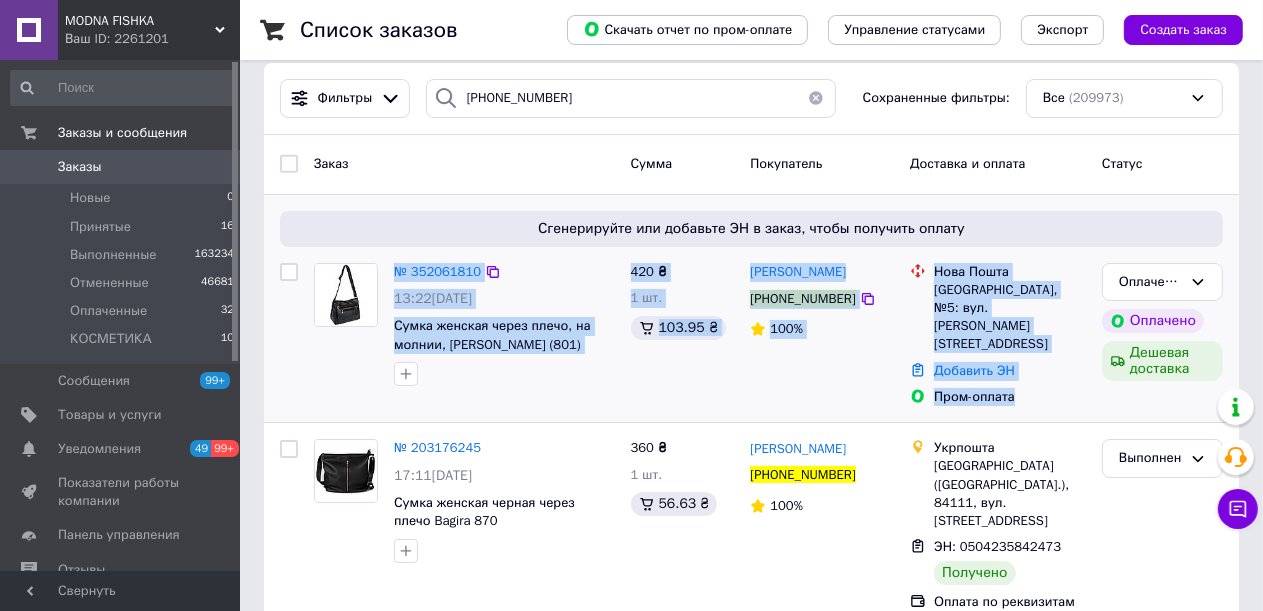 drag, startPoint x: 1001, startPoint y: 365, endPoint x: 332, endPoint y: 288, distance: 673.4167 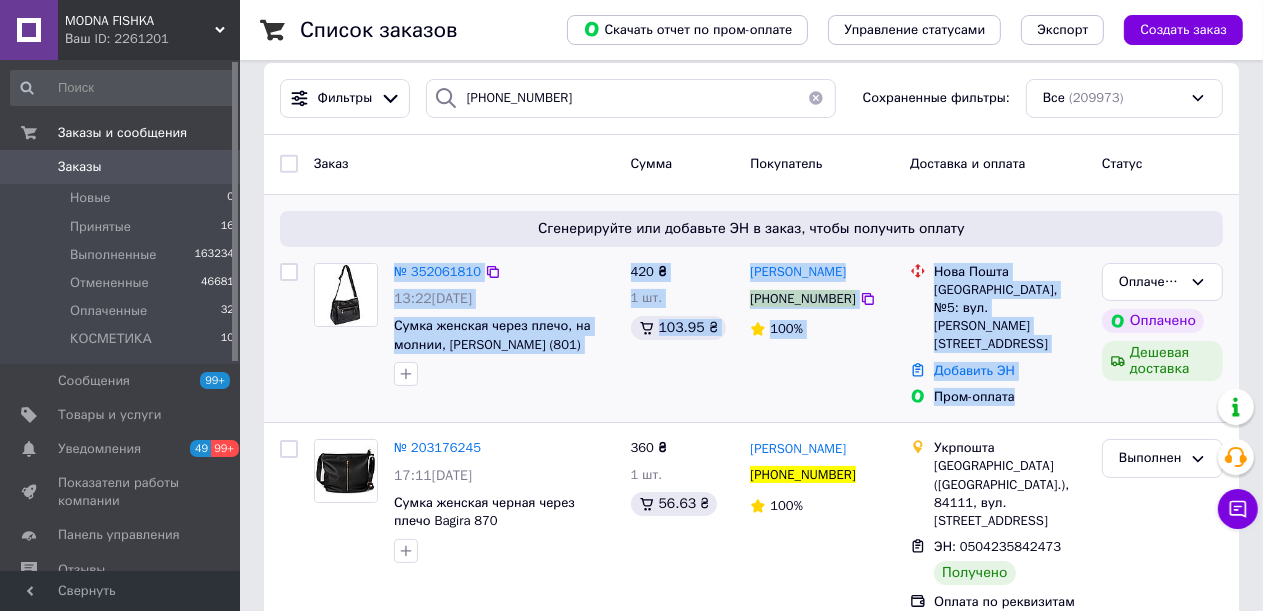 click on "Юлия Журба +380954642454 100%" at bounding box center (822, 335) 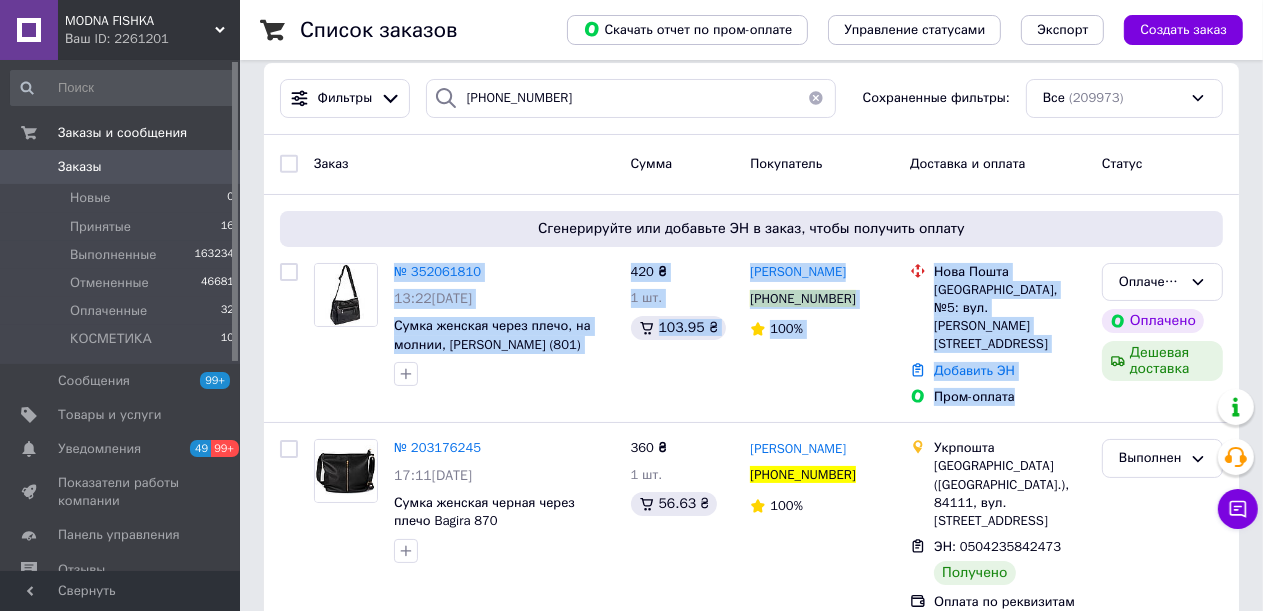click at bounding box center (816, 98) 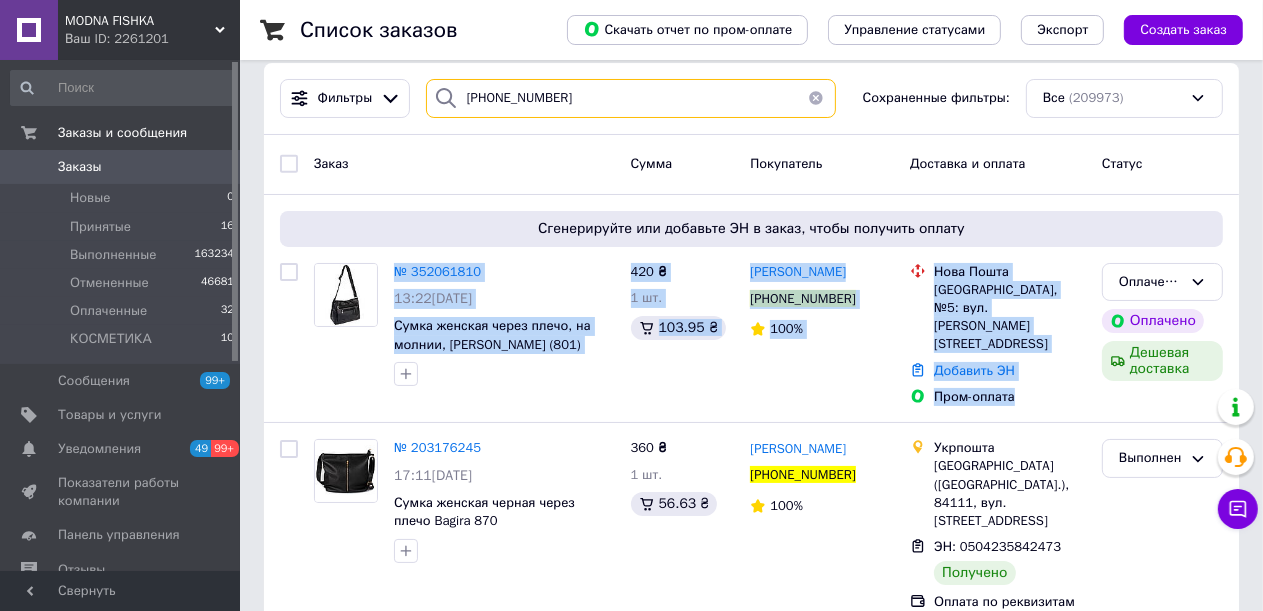 type 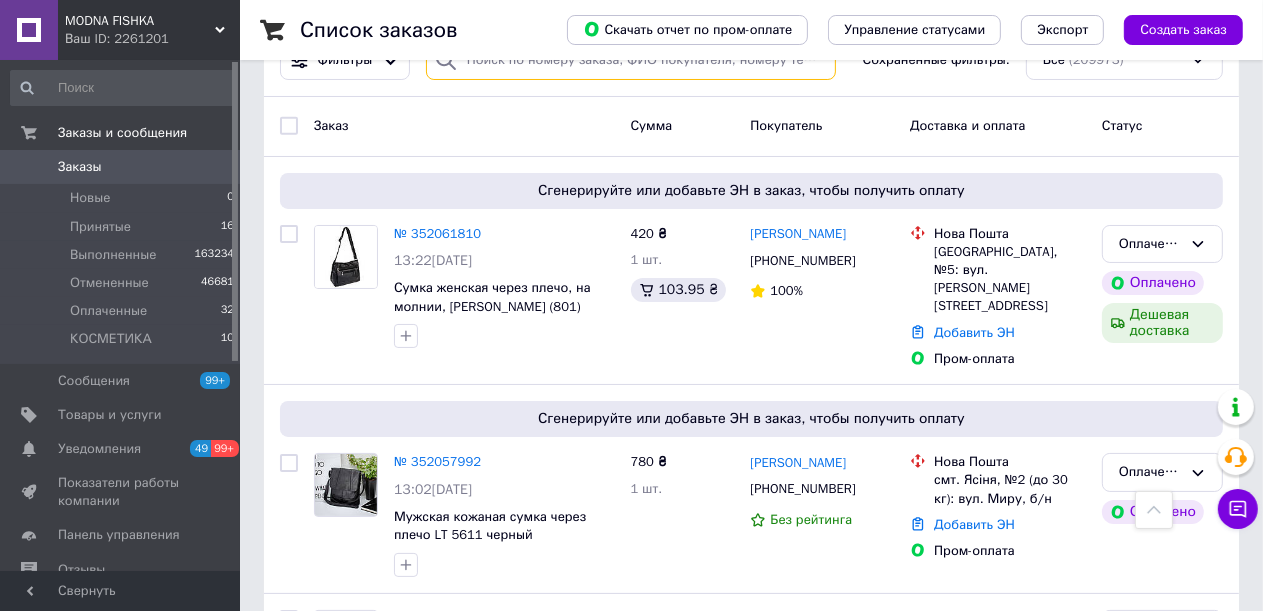 scroll, scrollTop: 0, scrollLeft: 0, axis: both 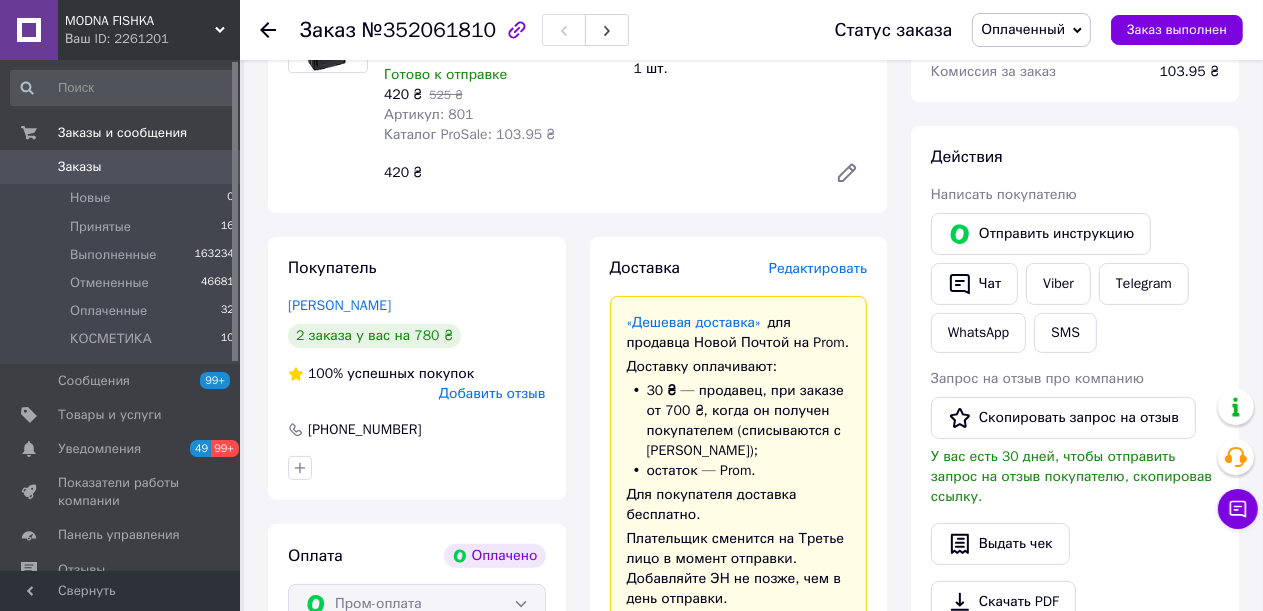 click on "Редактировать" at bounding box center [818, 268] 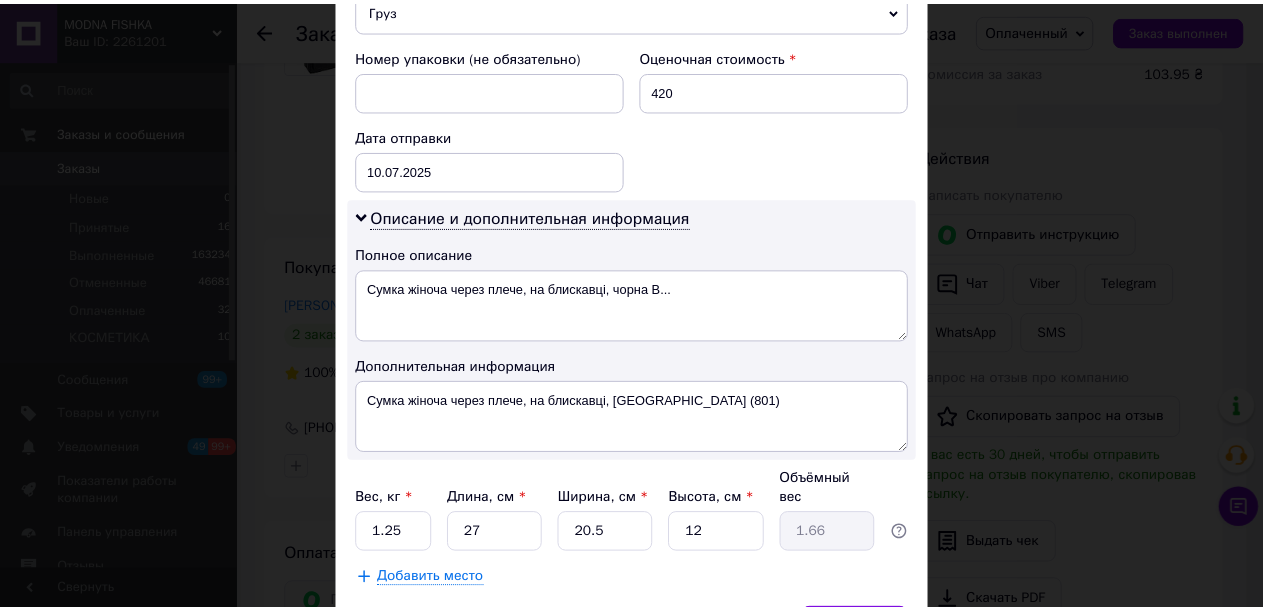 scroll, scrollTop: 934, scrollLeft: 0, axis: vertical 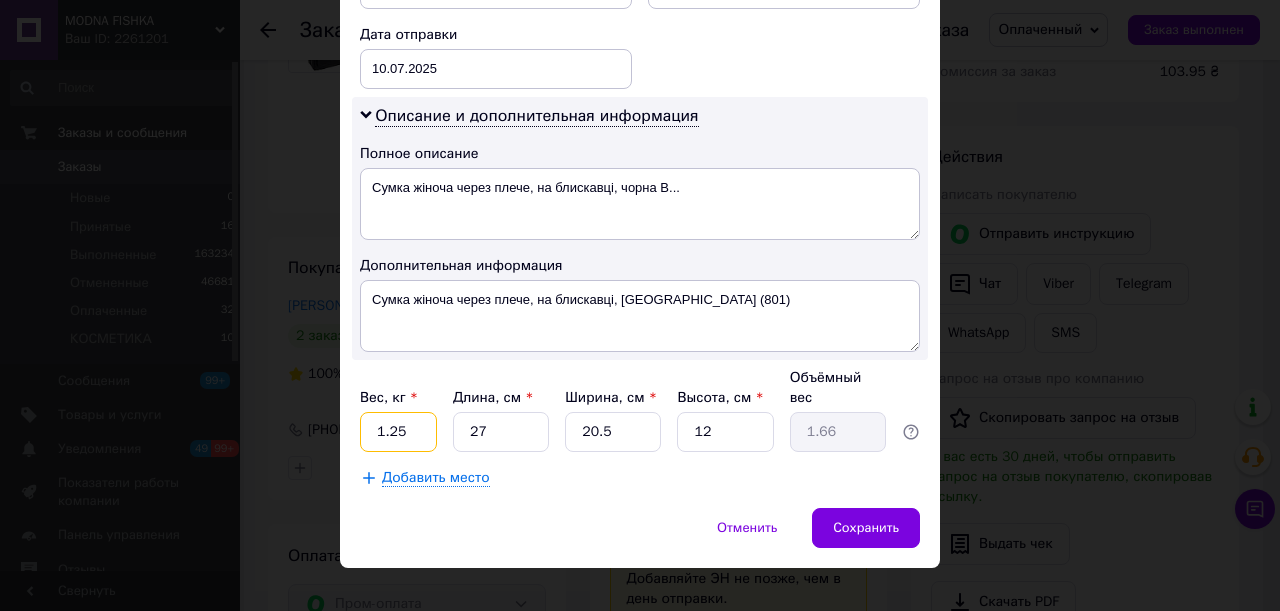 drag, startPoint x: 405, startPoint y: 409, endPoint x: 362, endPoint y: 403, distance: 43.416588 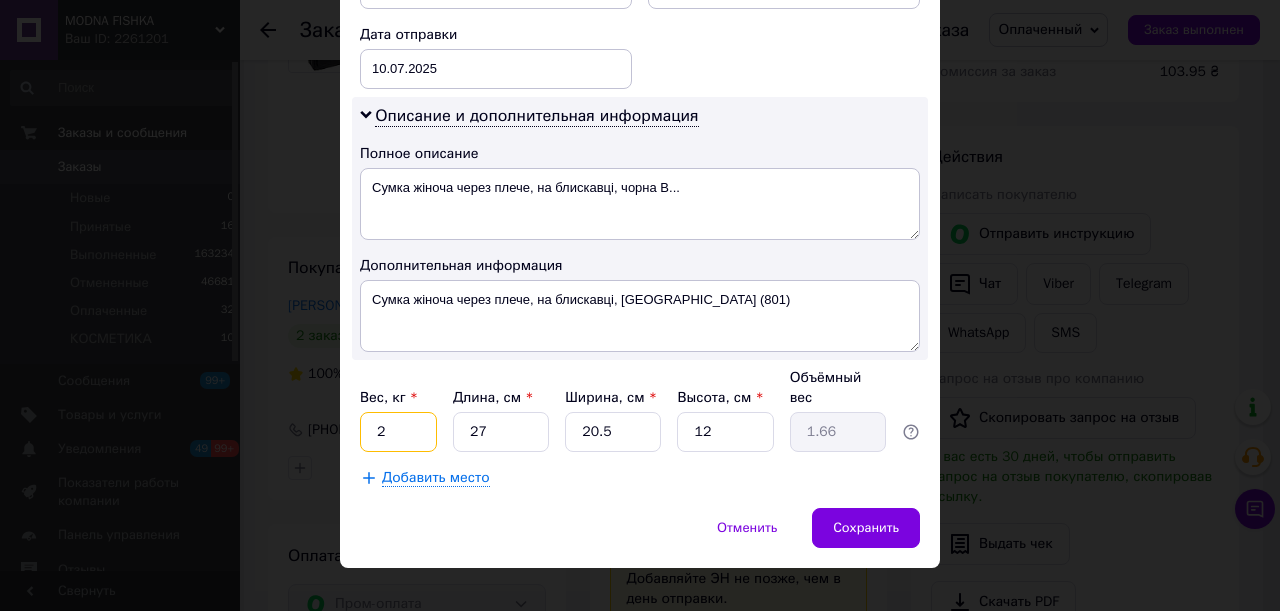 type on "2" 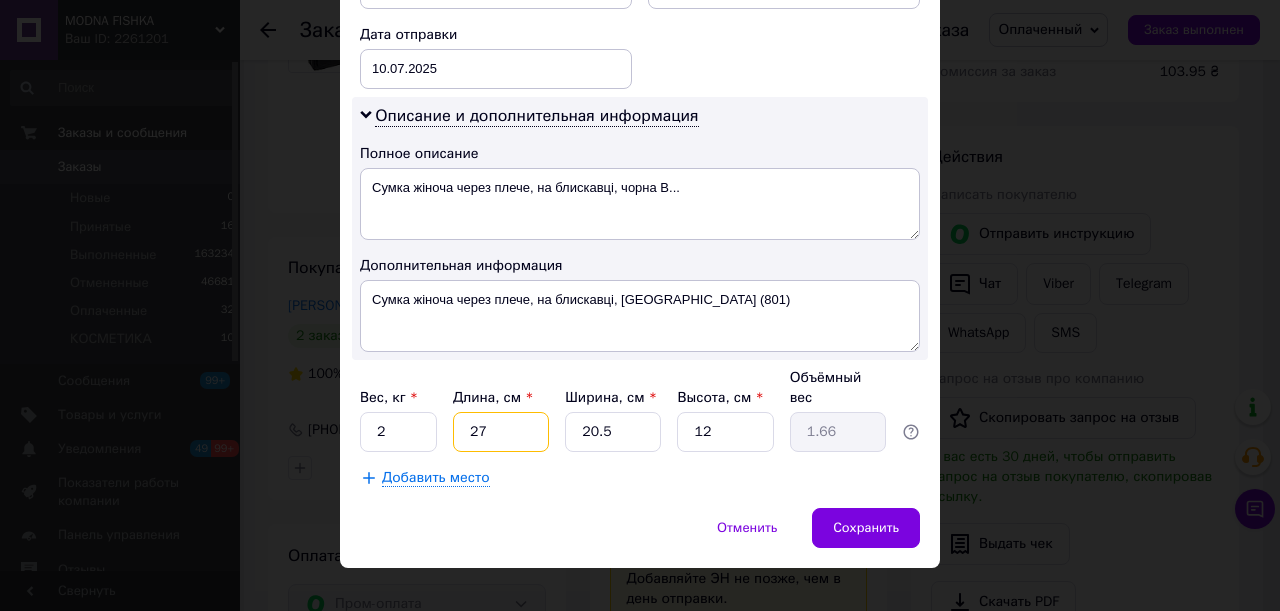 drag, startPoint x: 504, startPoint y: 419, endPoint x: 412, endPoint y: 417, distance: 92.021736 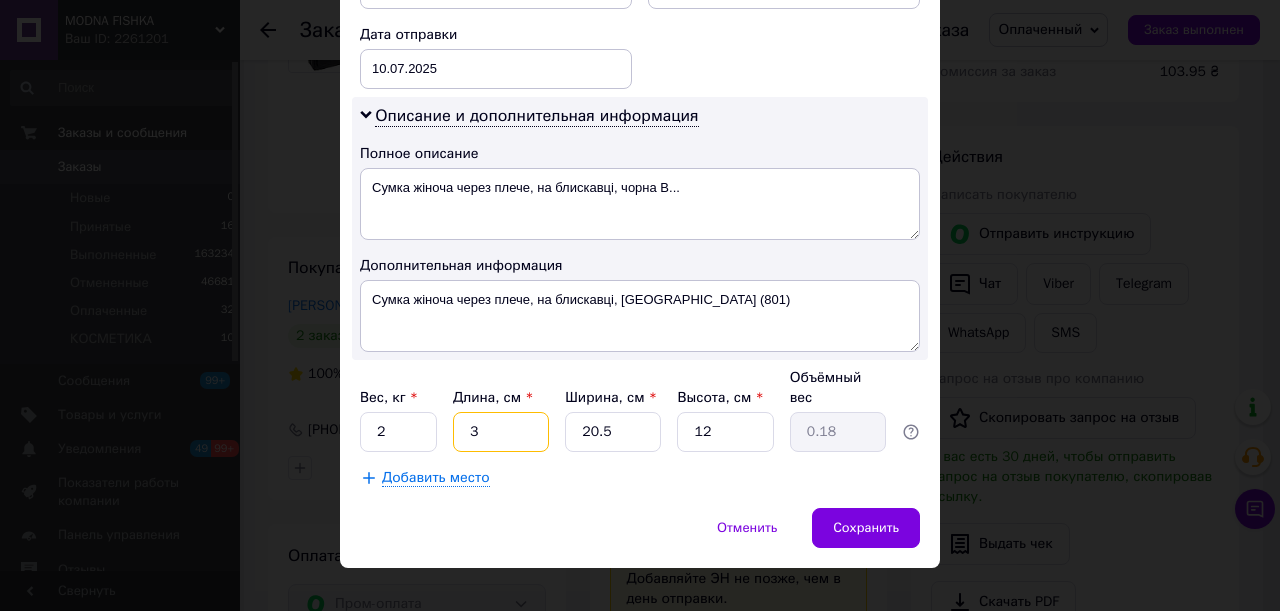 type on "30" 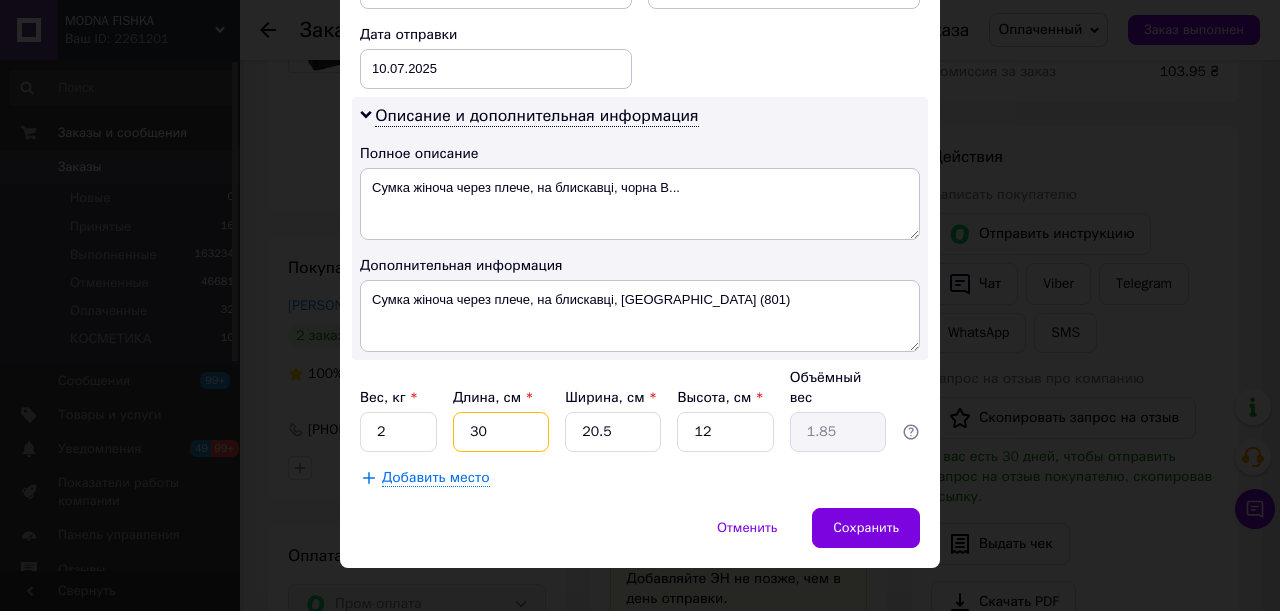 type on "30" 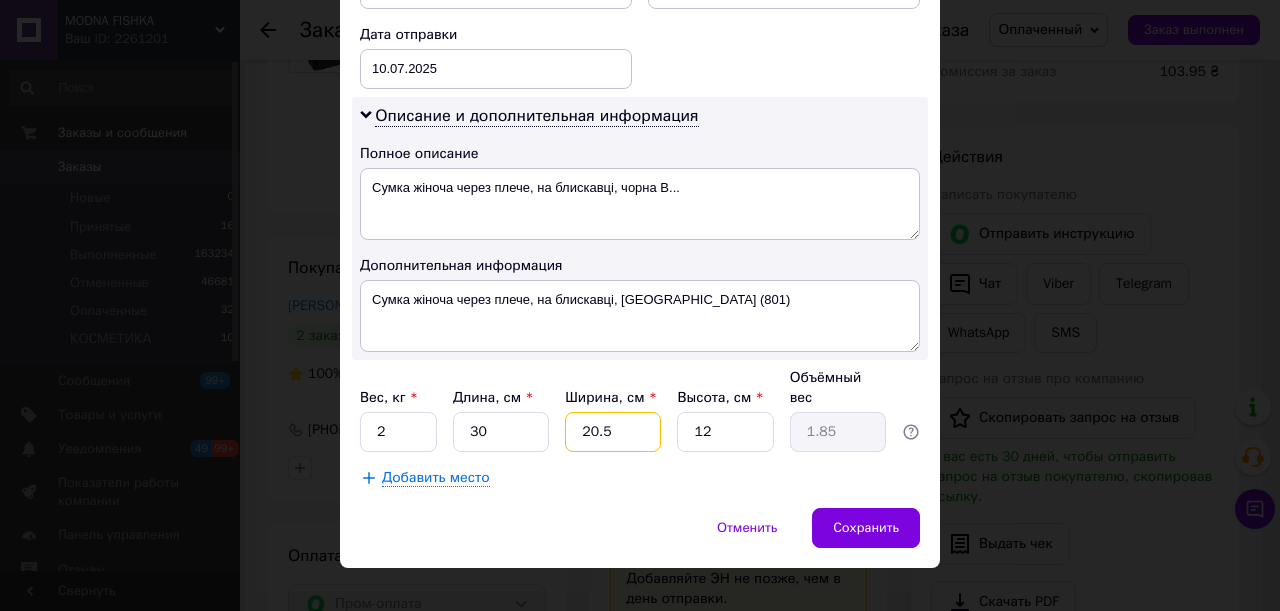 drag, startPoint x: 550, startPoint y: 402, endPoint x: 539, endPoint y: 400, distance: 11.18034 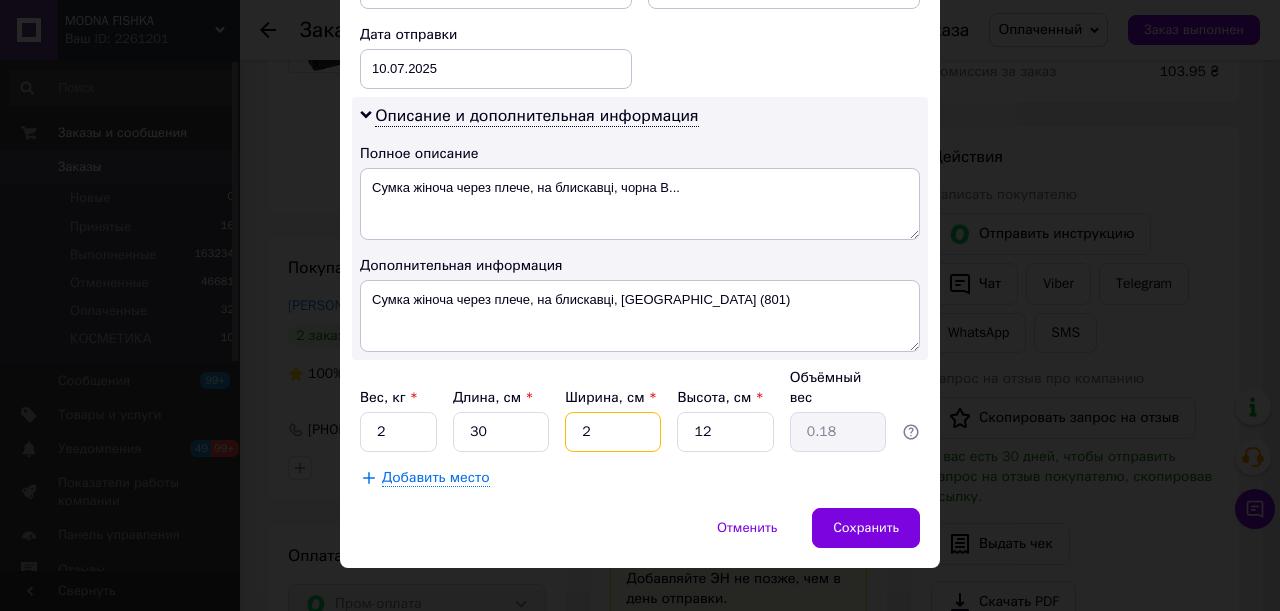 type on "25" 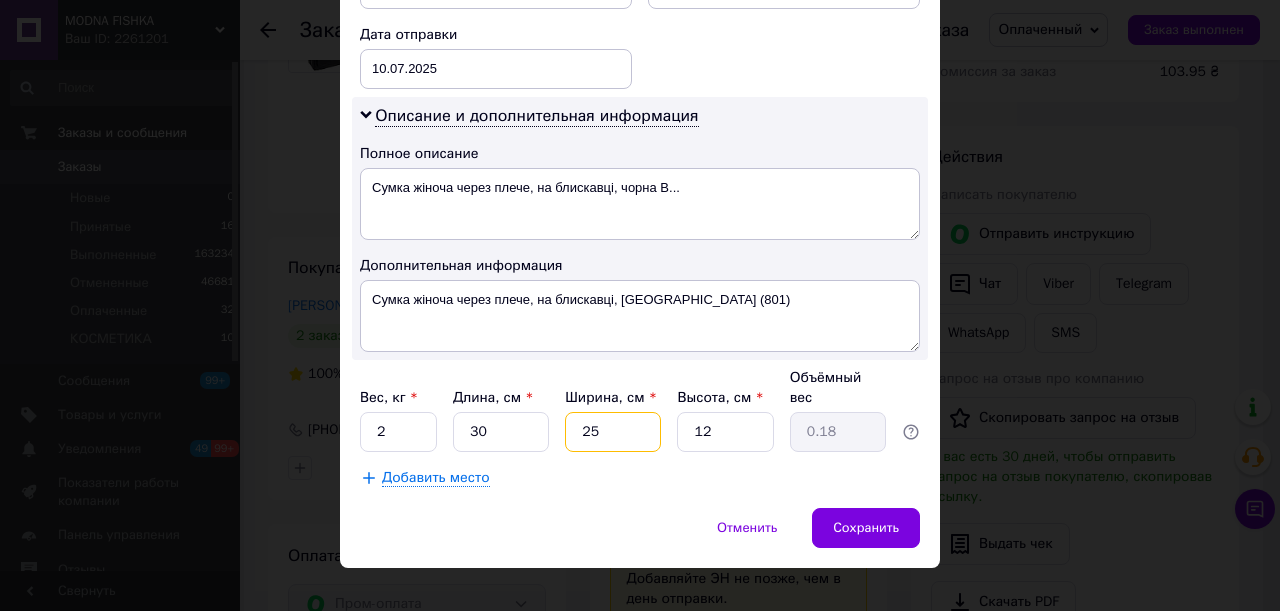 type on "2.25" 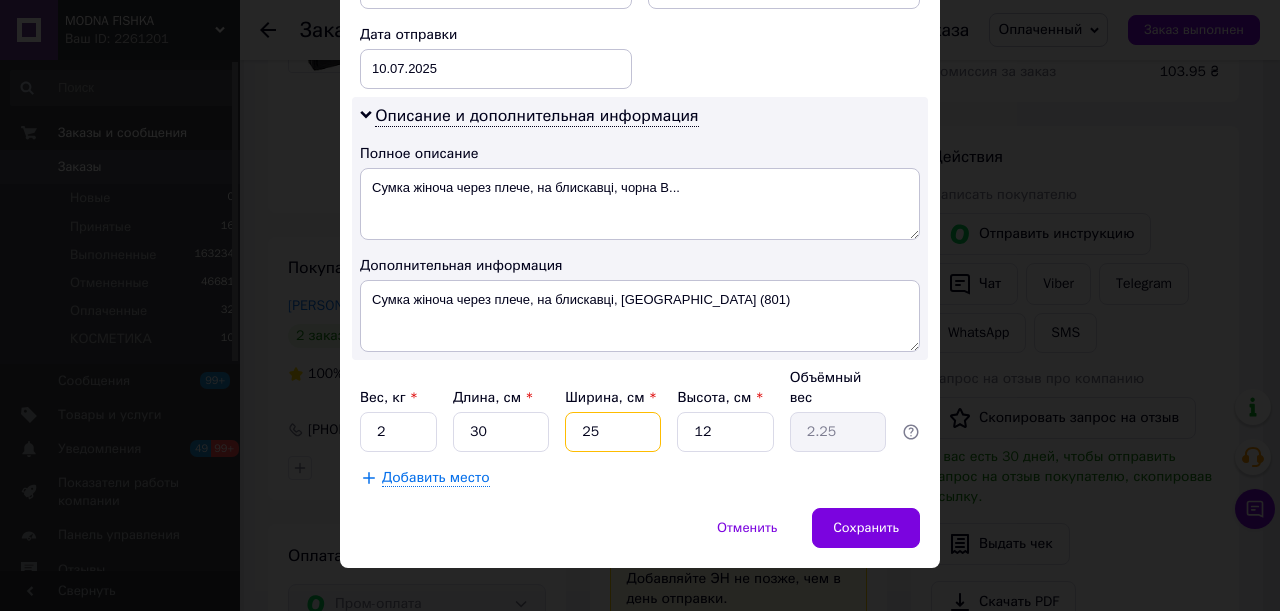 type on "25" 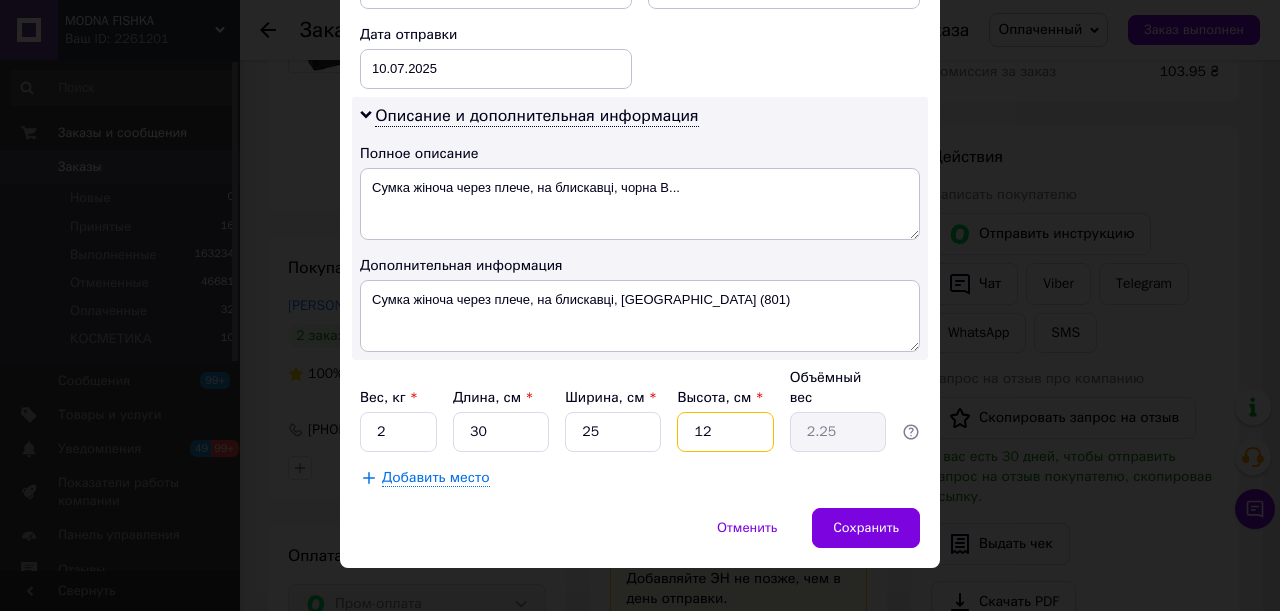 drag, startPoint x: 712, startPoint y: 408, endPoint x: 678, endPoint y: 405, distance: 34.132095 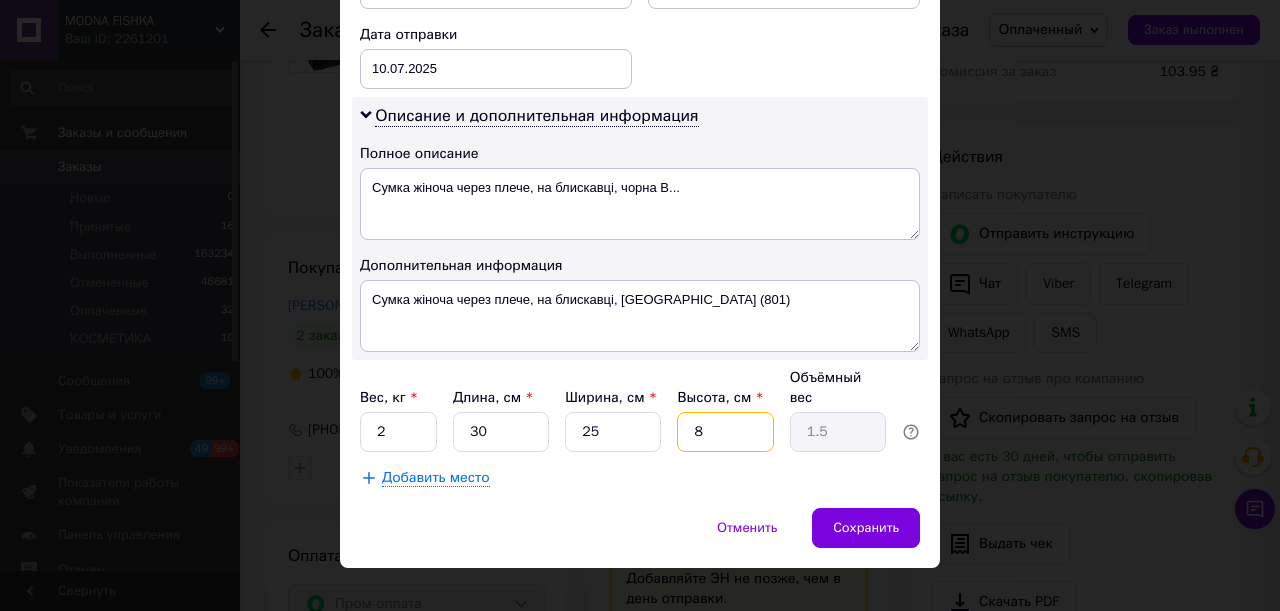 type 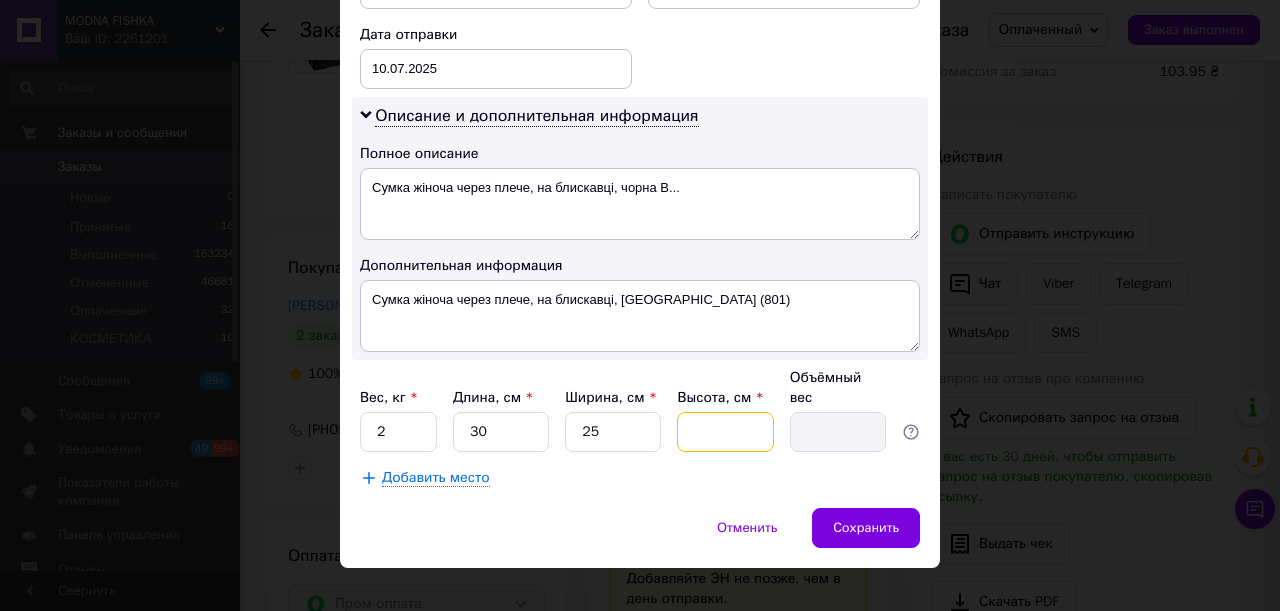 type on "5" 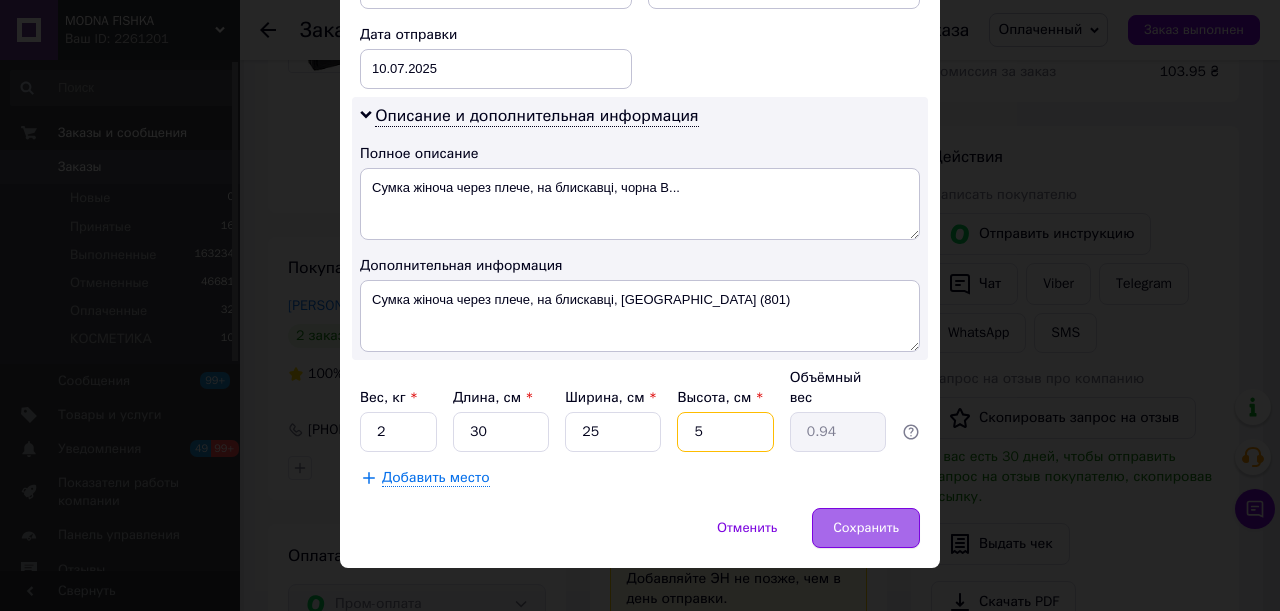 type on "5" 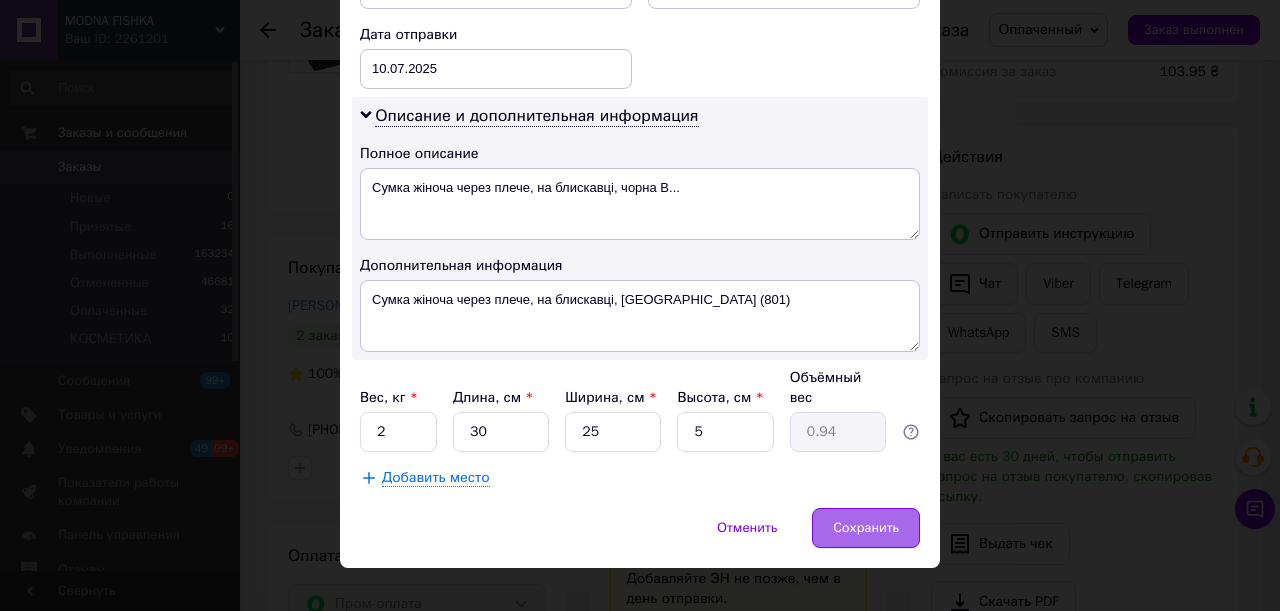 click on "Сохранить" at bounding box center (866, 528) 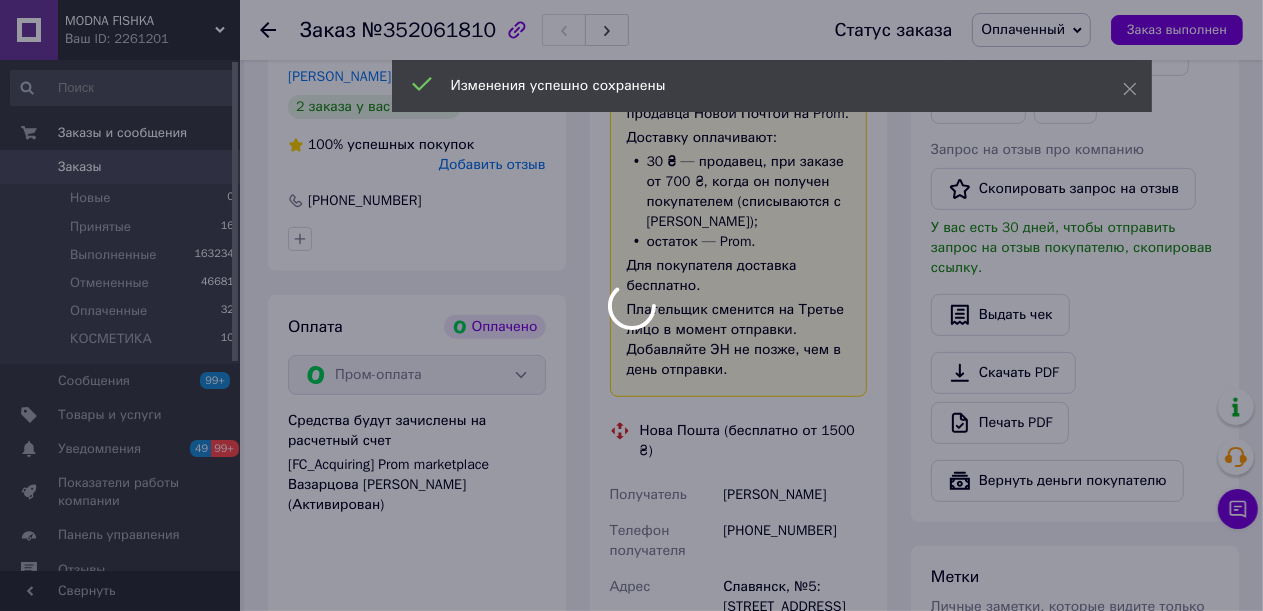 scroll, scrollTop: 900, scrollLeft: 0, axis: vertical 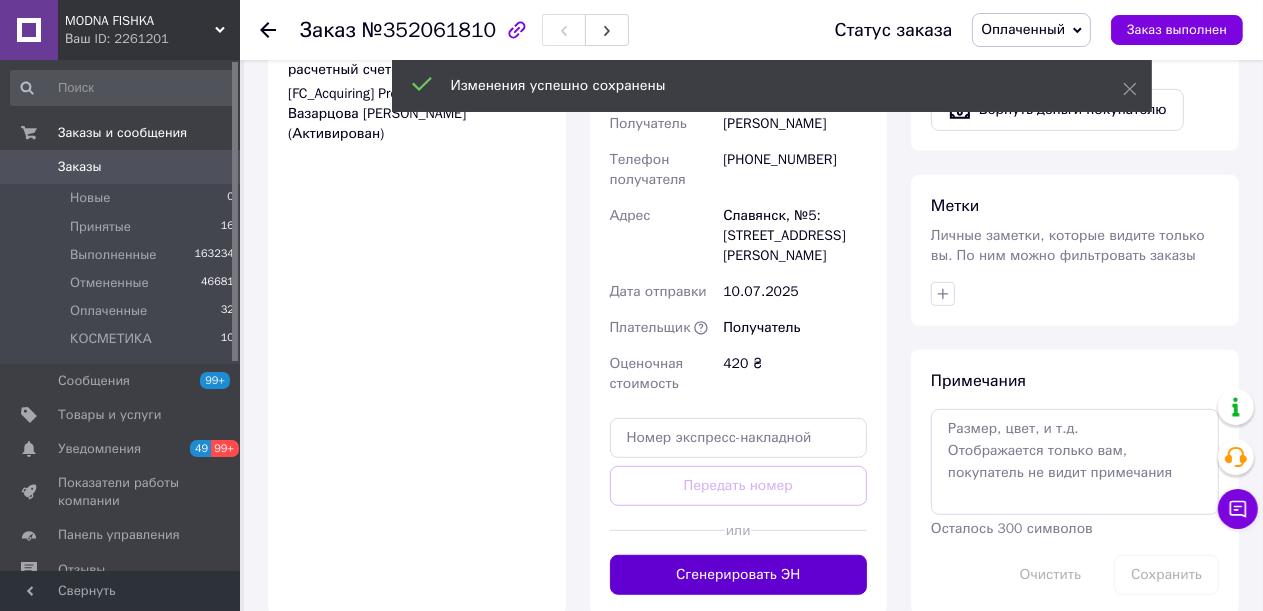 click on "Сгенерировать ЭН" at bounding box center (739, 575) 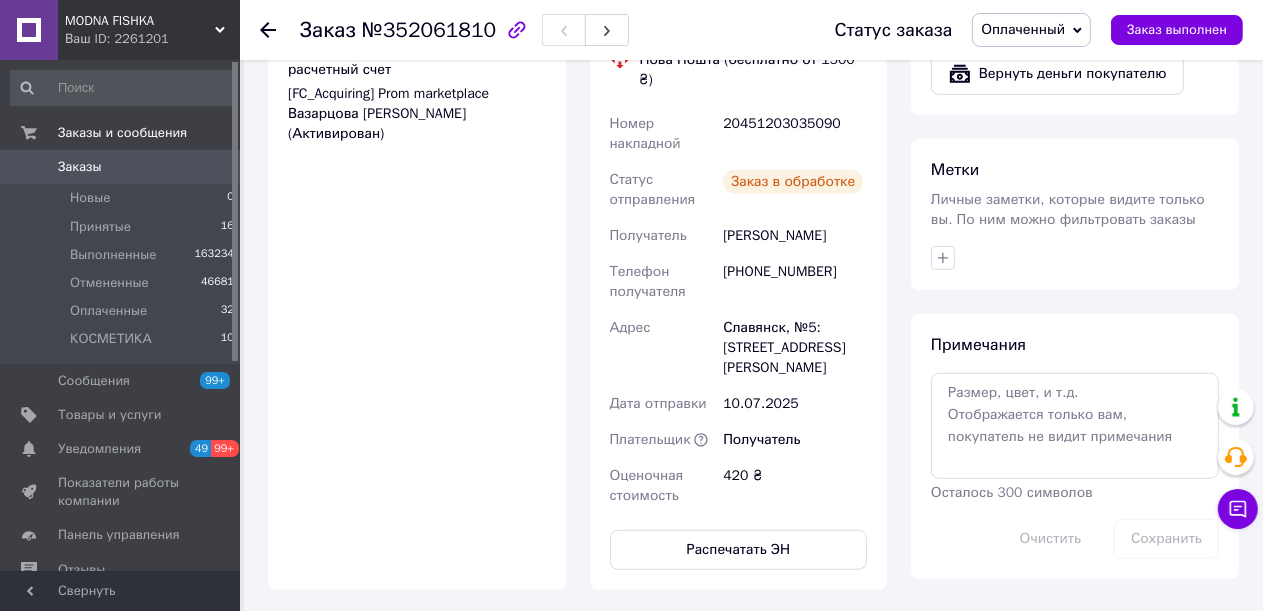 click on "Распечатать ЭН" at bounding box center [739, 550] 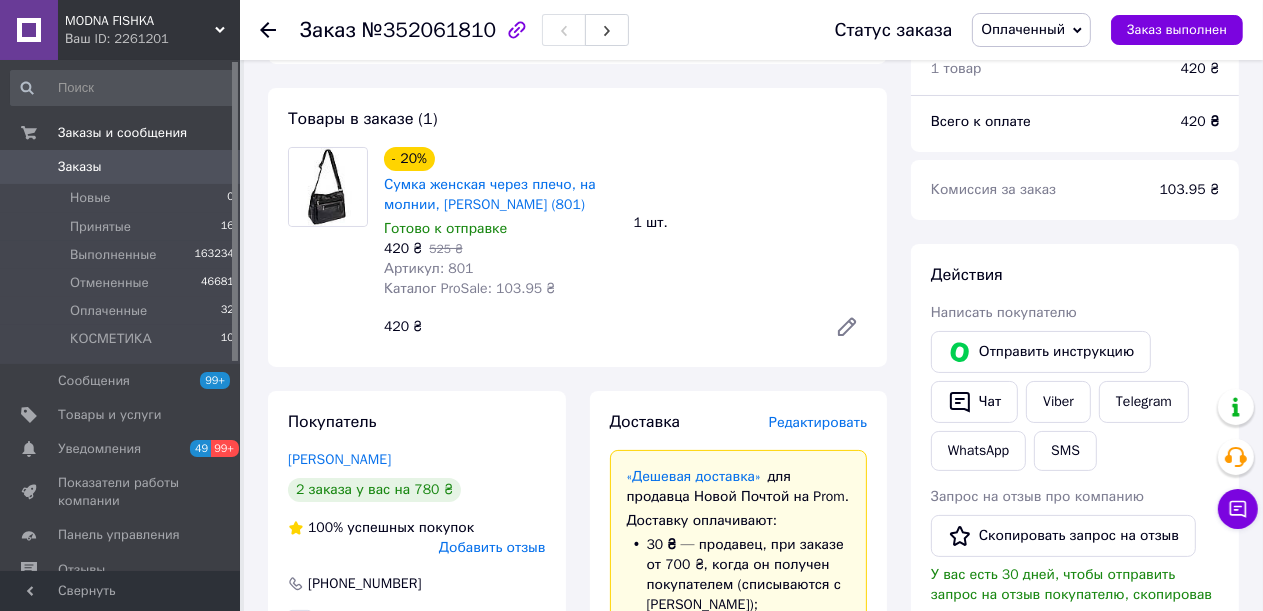scroll, scrollTop: 0, scrollLeft: 0, axis: both 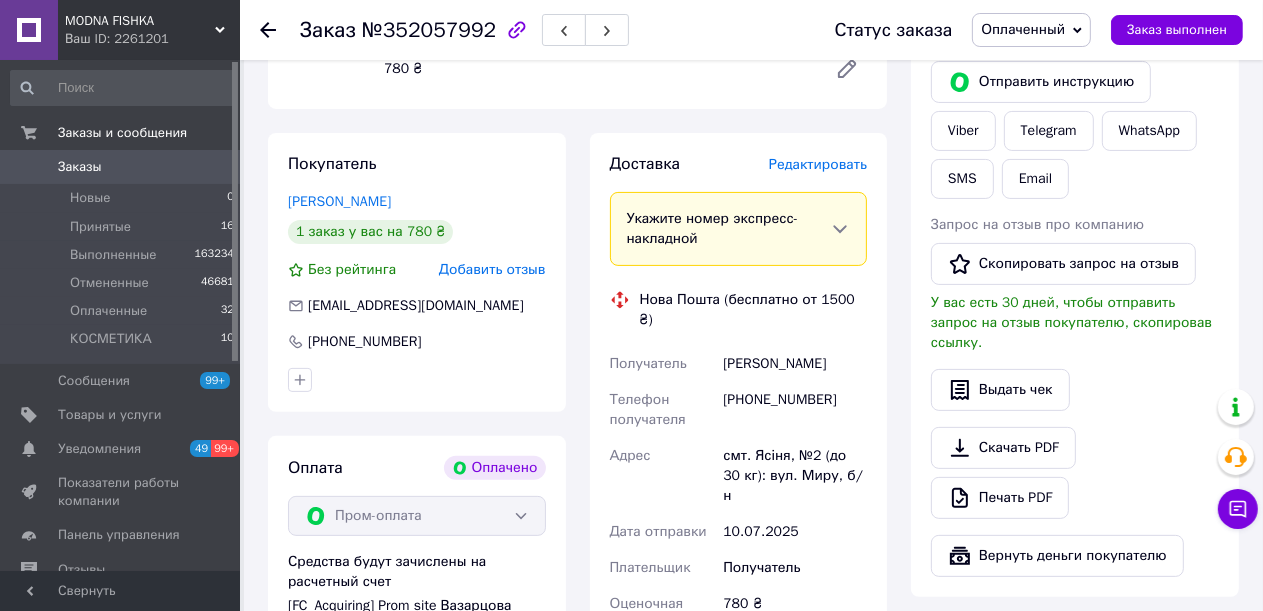 click on "Редактировать" at bounding box center (818, 164) 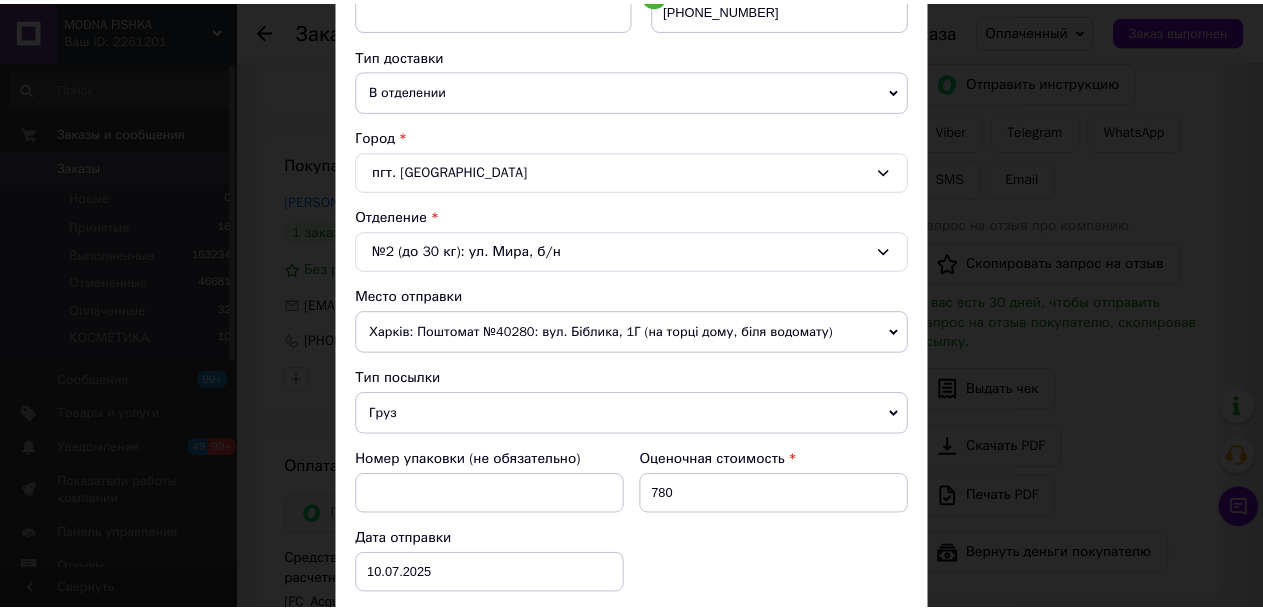 scroll, scrollTop: 700, scrollLeft: 0, axis: vertical 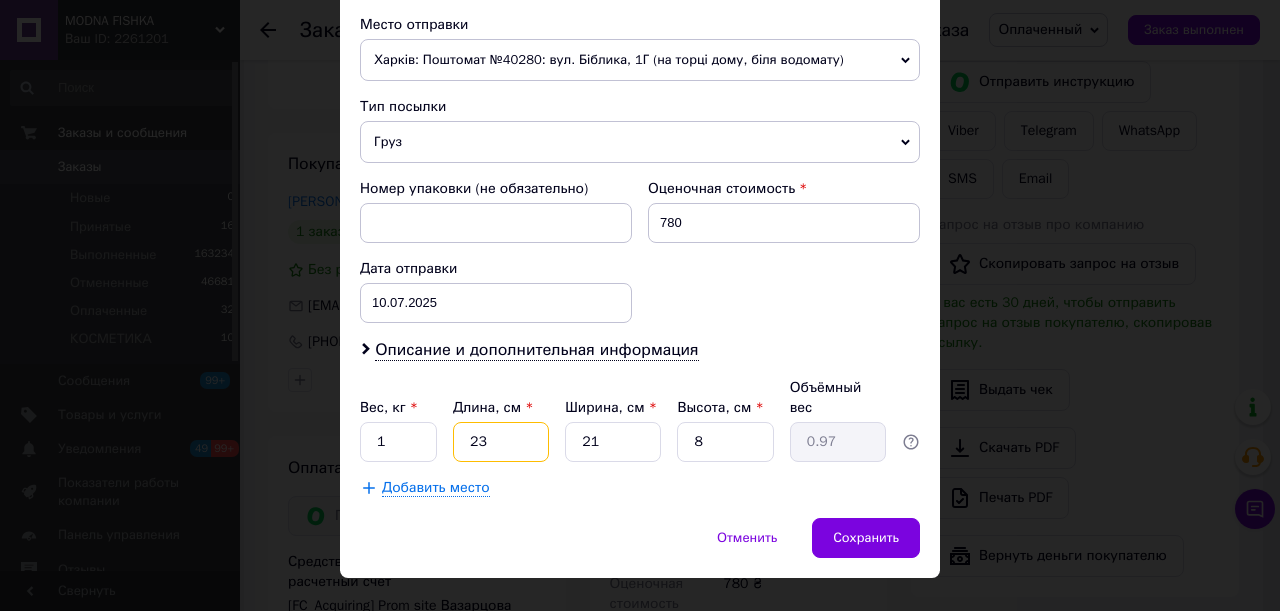 drag, startPoint x: 494, startPoint y: 418, endPoint x: 453, endPoint y: 418, distance: 41 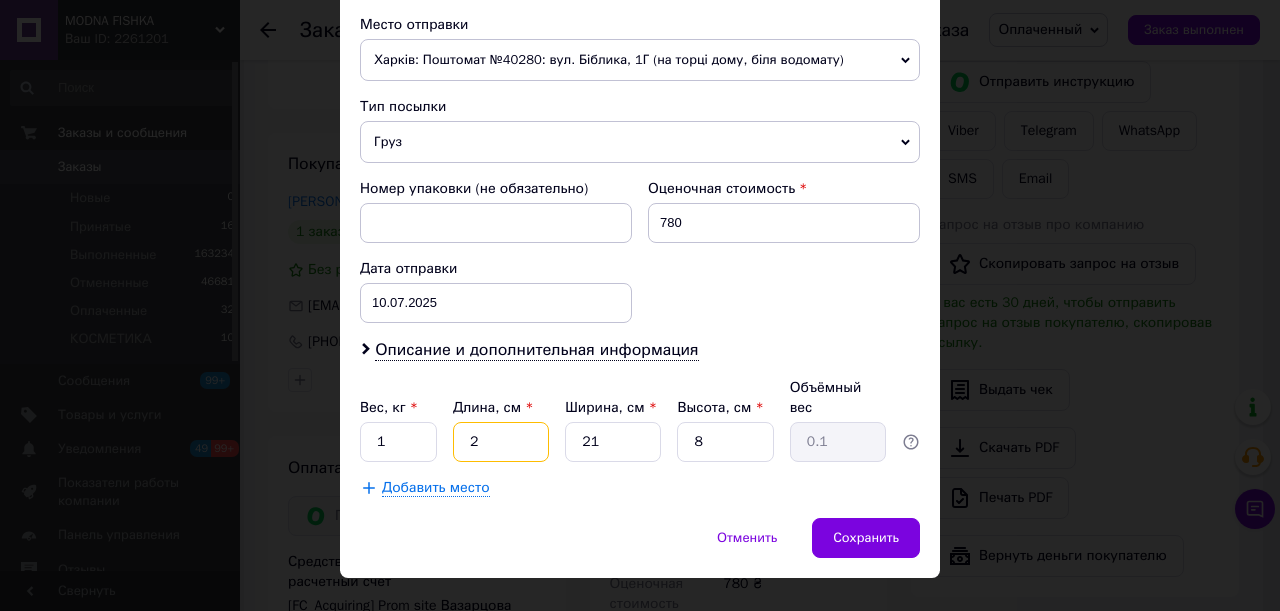 type on "25" 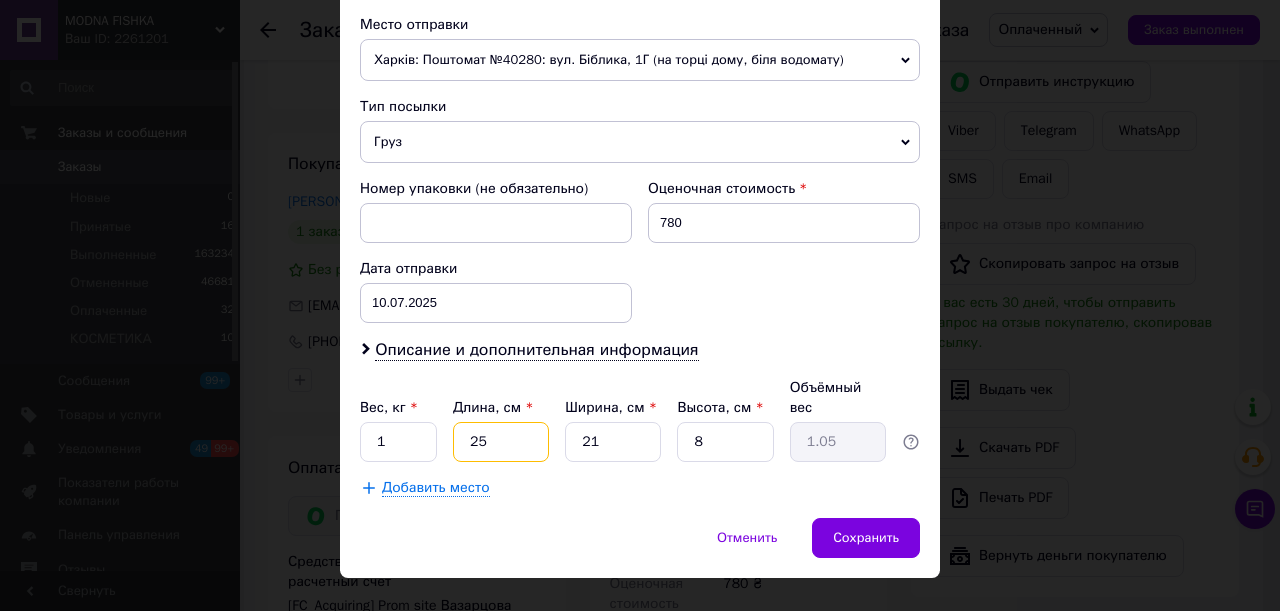 type on "25" 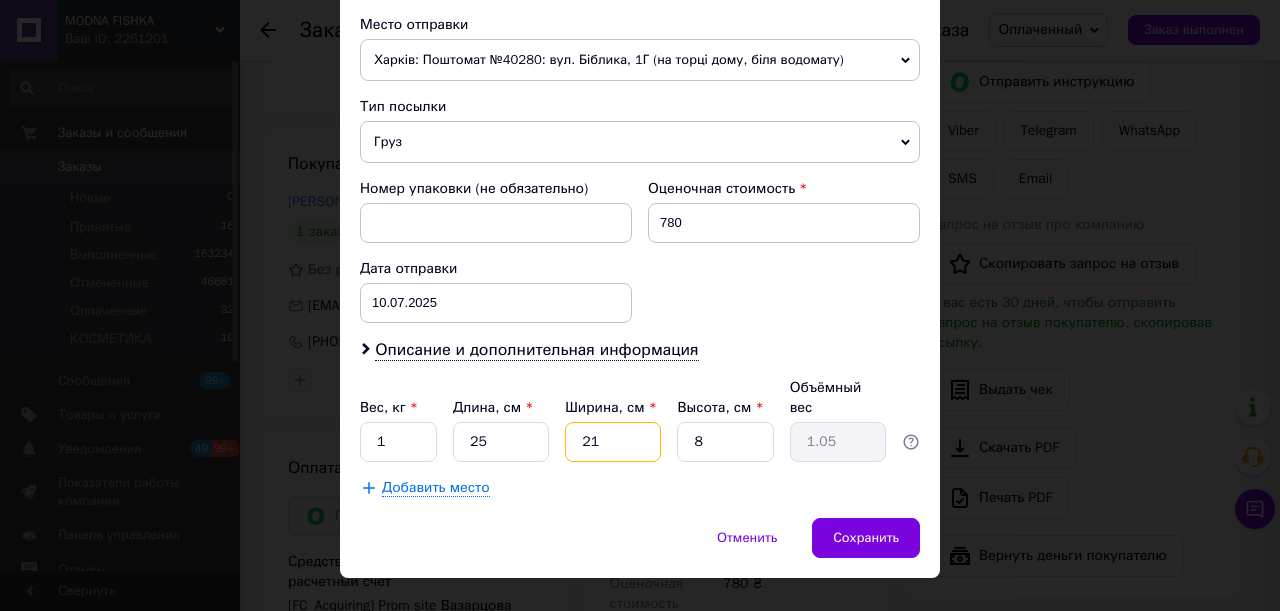 drag, startPoint x: 602, startPoint y: 424, endPoint x: 554, endPoint y: 418, distance: 48.373547 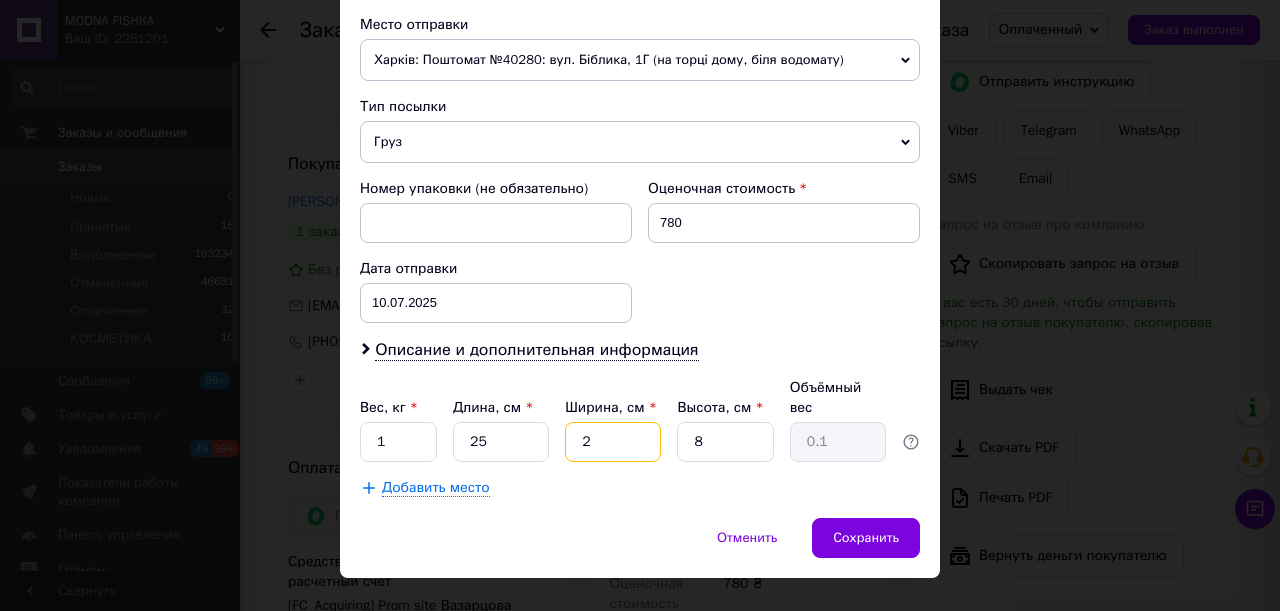 type on "25" 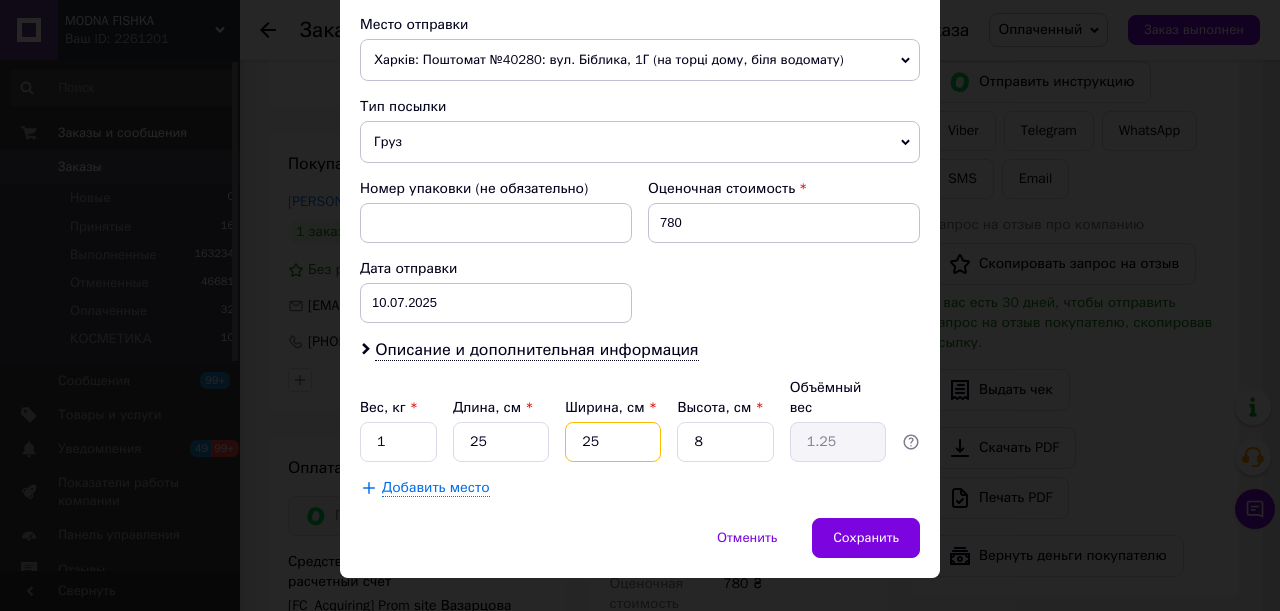 type on "25" 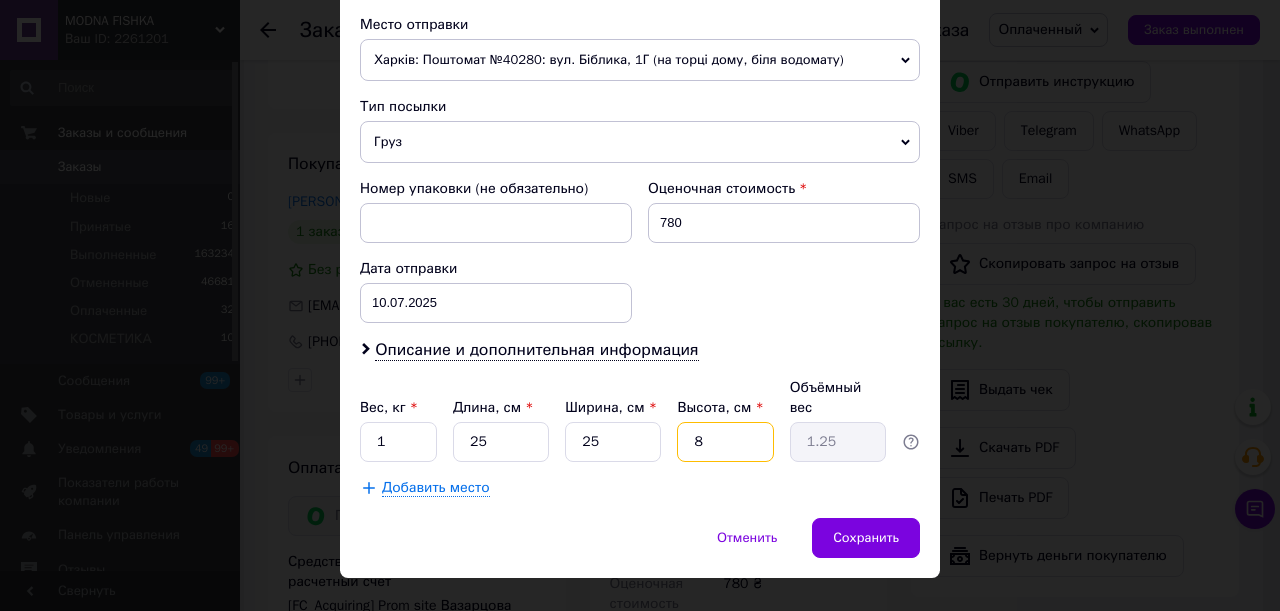 drag, startPoint x: 706, startPoint y: 424, endPoint x: 677, endPoint y: 421, distance: 29.15476 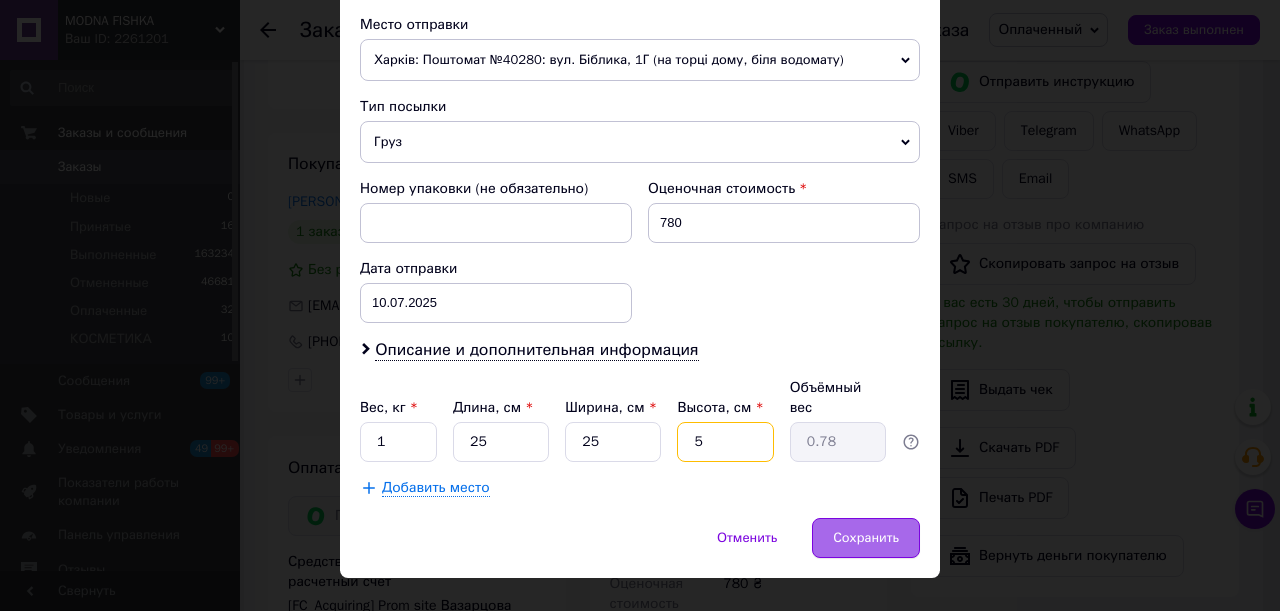 type on "5" 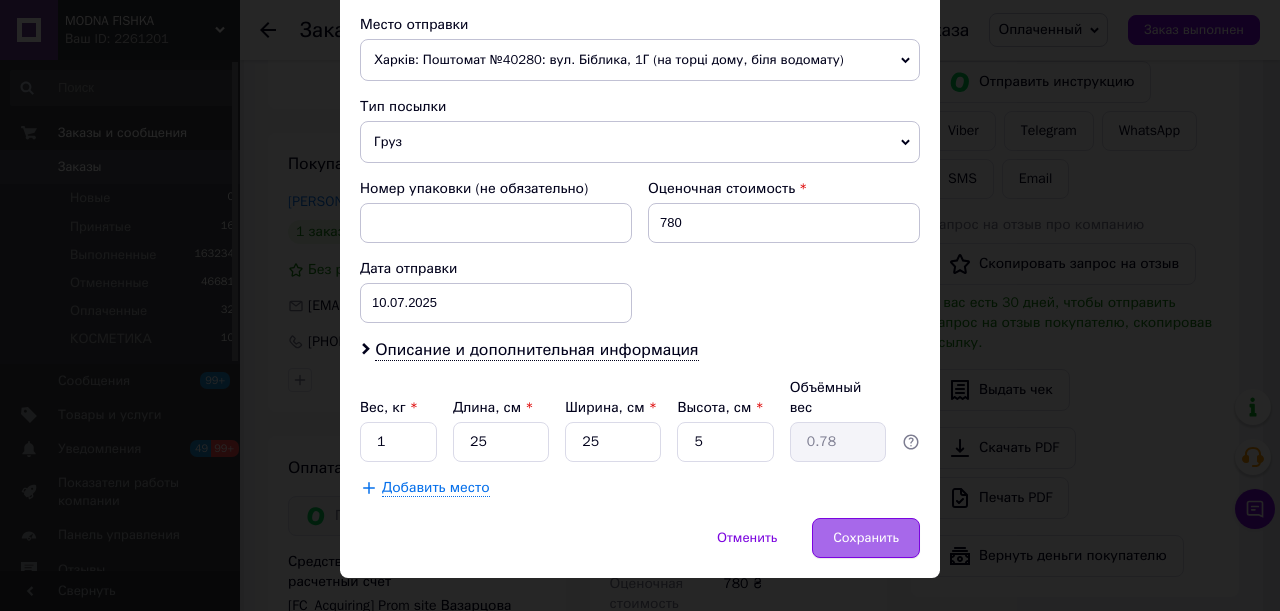 click on "Сохранить" at bounding box center (866, 538) 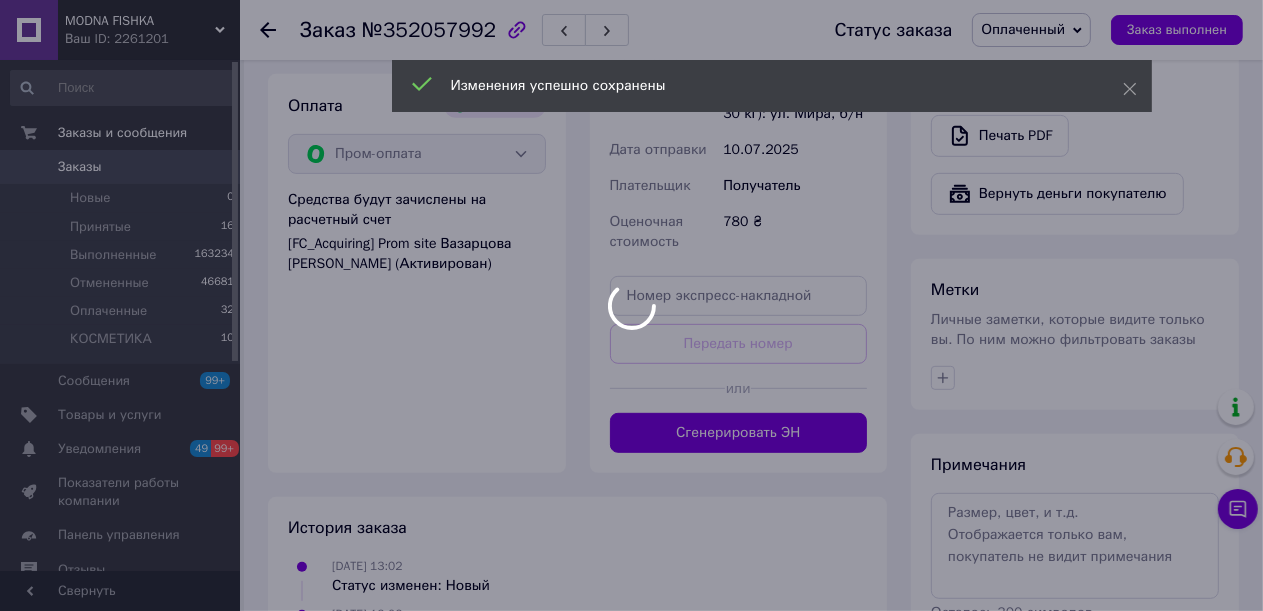 scroll, scrollTop: 884, scrollLeft: 0, axis: vertical 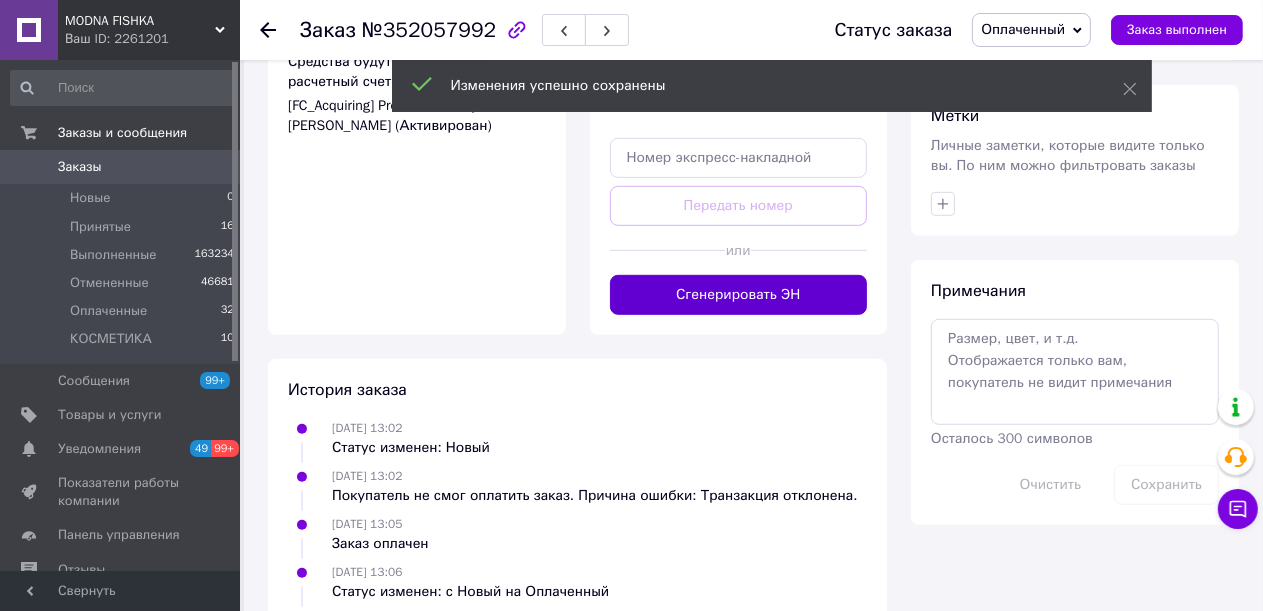 click on "Сгенерировать ЭН" at bounding box center [739, 295] 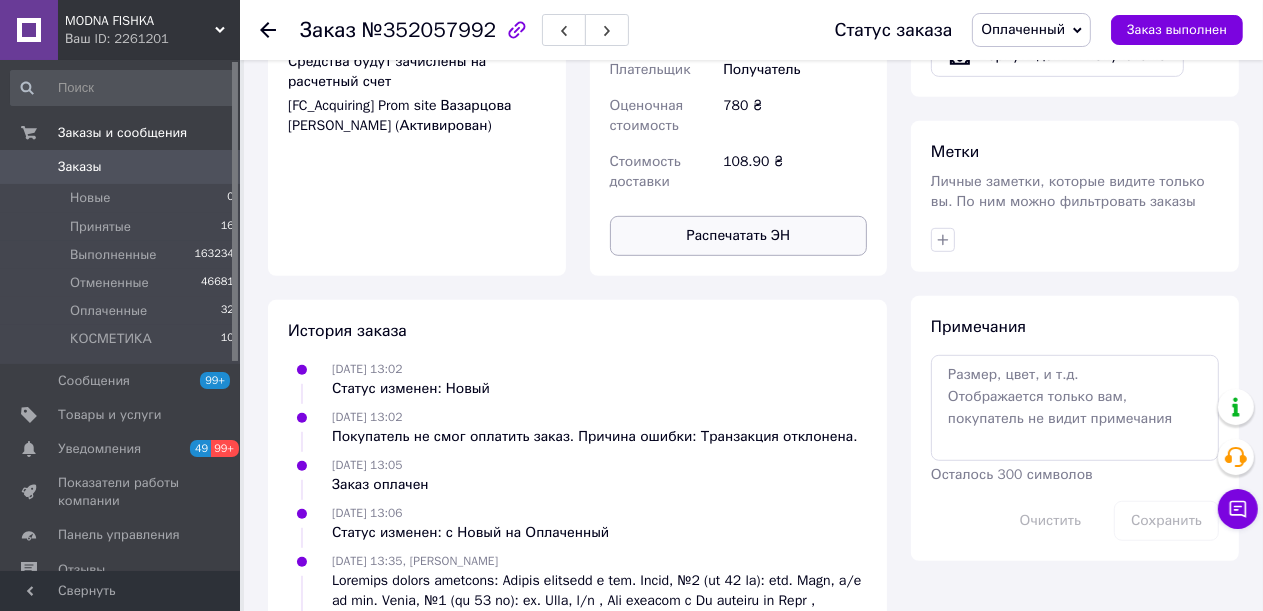 click on "Распечатать ЭН" at bounding box center (739, 236) 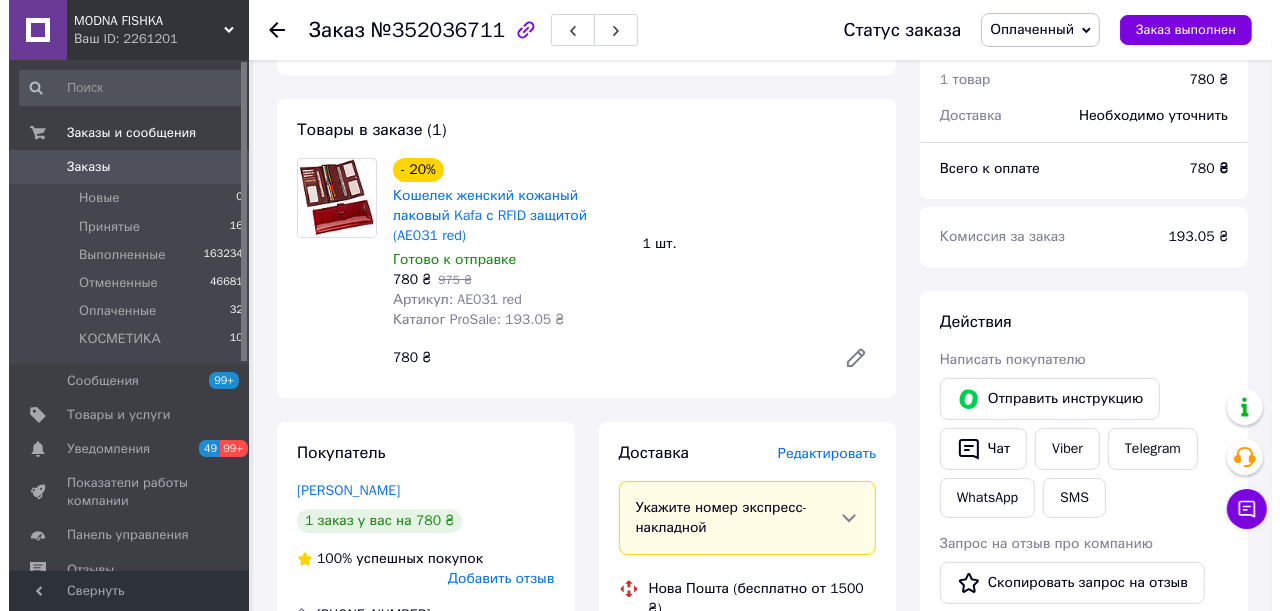 scroll, scrollTop: 300, scrollLeft: 0, axis: vertical 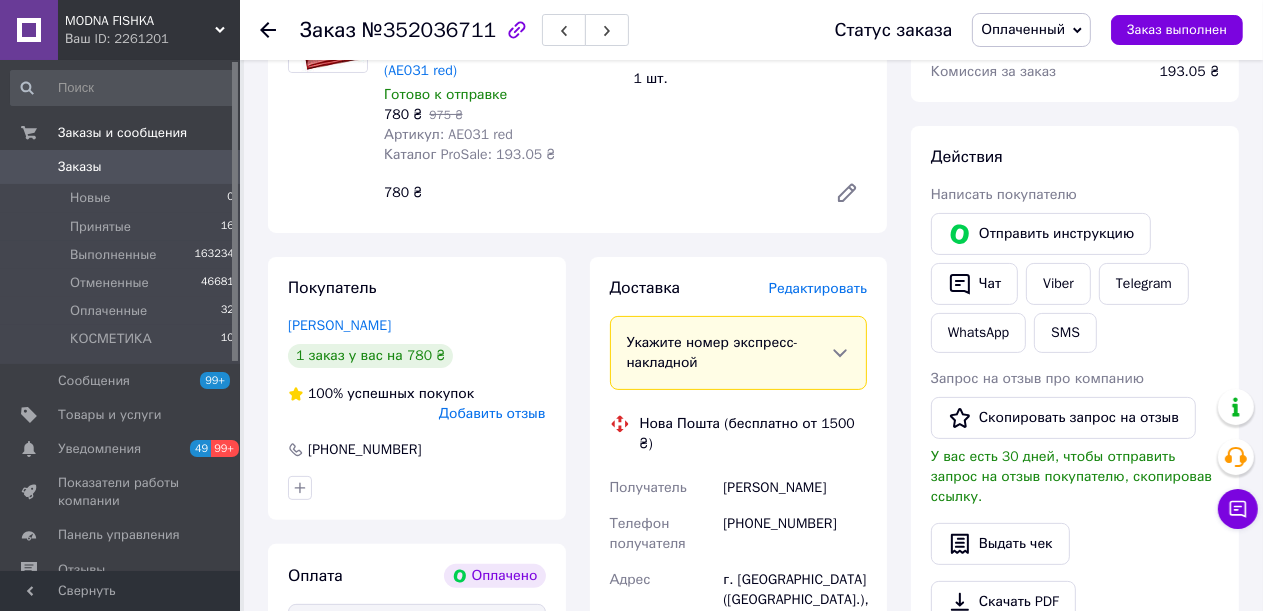 click on "Редактировать" at bounding box center [818, 288] 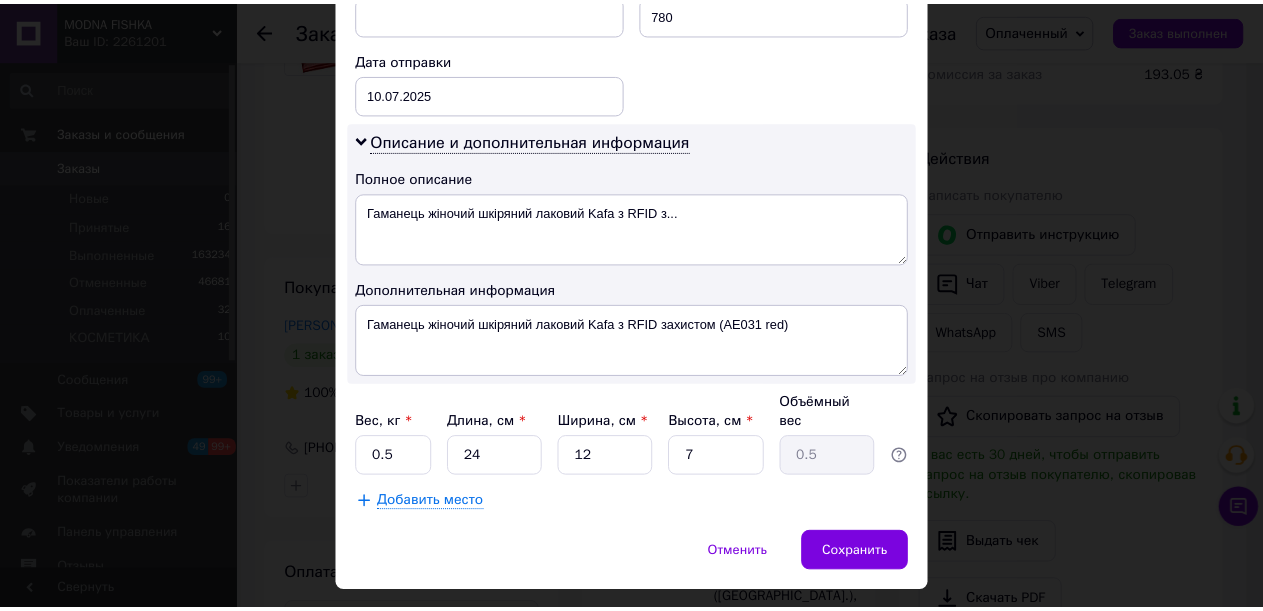 scroll, scrollTop: 934, scrollLeft: 0, axis: vertical 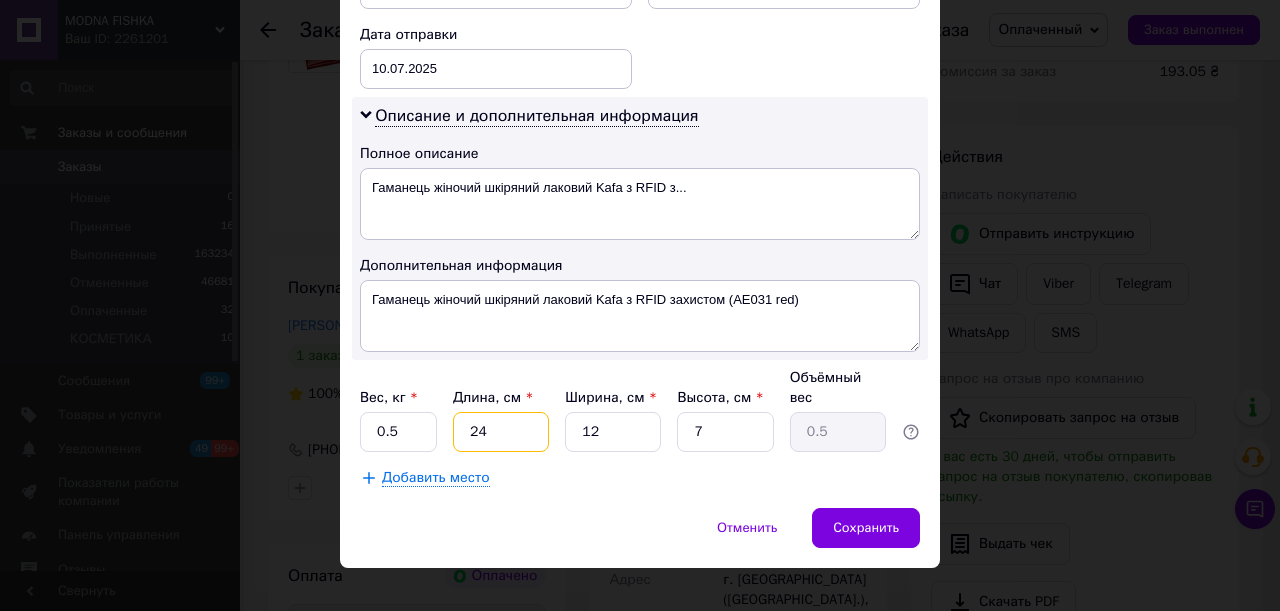 drag, startPoint x: 482, startPoint y: 403, endPoint x: 471, endPoint y: 406, distance: 11.401754 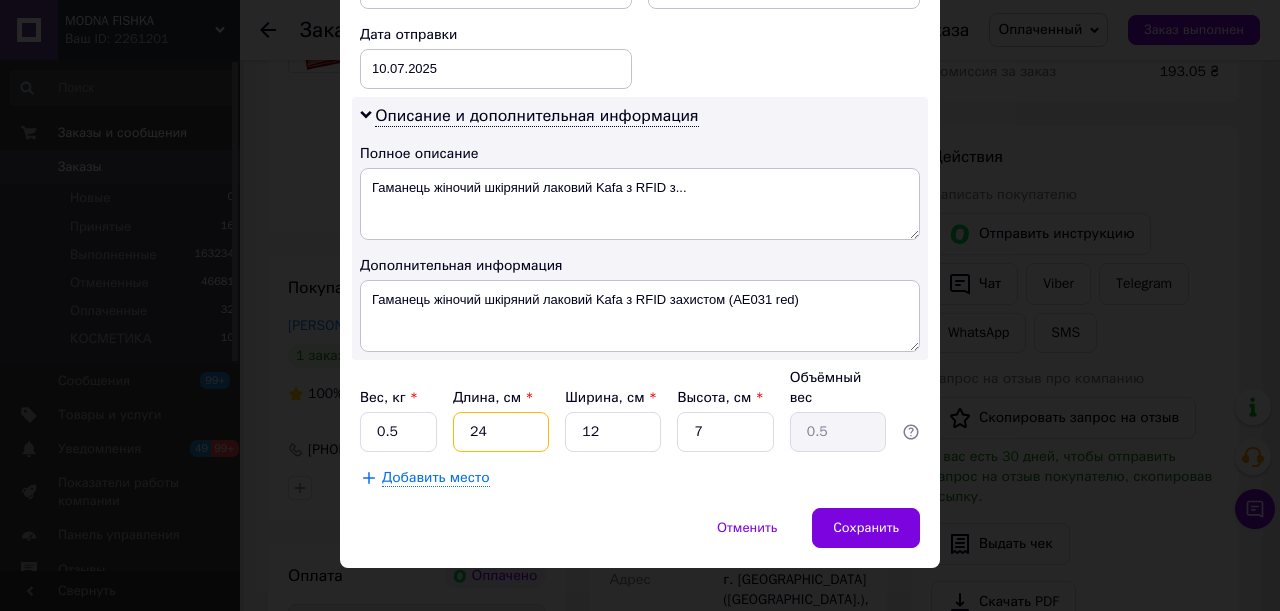 type on "22" 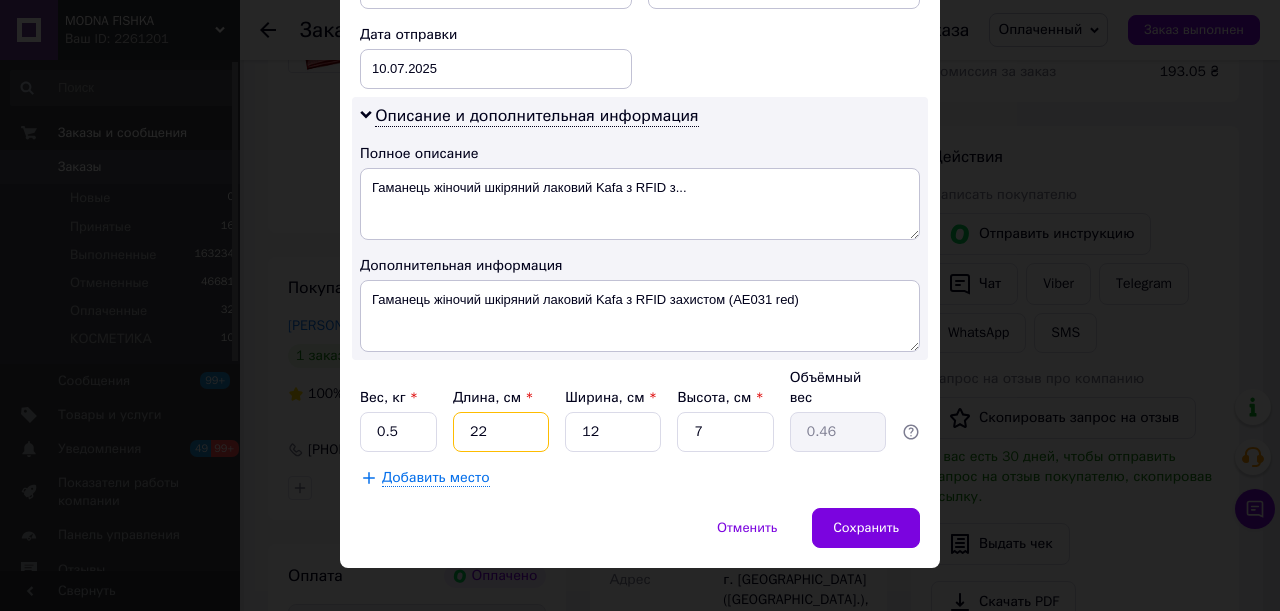 type on "220" 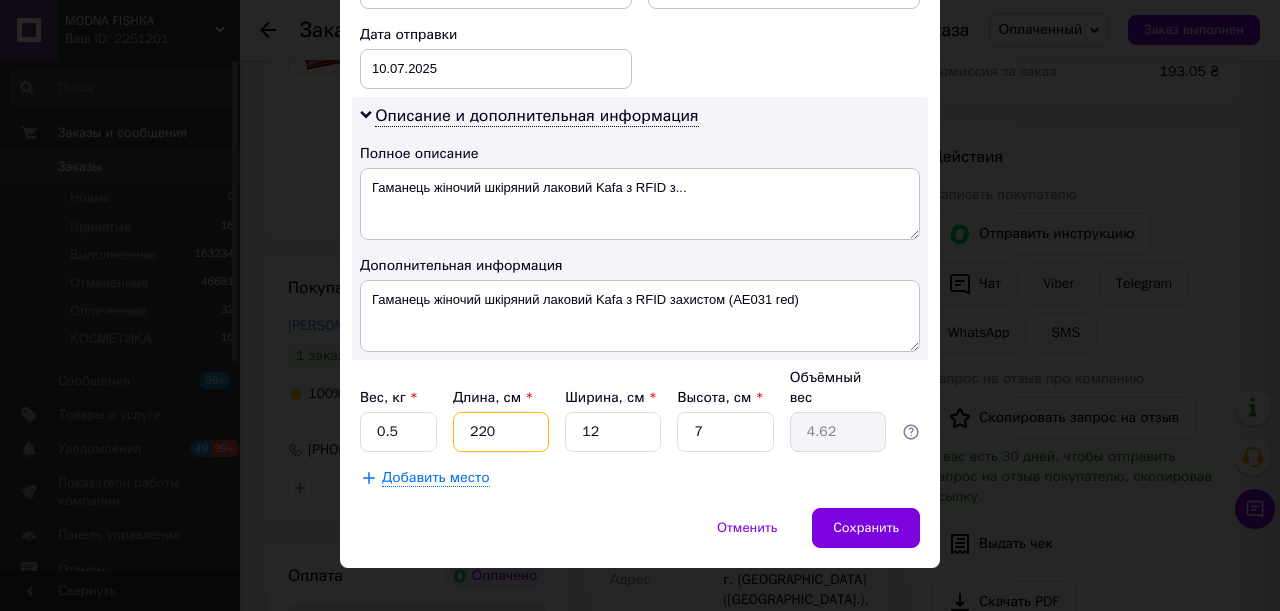 type on "220" 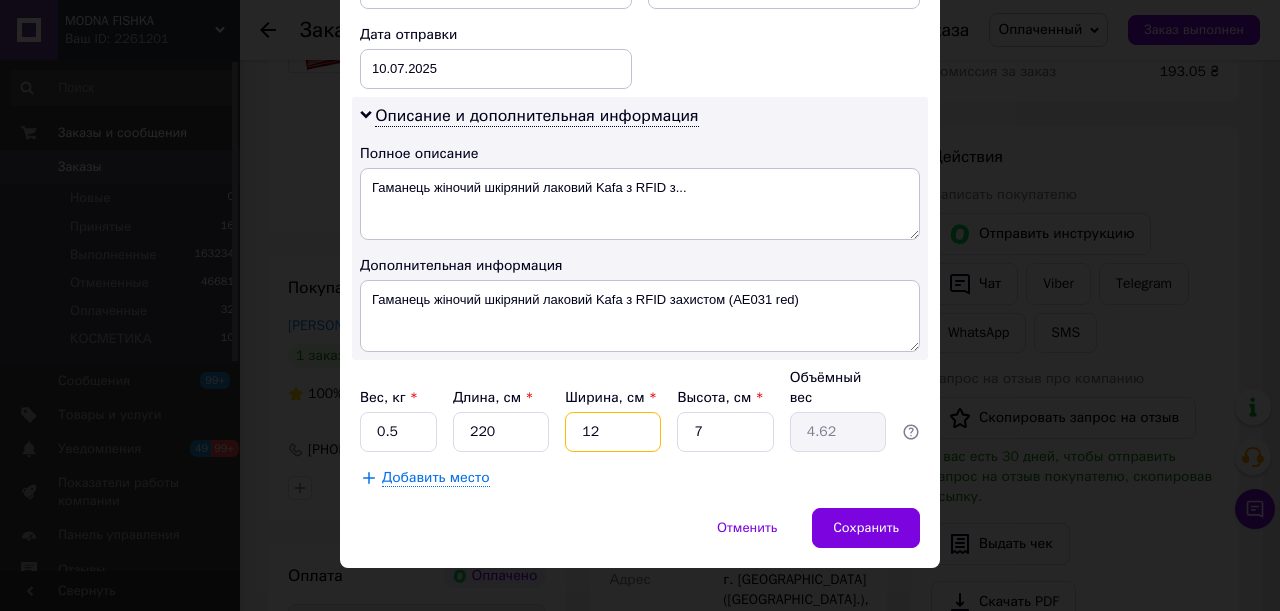 drag, startPoint x: 597, startPoint y: 405, endPoint x: 553, endPoint y: 406, distance: 44.011364 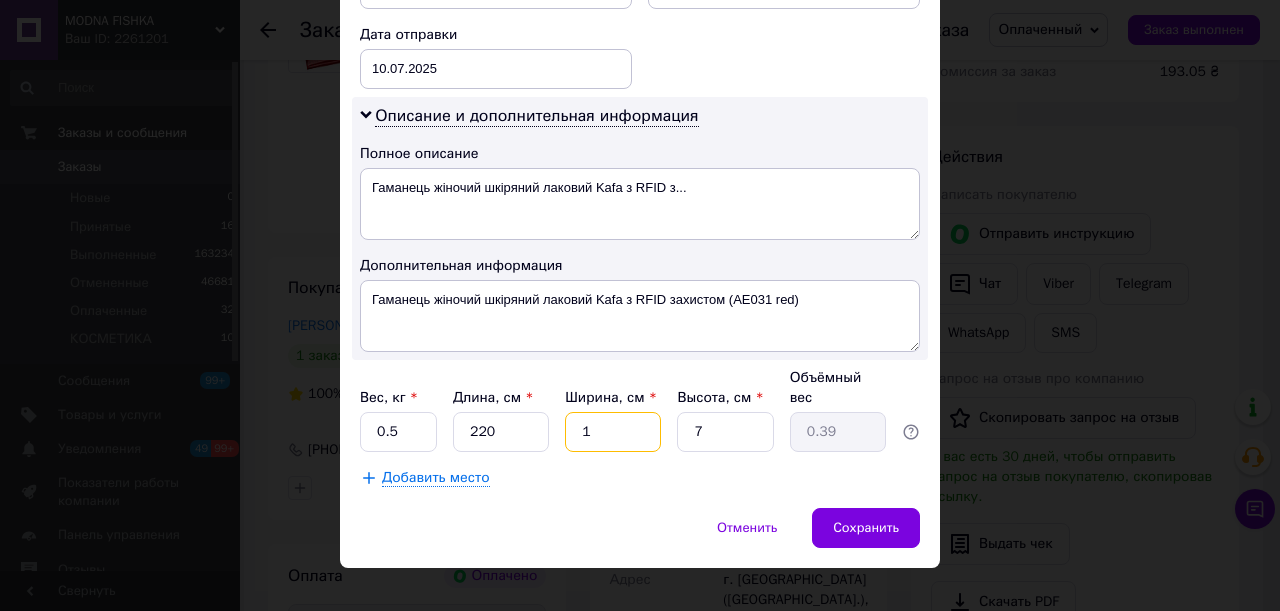 type on "10" 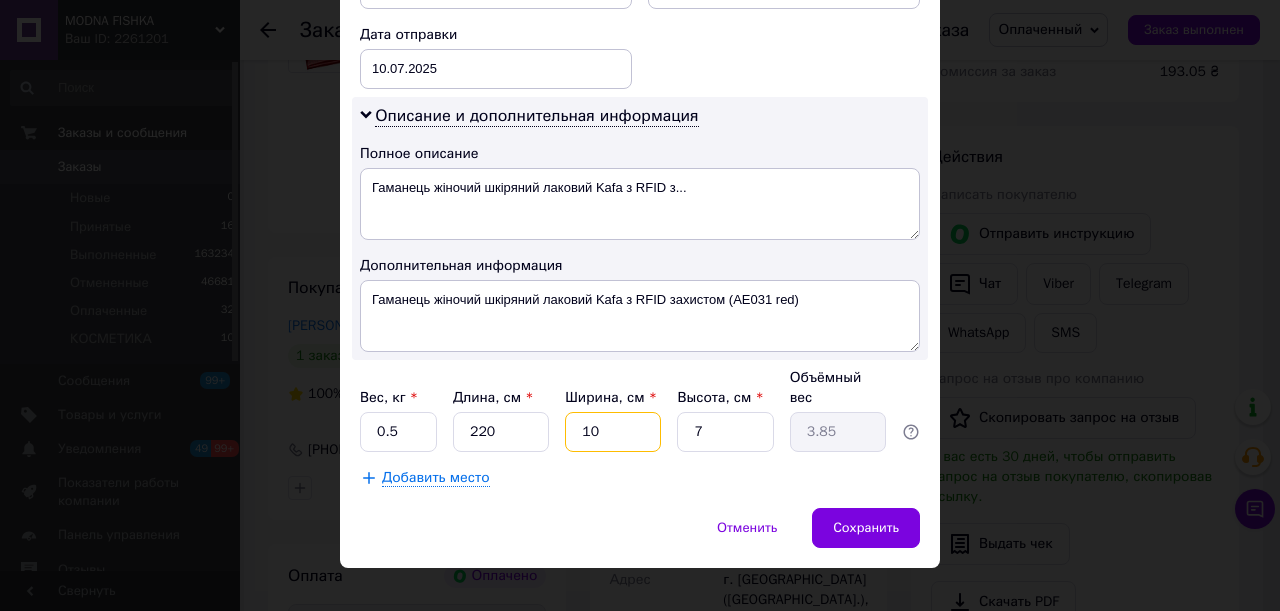 type on "10" 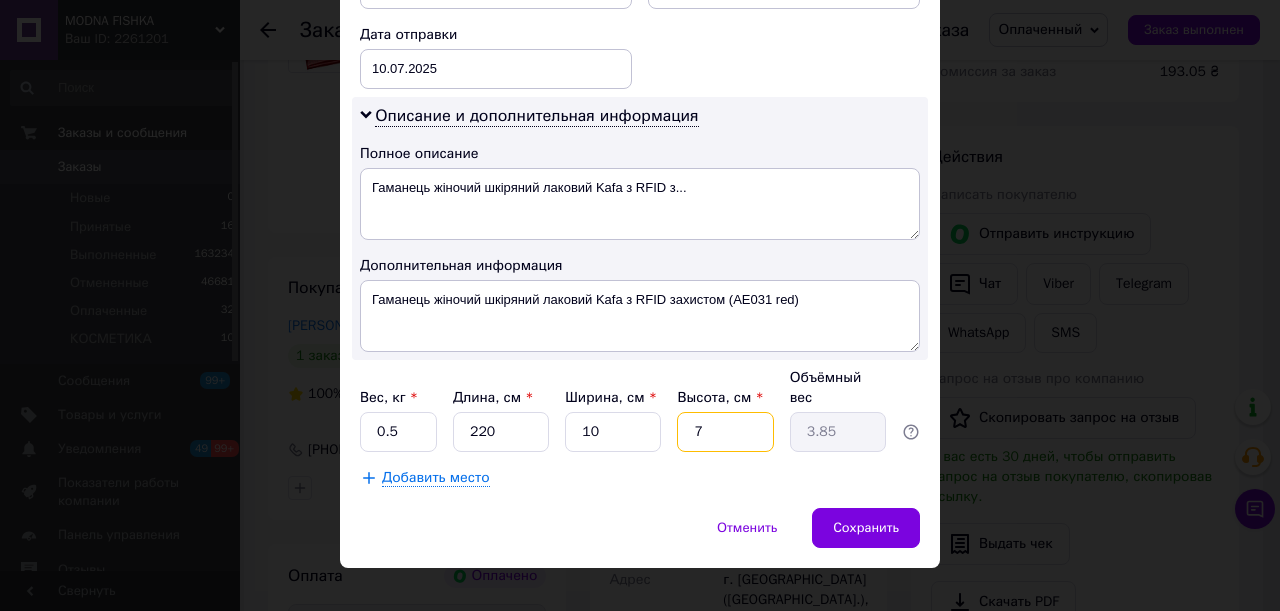drag, startPoint x: 706, startPoint y: 411, endPoint x: 668, endPoint y: 401, distance: 39.293766 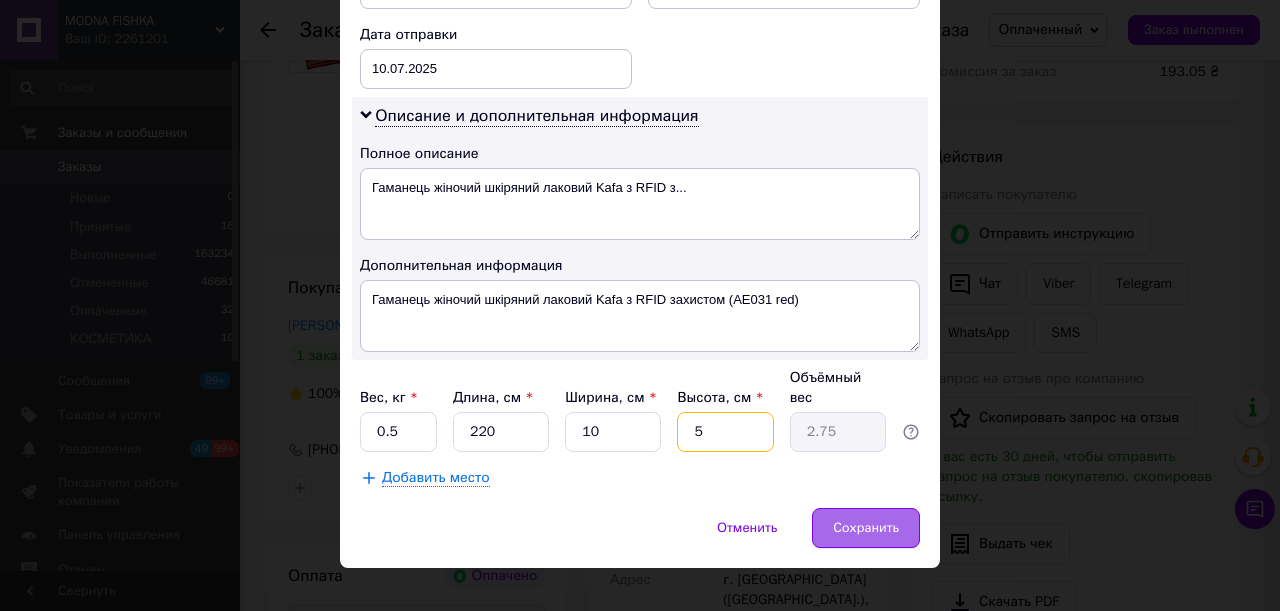 type on "5" 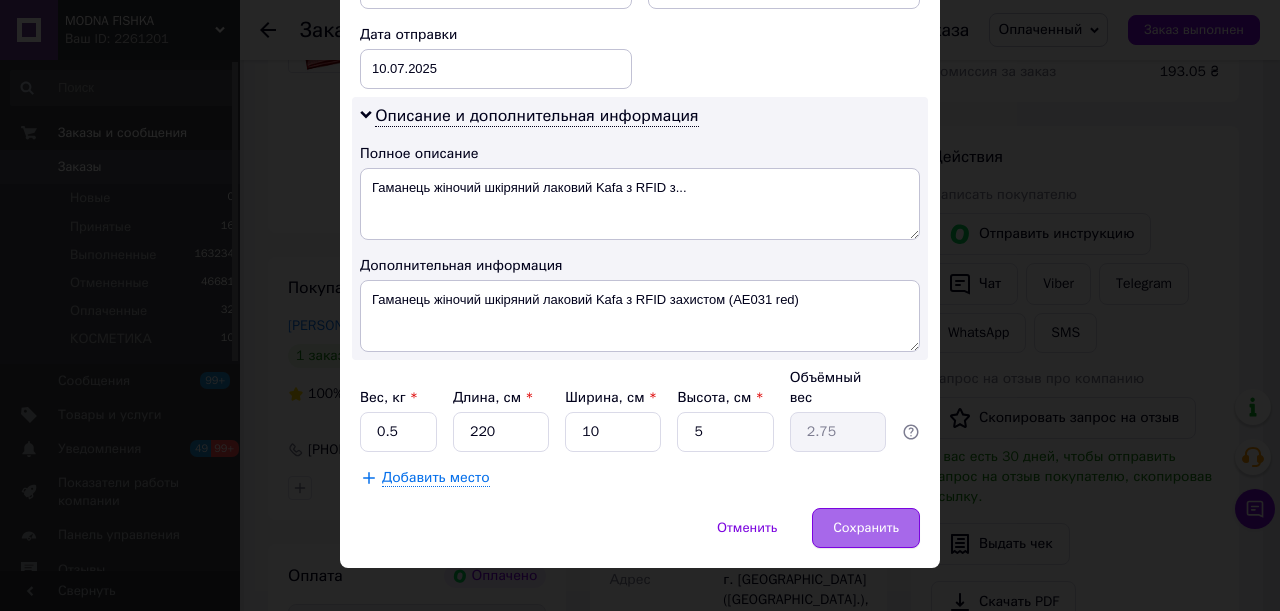 click on "Сохранить" at bounding box center (866, 528) 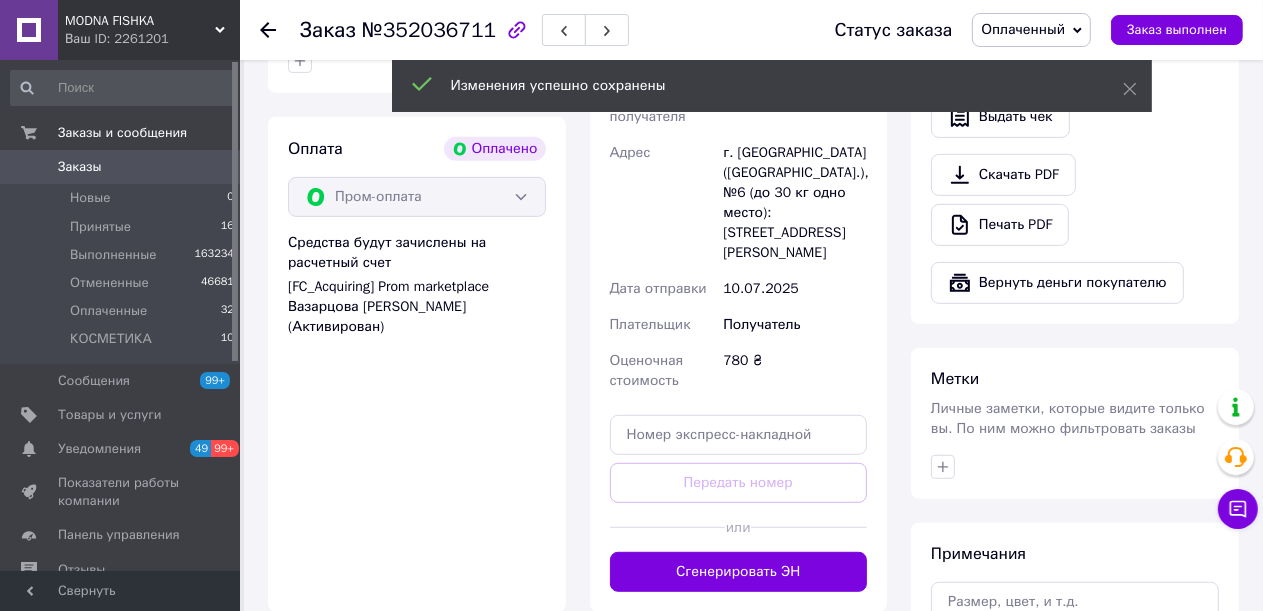 scroll, scrollTop: 800, scrollLeft: 0, axis: vertical 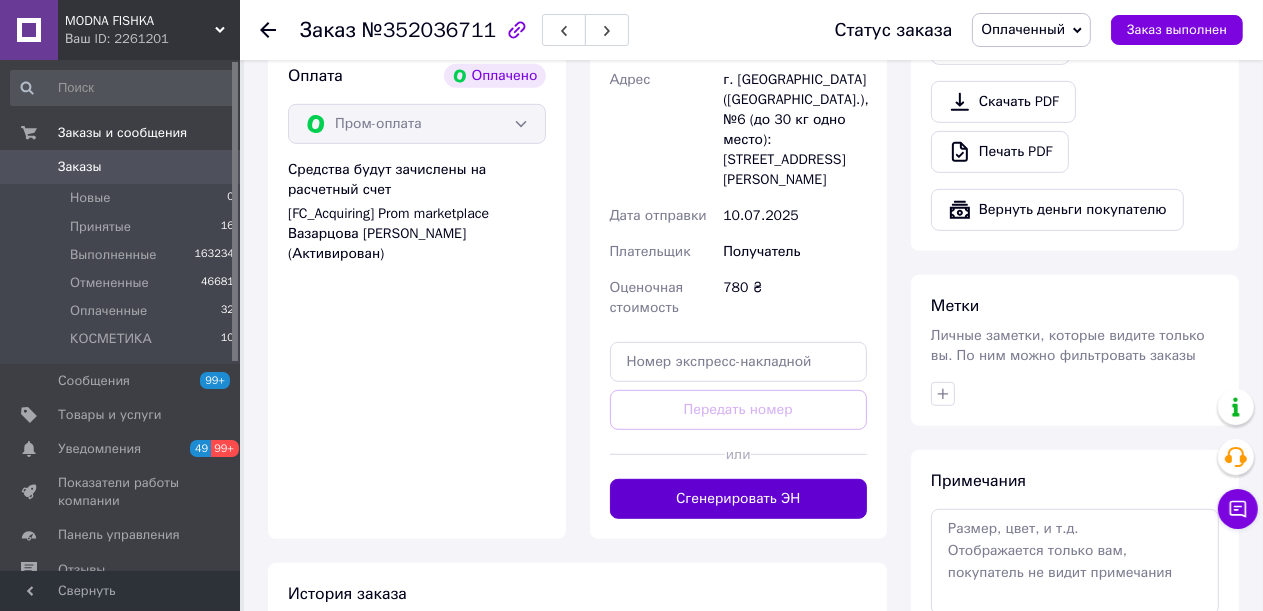 click on "Сгенерировать ЭН" at bounding box center (739, 499) 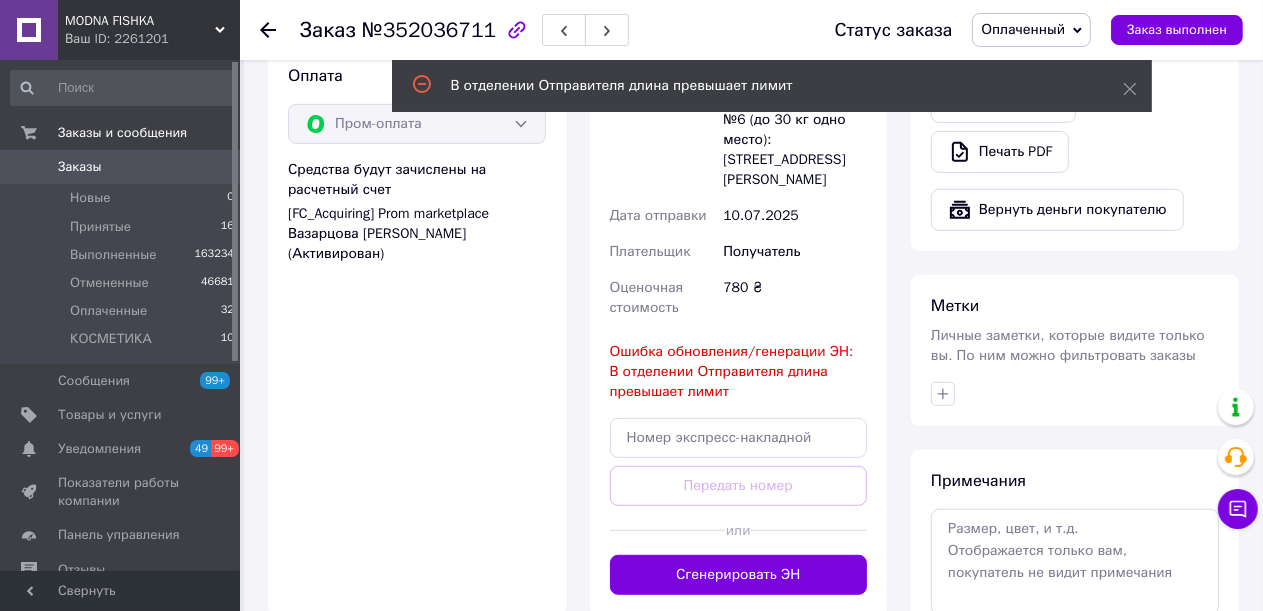 click on "Ошибка обновления/генерации ЭН: В отделении Отправителя длина превышает лимит" at bounding box center [732, 371] 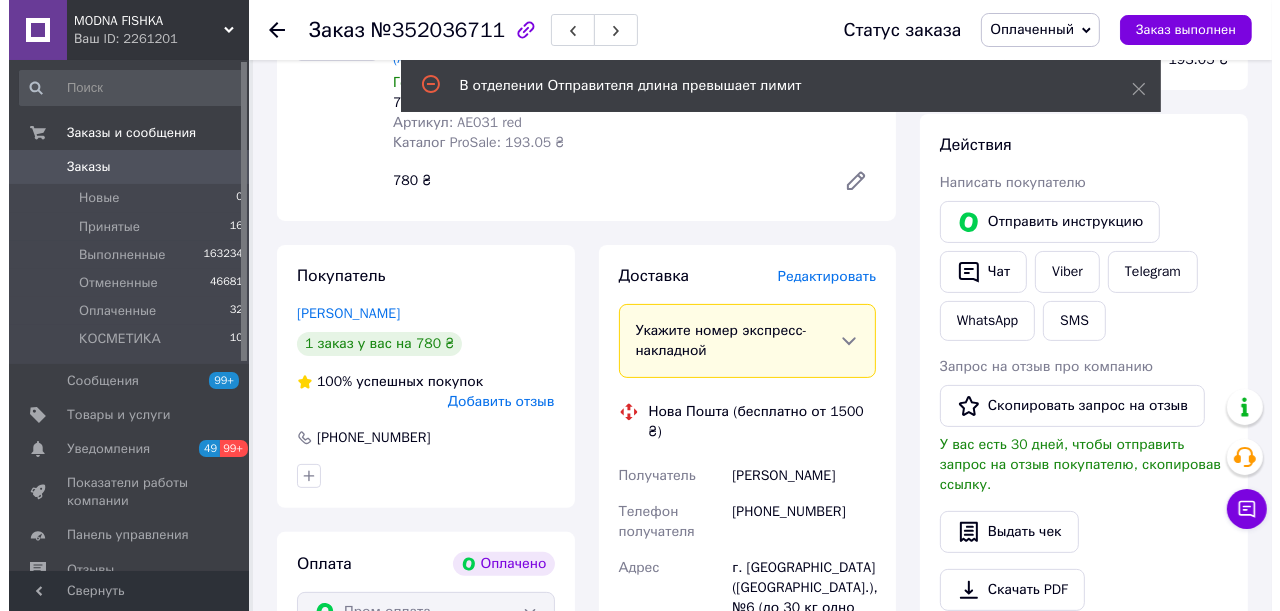 scroll, scrollTop: 300, scrollLeft: 0, axis: vertical 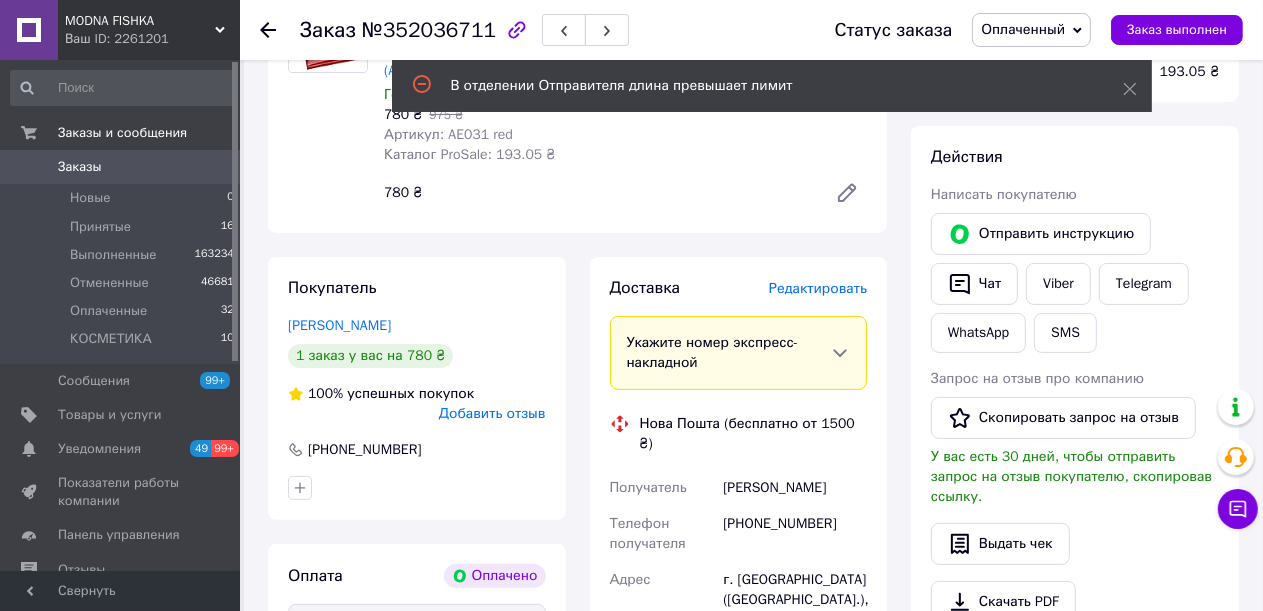 click on "Редактировать" at bounding box center (818, 288) 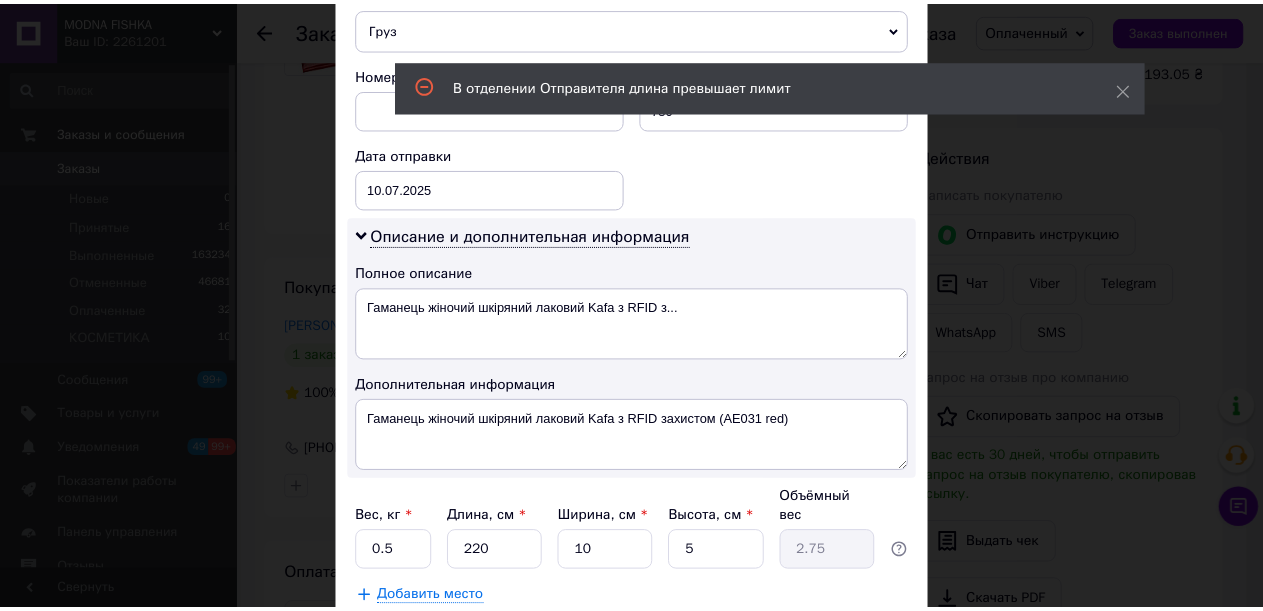 scroll, scrollTop: 934, scrollLeft: 0, axis: vertical 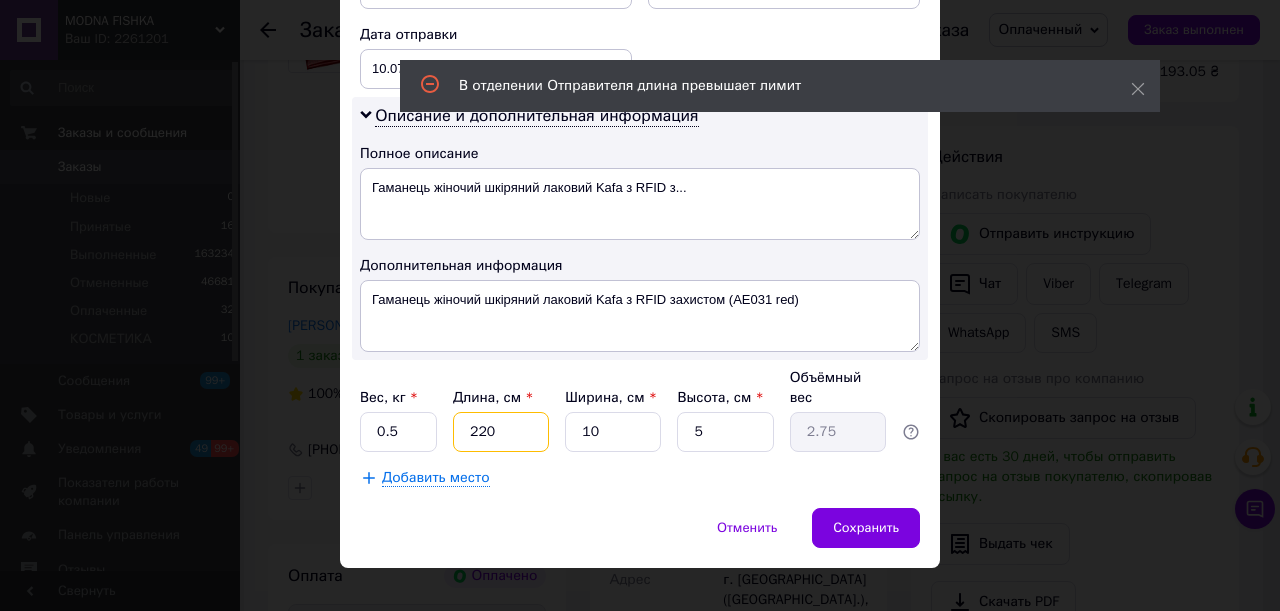 click on "220" at bounding box center [501, 432] 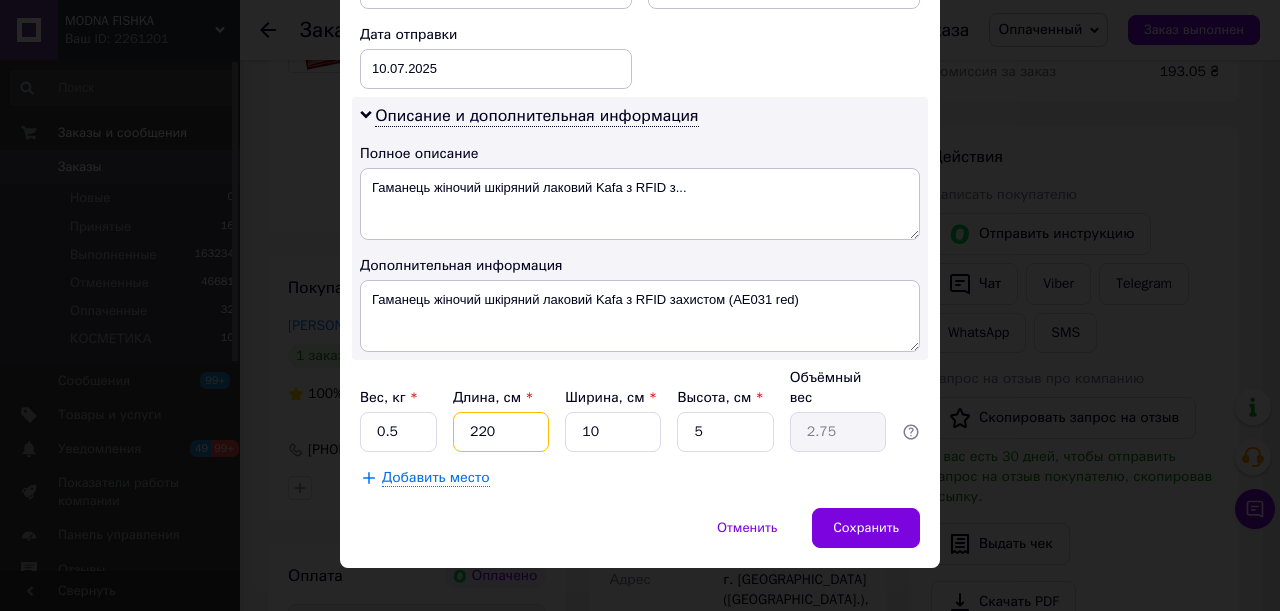 type on "22" 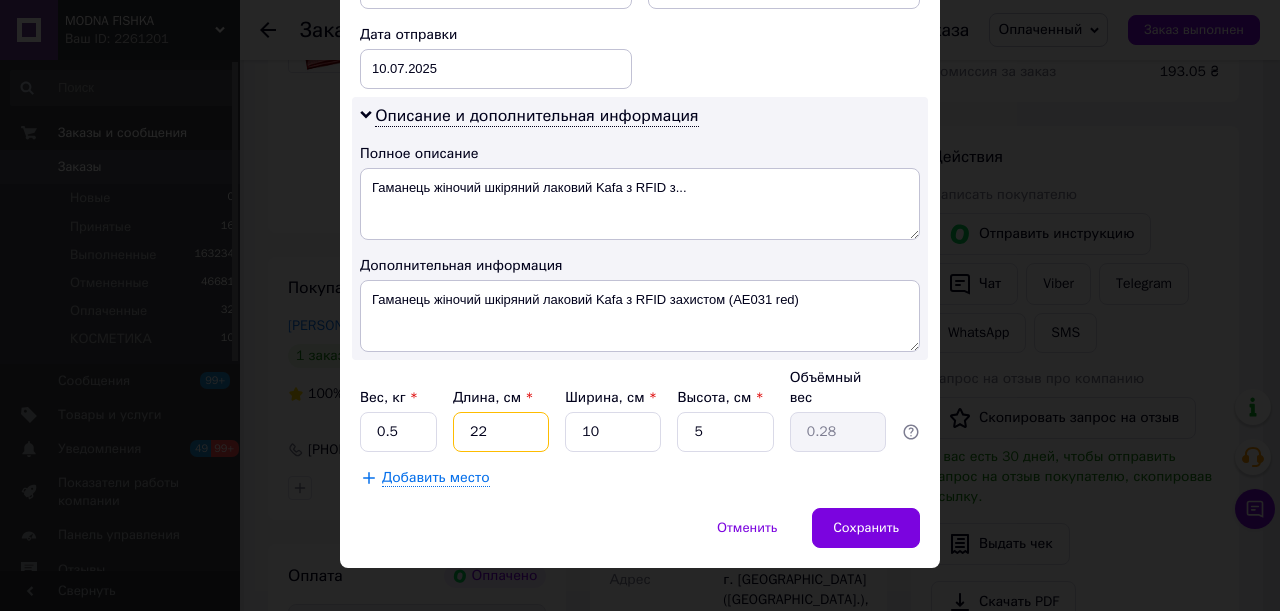 type on "2" 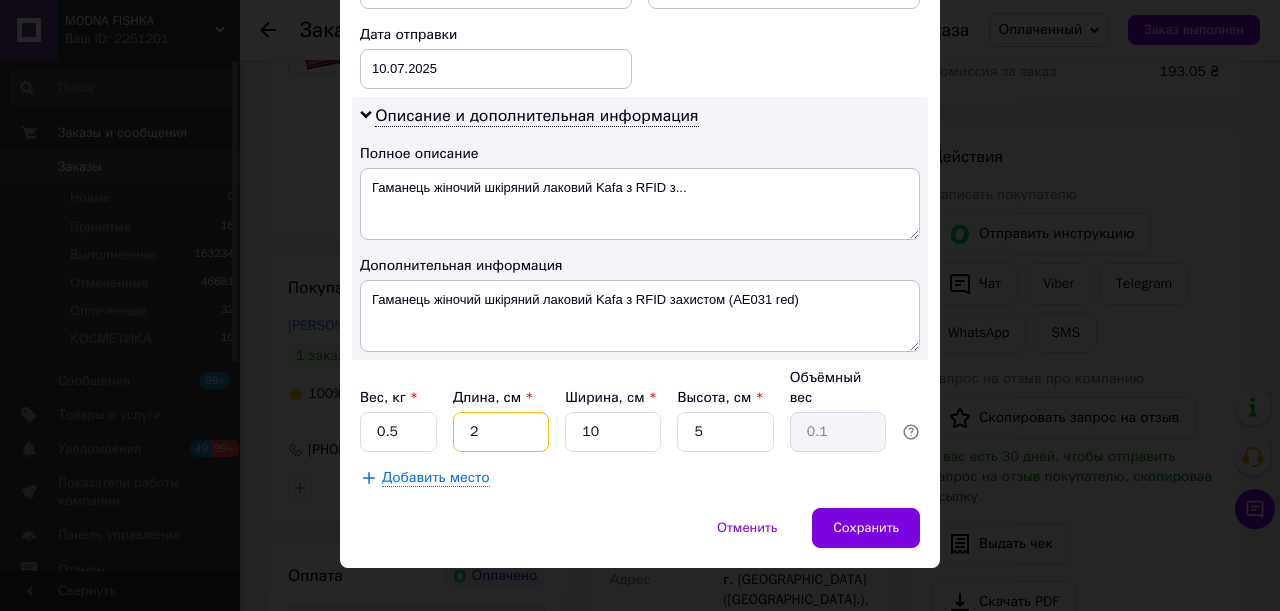 type on "20" 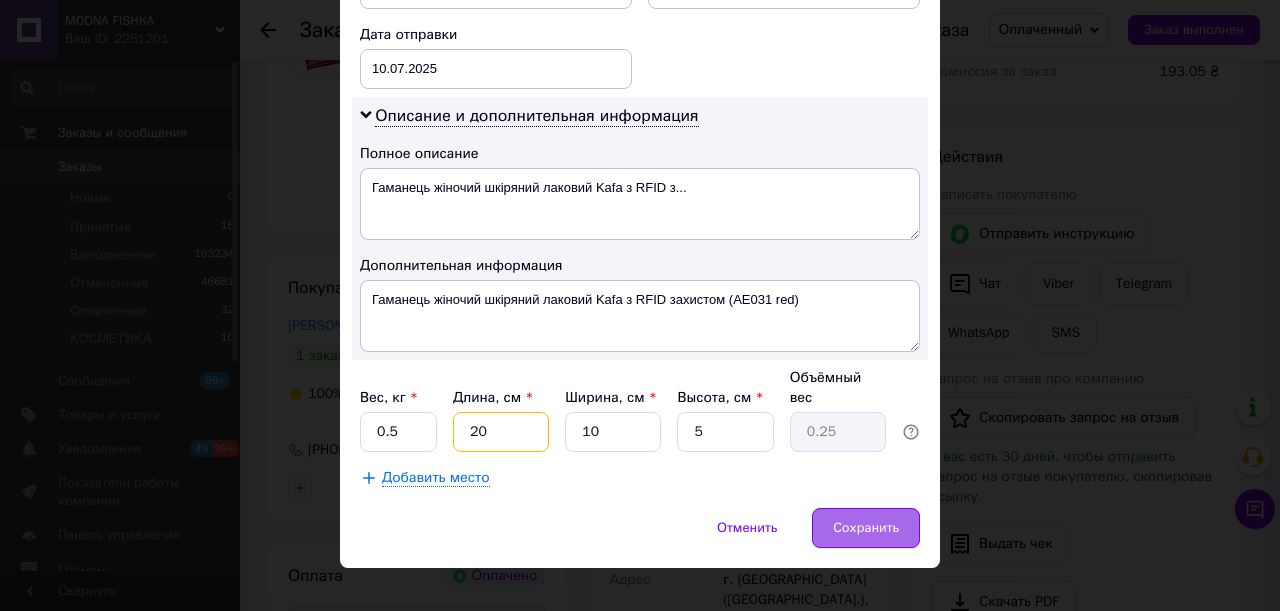 type on "20" 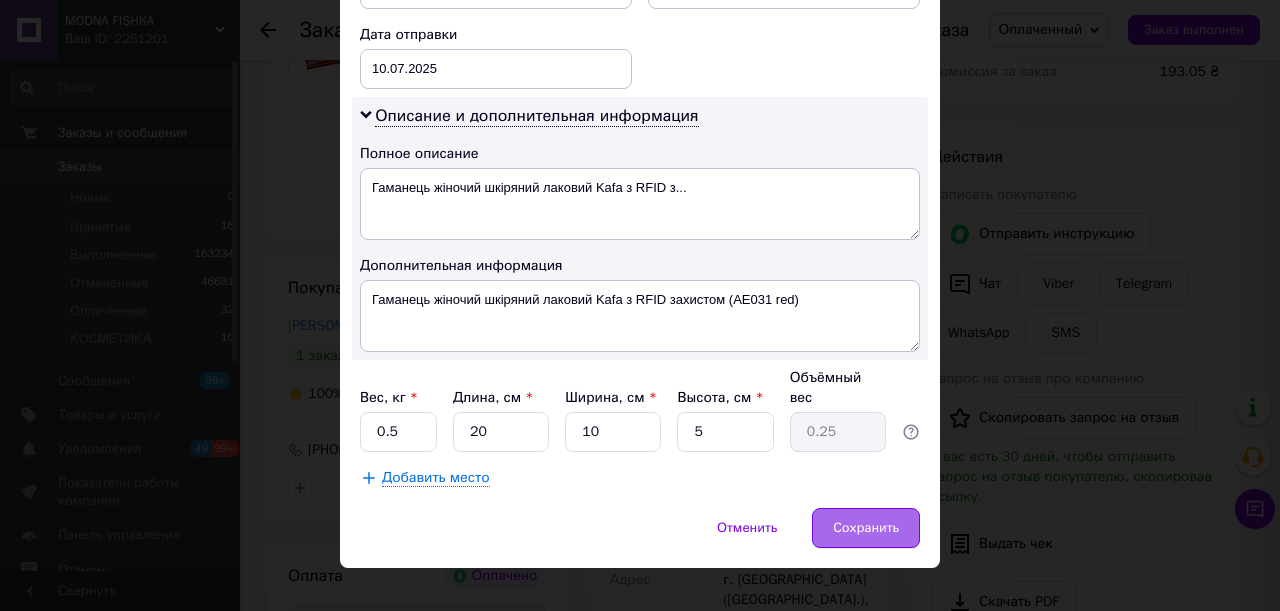 click on "Сохранить" at bounding box center (866, 528) 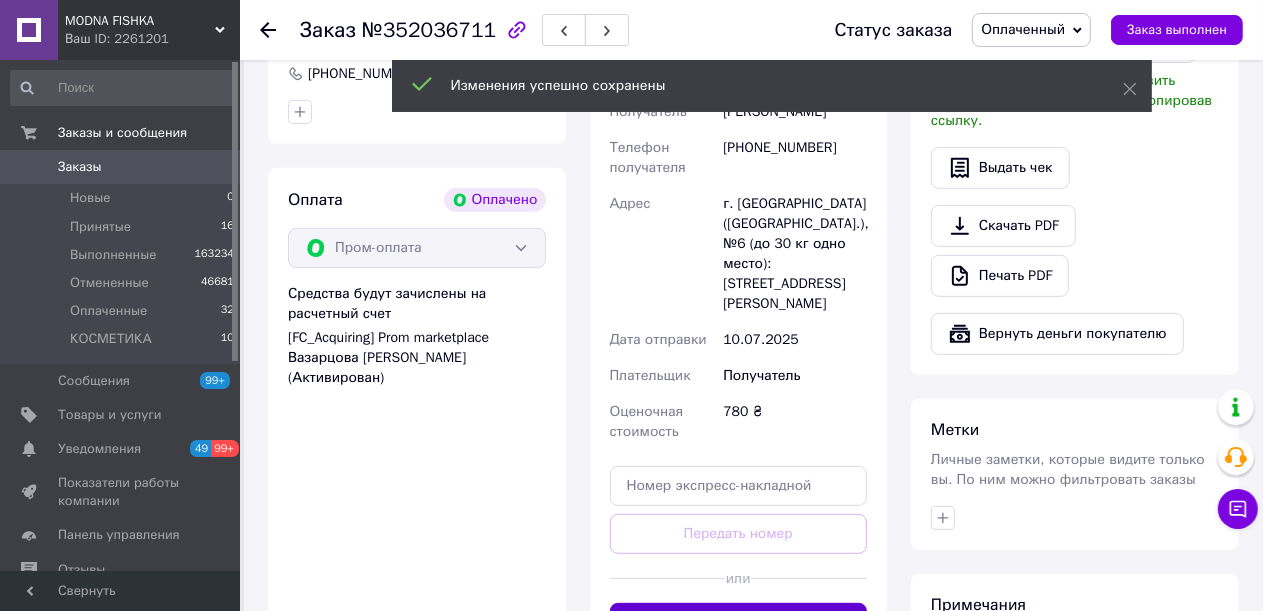 scroll, scrollTop: 800, scrollLeft: 0, axis: vertical 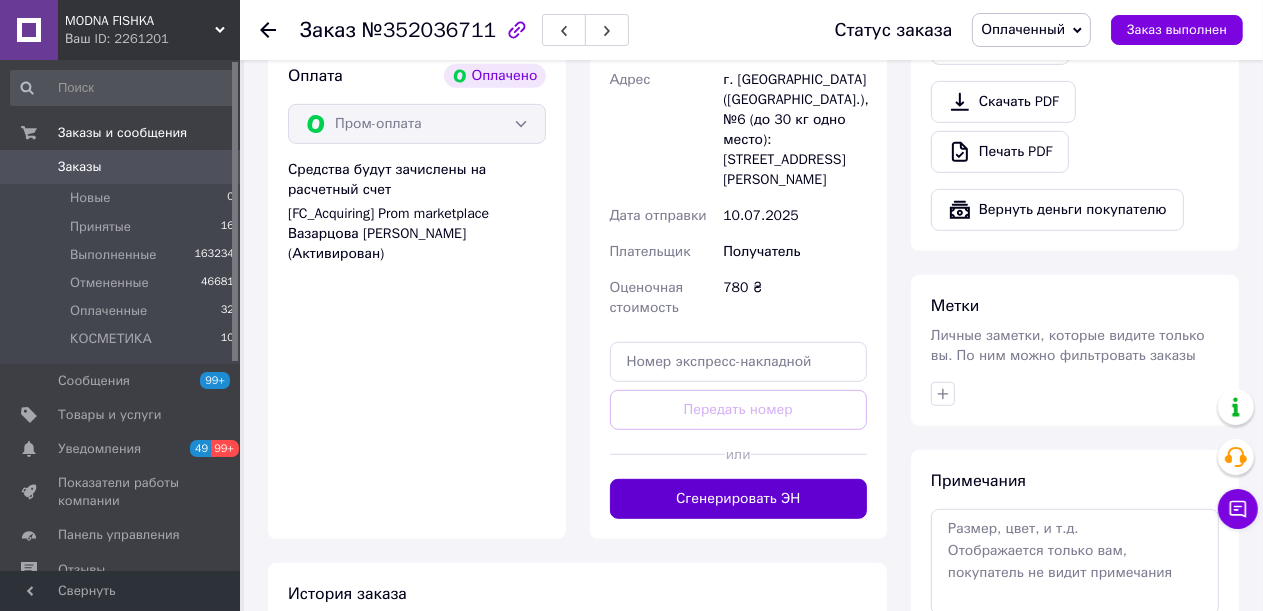 click on "Сгенерировать ЭН" at bounding box center (739, 499) 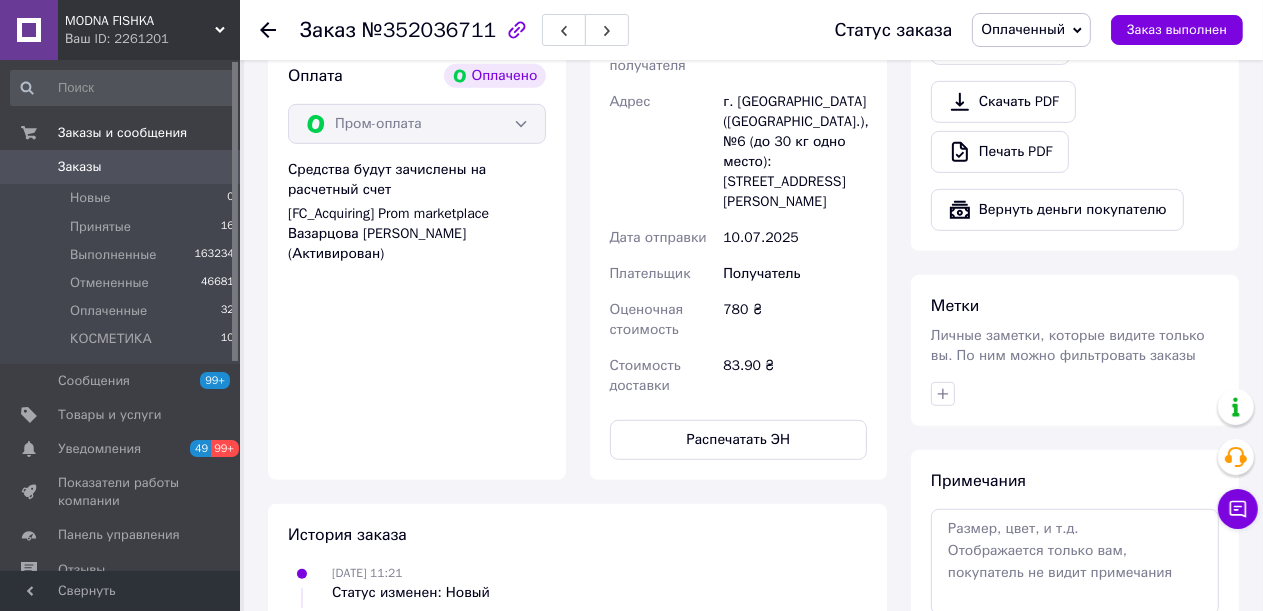 click on "Доставка Редактировать Нова Пошта (бесплатно от 1500 ₴) Номер накладной 20451203038215 Статус отправления Планируемый Получатель [PERSON_NAME] Телефон получателя [PHONE_NUMBER] Адрес г. [GEOGRAPHIC_DATA] (Полтавская обл.), №6 (до 30 кг одно место): [STREET_ADDRESS][PERSON_NAME] Дата отправки [DATE] Плательщик Получатель Оценочная стоимость 780 ₴ Стоимость доставки 83.90 ₴ Распечатать ЭН Плательщик Получатель Отправитель Фамилия получателя [PERSON_NAME] Имя получателя [PERSON_NAME] Отчество получателя Телефон получателя [PHONE_NUMBER] Тип доставки В отделении Курьером В почтомате Город -- Не выбрано -- 780 < >" at bounding box center (739, 118) 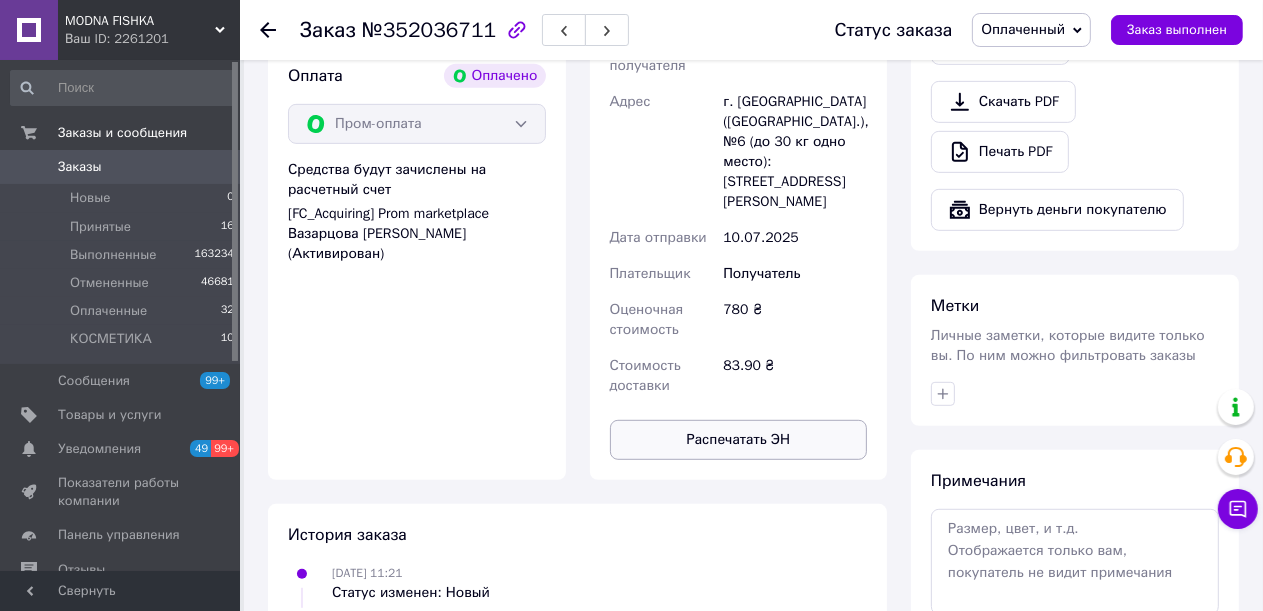 click on "Распечатать ЭН" at bounding box center [739, 440] 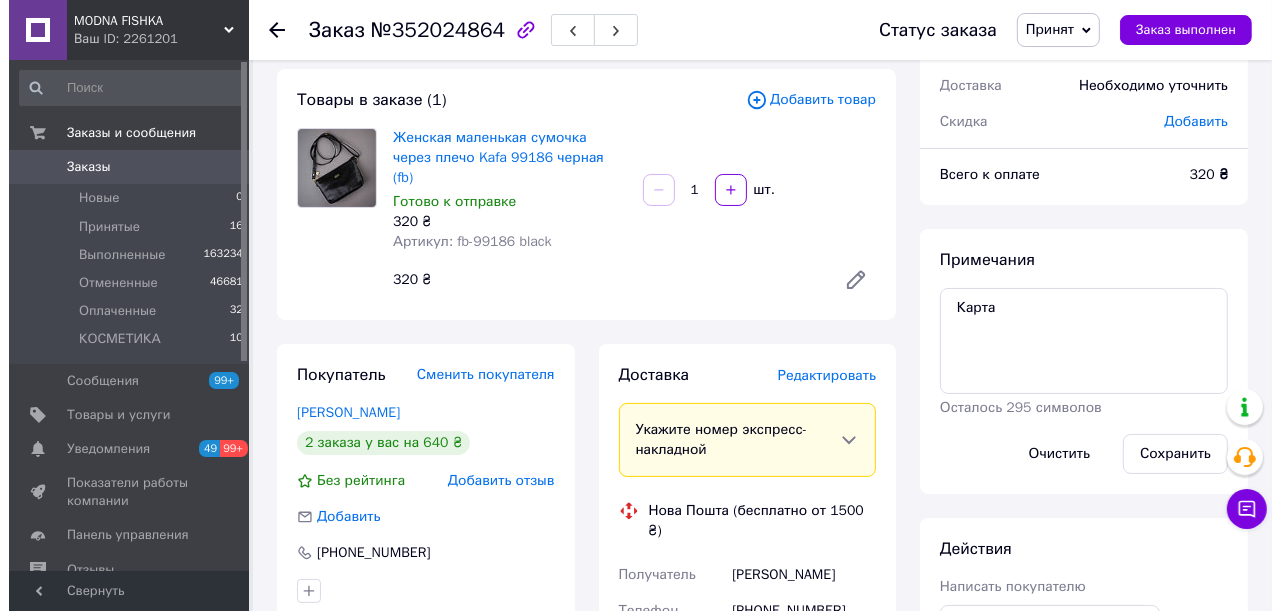 scroll, scrollTop: 300, scrollLeft: 0, axis: vertical 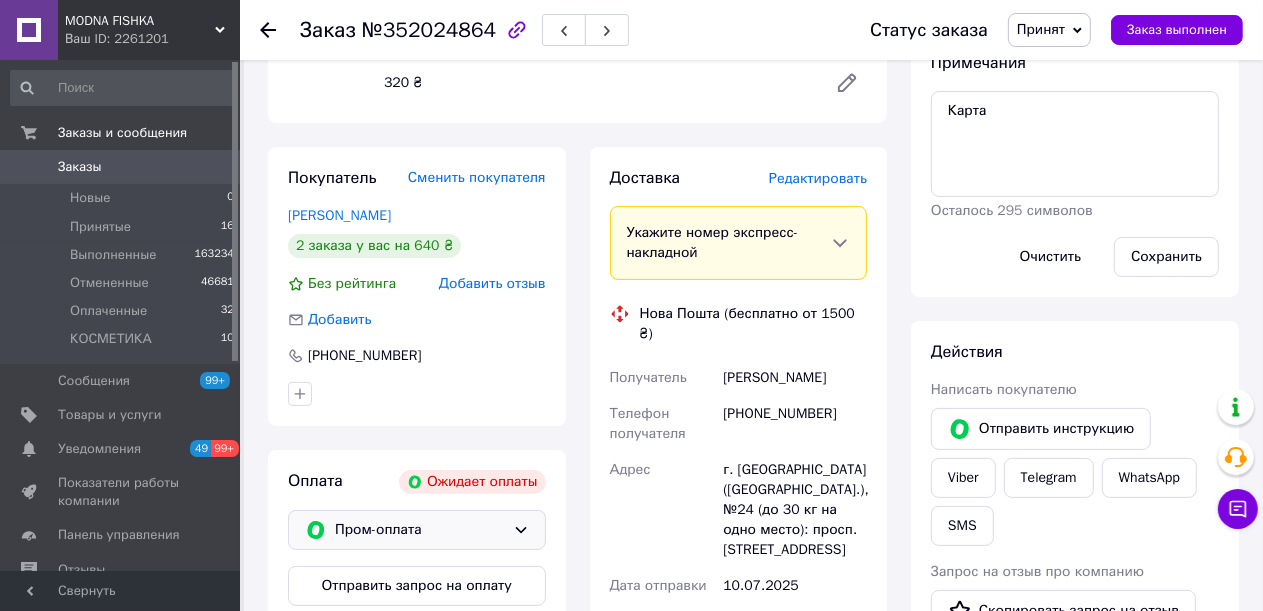 click on "Пром-оплата" at bounding box center (420, 530) 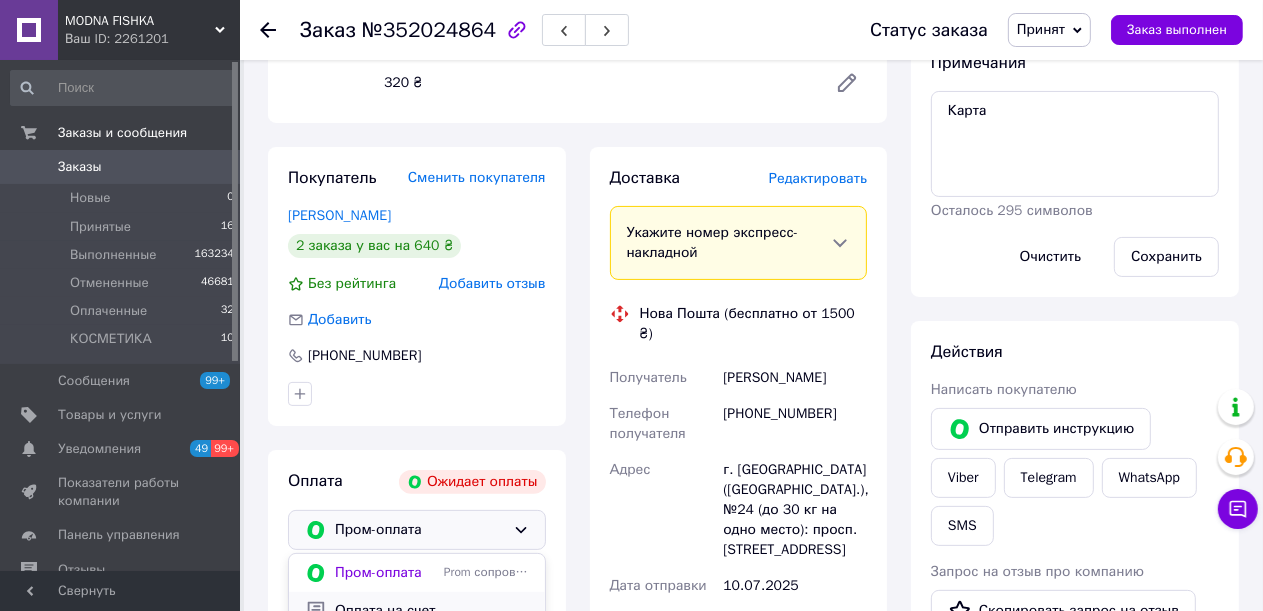 click on "Оплата на счет" at bounding box center [432, 611] 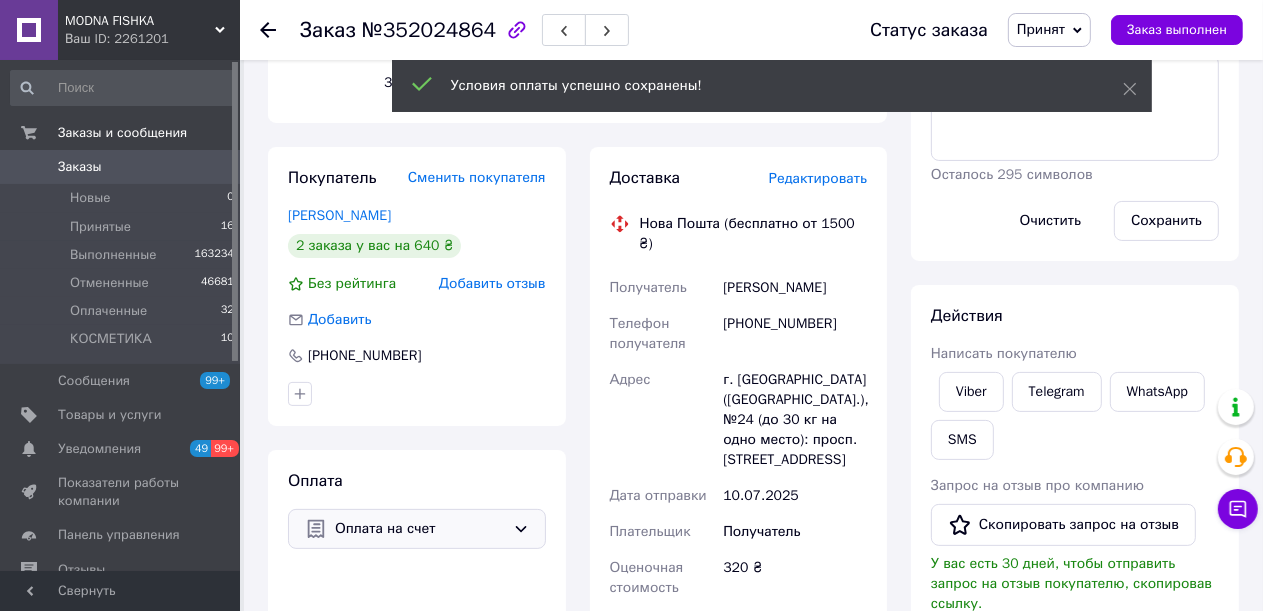 click on "Редактировать" at bounding box center (818, 178) 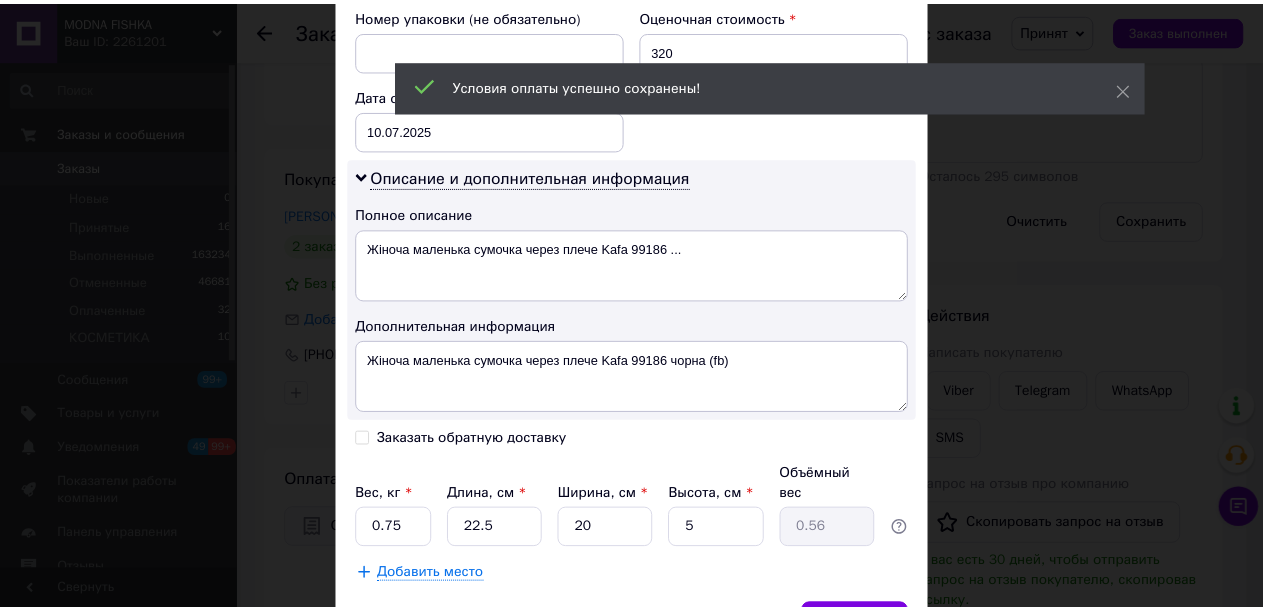 scroll, scrollTop: 970, scrollLeft: 0, axis: vertical 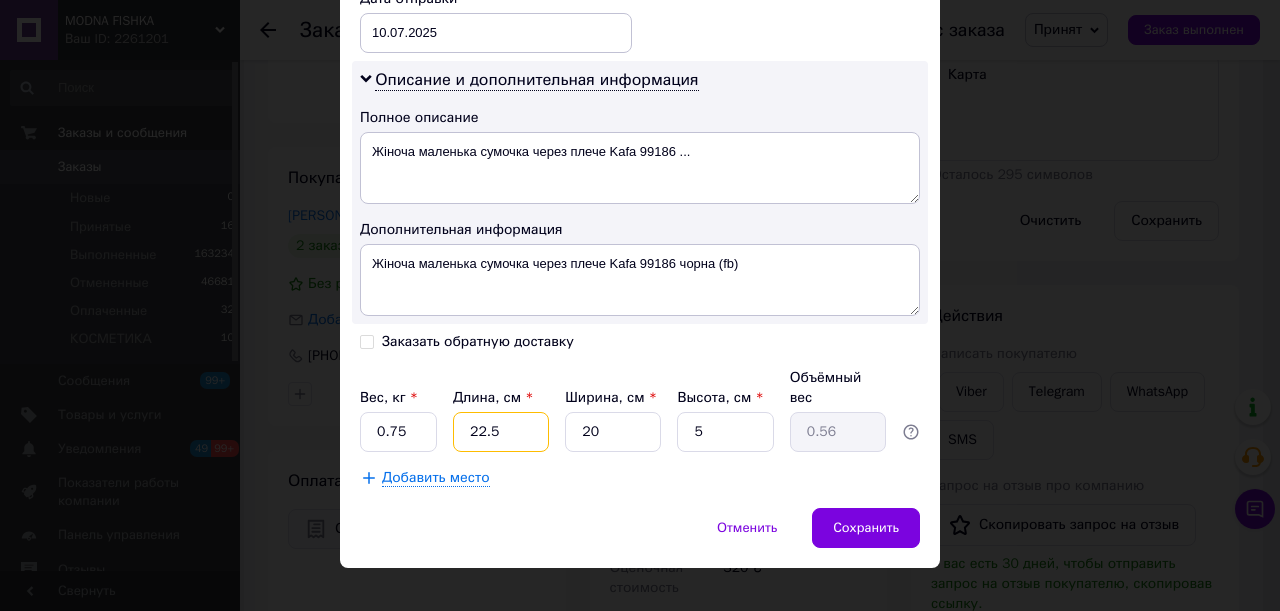 drag, startPoint x: 492, startPoint y: 408, endPoint x: 467, endPoint y: 408, distance: 25 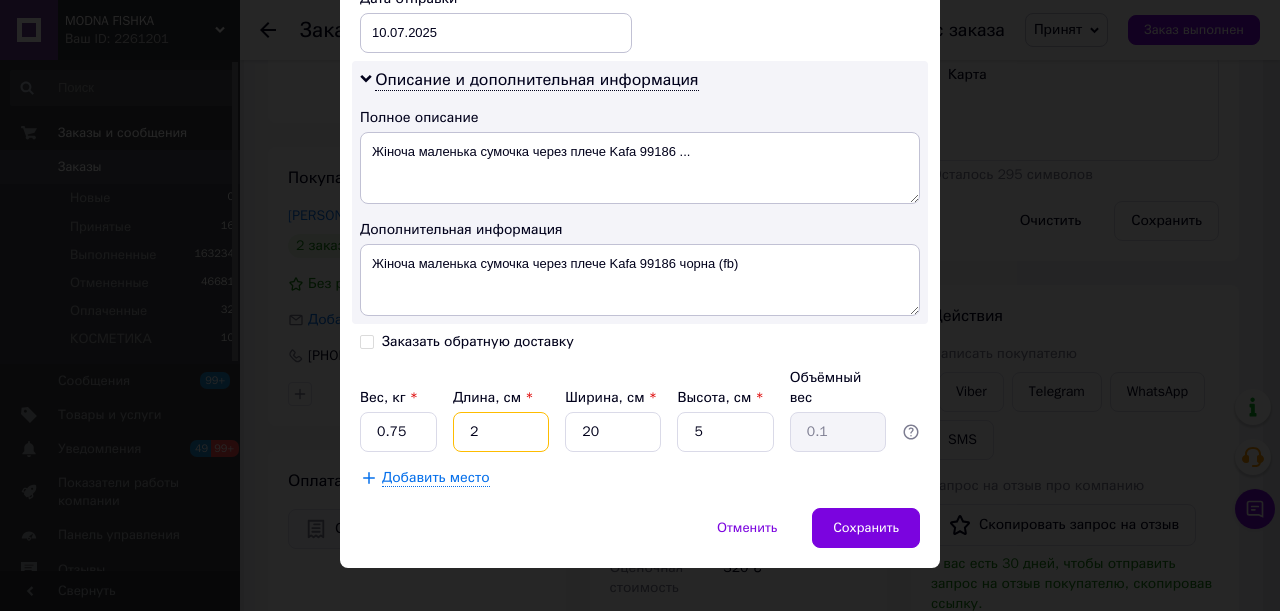 type on "25" 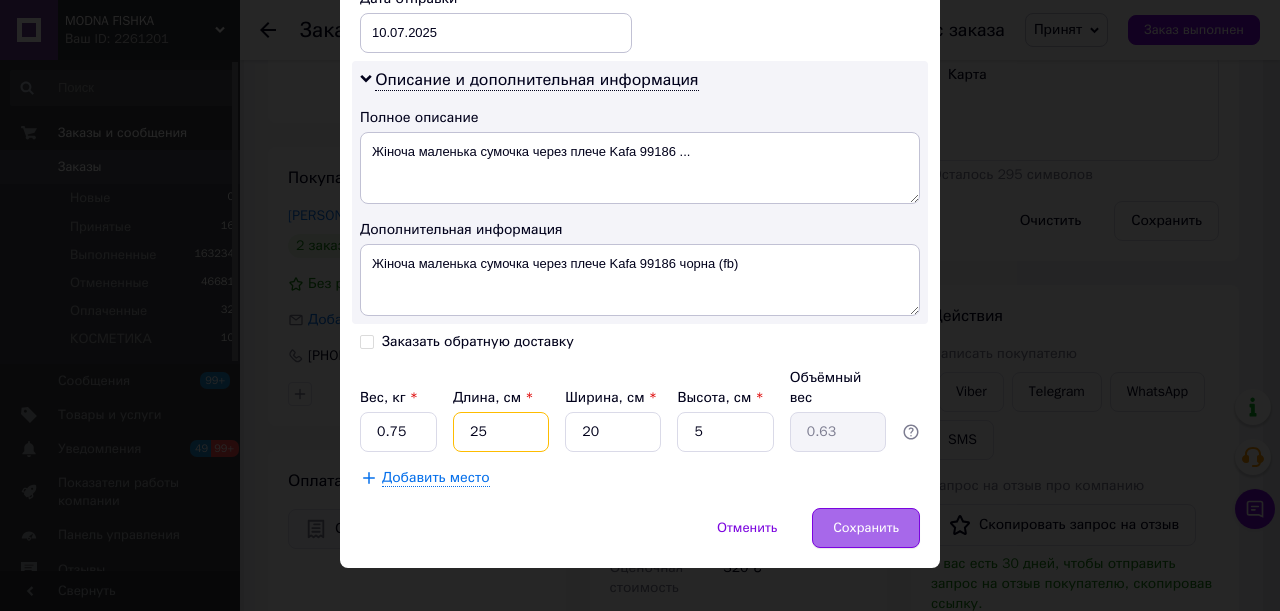 type on "25" 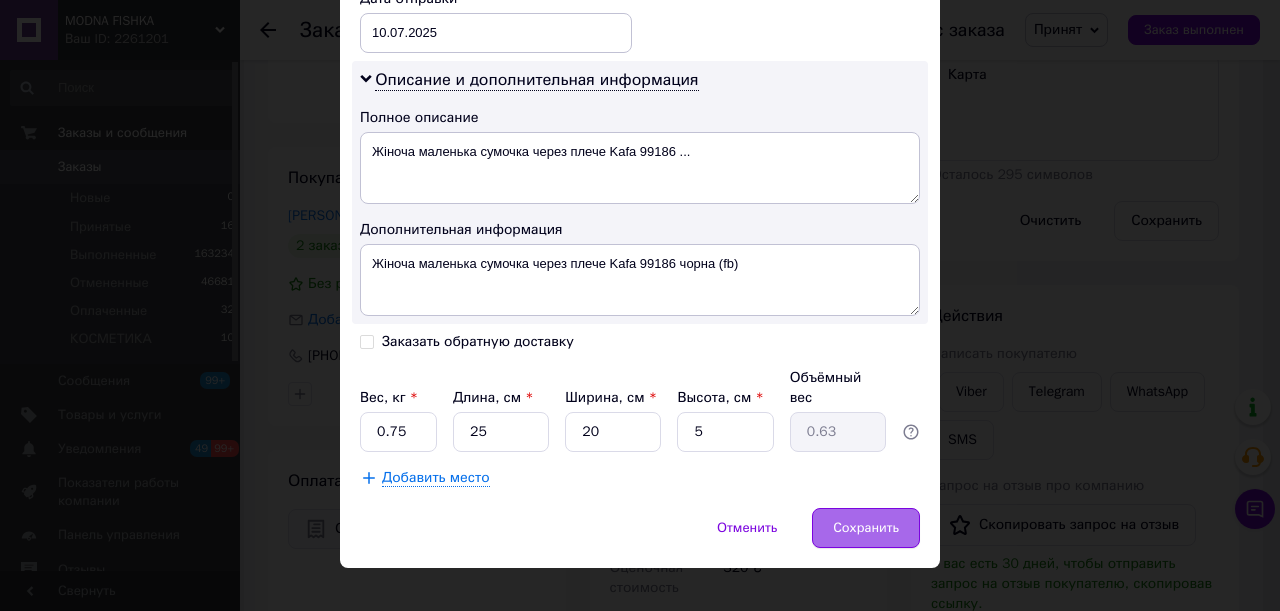 click on "Сохранить" at bounding box center [866, 528] 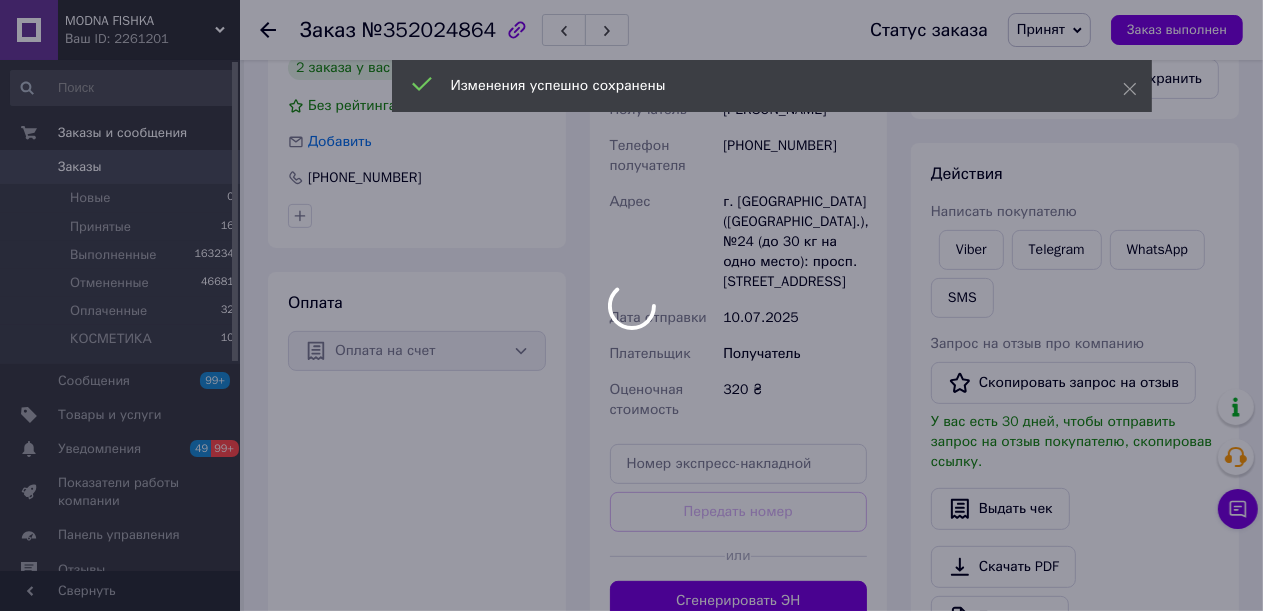 scroll, scrollTop: 827, scrollLeft: 0, axis: vertical 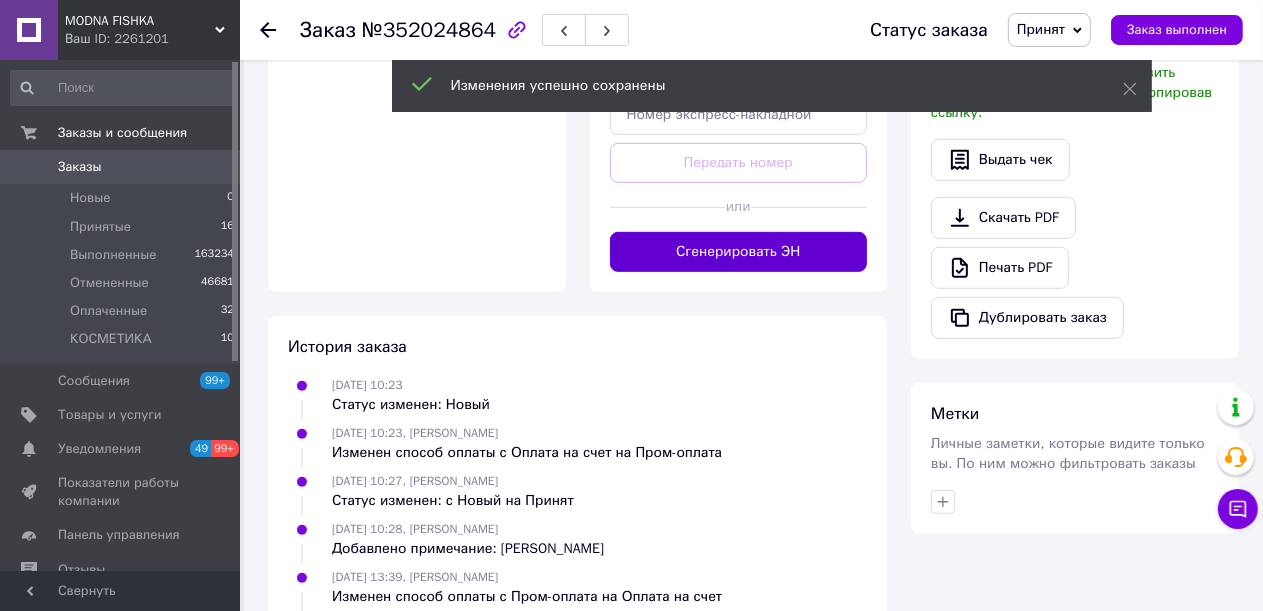 click on "Сгенерировать ЭН" at bounding box center (739, 252) 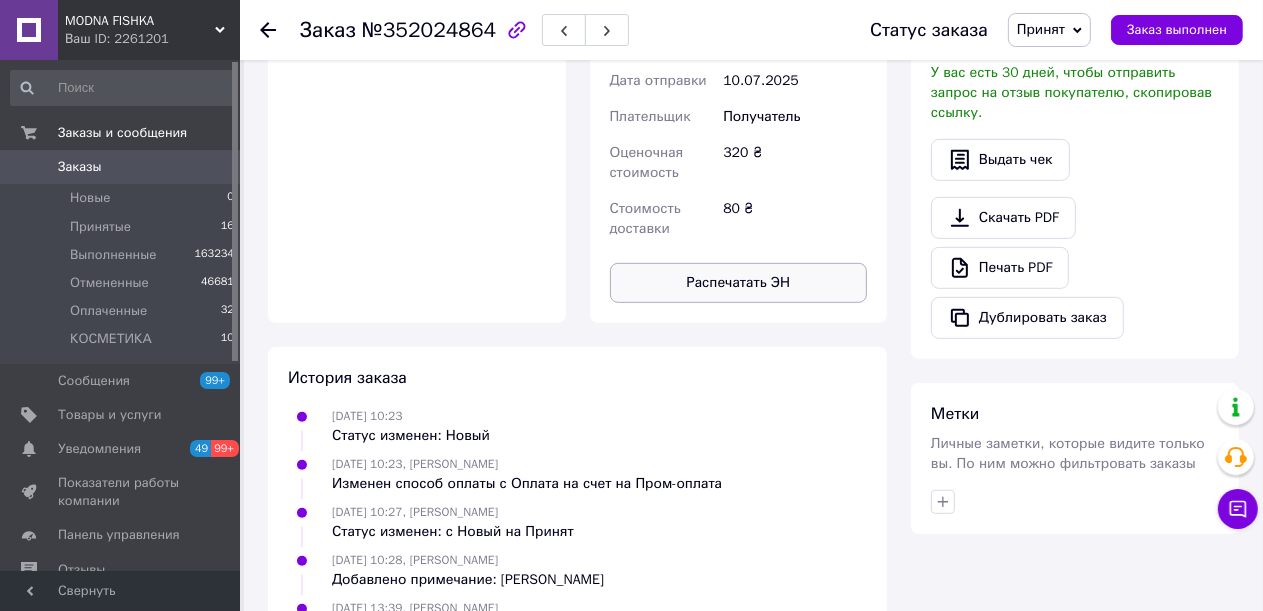 click on "Распечатать ЭН" at bounding box center [739, 283] 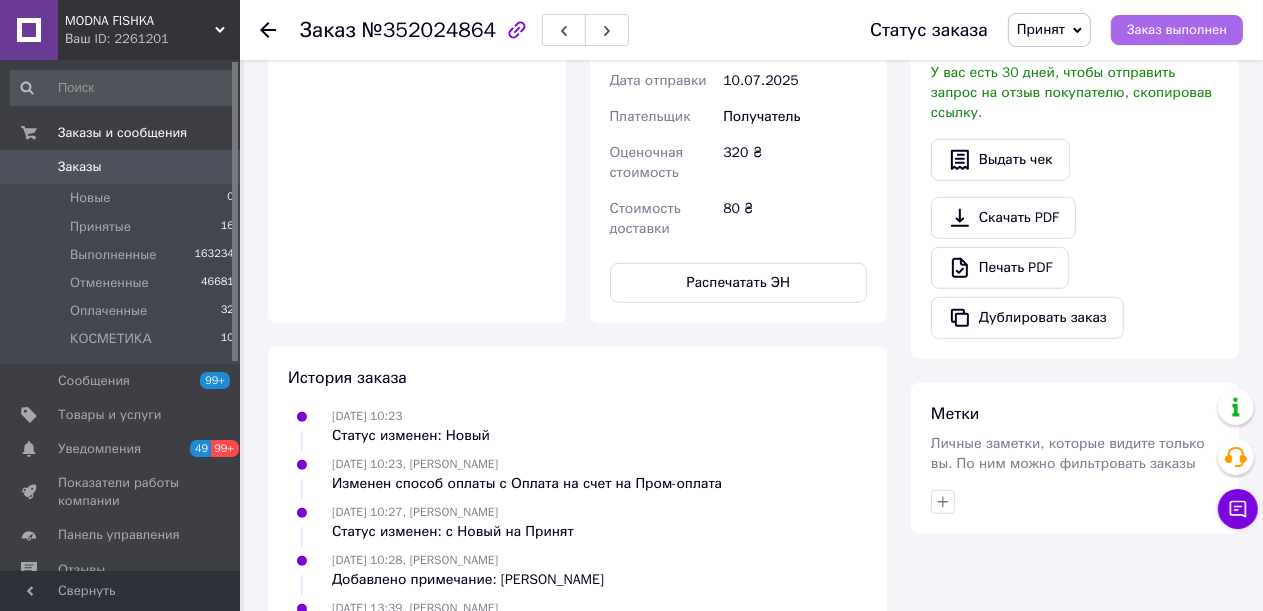 click on "Заказ выполнен" at bounding box center [1177, 30] 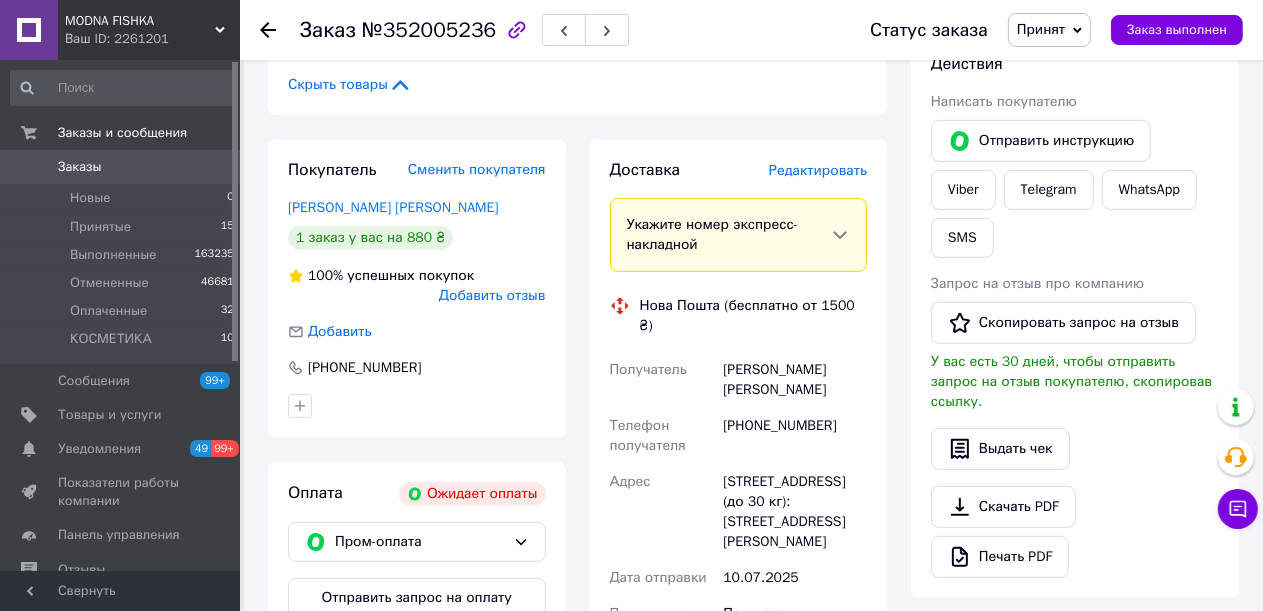scroll, scrollTop: 600, scrollLeft: 0, axis: vertical 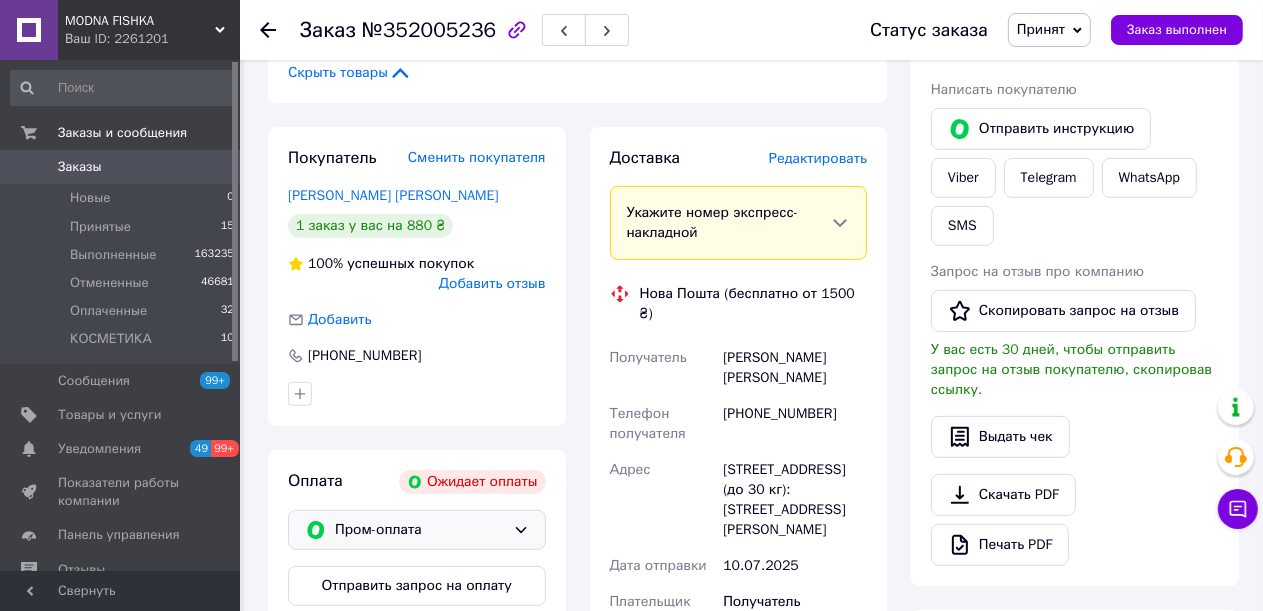 click on "Пром-оплата" at bounding box center (420, 530) 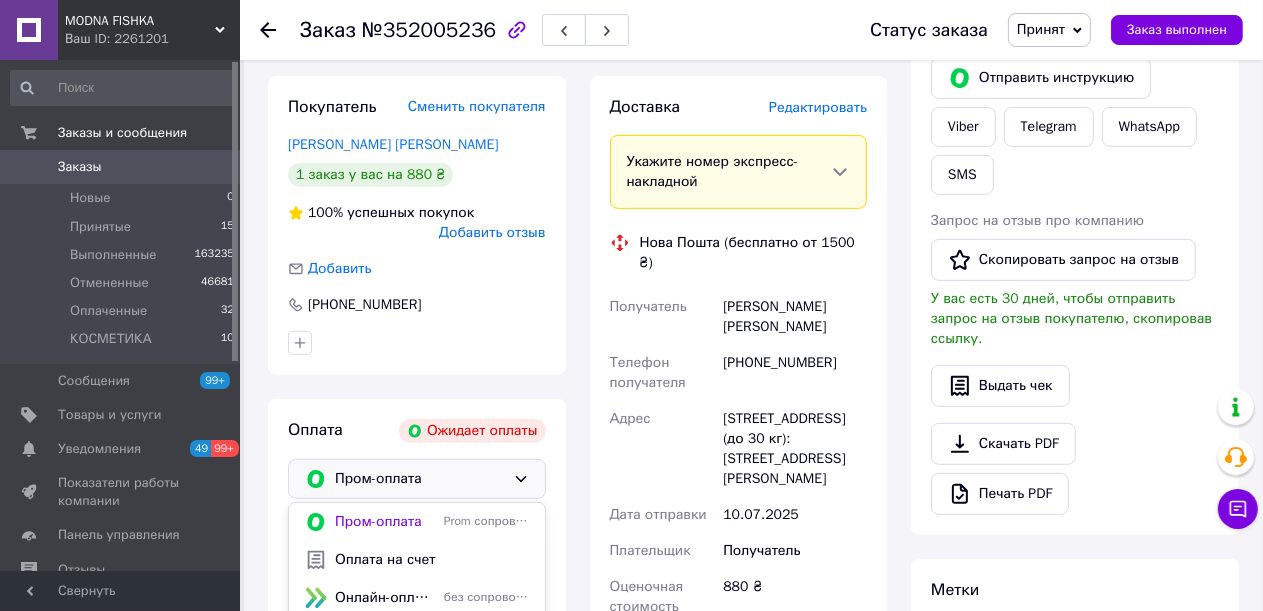 scroll, scrollTop: 700, scrollLeft: 0, axis: vertical 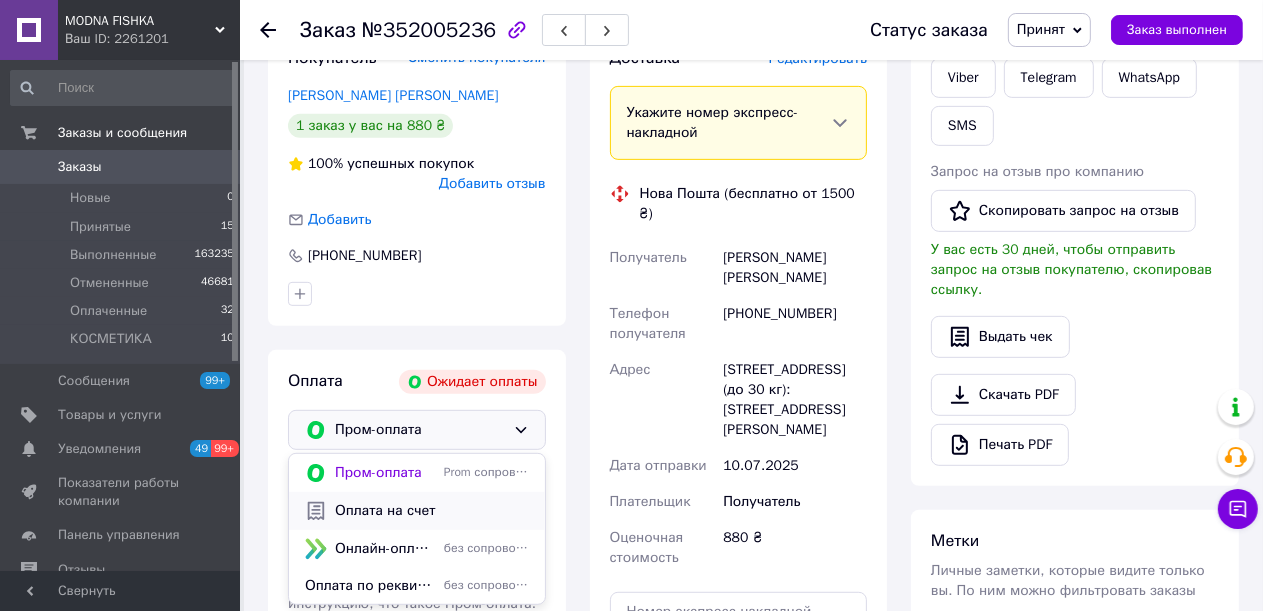 click on "Оплата на счет" at bounding box center (432, 511) 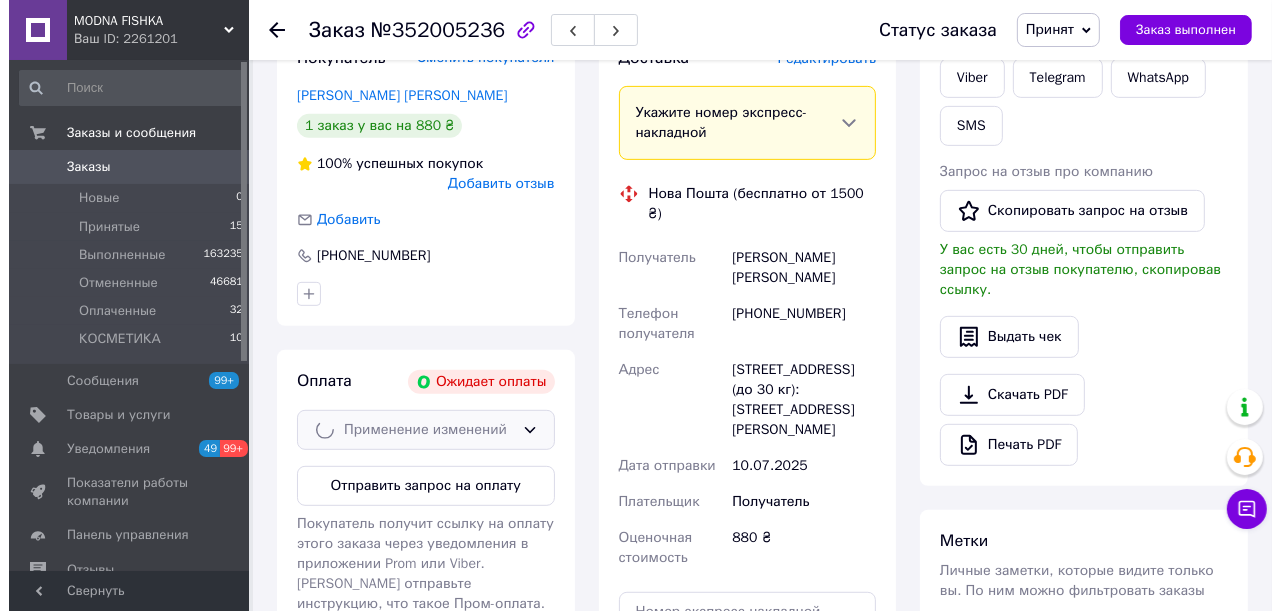 scroll, scrollTop: 600, scrollLeft: 0, axis: vertical 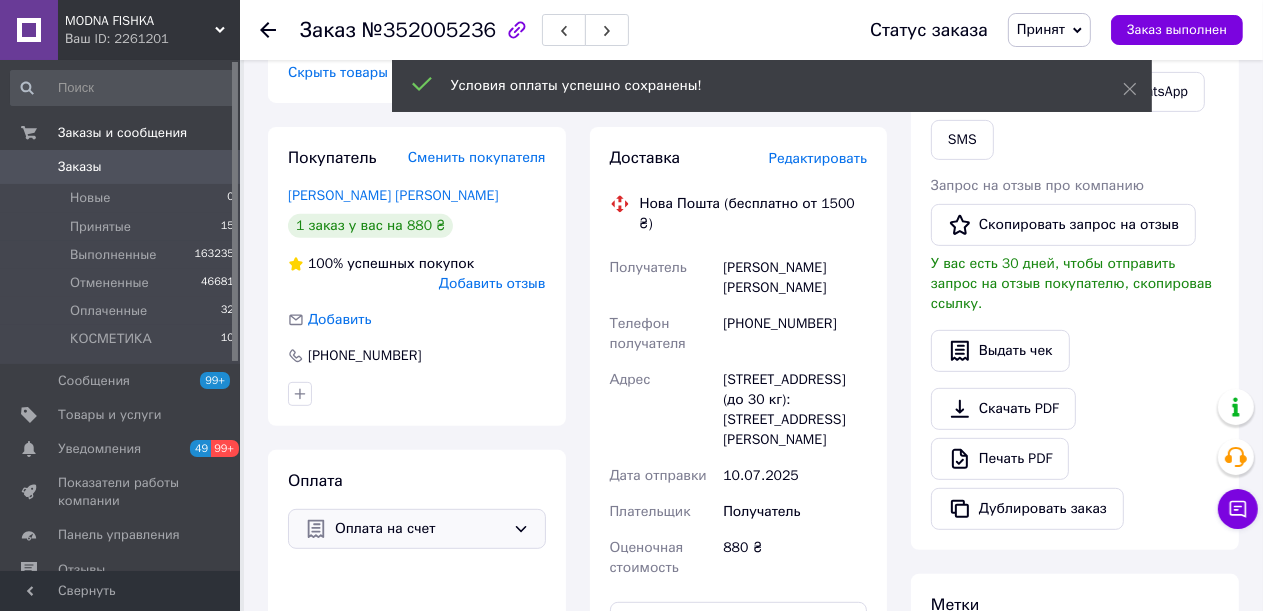 click on "Редактировать" at bounding box center [818, 158] 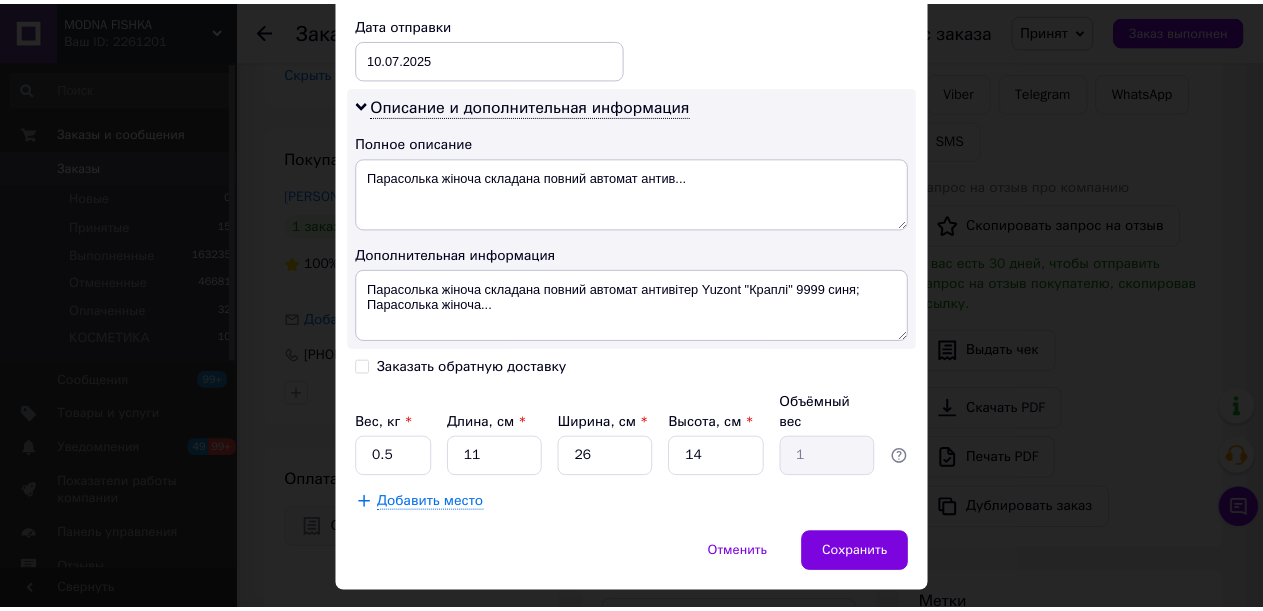 scroll, scrollTop: 970, scrollLeft: 0, axis: vertical 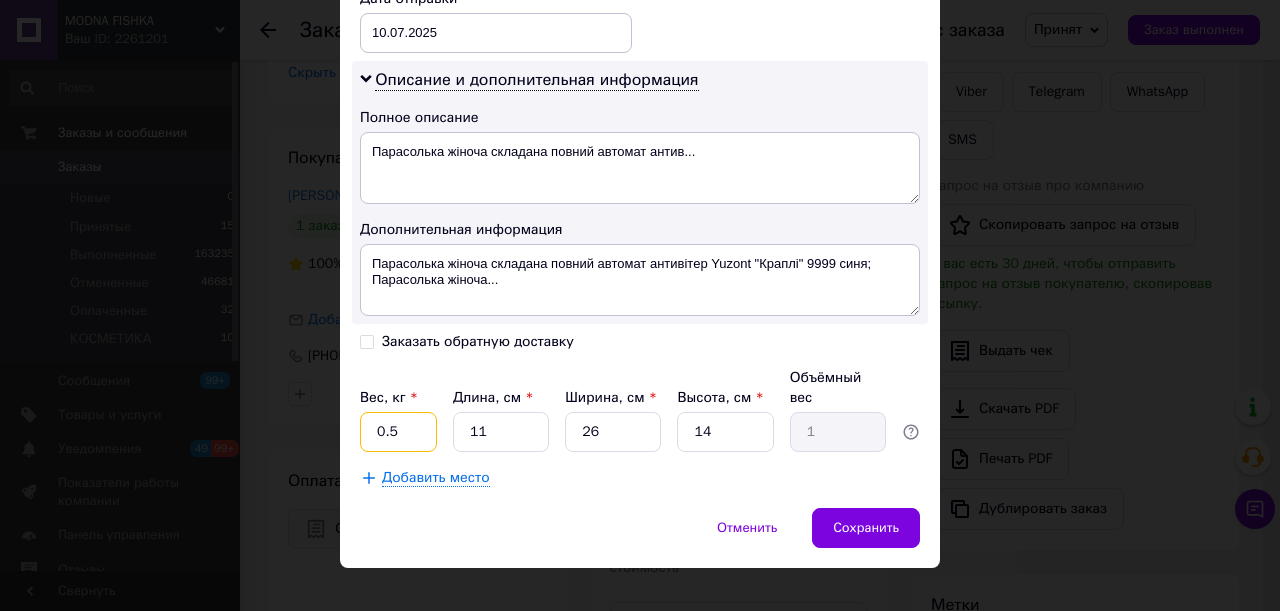 drag, startPoint x: 402, startPoint y: 410, endPoint x: 367, endPoint y: 416, distance: 35.510563 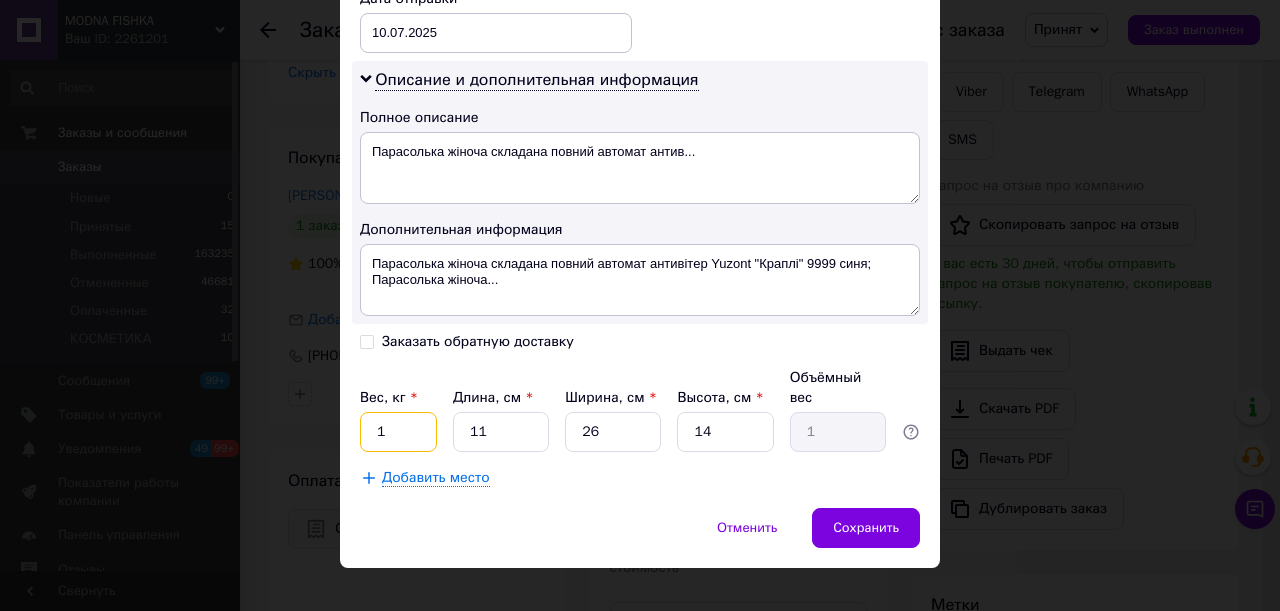 type on "1" 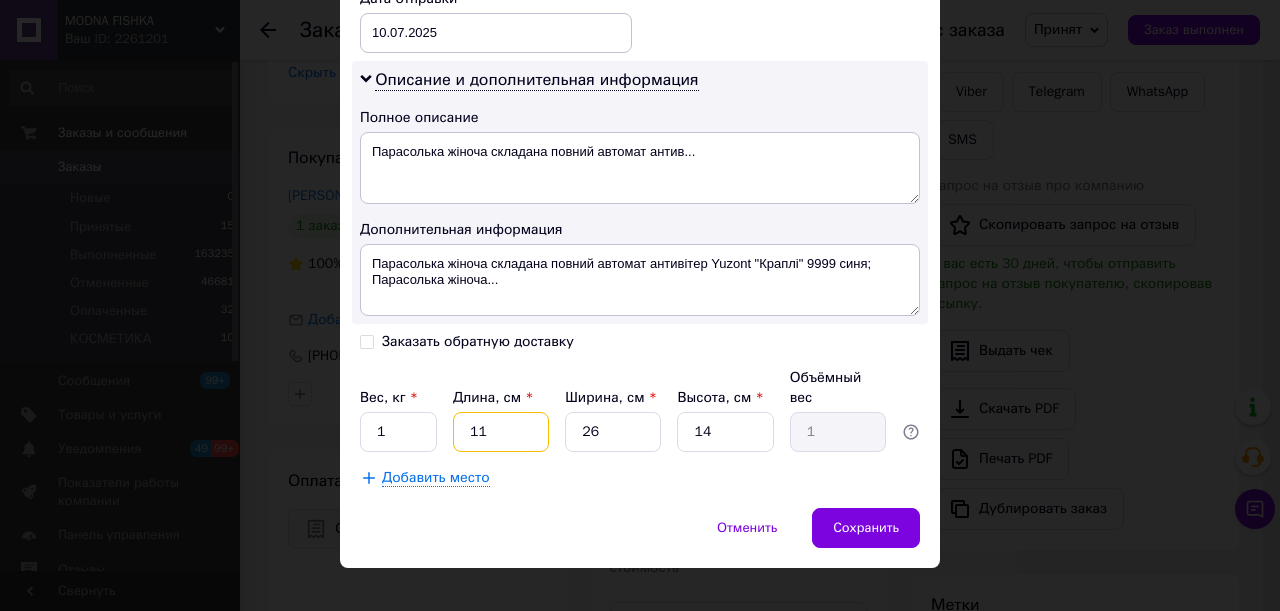 drag, startPoint x: 483, startPoint y: 406, endPoint x: 412, endPoint y: 391, distance: 72.56721 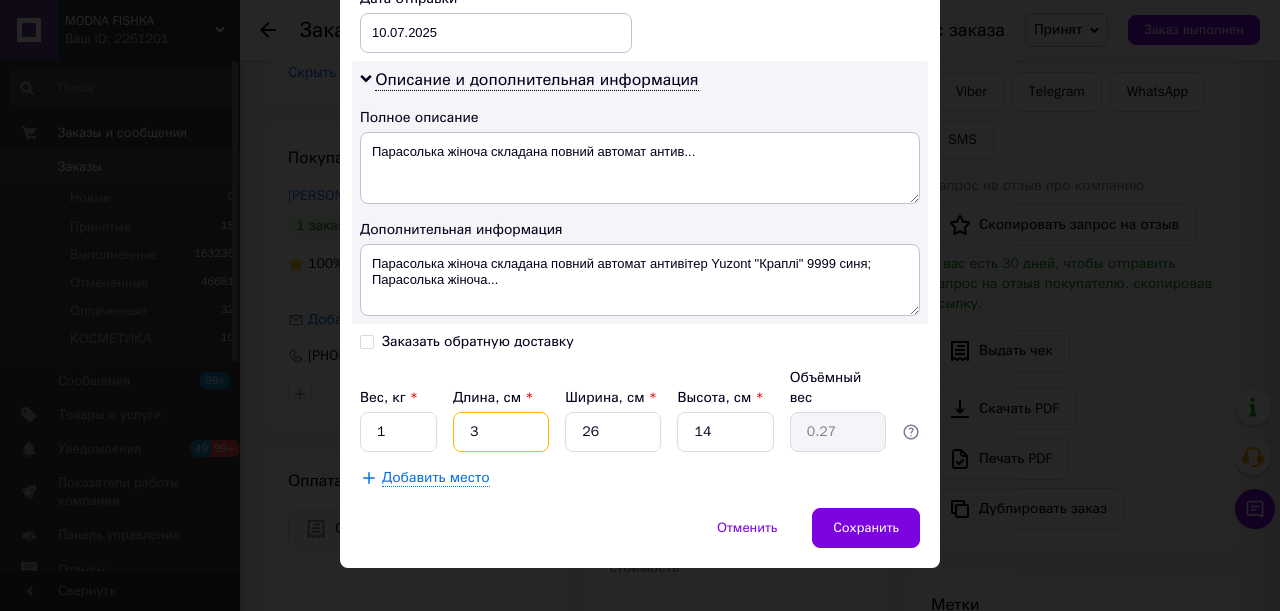 type on "30" 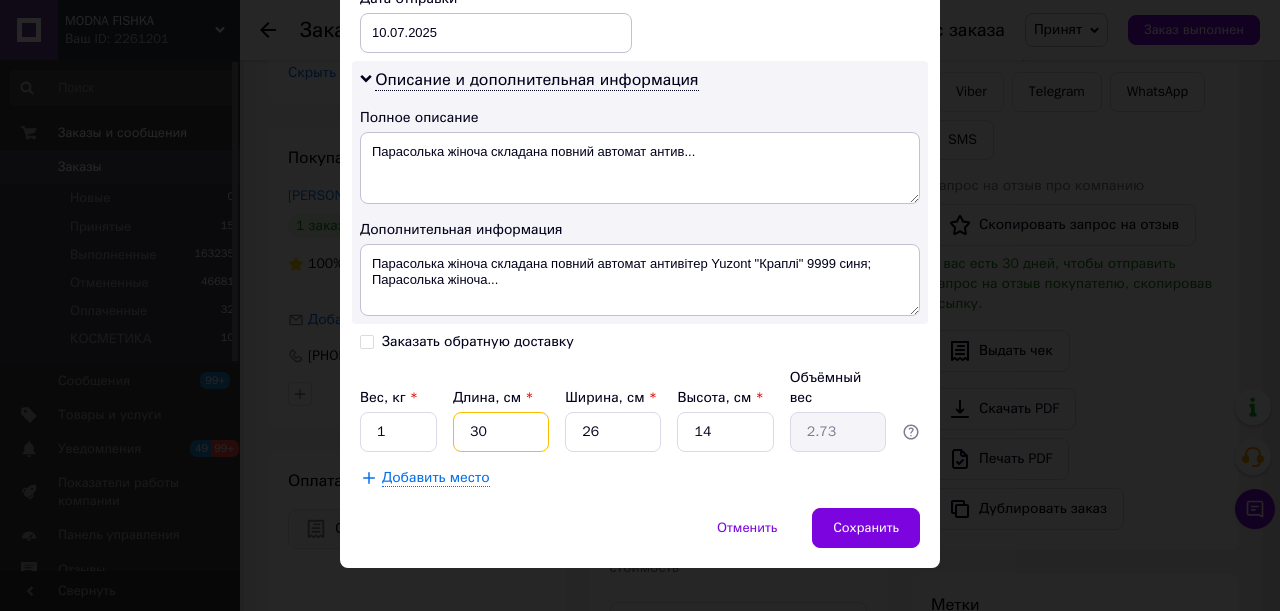 type on "30" 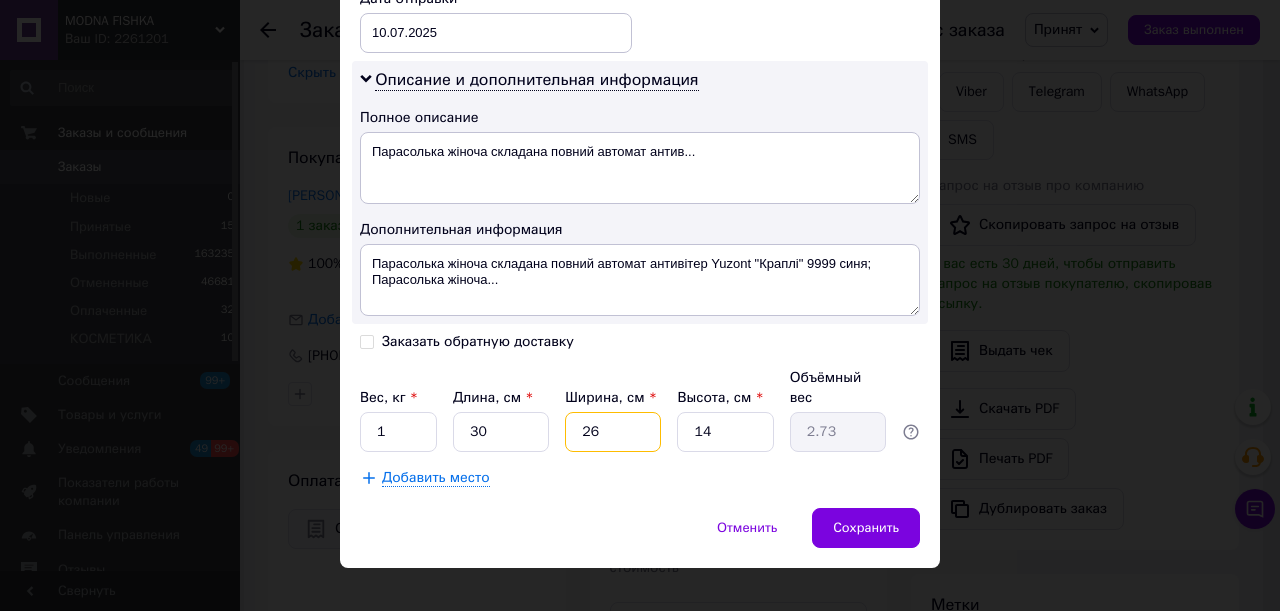 drag, startPoint x: 583, startPoint y: 386, endPoint x: 540, endPoint y: 405, distance: 47.010635 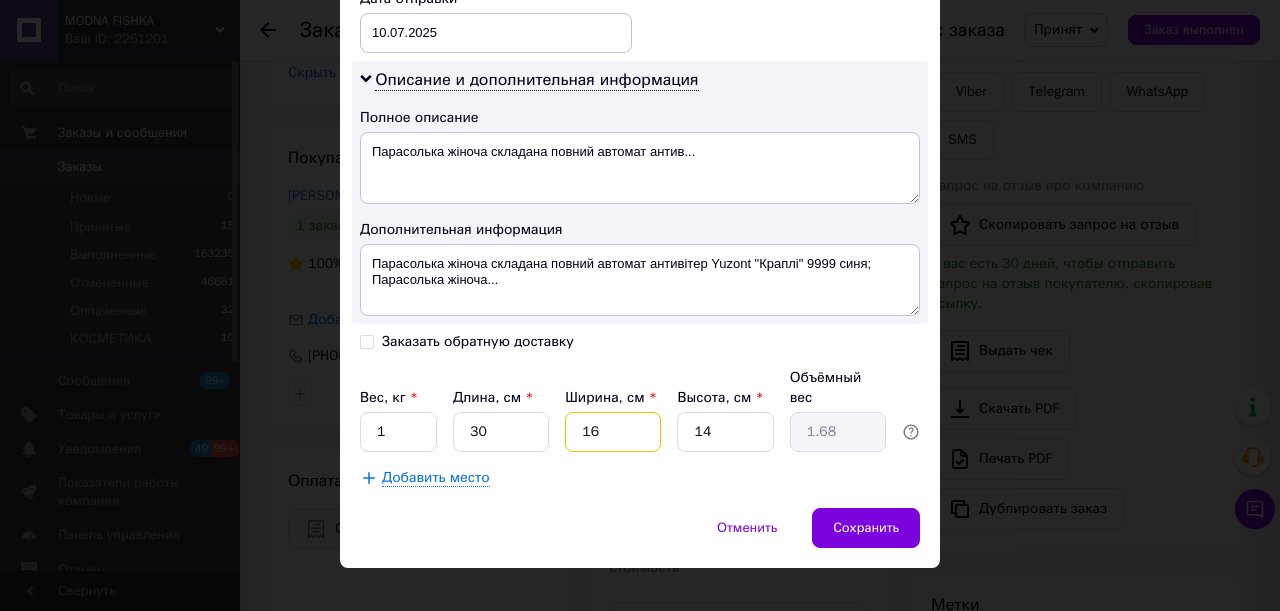 type on "126" 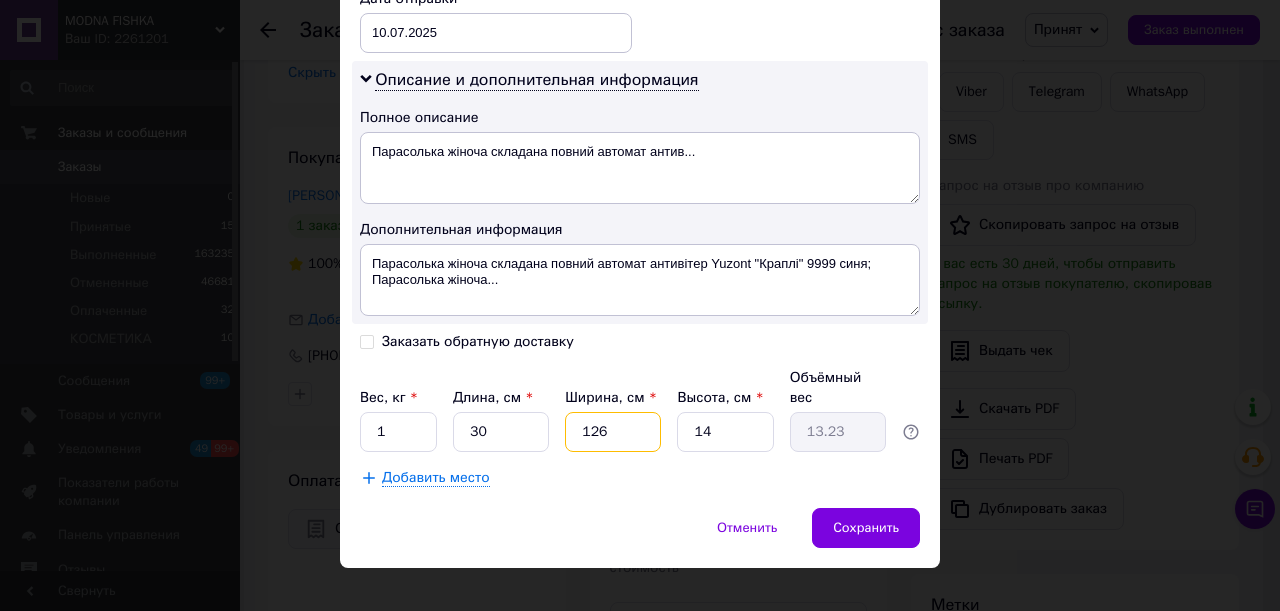 type on "16" 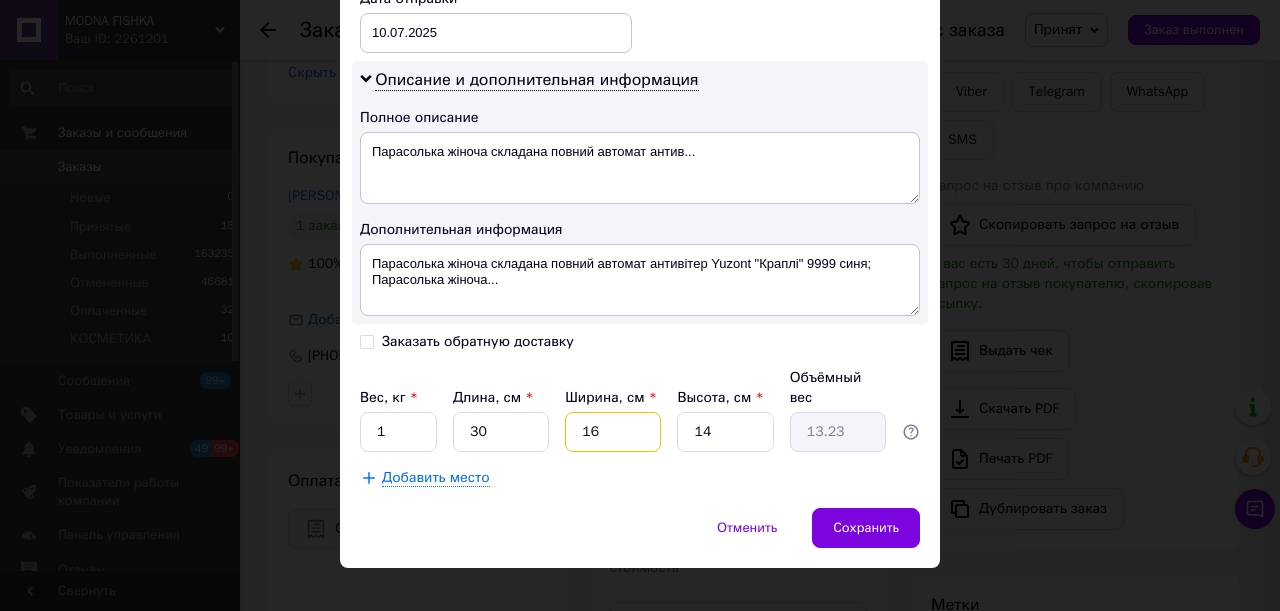 type on "1.68" 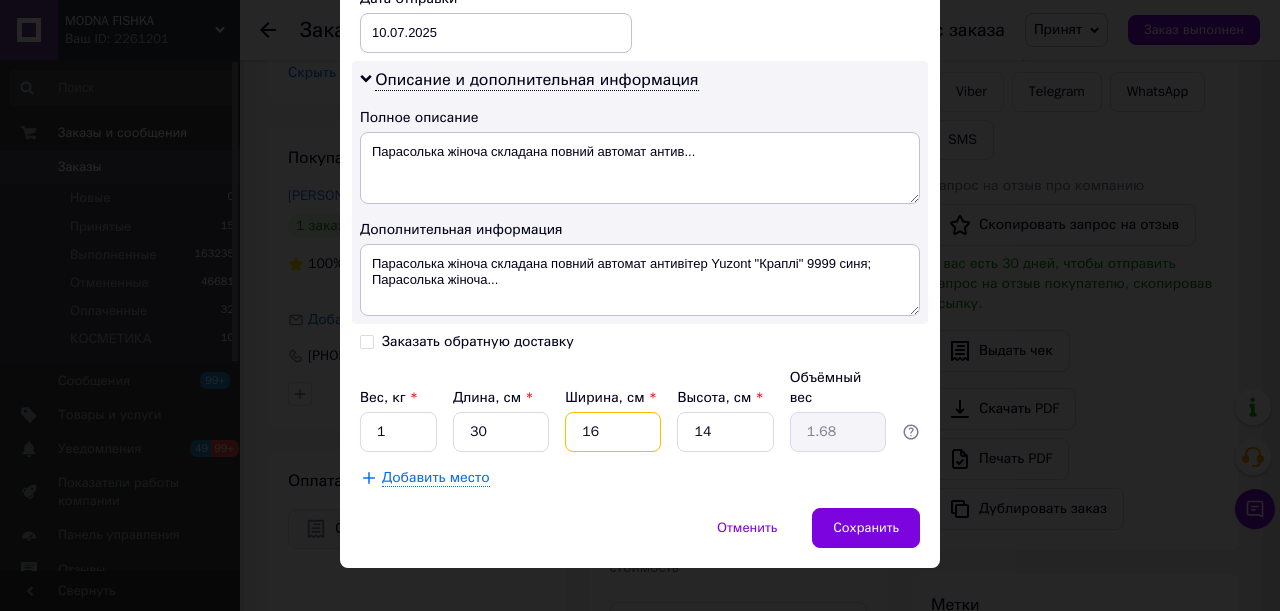 drag, startPoint x: 598, startPoint y: 405, endPoint x: 562, endPoint y: 406, distance: 36.013885 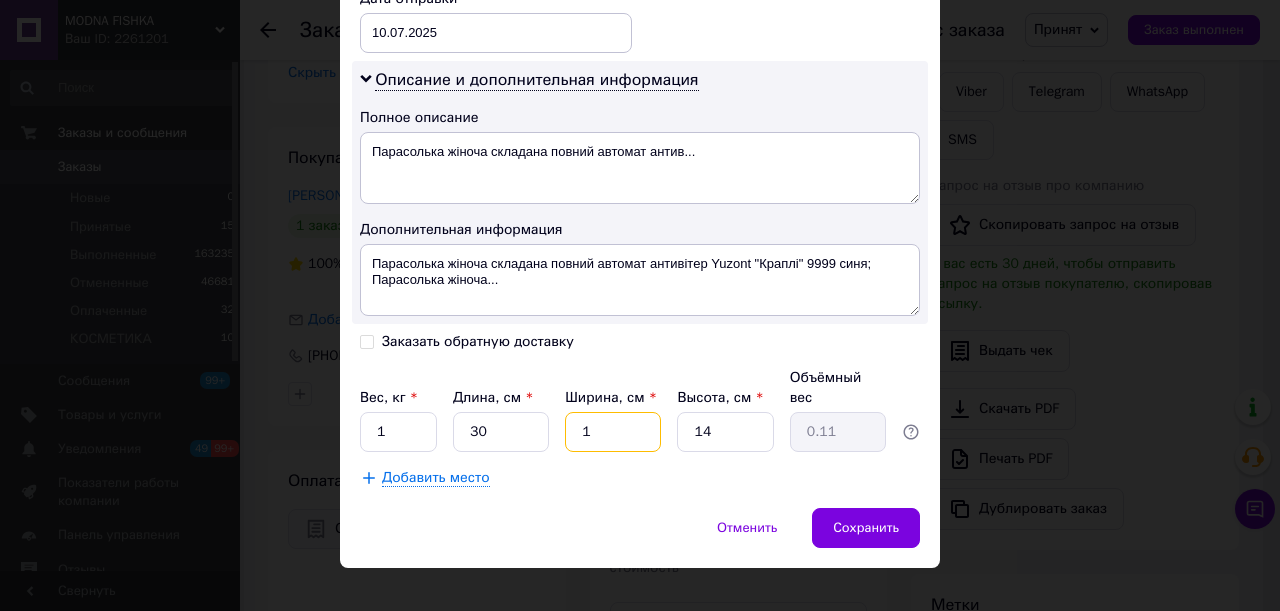 type on "10" 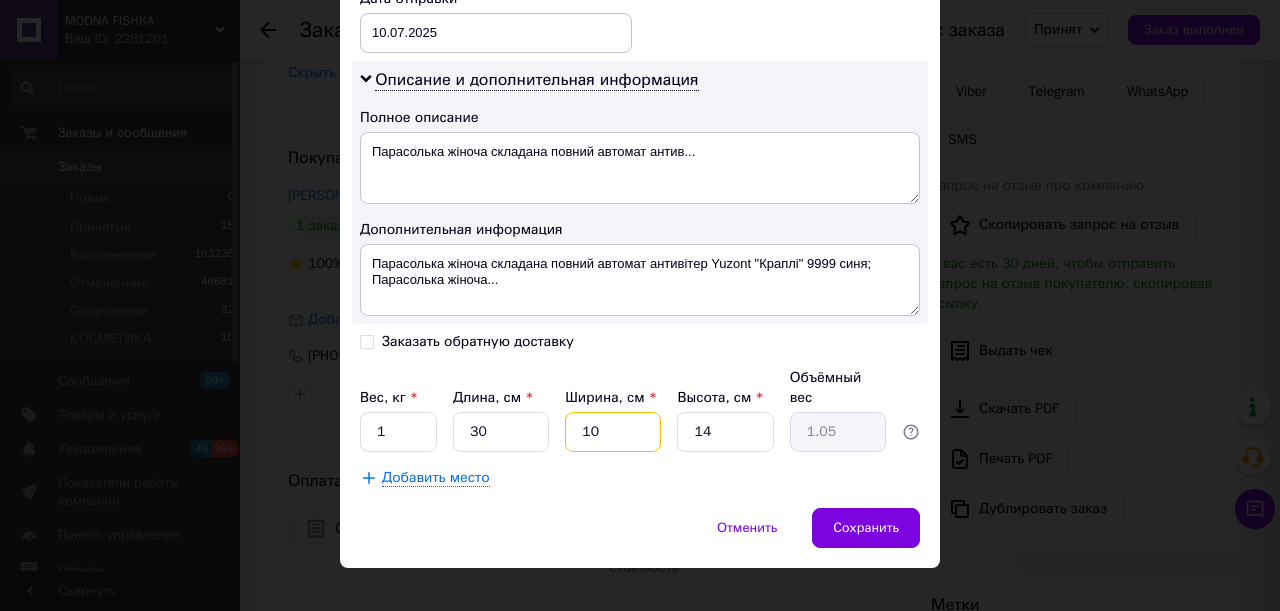 type on "10" 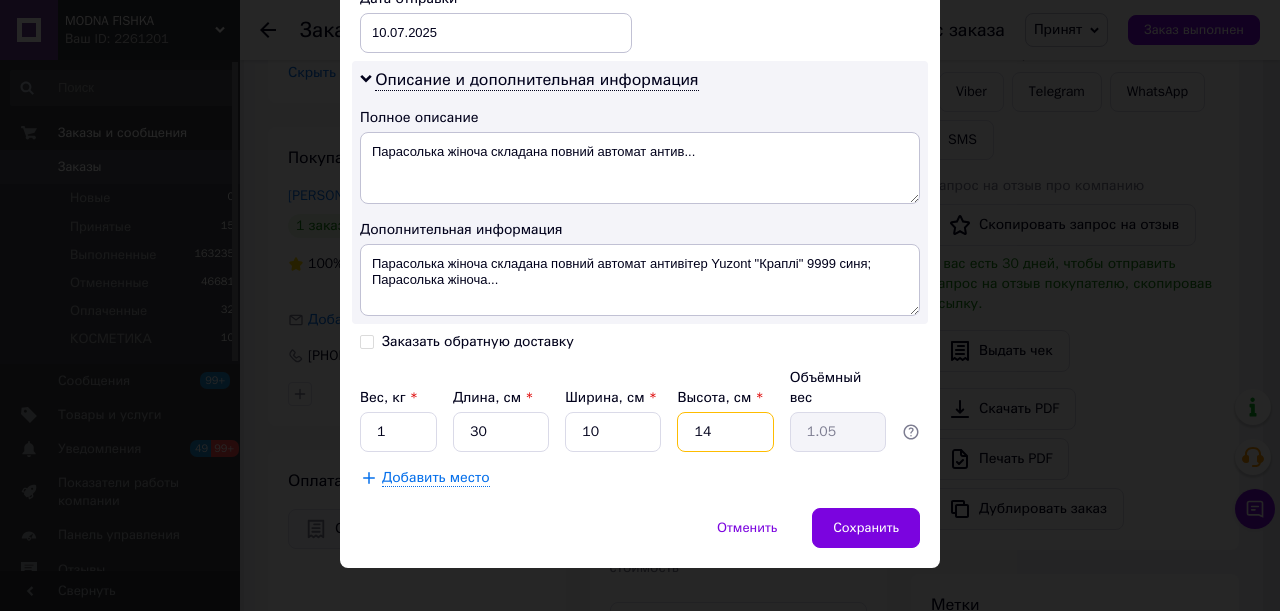 drag, startPoint x: 727, startPoint y: 407, endPoint x: 641, endPoint y: 404, distance: 86.05231 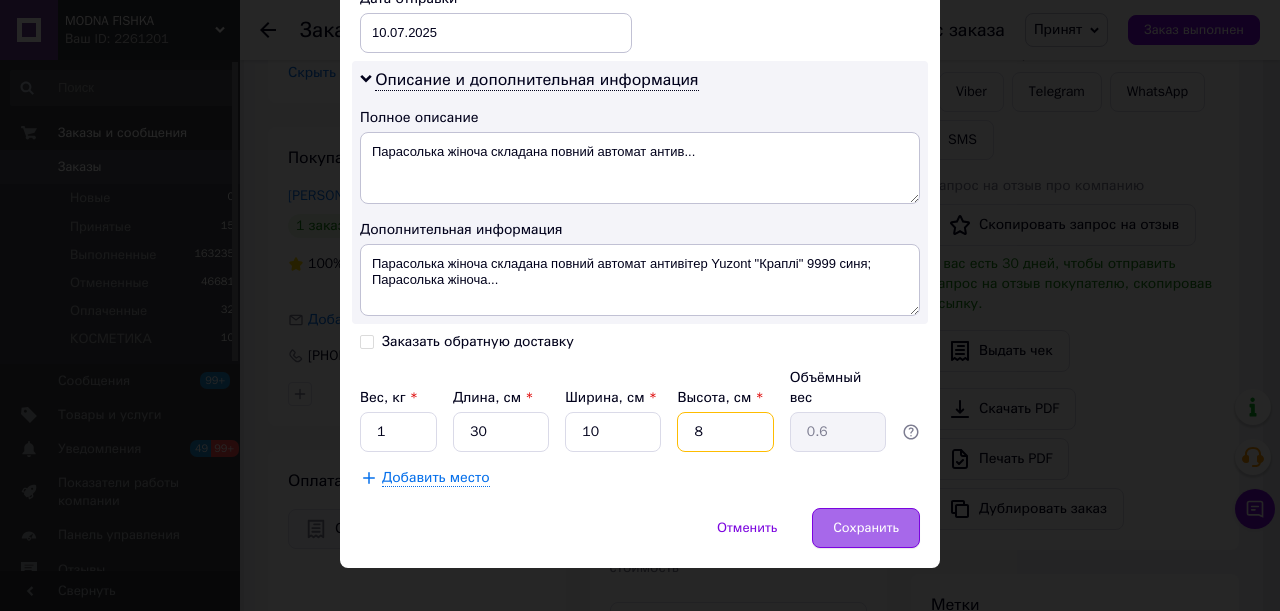 type on "8" 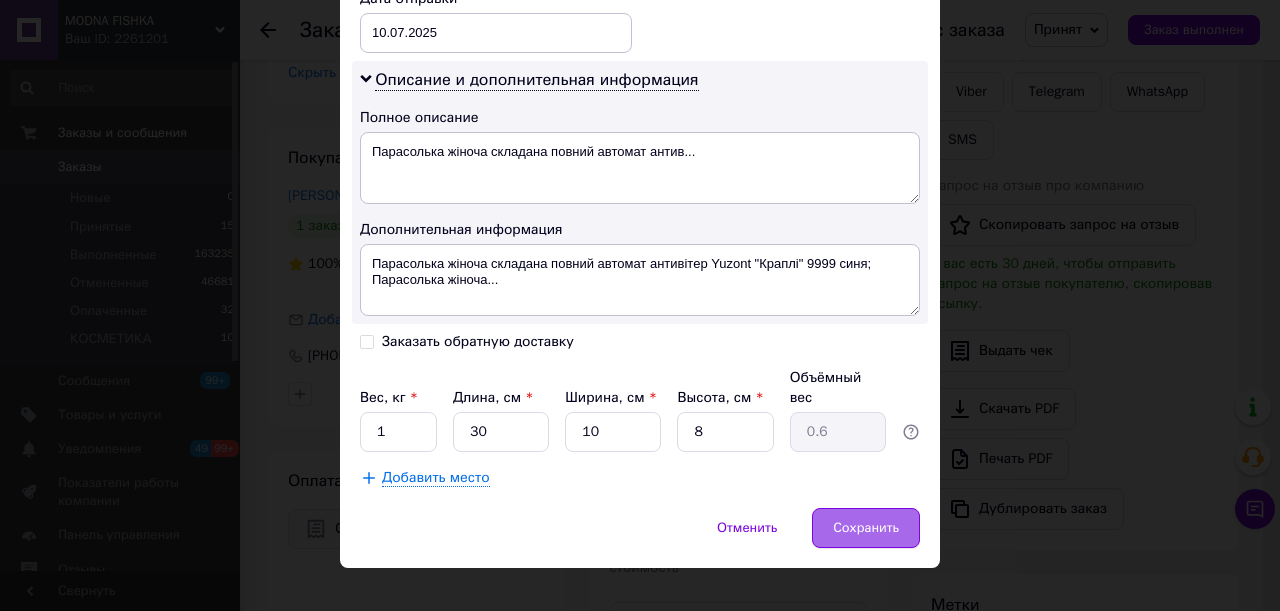 click on "Сохранить" at bounding box center (866, 528) 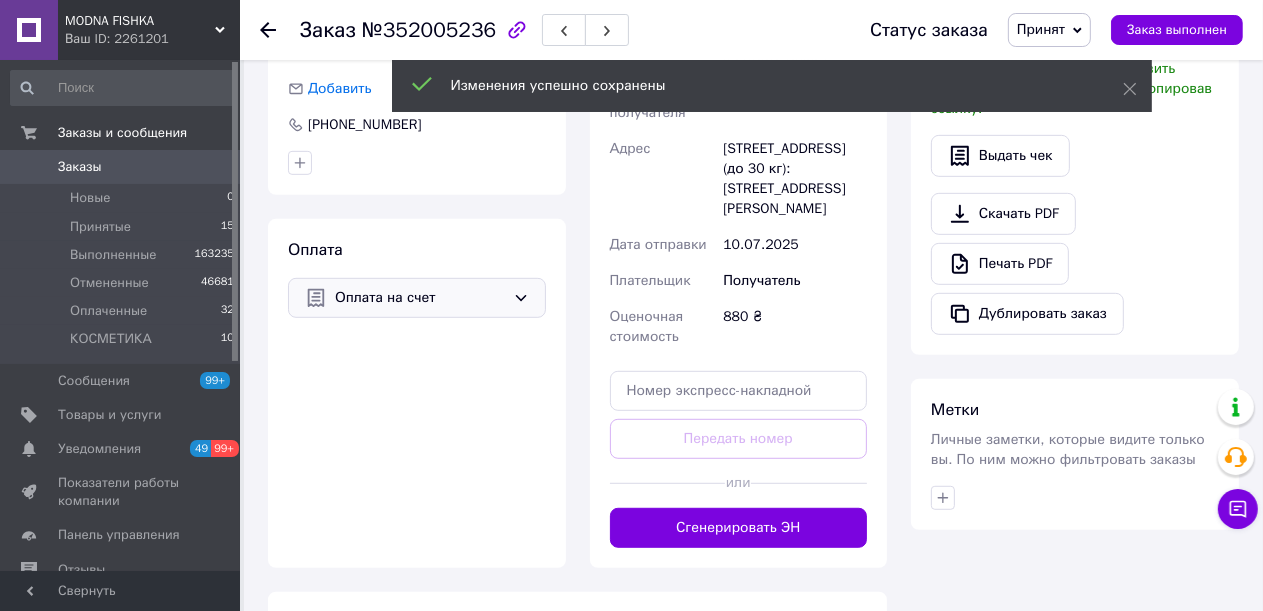 scroll, scrollTop: 1100, scrollLeft: 0, axis: vertical 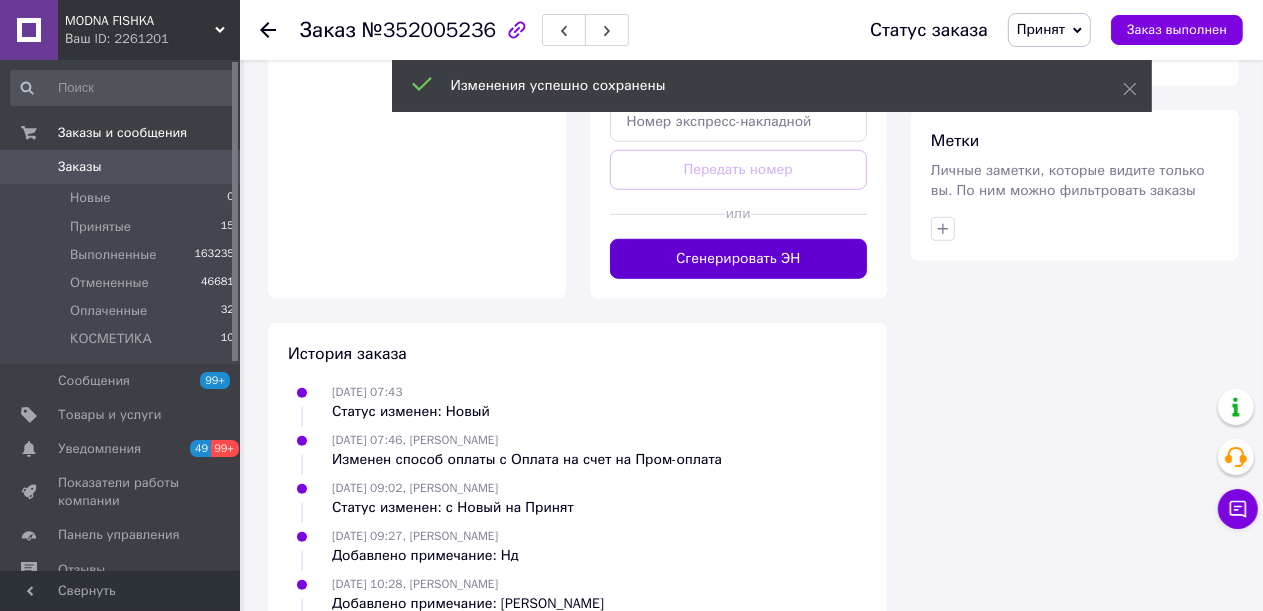 click on "Сгенерировать ЭН" at bounding box center (739, 259) 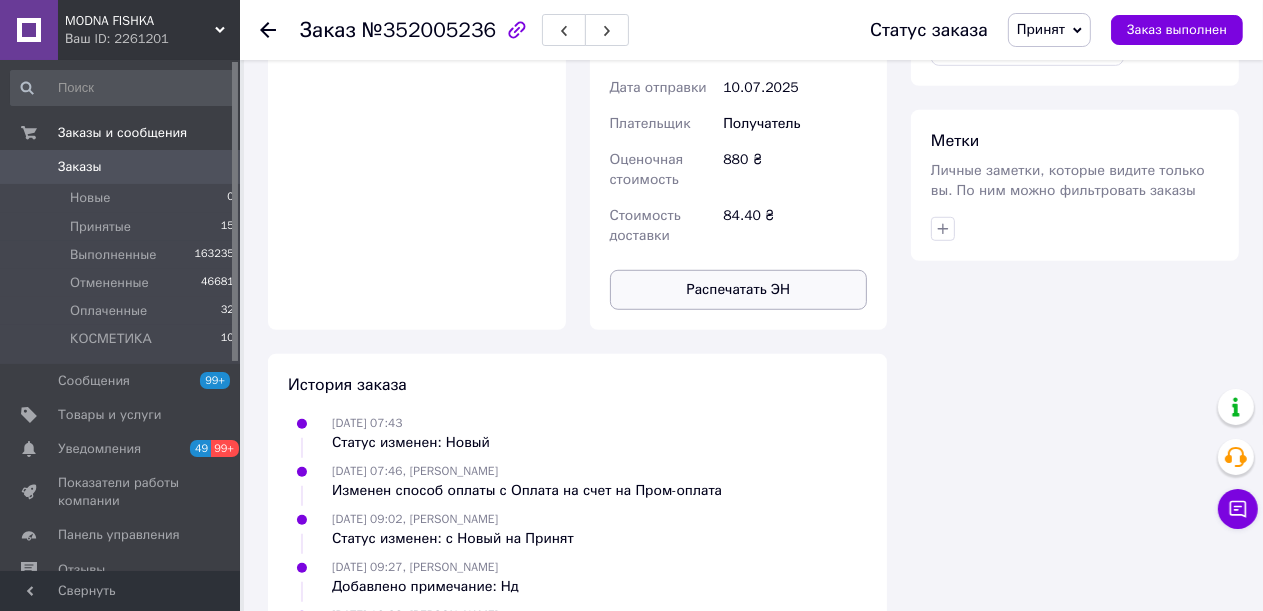 click on "Распечатать ЭН" at bounding box center [739, 290] 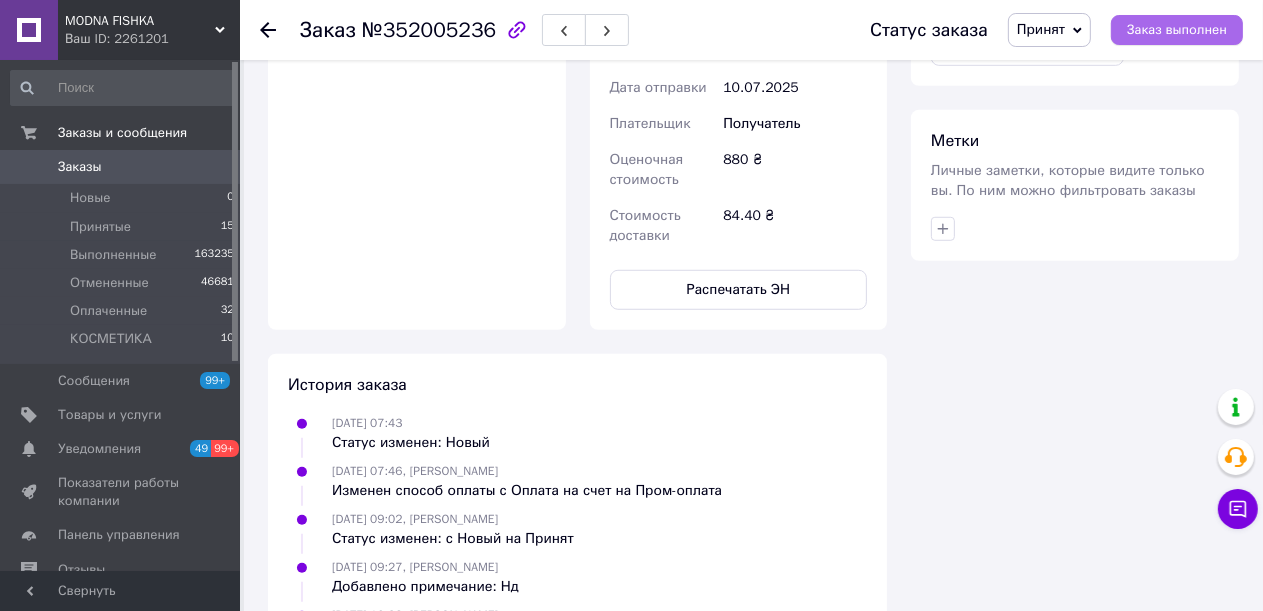 click on "Заказ выполнен" at bounding box center (1177, 30) 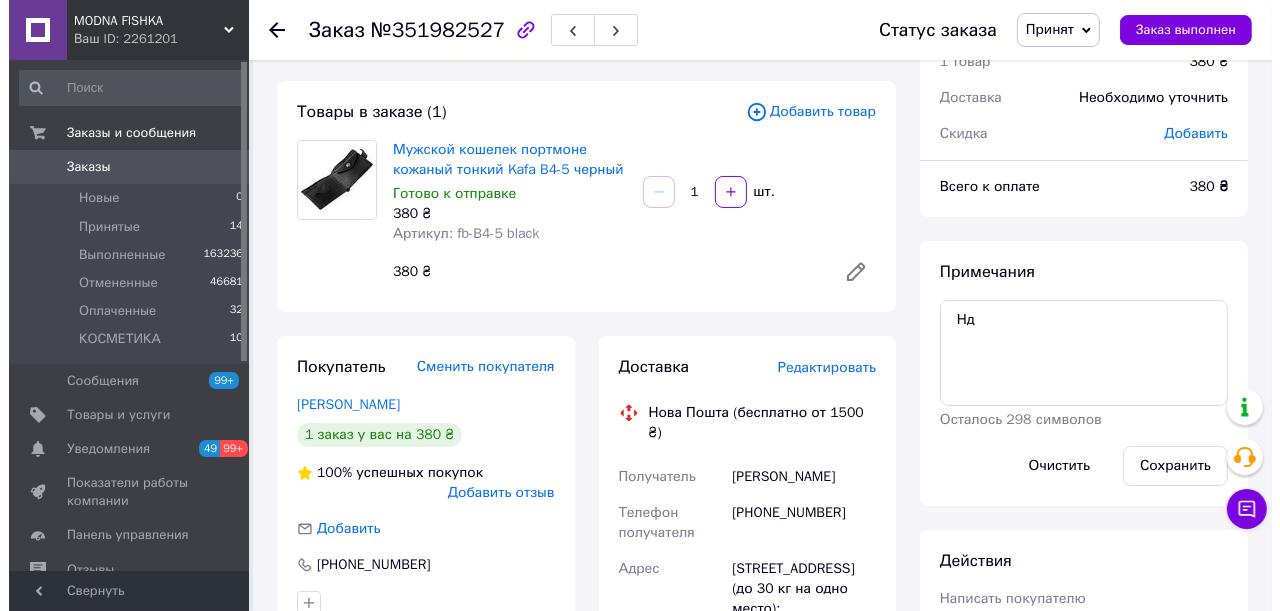 scroll, scrollTop: 200, scrollLeft: 0, axis: vertical 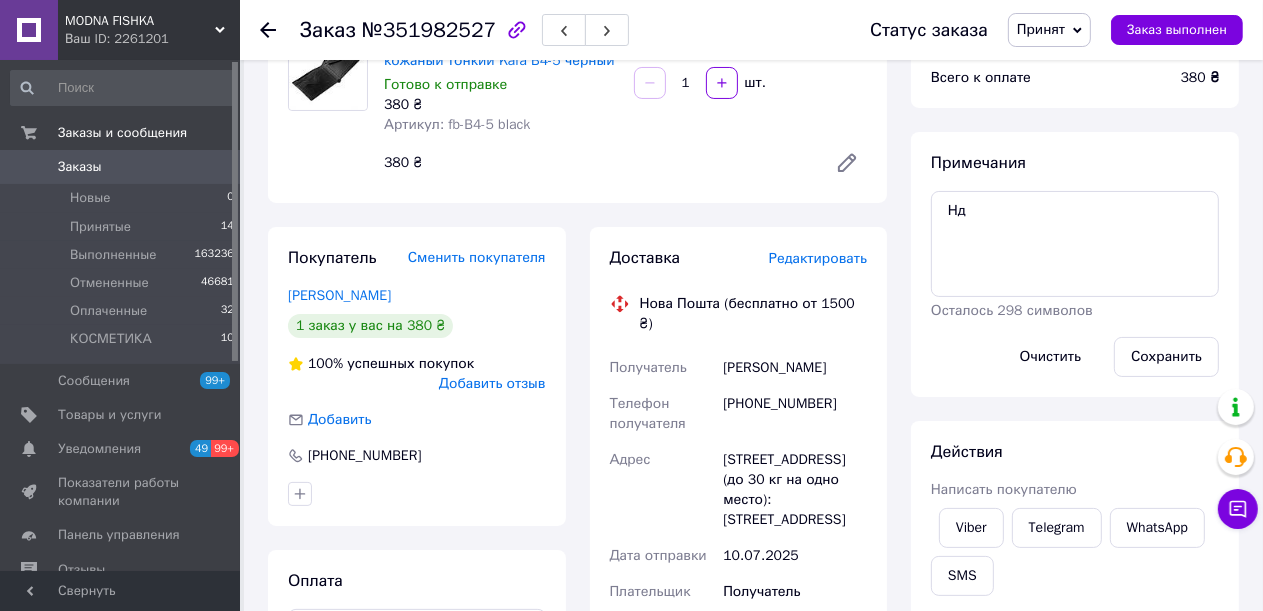 click on "Редактировать" at bounding box center (818, 258) 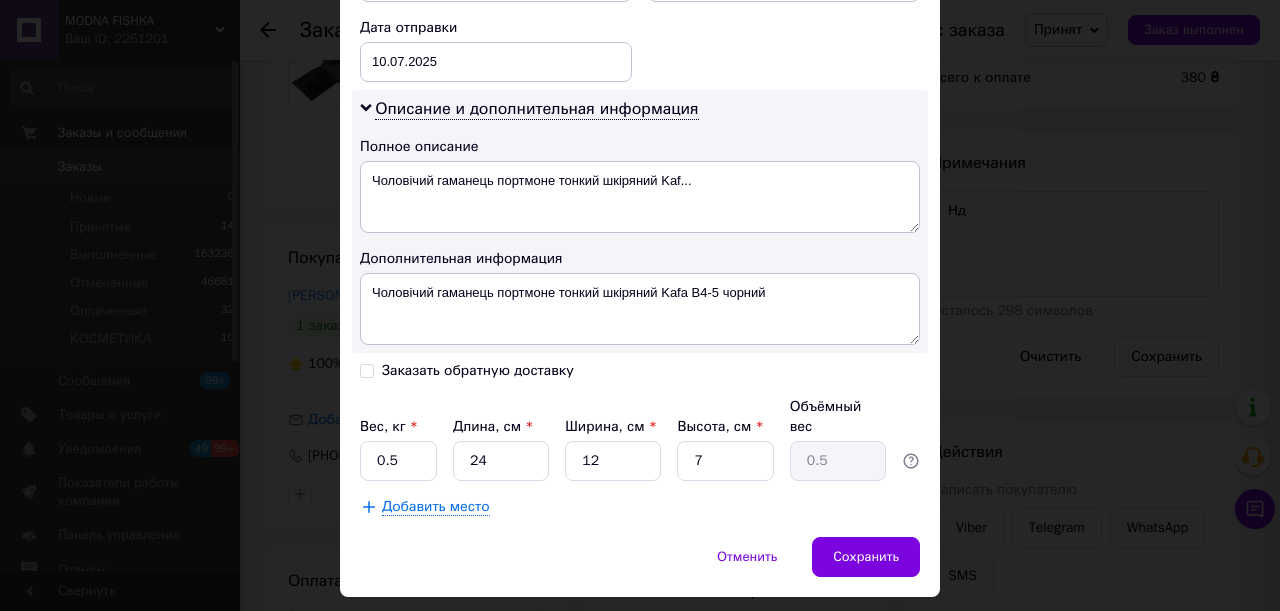 scroll, scrollTop: 970, scrollLeft: 0, axis: vertical 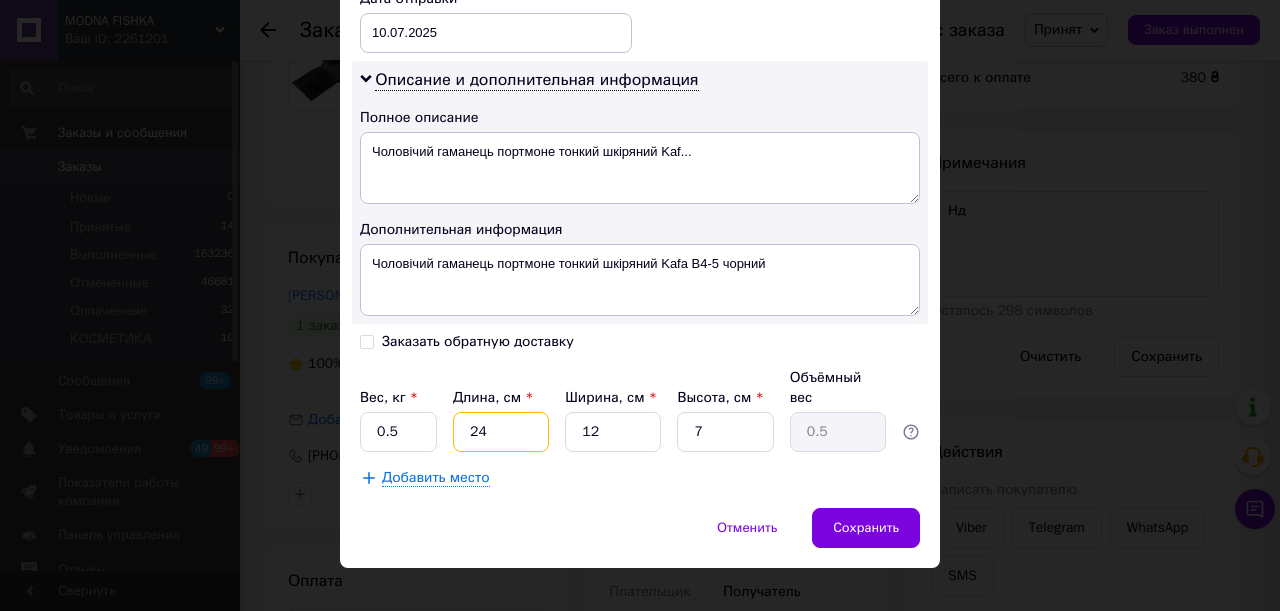 drag, startPoint x: 512, startPoint y: 402, endPoint x: 444, endPoint y: 406, distance: 68.117546 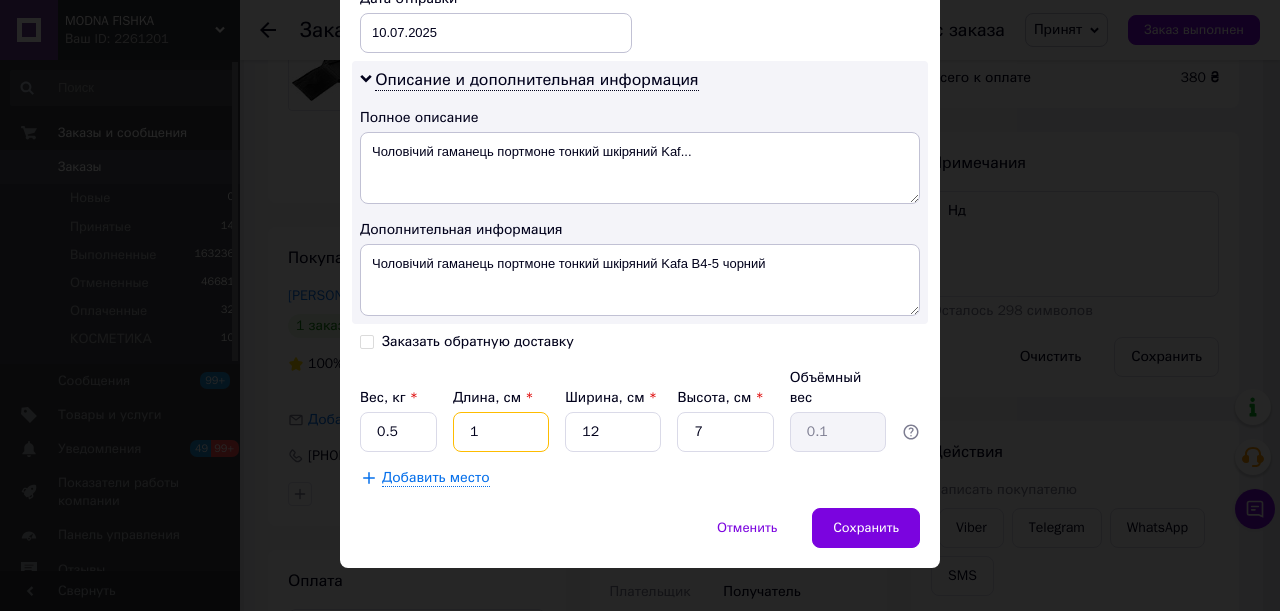 type on "15" 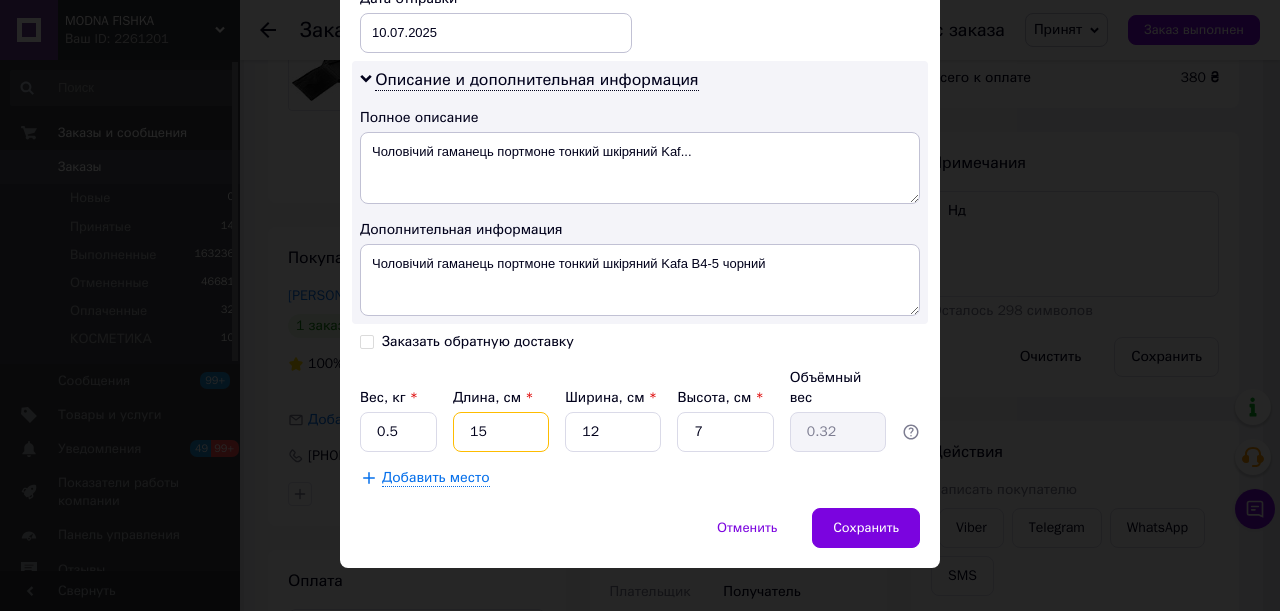 type on "15" 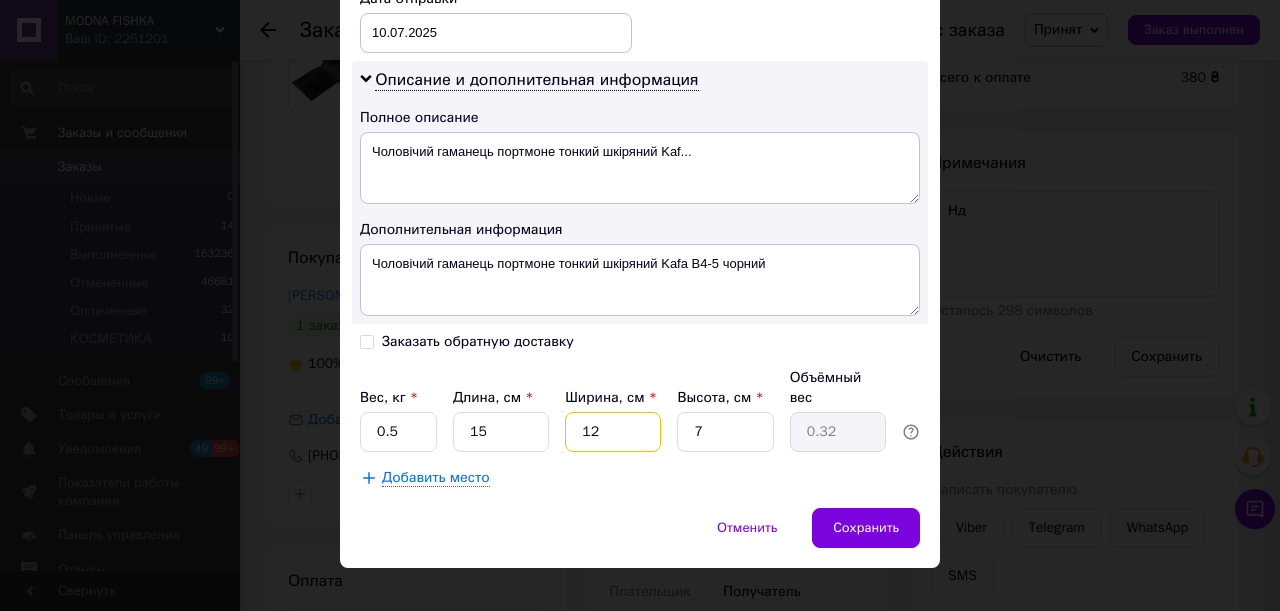 drag, startPoint x: 580, startPoint y: 406, endPoint x: 548, endPoint y: 406, distance: 32 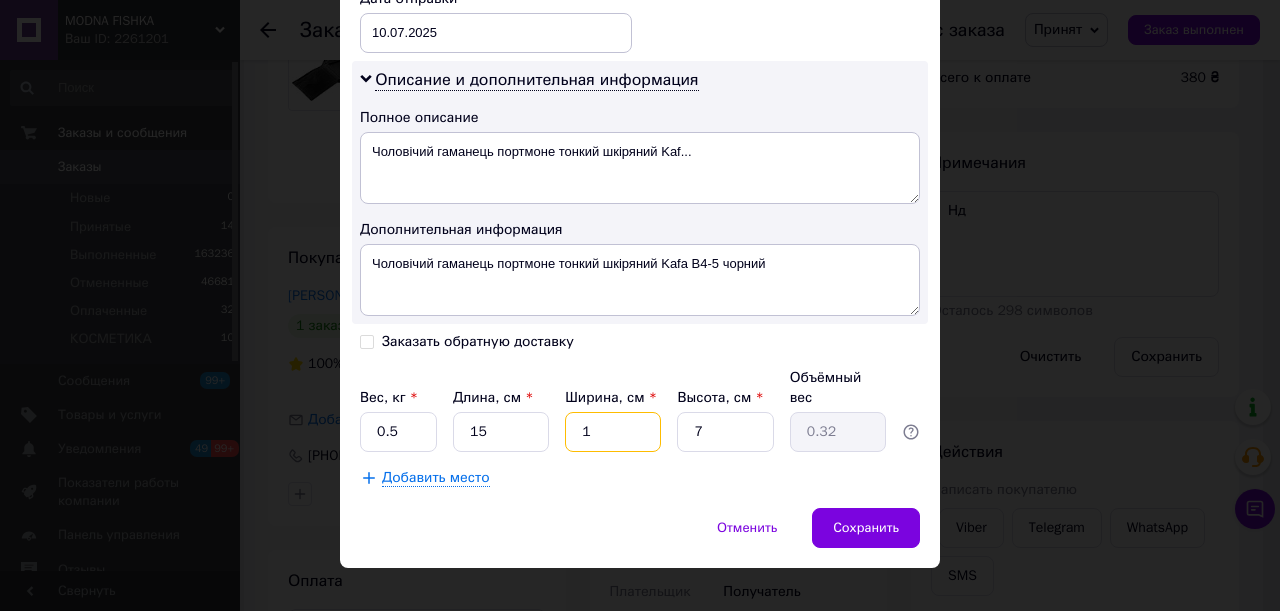type on "1" 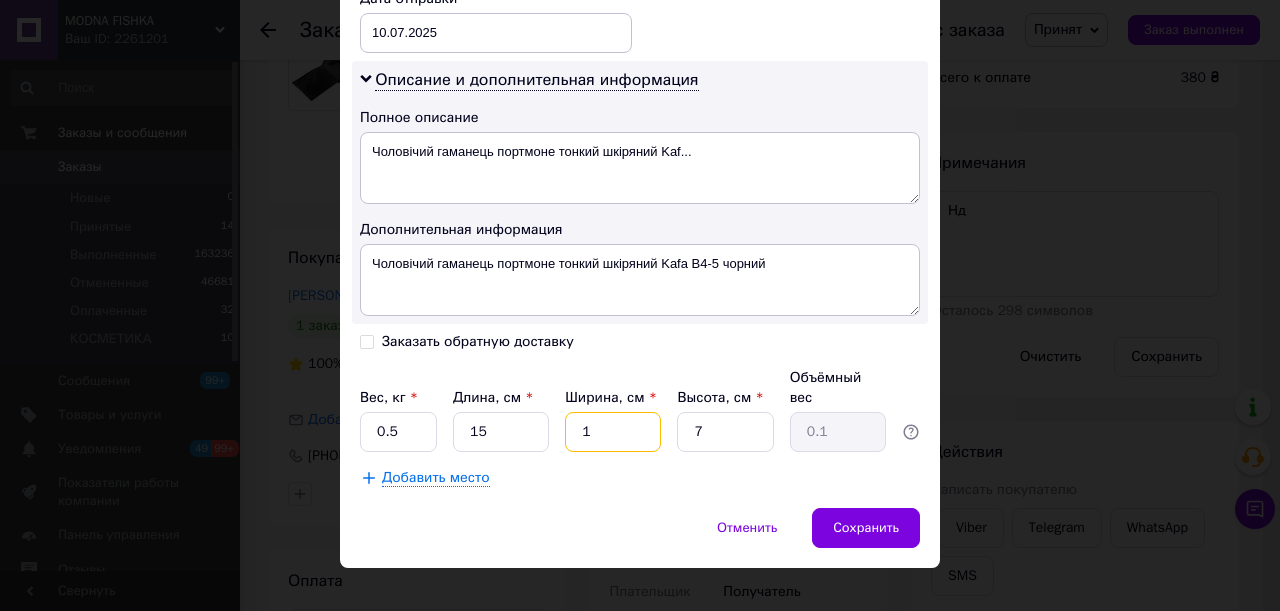type on "10" 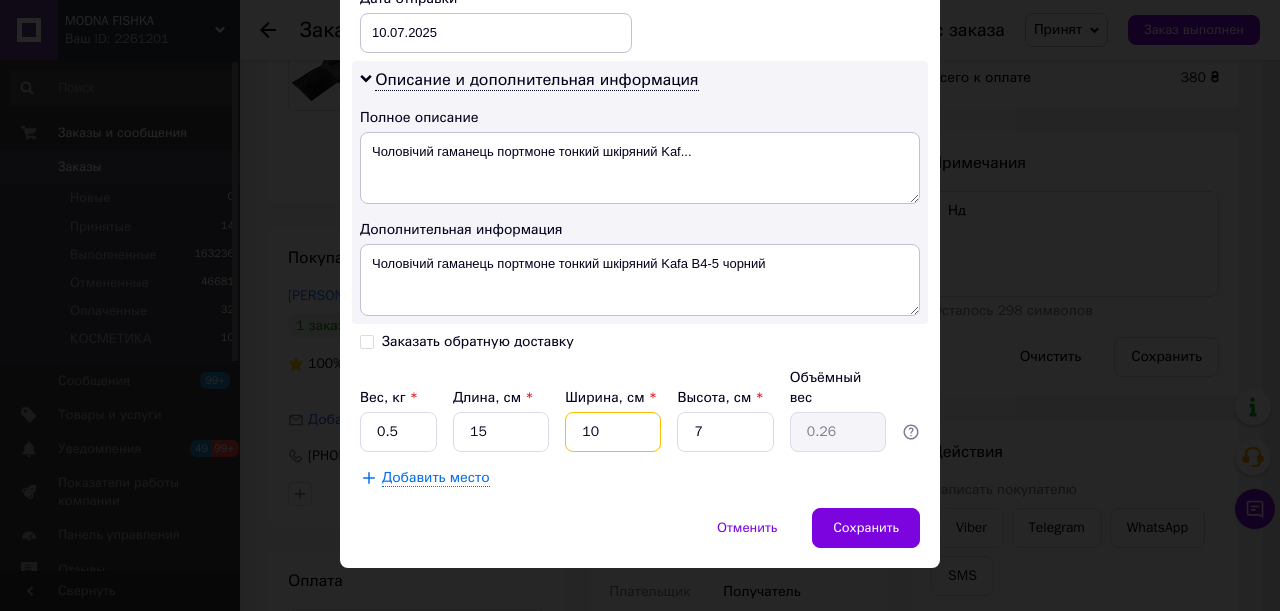type on "10" 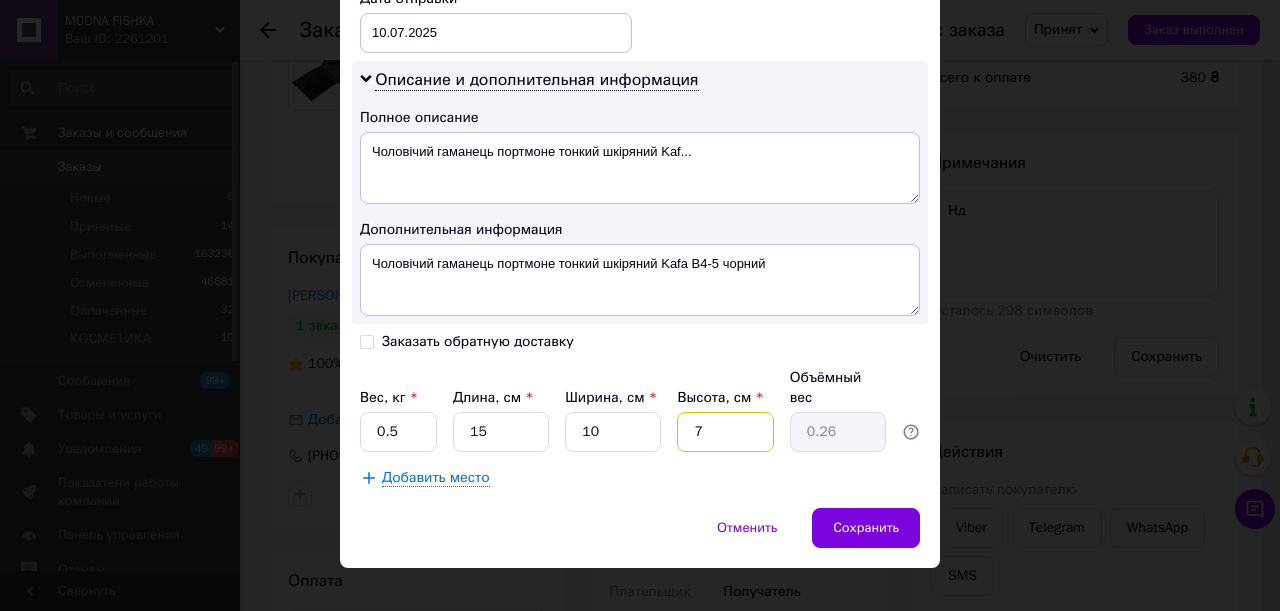 drag, startPoint x: 707, startPoint y: 409, endPoint x: 646, endPoint y: 406, distance: 61.073727 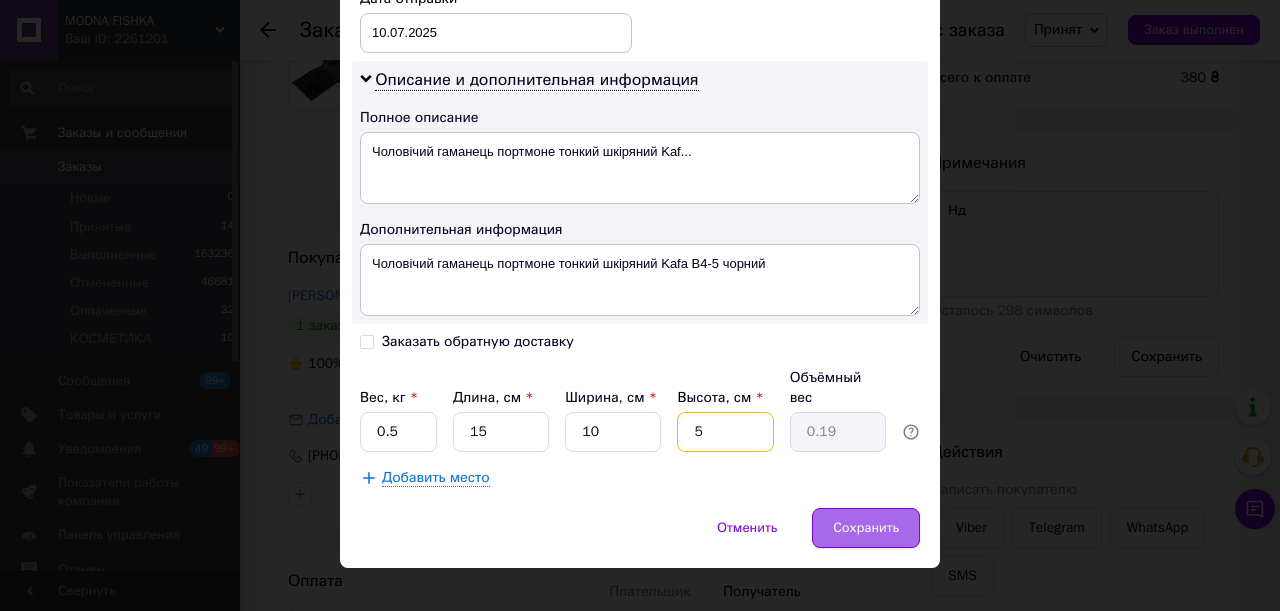 type on "5" 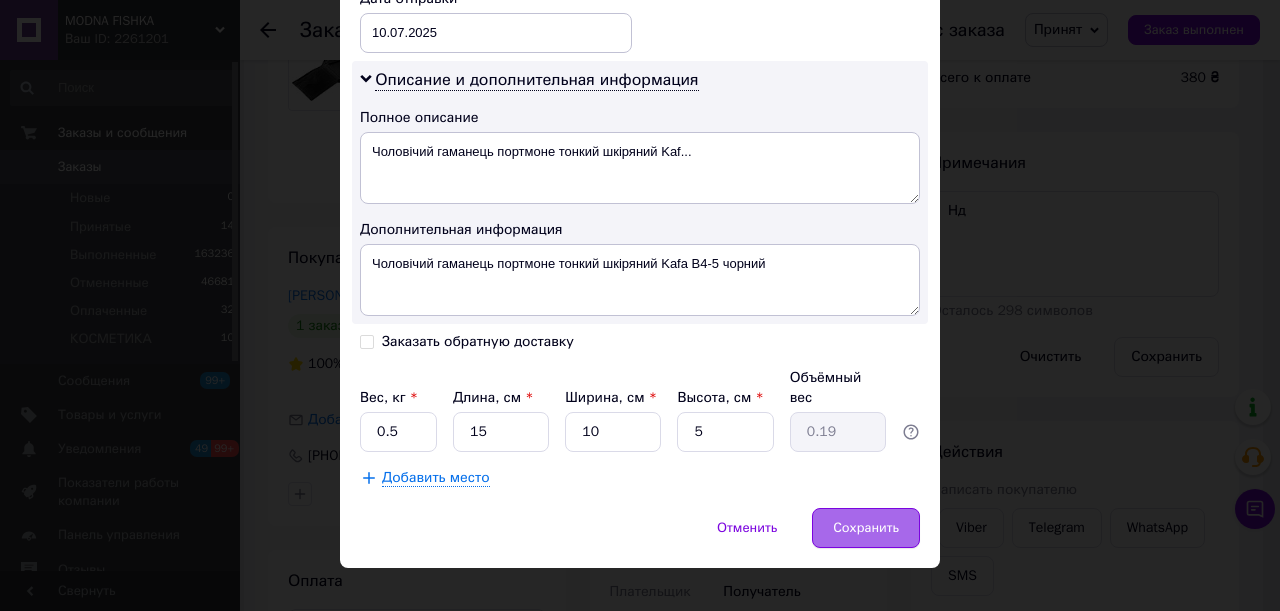 click on "Сохранить" at bounding box center [866, 528] 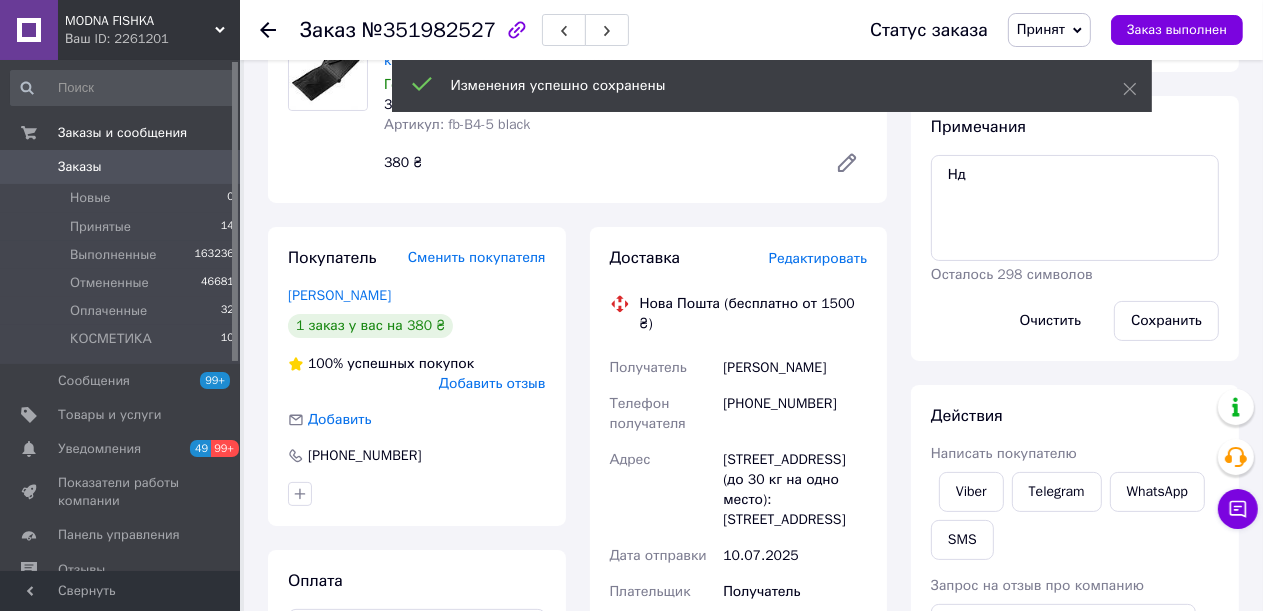 click on "Редактировать" at bounding box center [818, 258] 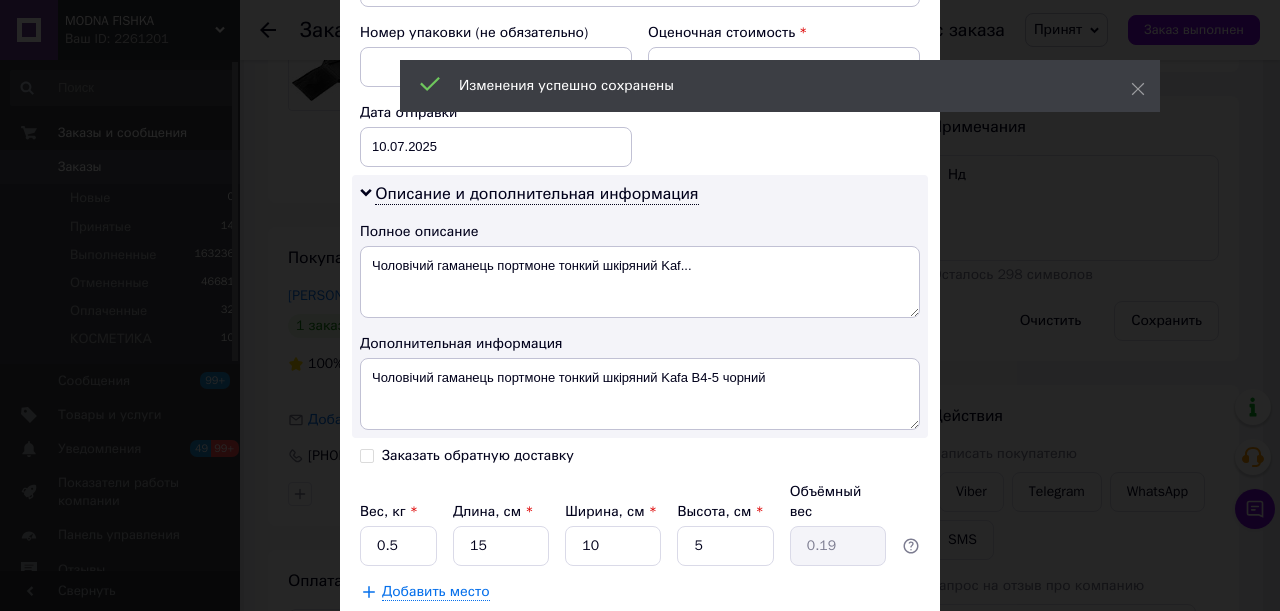 scroll, scrollTop: 970, scrollLeft: 0, axis: vertical 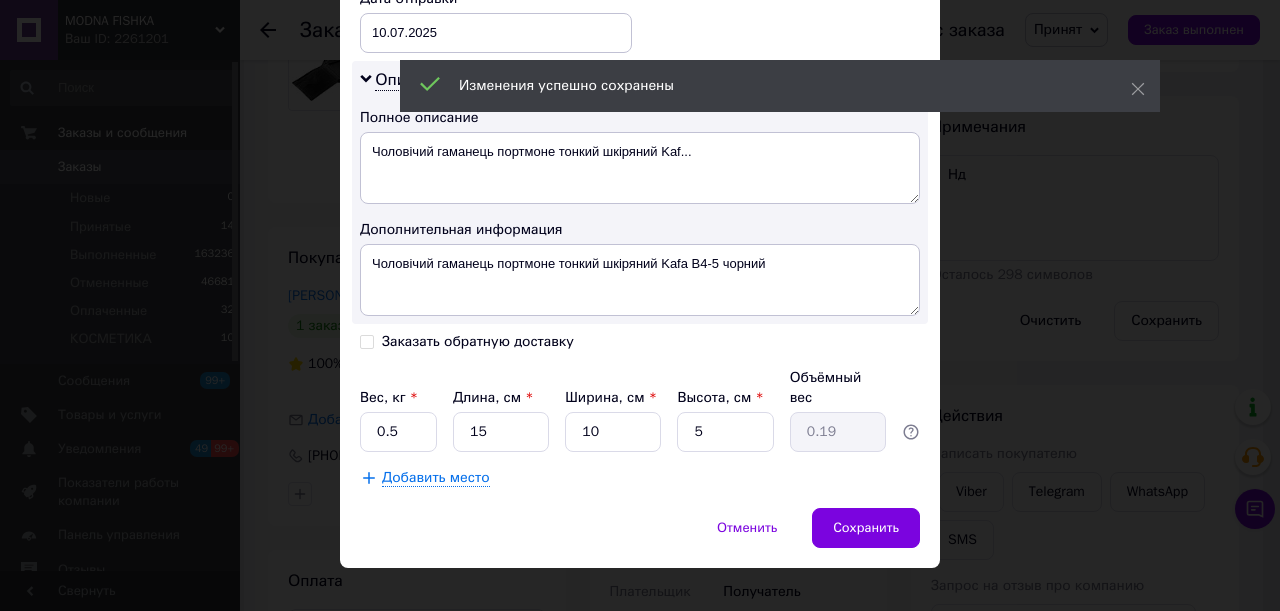 click on "Заказать обратную доставку" at bounding box center [478, 341] 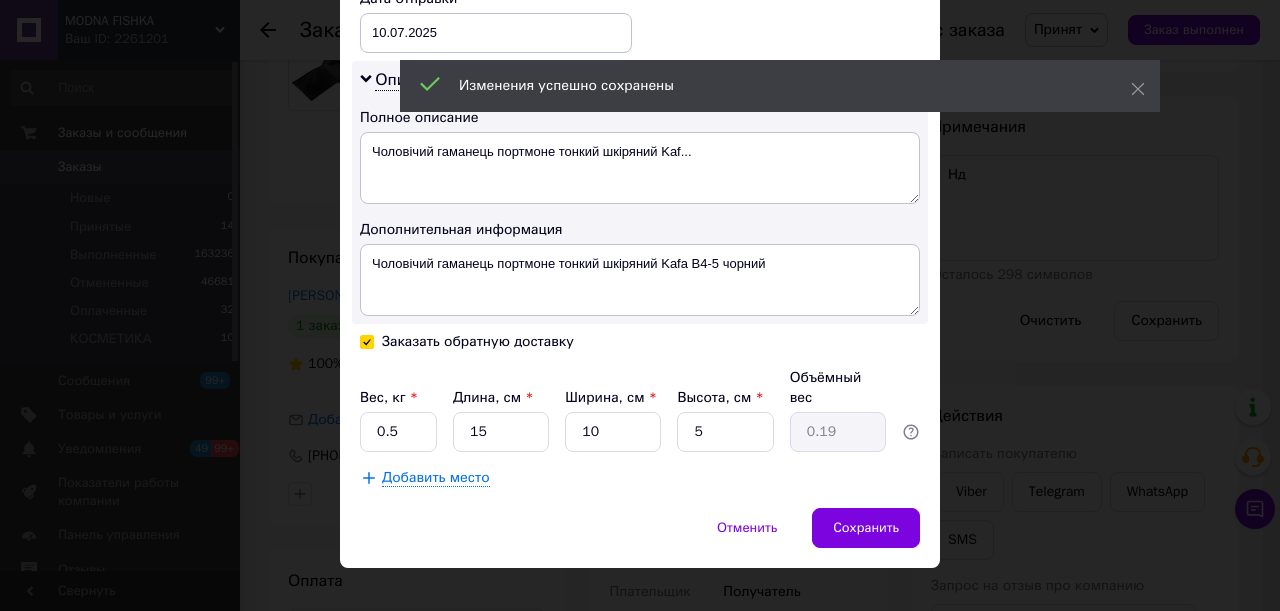 checkbox on "true" 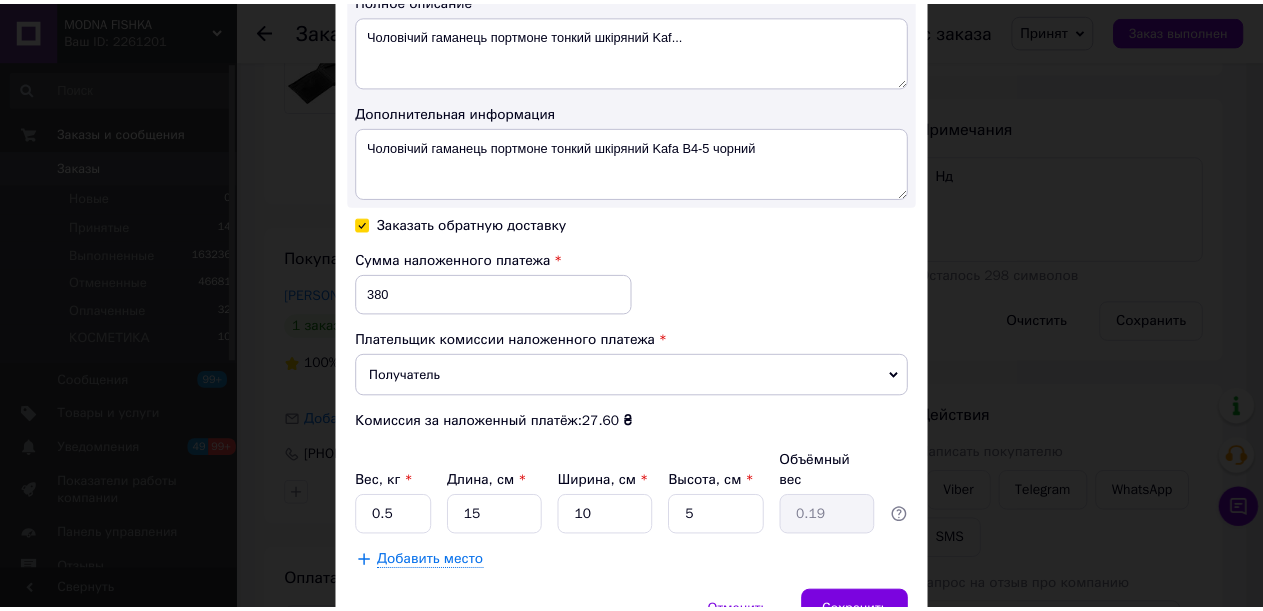 scroll, scrollTop: 1172, scrollLeft: 0, axis: vertical 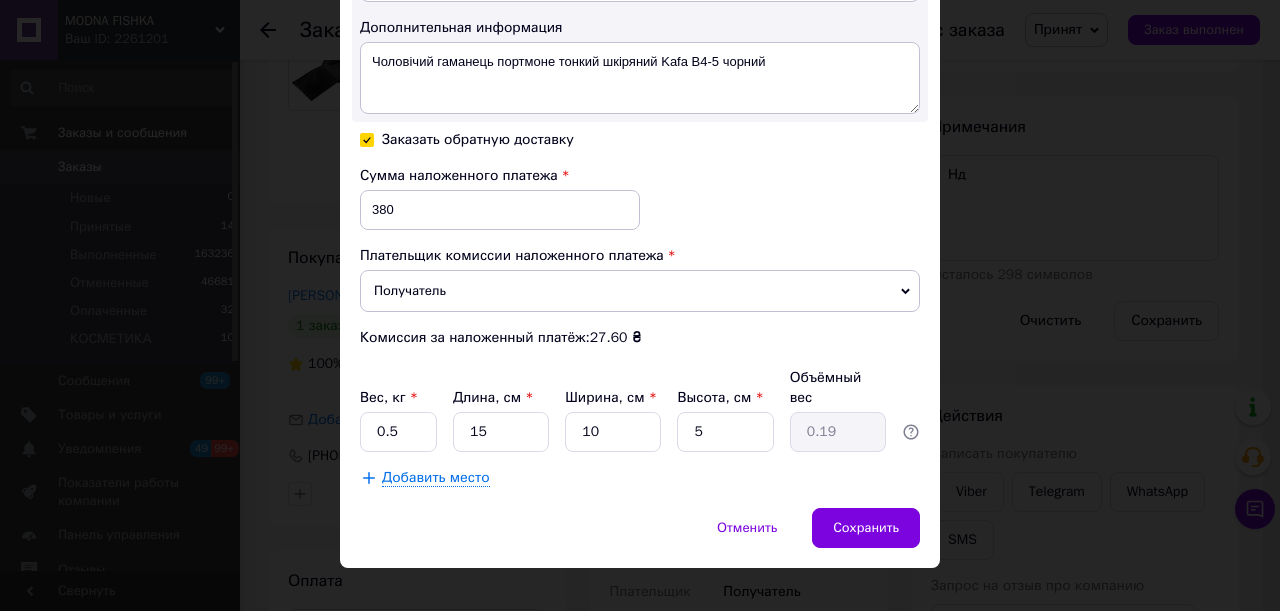 click on "Сохранить" at bounding box center (866, 528) 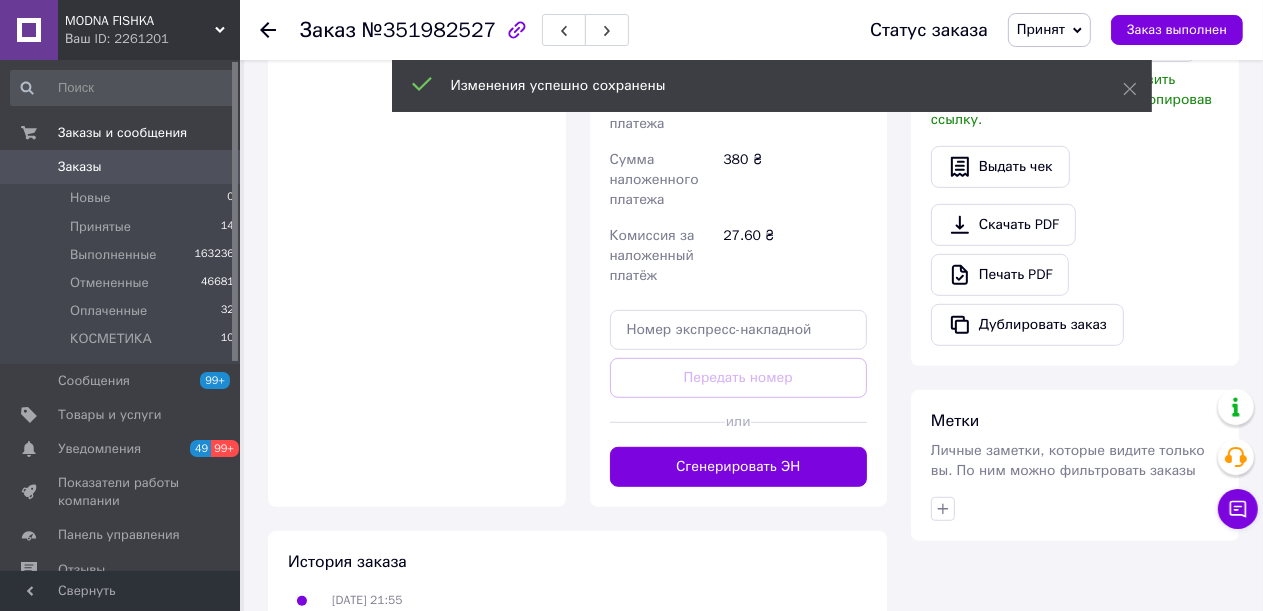 scroll, scrollTop: 900, scrollLeft: 0, axis: vertical 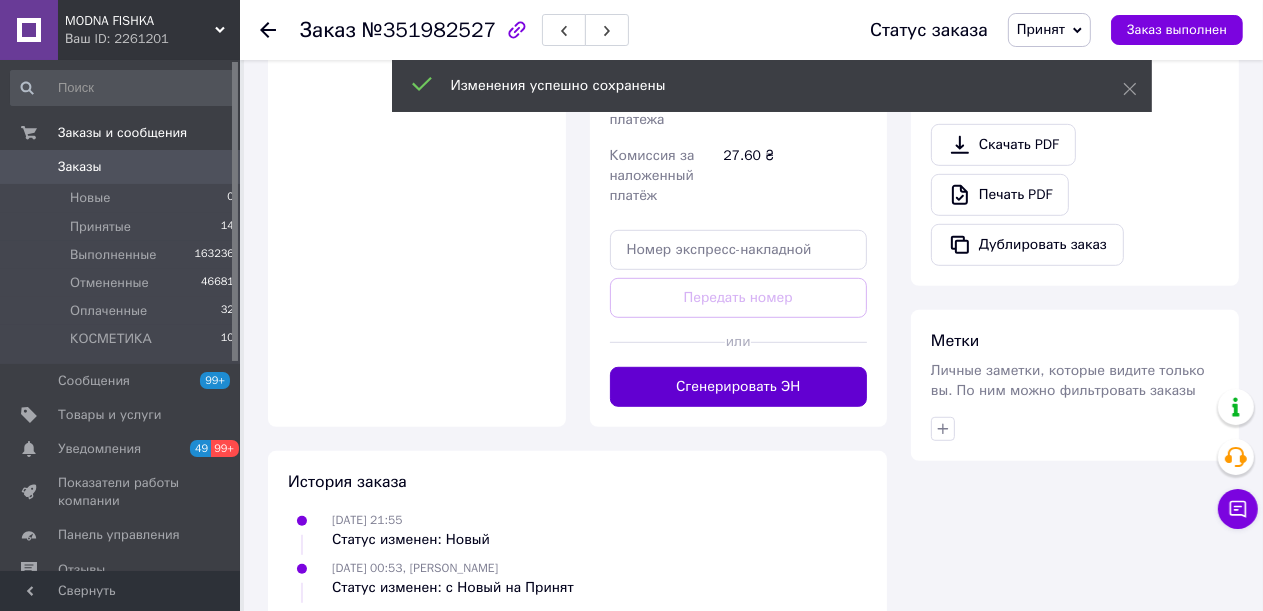 click on "Сгенерировать ЭН" at bounding box center [739, 387] 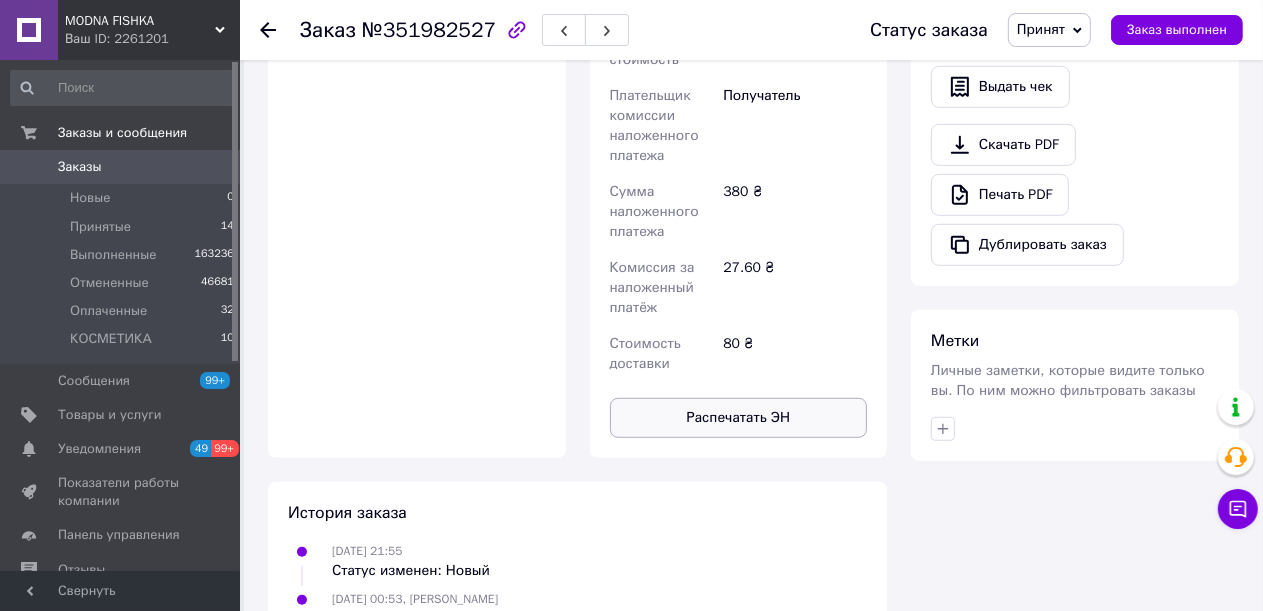 click on "Распечатать ЭН" at bounding box center (739, 418) 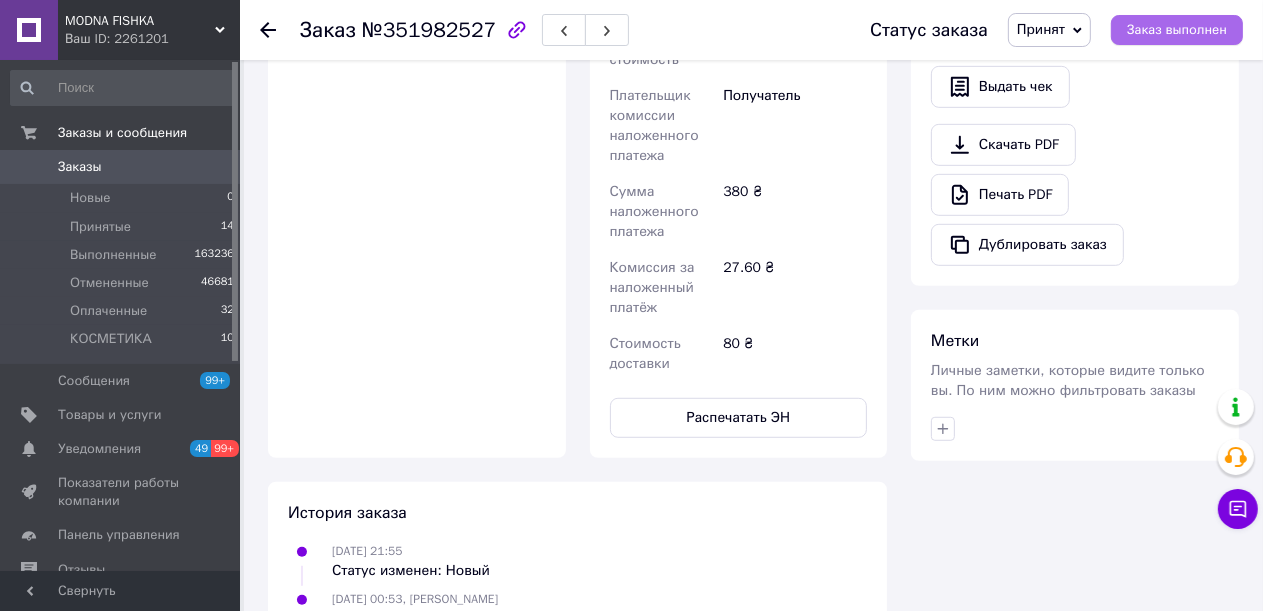 click on "Заказ выполнен" at bounding box center (1177, 30) 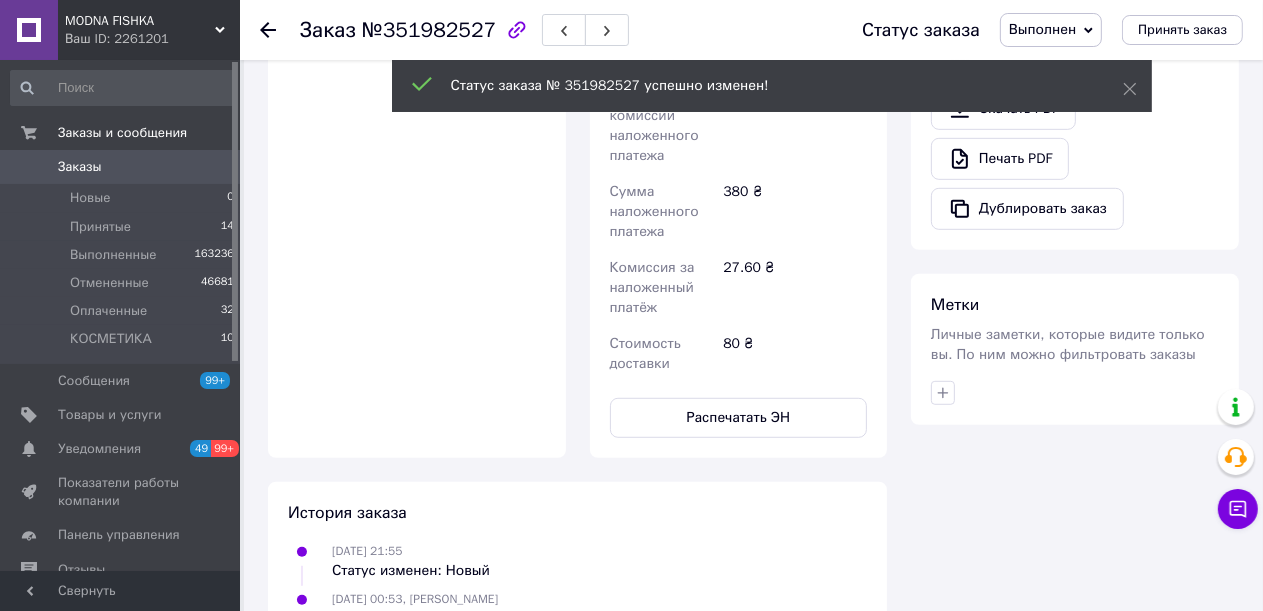 scroll, scrollTop: 864, scrollLeft: 0, axis: vertical 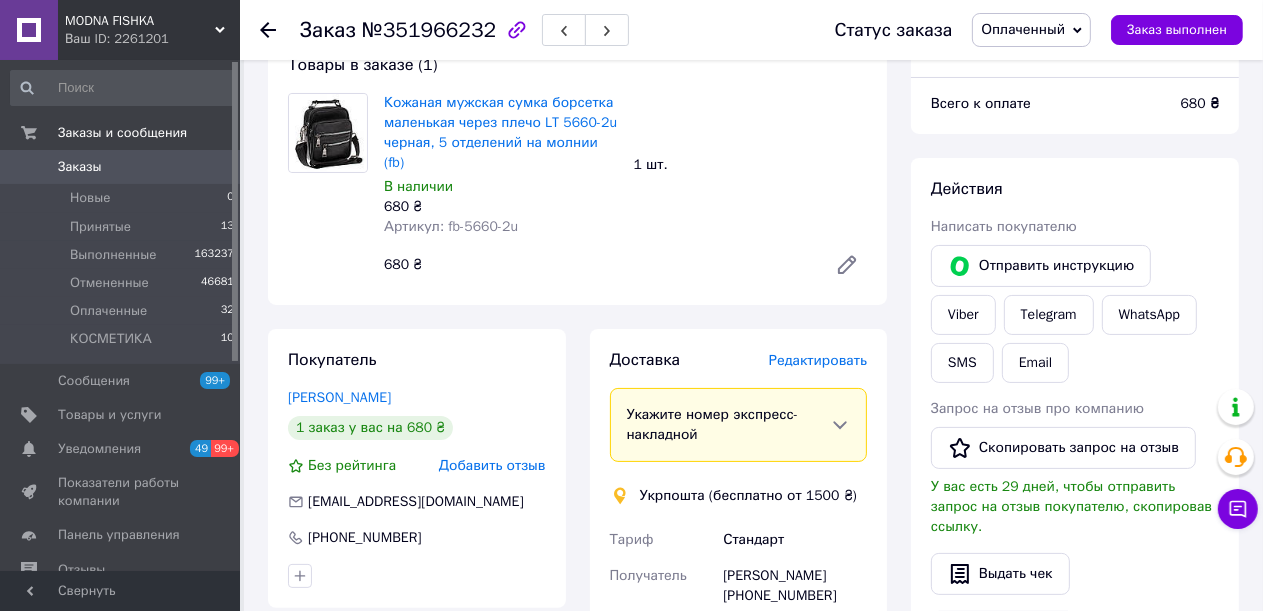 click on "Редактировать" at bounding box center (818, 360) 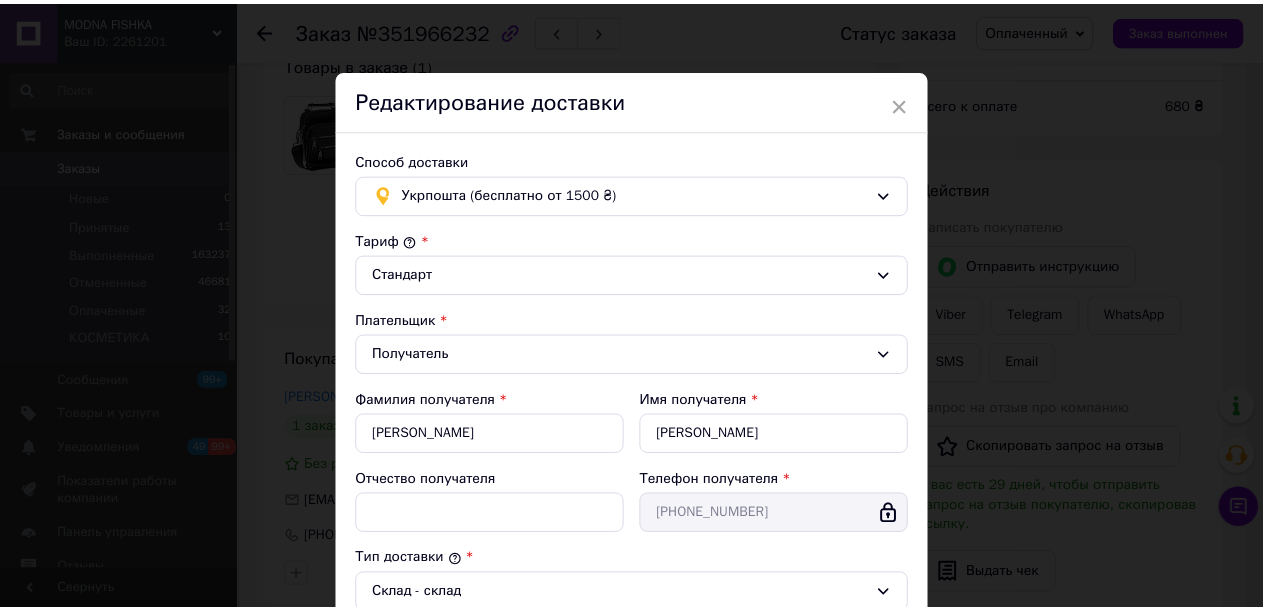 scroll, scrollTop: 600, scrollLeft: 0, axis: vertical 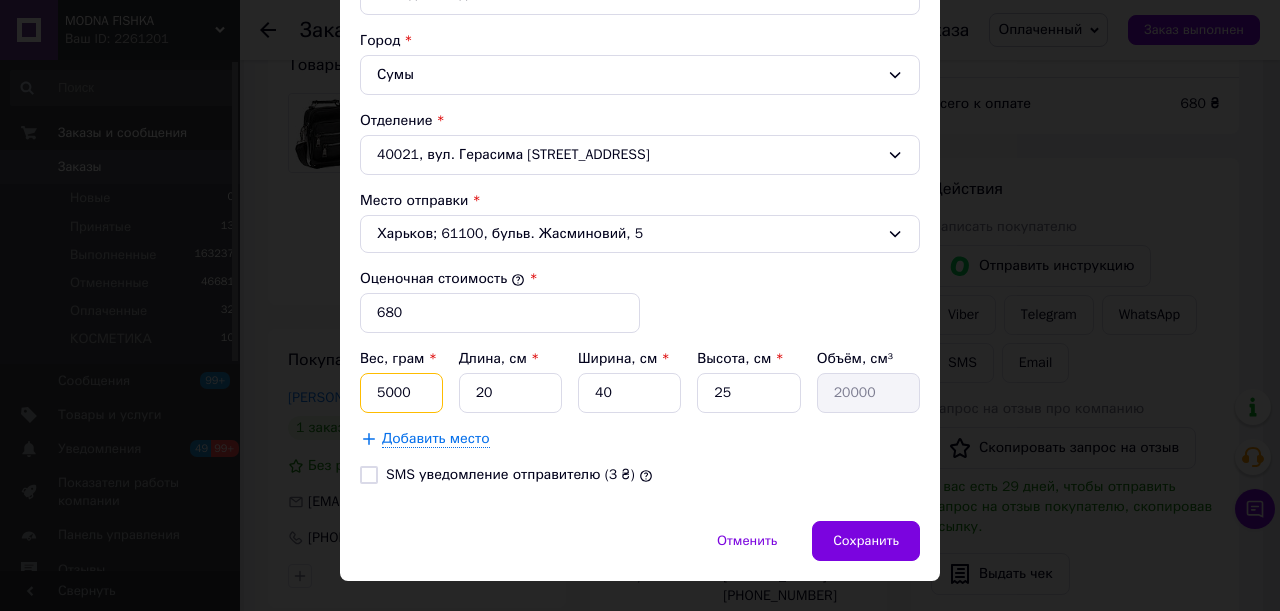 drag, startPoint x: 404, startPoint y: 390, endPoint x: 360, endPoint y: 388, distance: 44.04543 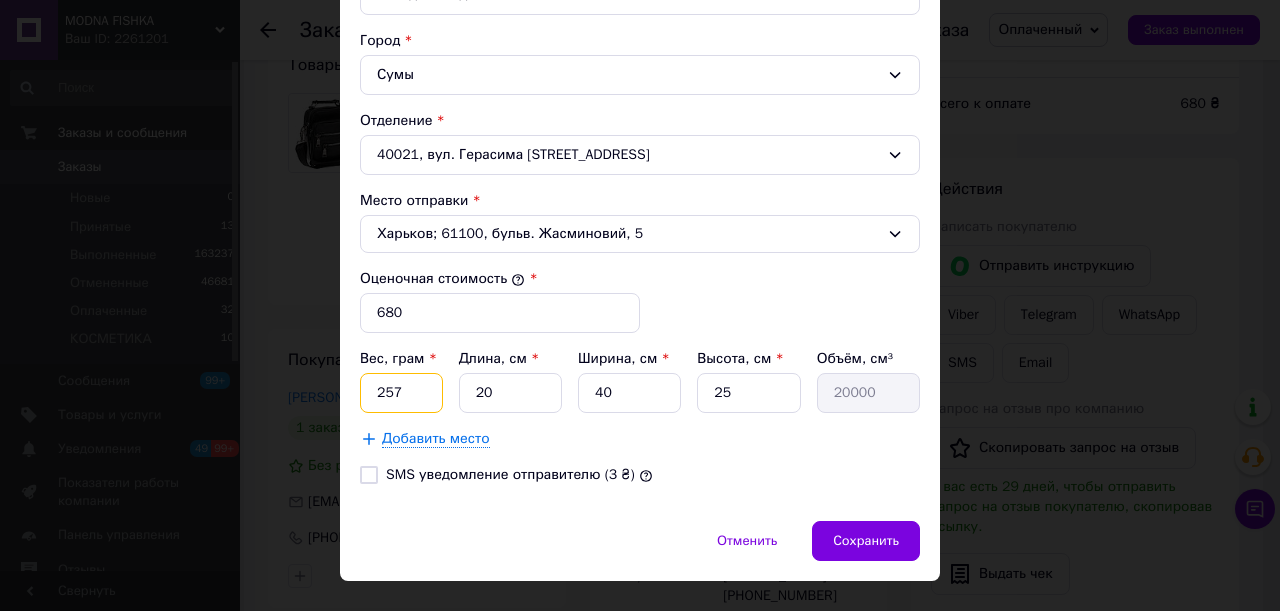 type on "257" 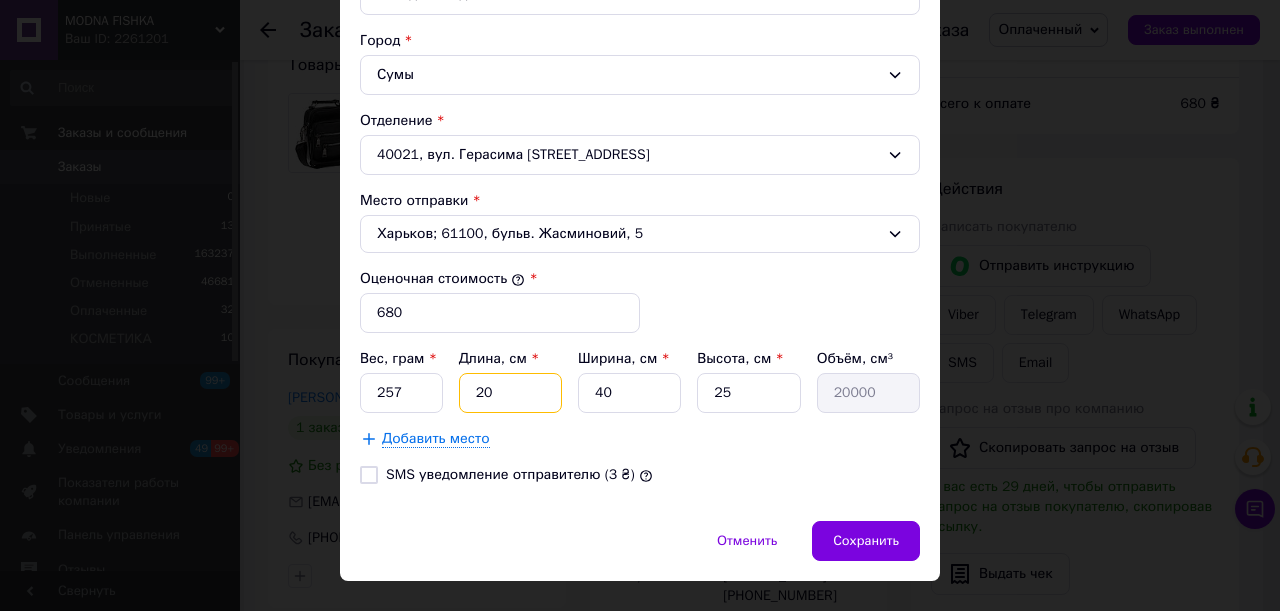 drag, startPoint x: 516, startPoint y: 385, endPoint x: 432, endPoint y: 390, distance: 84.14868 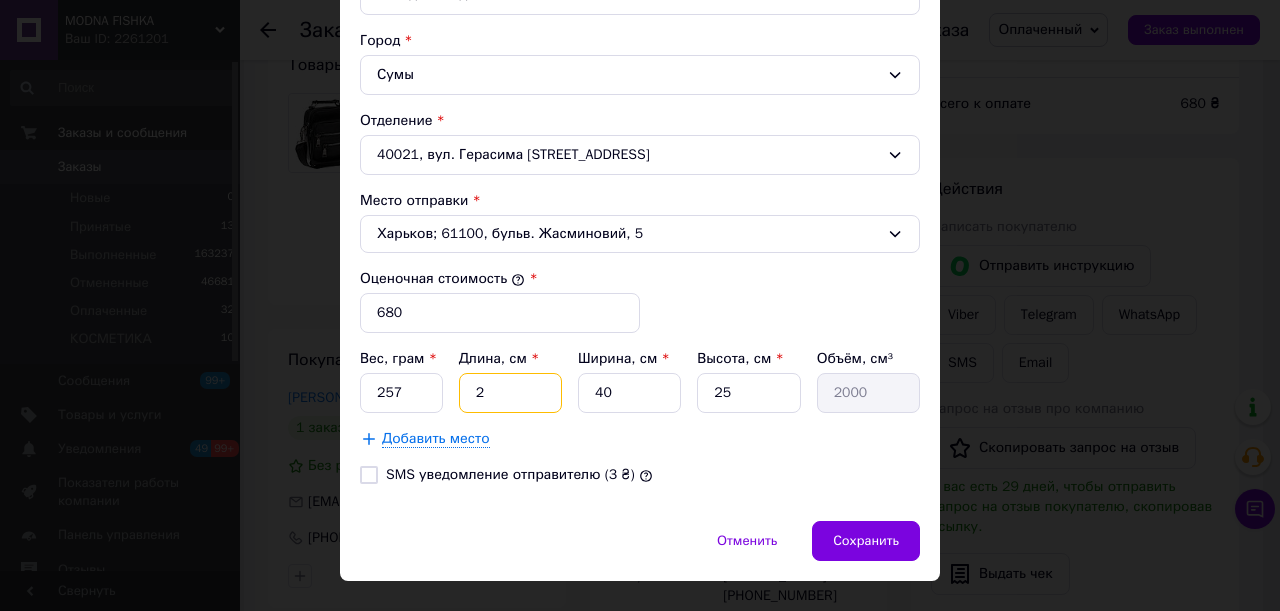 type on "25" 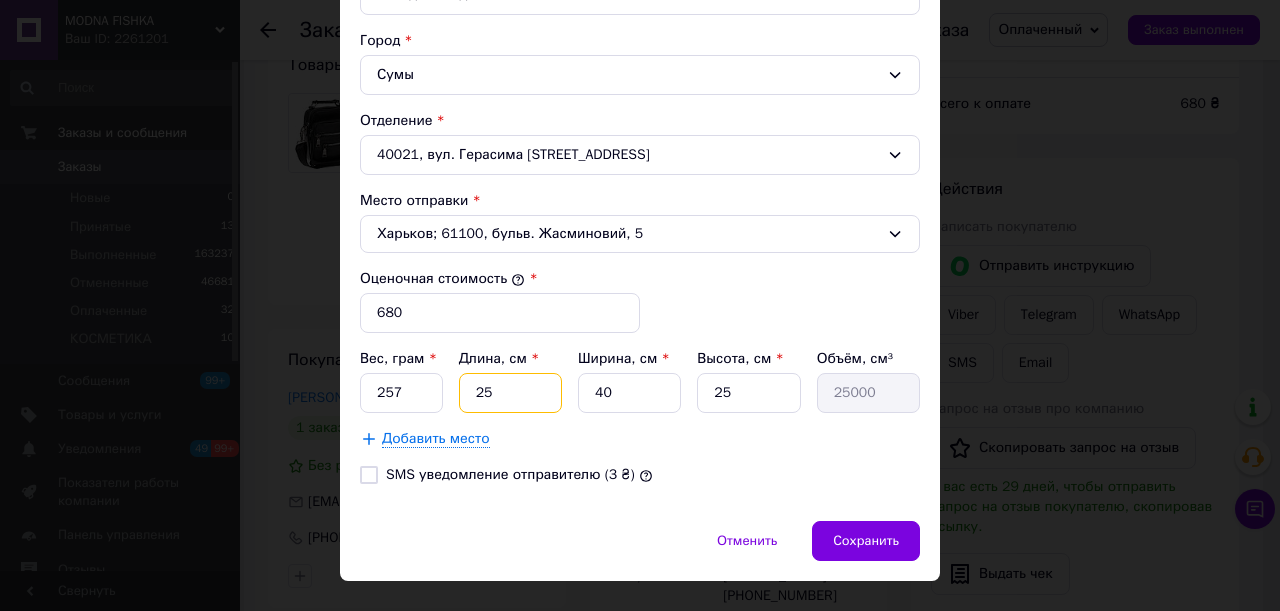 type on "25" 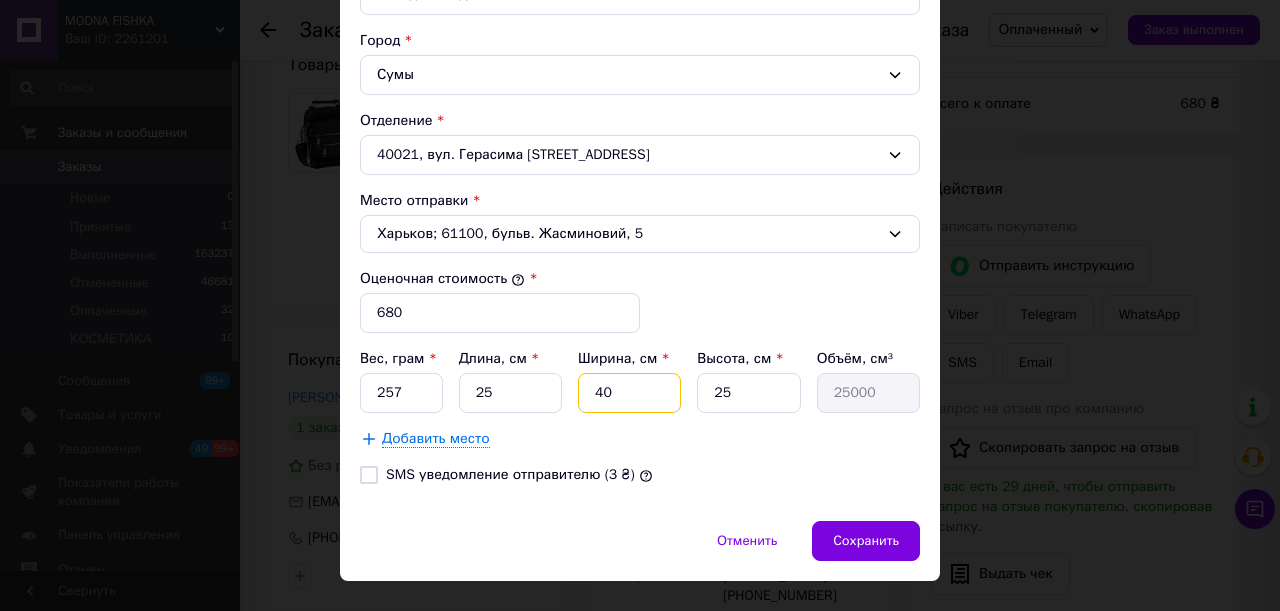 drag, startPoint x: 605, startPoint y: 386, endPoint x: 566, endPoint y: 386, distance: 39 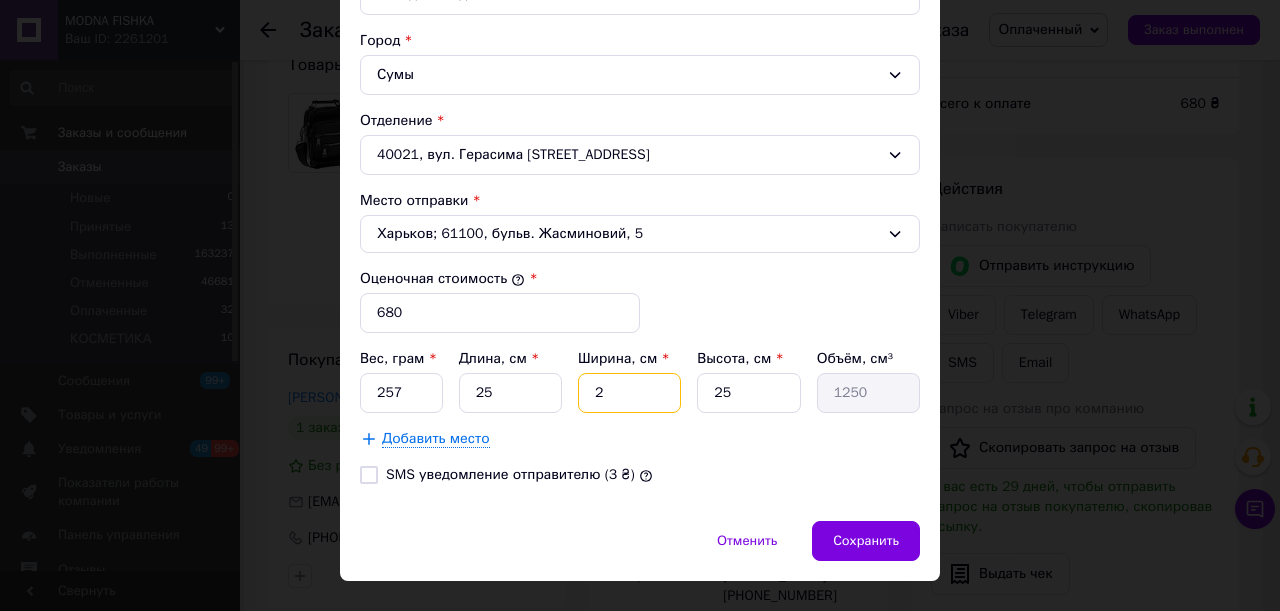 type on "20" 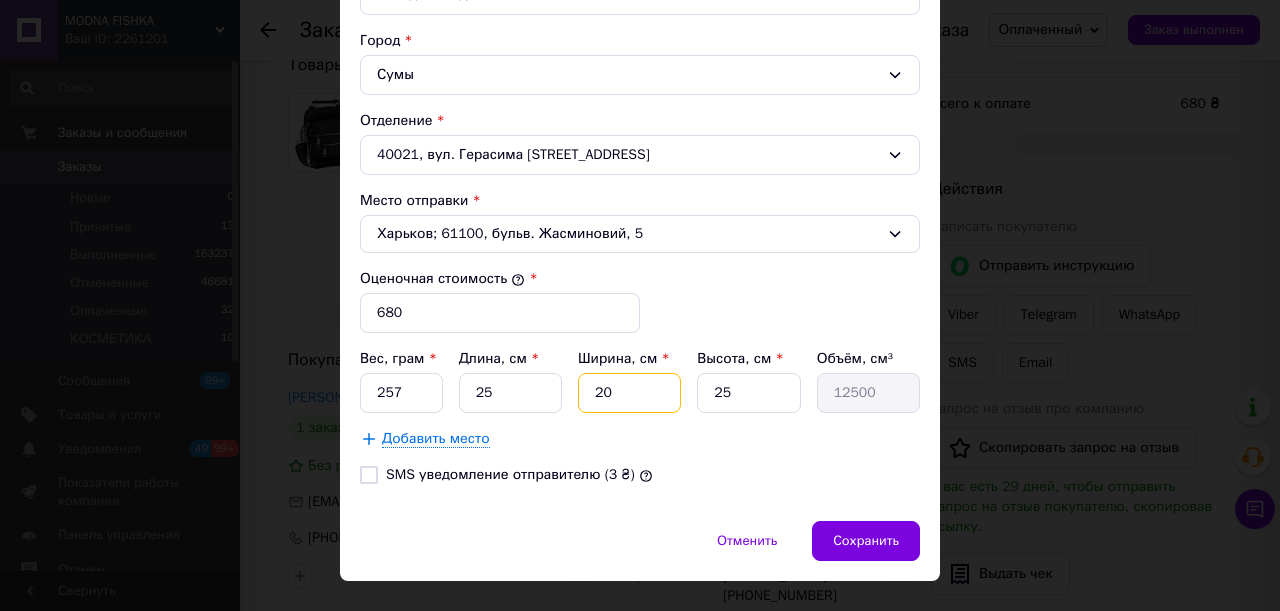 type on "20" 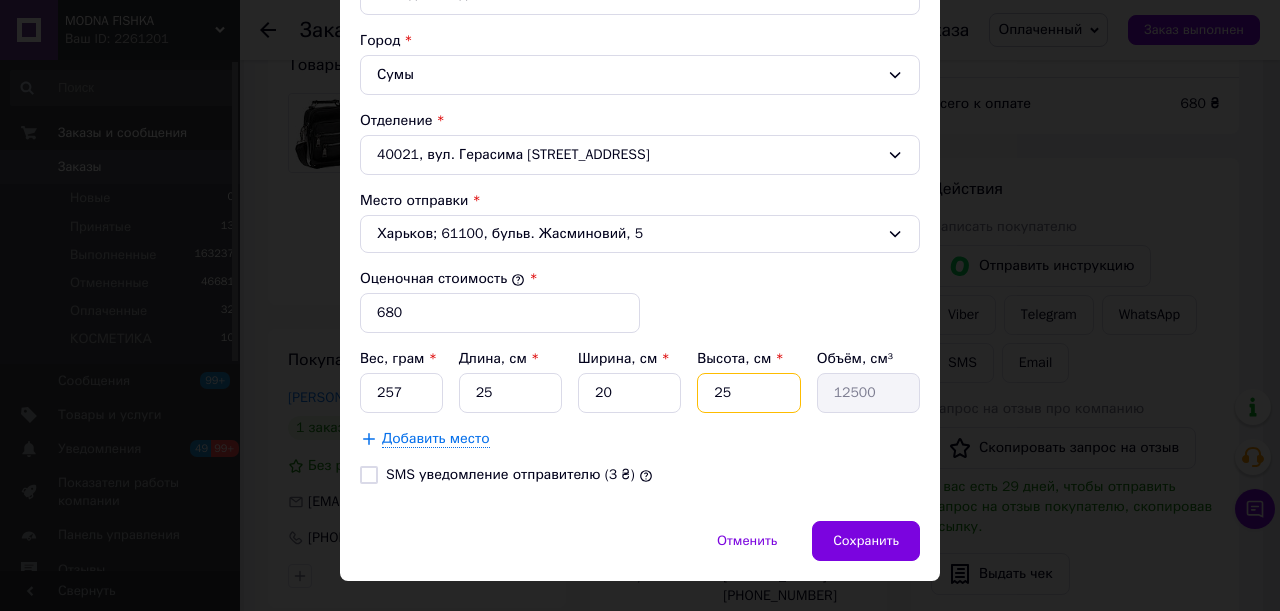 drag, startPoint x: 721, startPoint y: 388, endPoint x: 699, endPoint y: 388, distance: 22 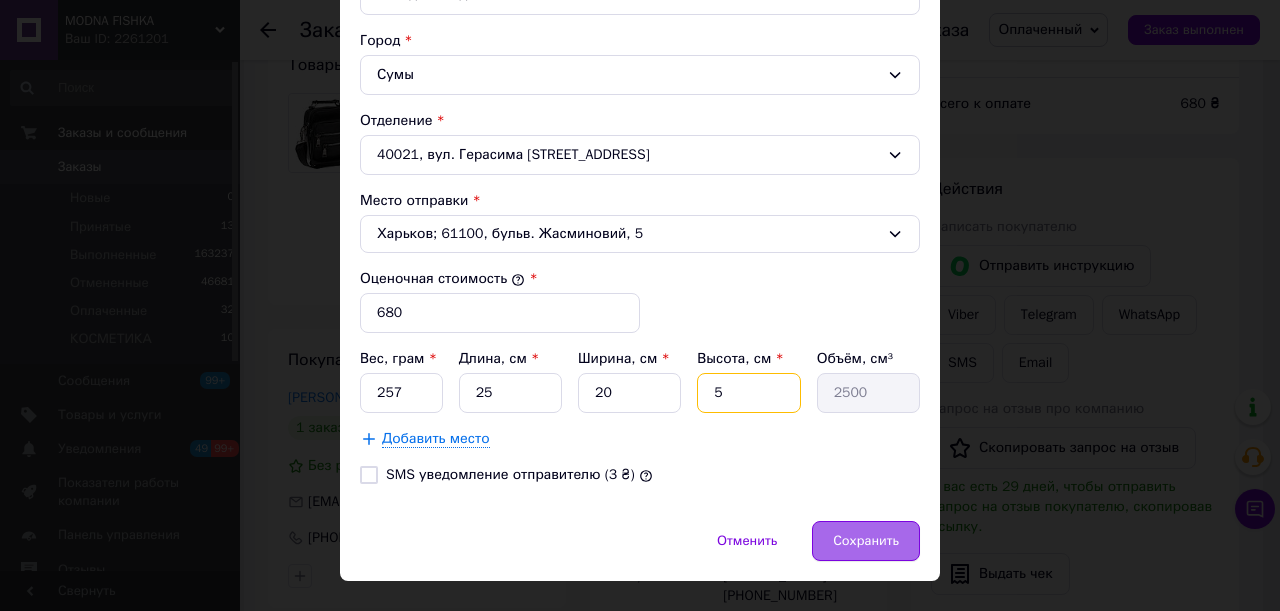 type on "5" 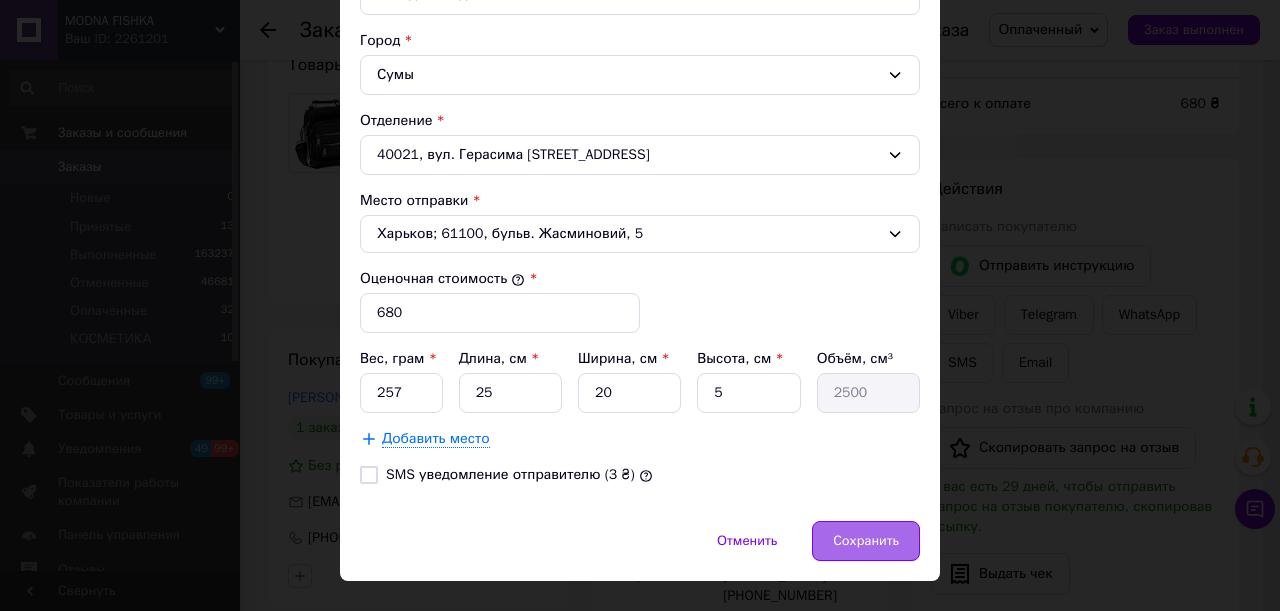 click on "Сохранить" at bounding box center [866, 541] 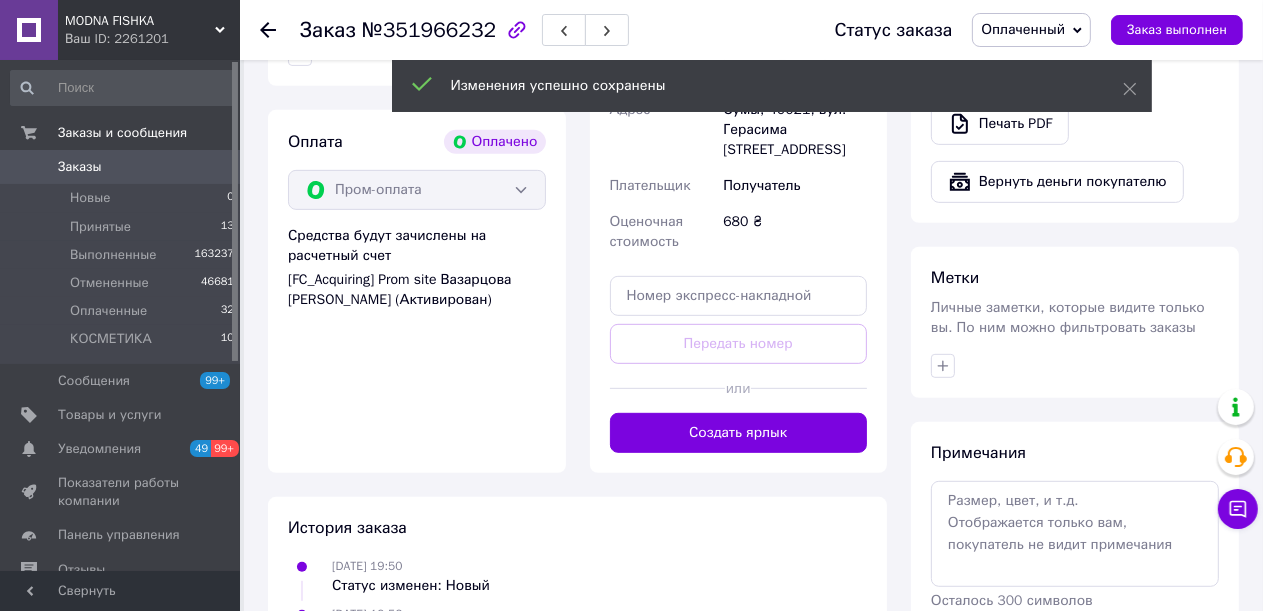 scroll, scrollTop: 800, scrollLeft: 0, axis: vertical 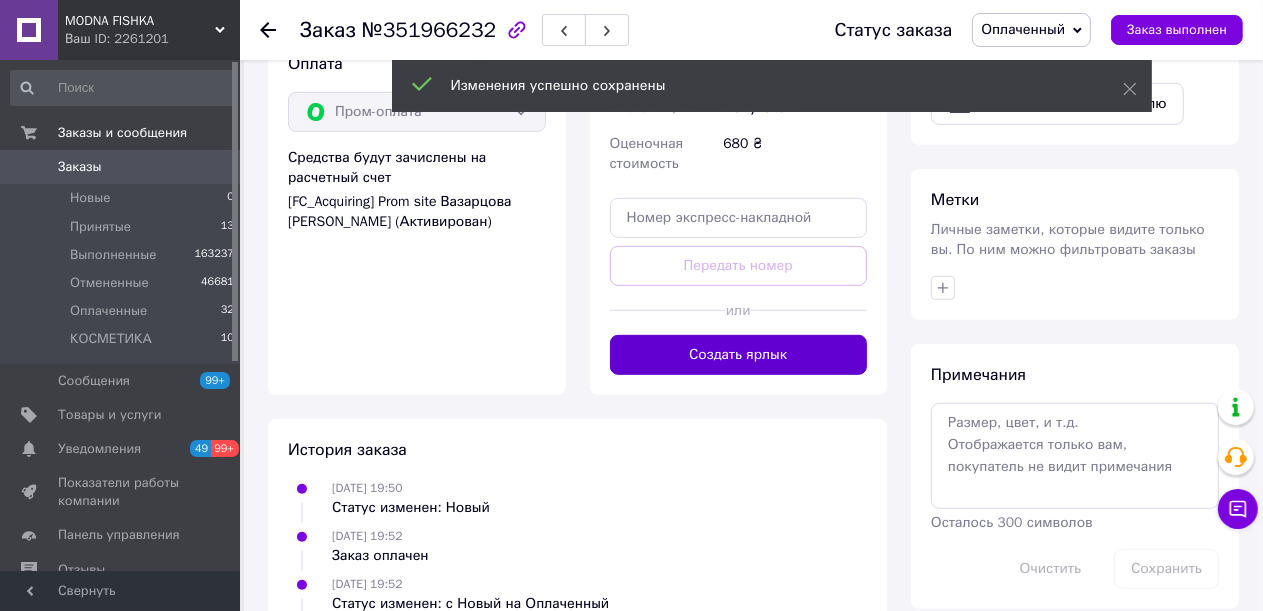 click on "Создать ярлык" at bounding box center [739, 355] 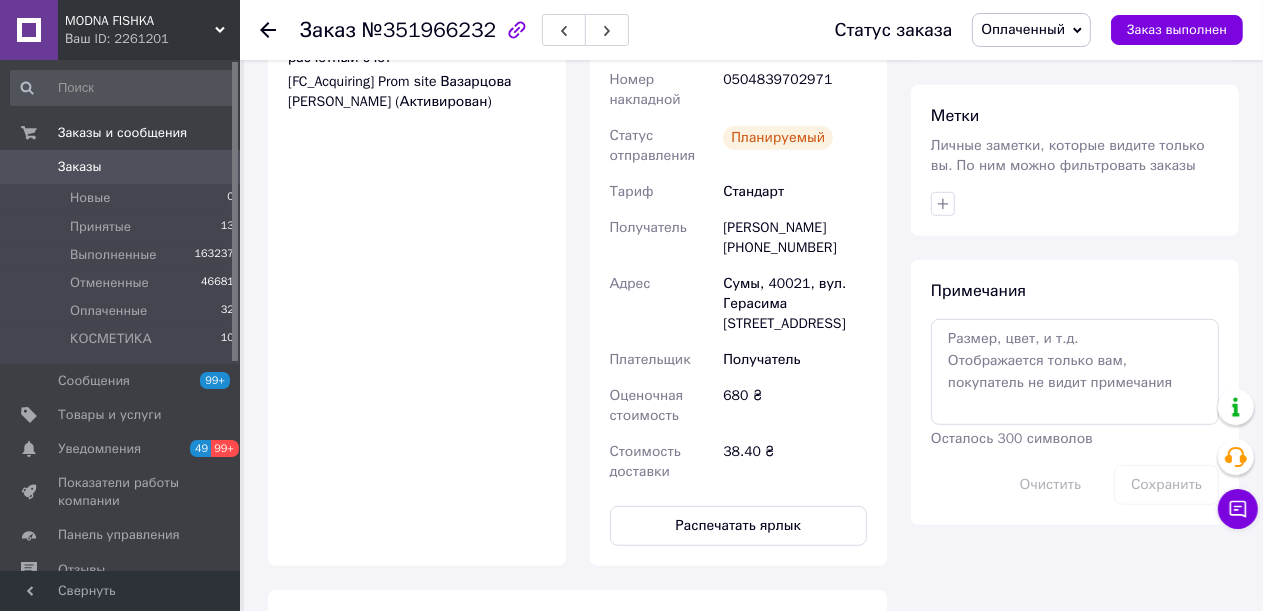 scroll, scrollTop: 1100, scrollLeft: 0, axis: vertical 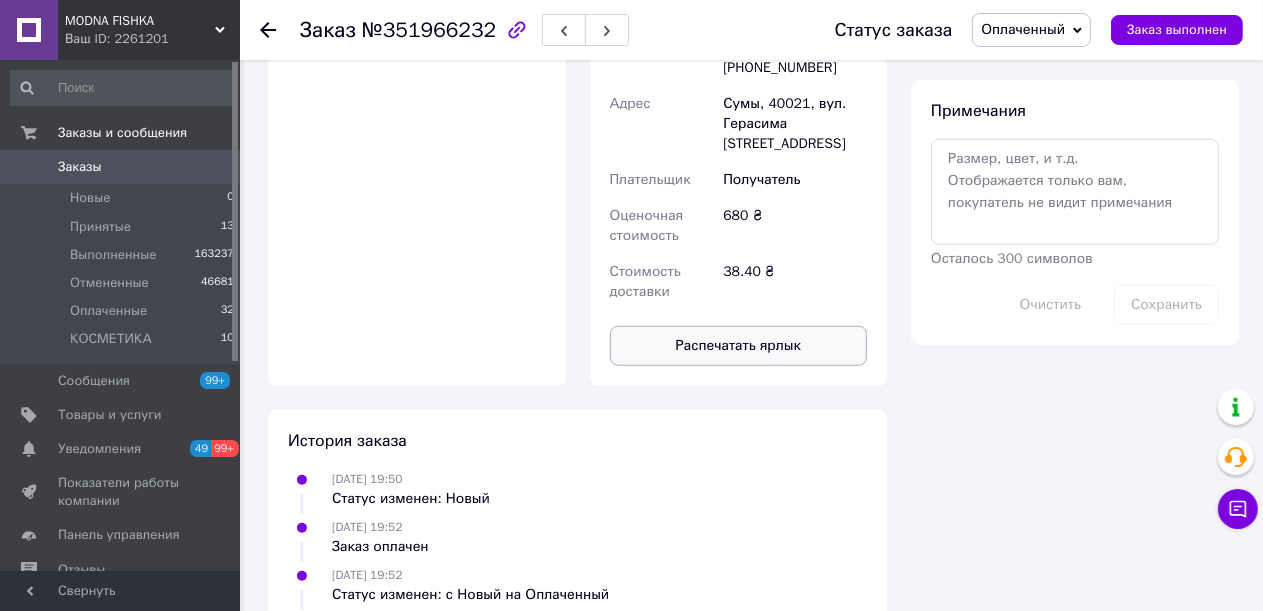 click on "Распечатать ярлык" at bounding box center (739, 346) 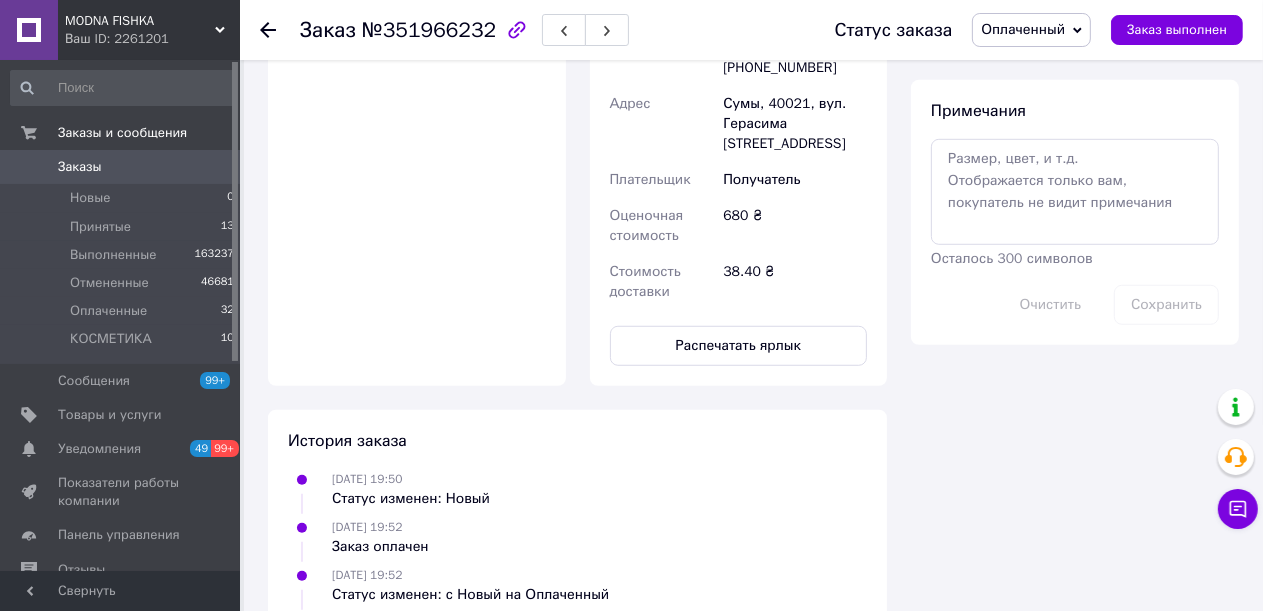 drag, startPoint x: 1146, startPoint y: 33, endPoint x: 1020, endPoint y: 33, distance: 126 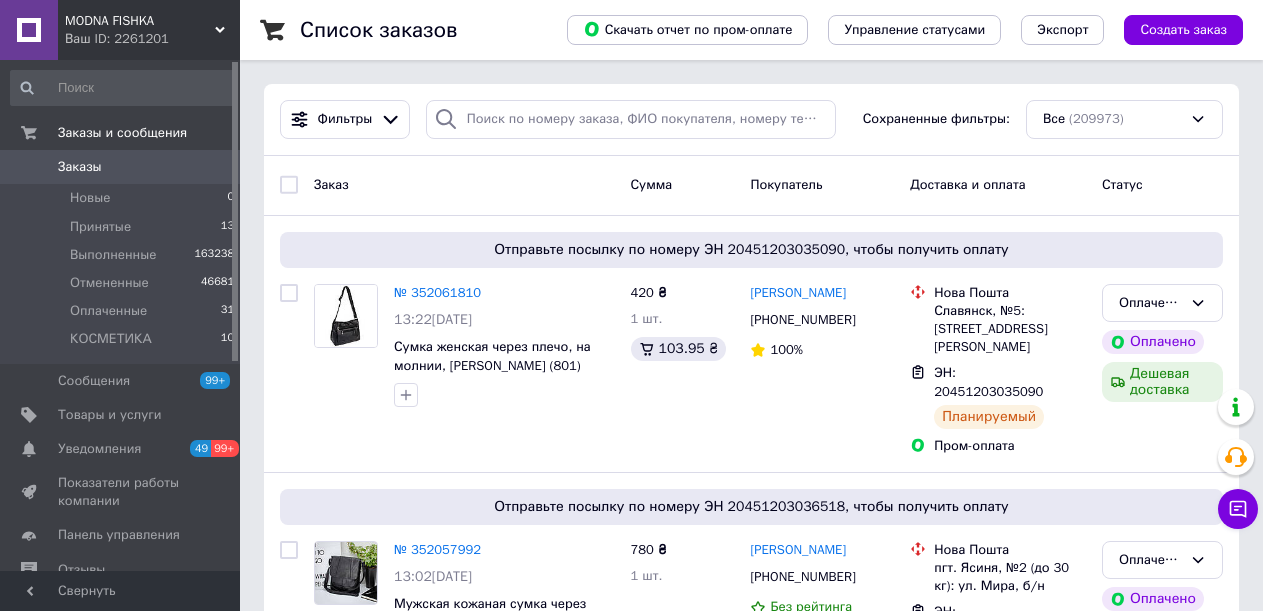 scroll, scrollTop: 0, scrollLeft: 0, axis: both 